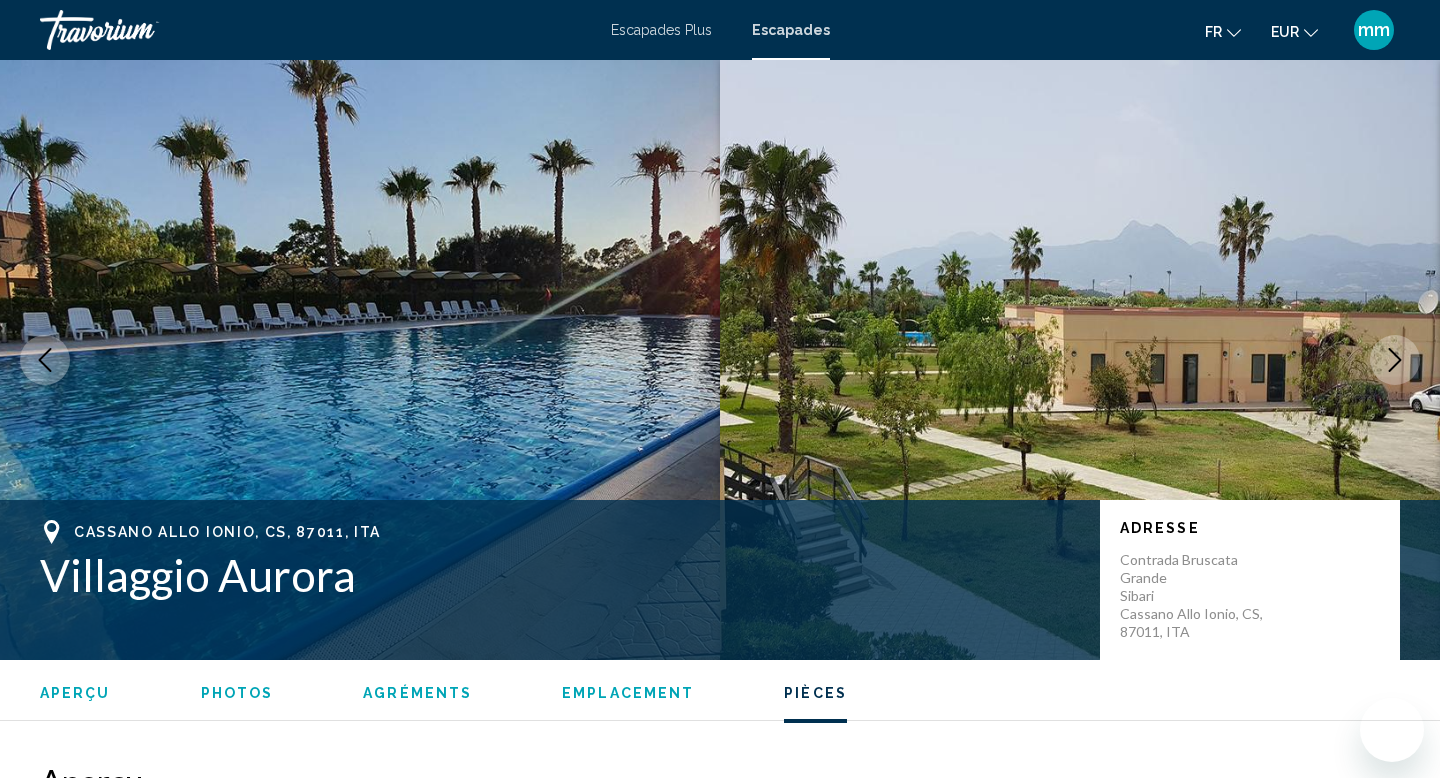scroll, scrollTop: 4085, scrollLeft: 0, axis: vertical 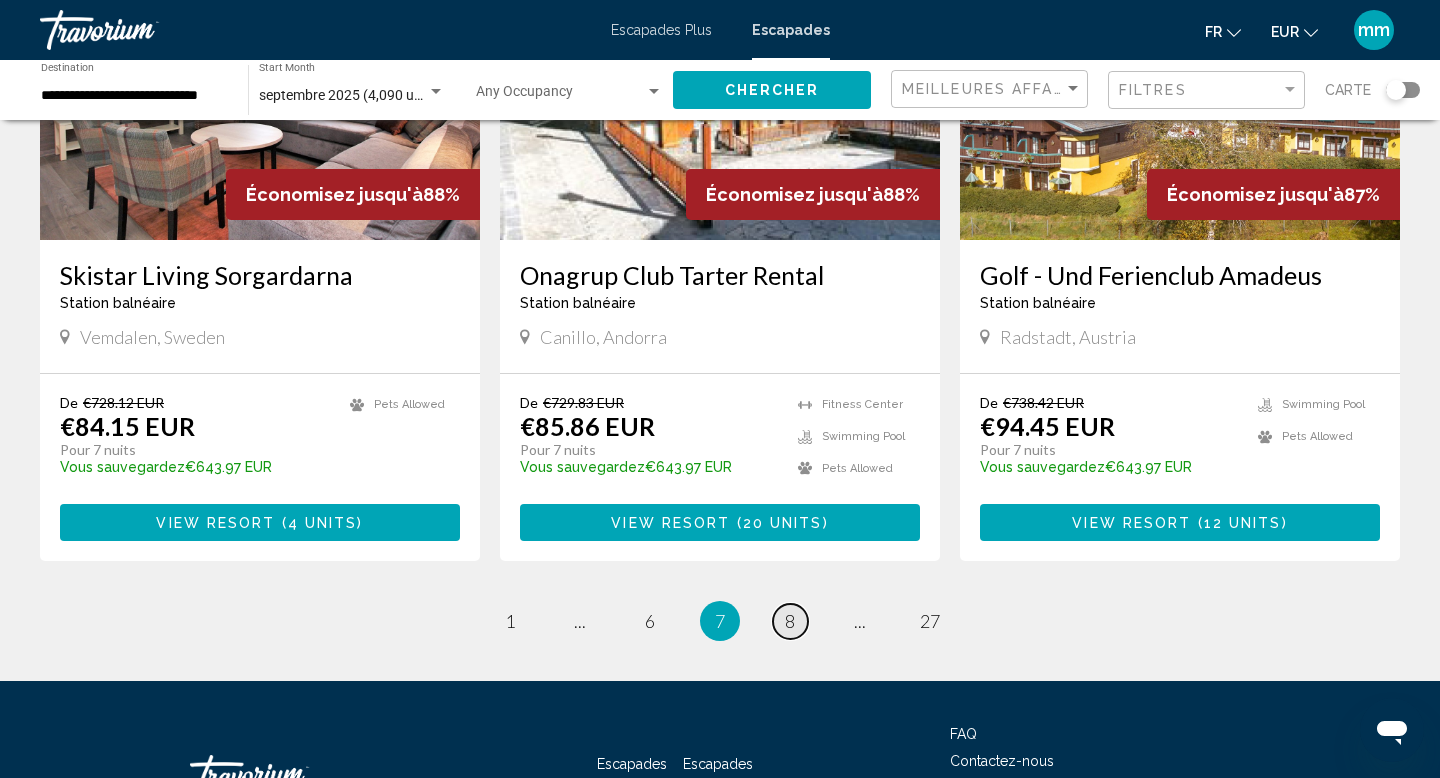 click on "8" at bounding box center [790, 621] 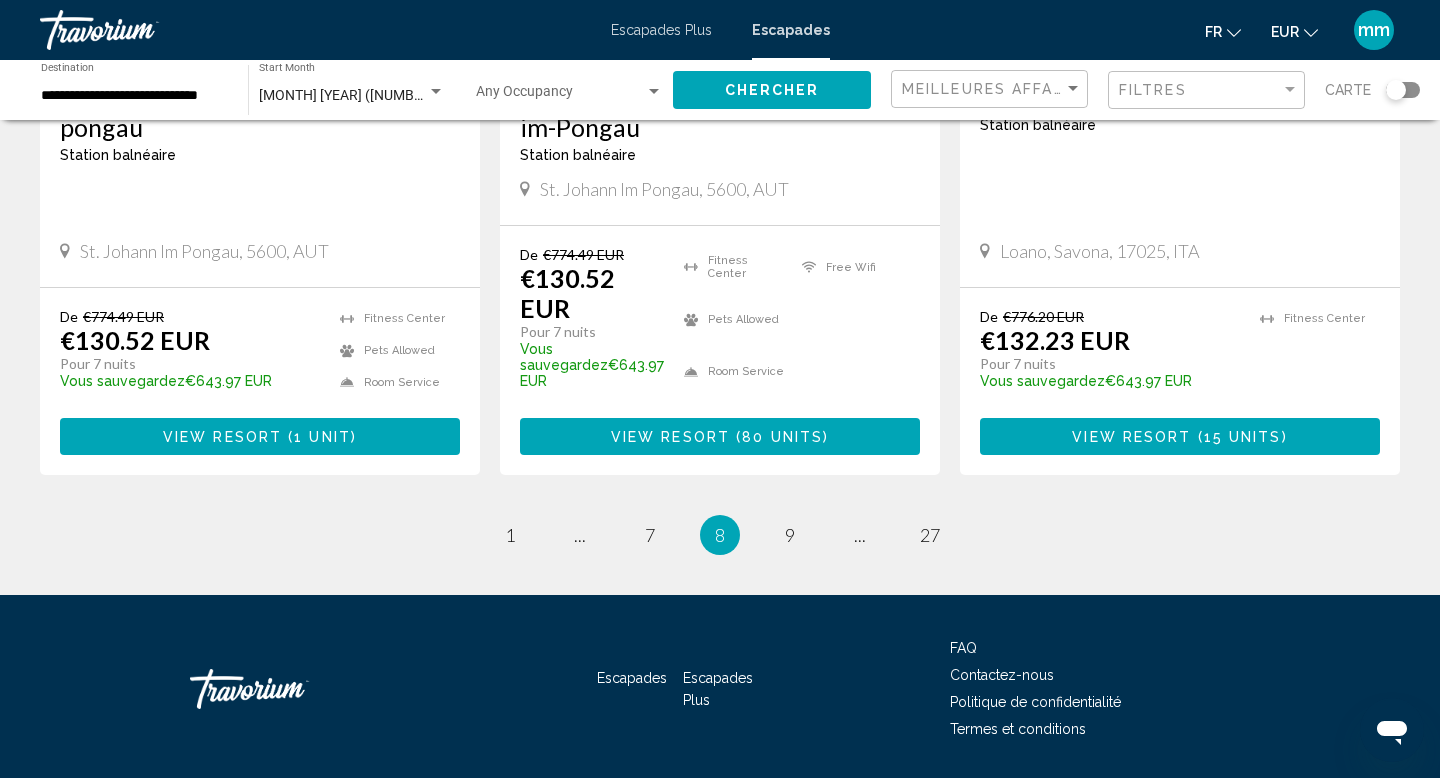 scroll, scrollTop: 2586, scrollLeft: 0, axis: vertical 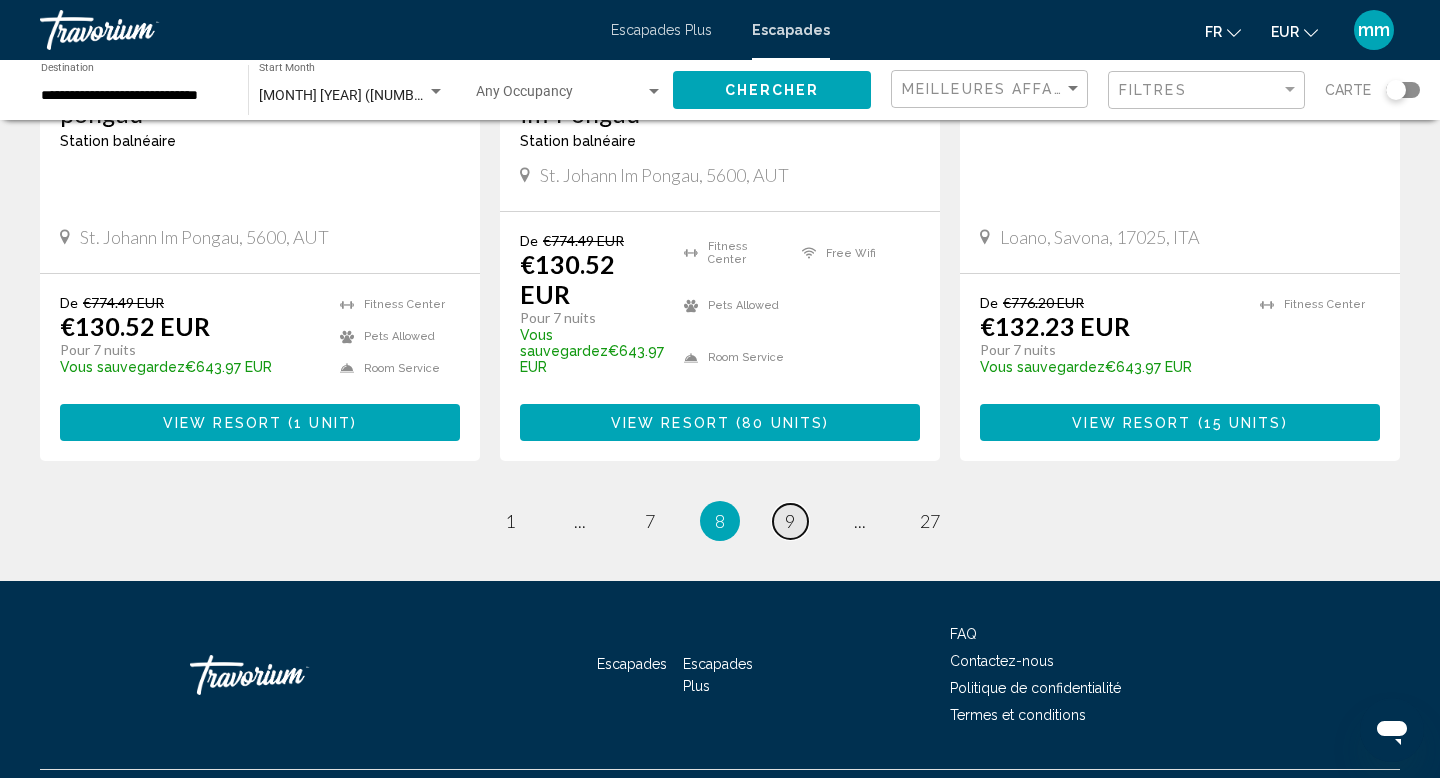 click on "9" at bounding box center [790, 521] 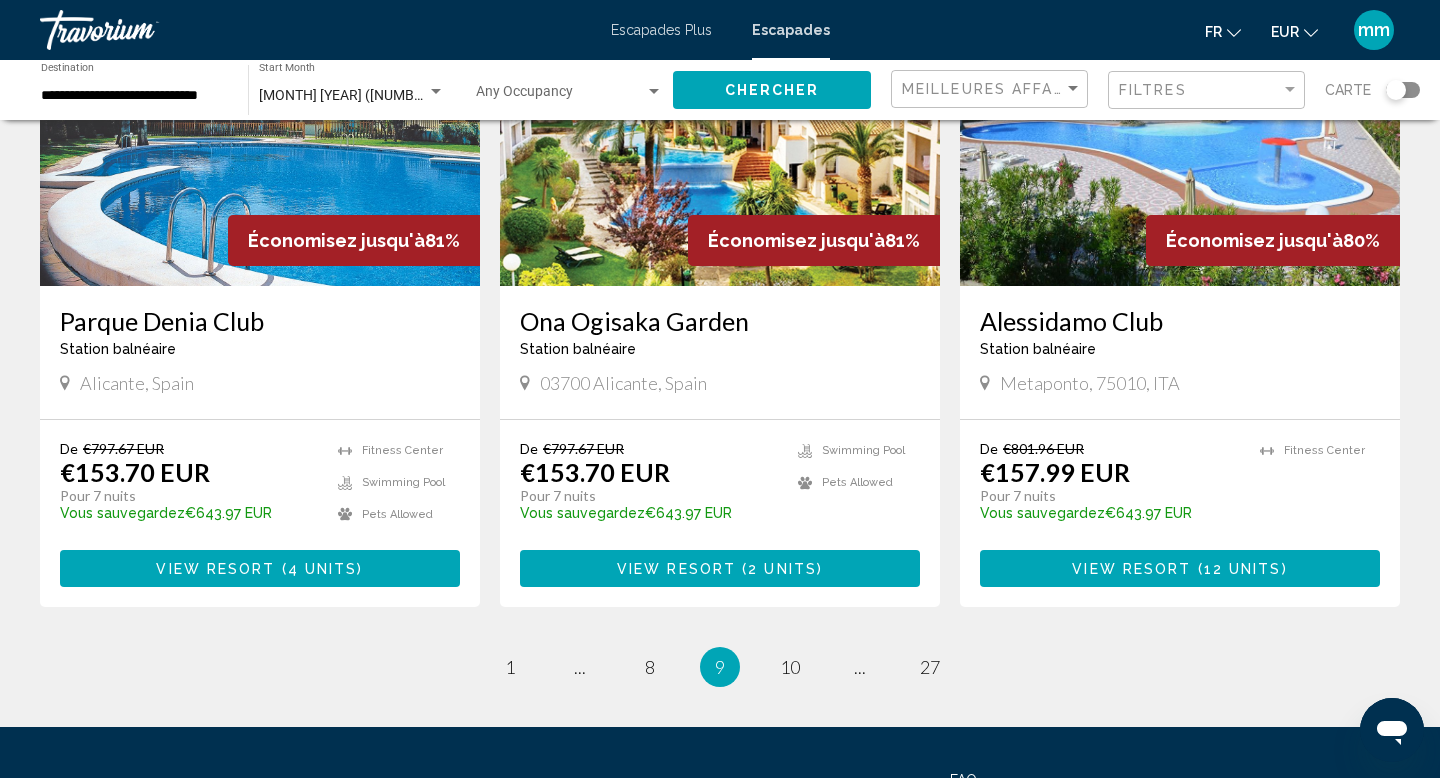 scroll, scrollTop: 2480, scrollLeft: 0, axis: vertical 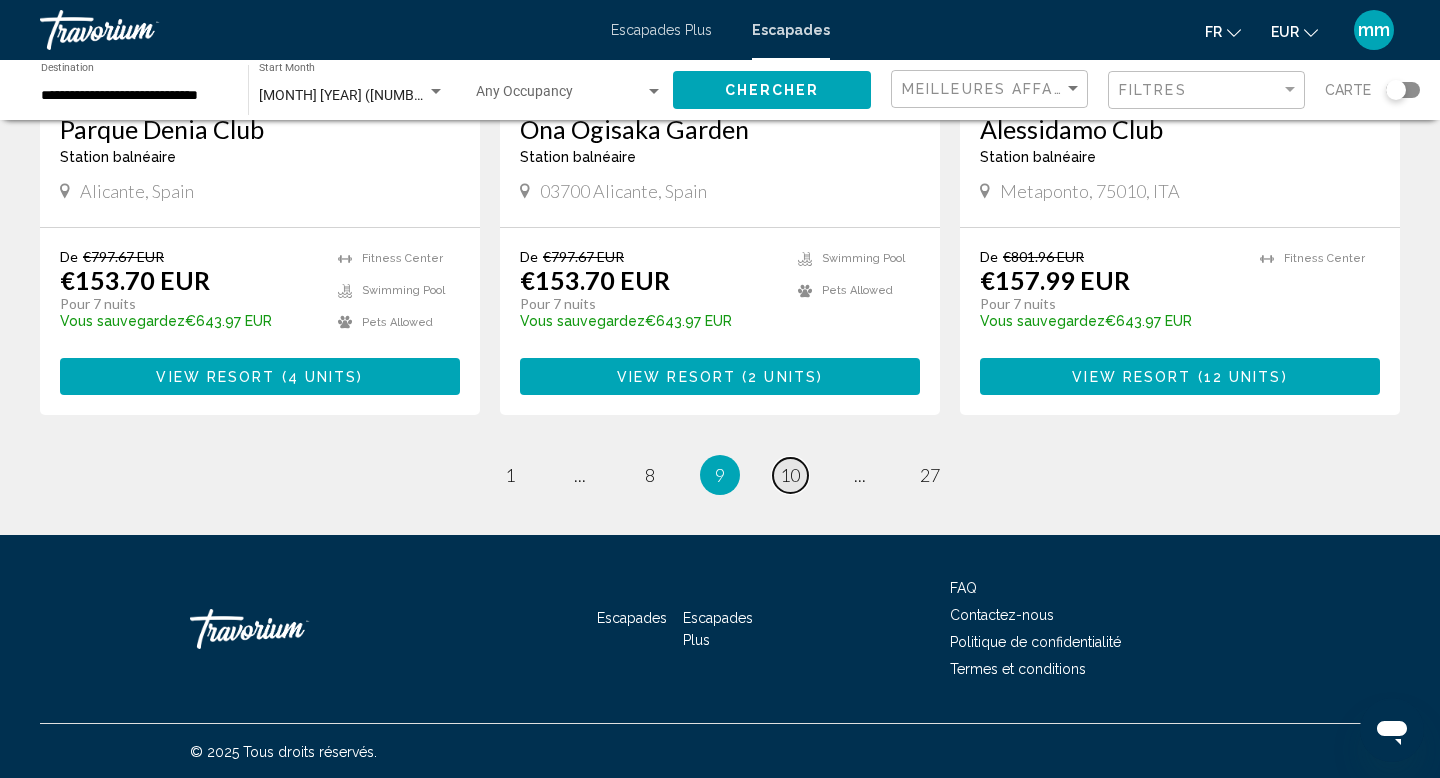 click on "10" at bounding box center (790, 475) 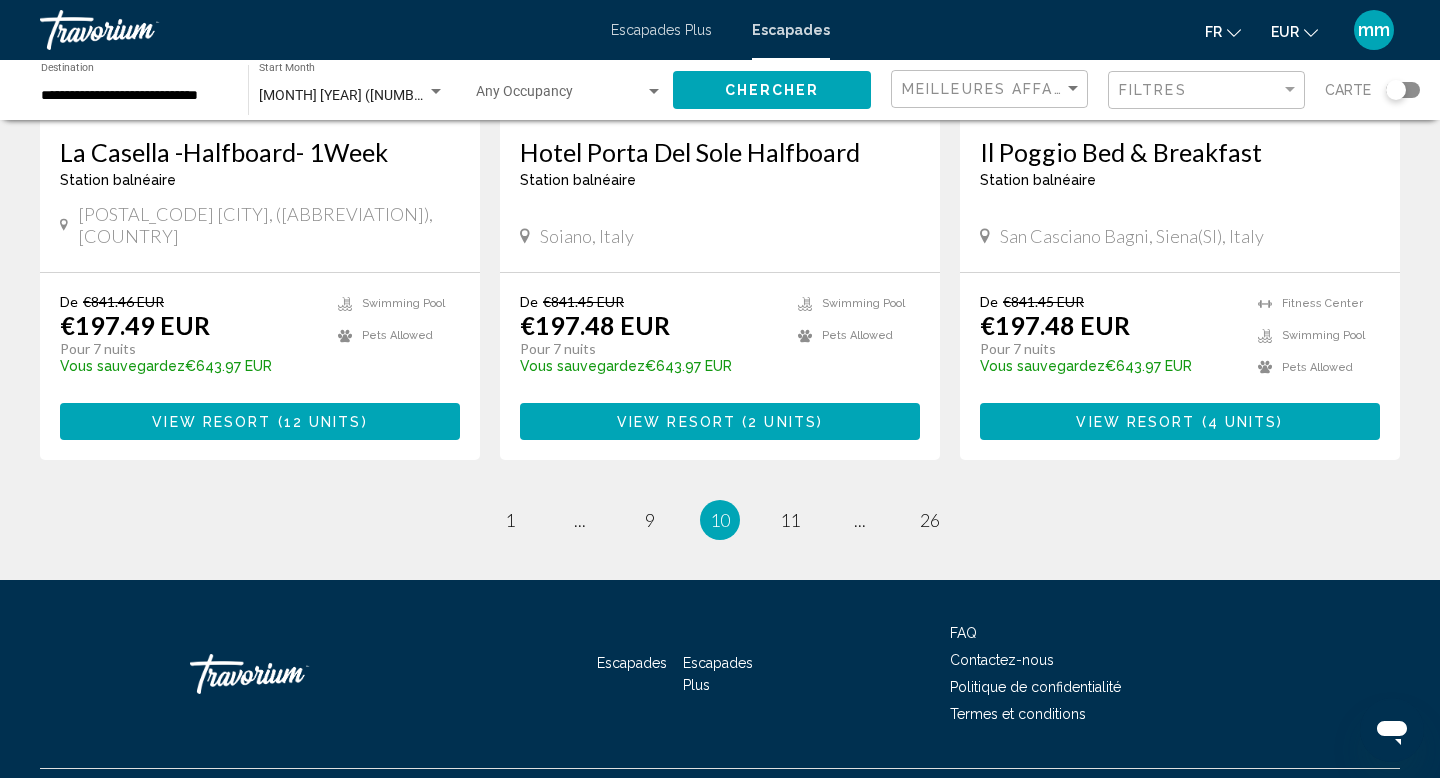 scroll, scrollTop: 2511, scrollLeft: 0, axis: vertical 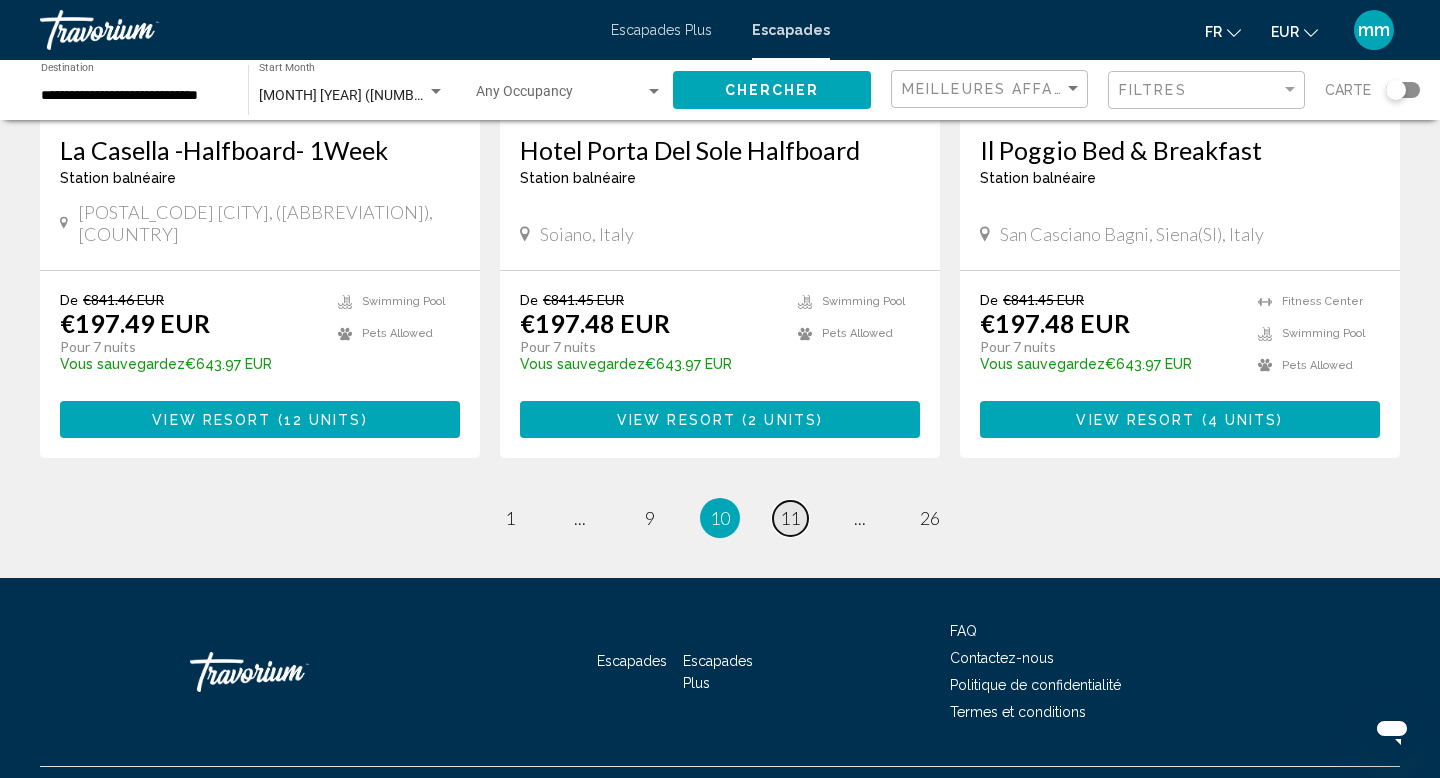 click on "11" at bounding box center [790, 518] 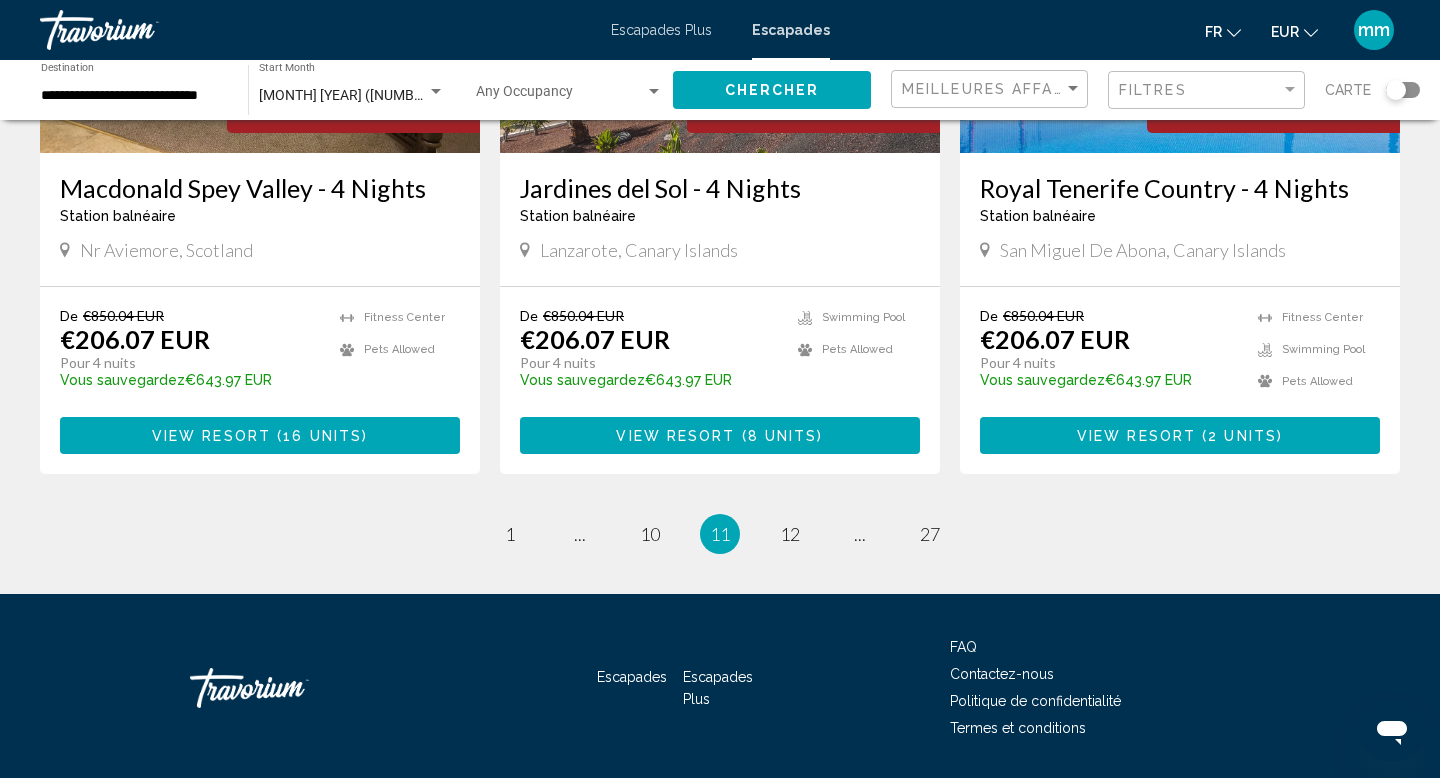 scroll, scrollTop: 2511, scrollLeft: 0, axis: vertical 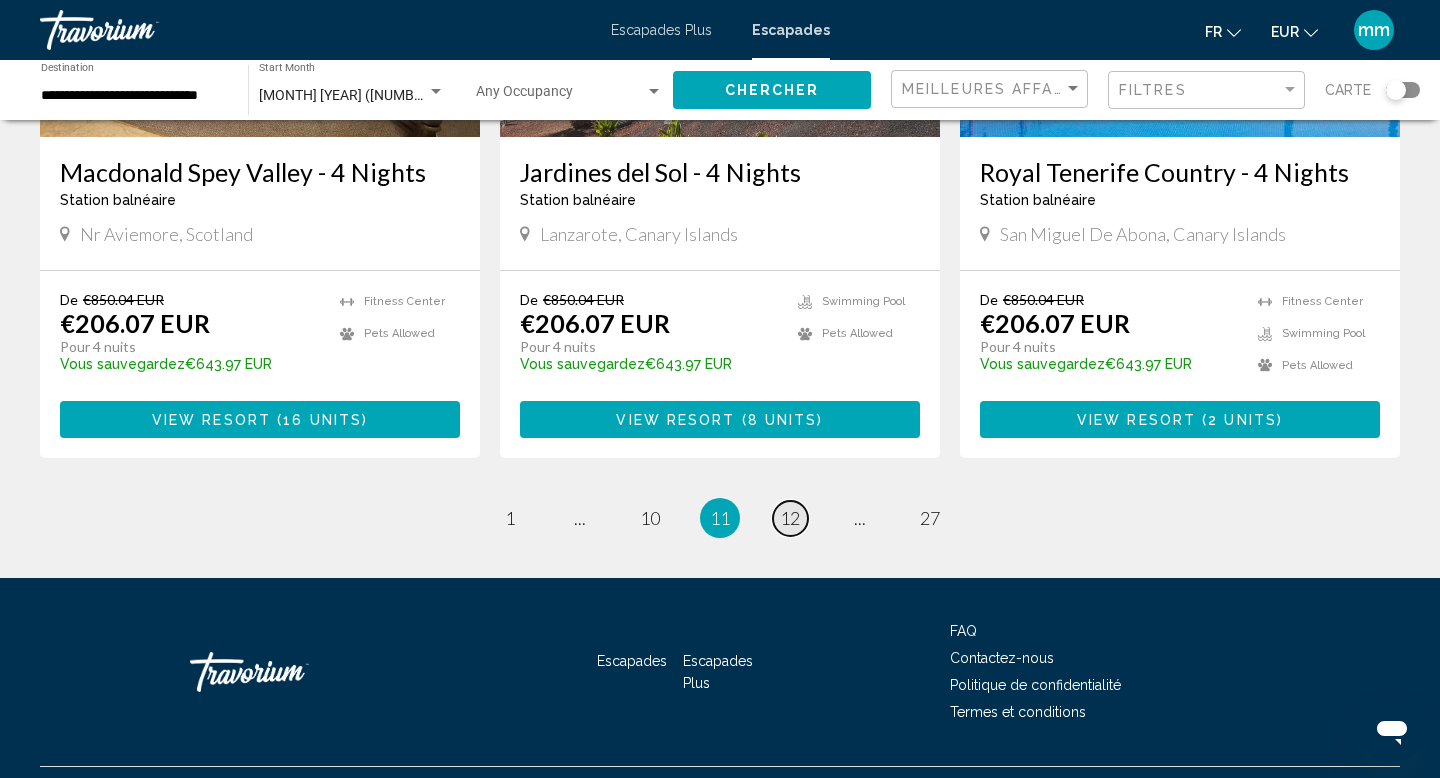 click on "12" at bounding box center [790, 518] 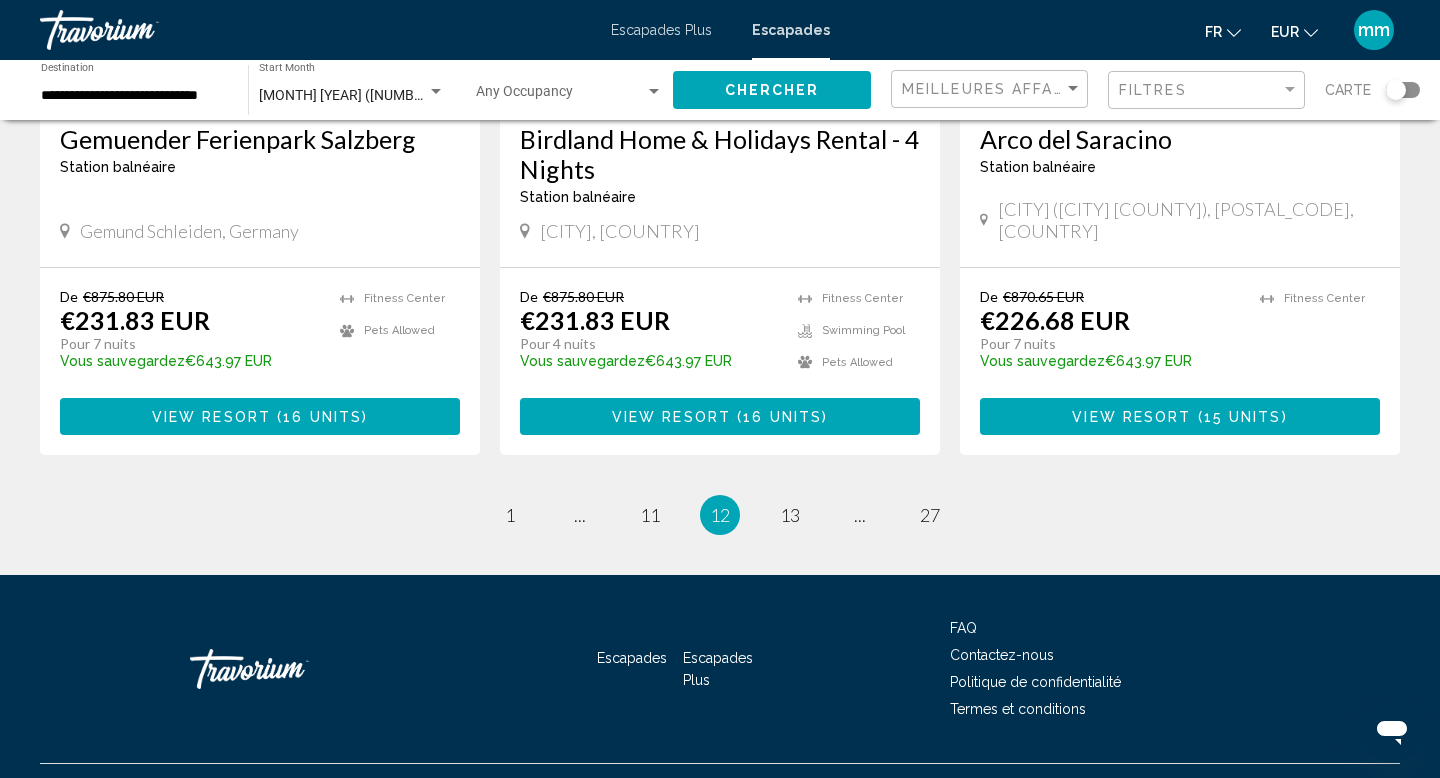 scroll, scrollTop: 2499, scrollLeft: 0, axis: vertical 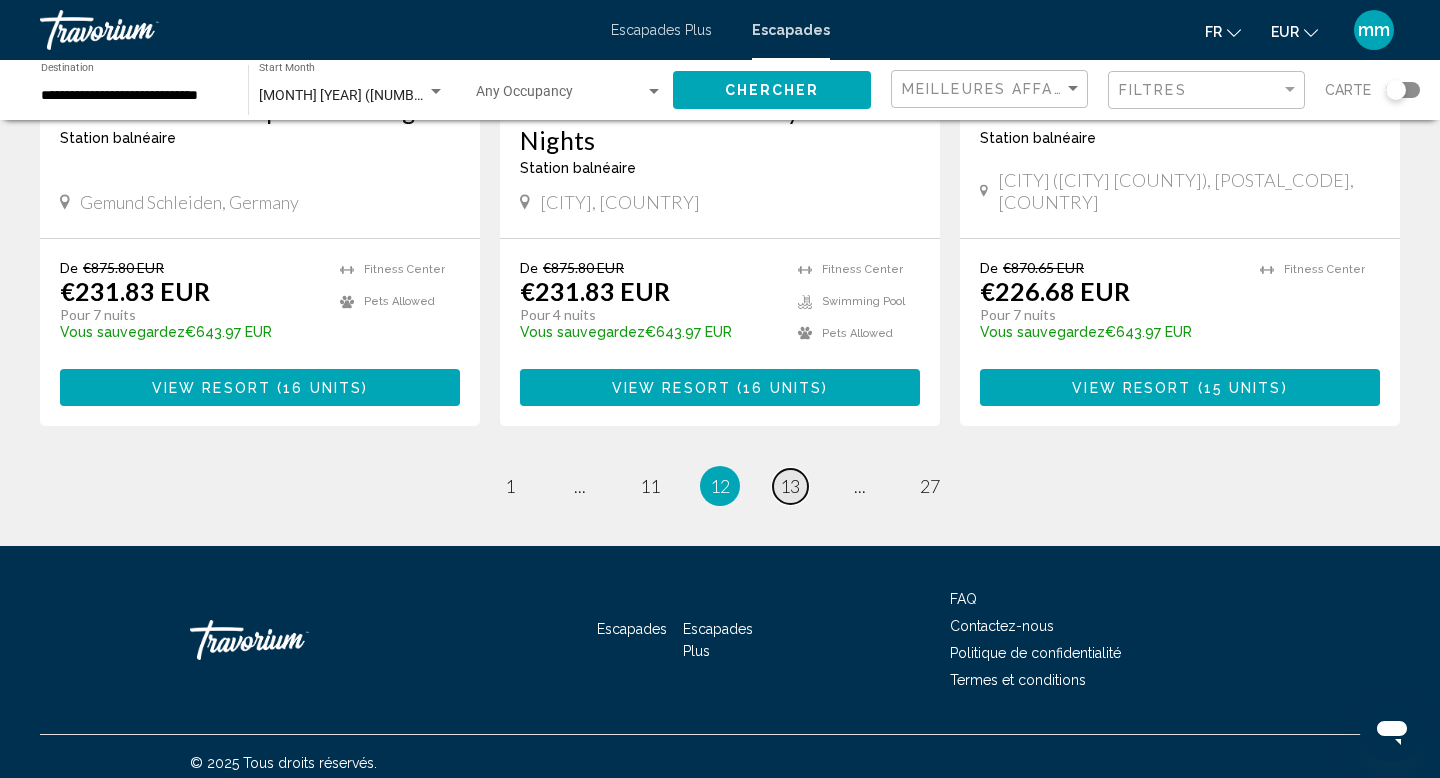 click on "13" at bounding box center (790, 486) 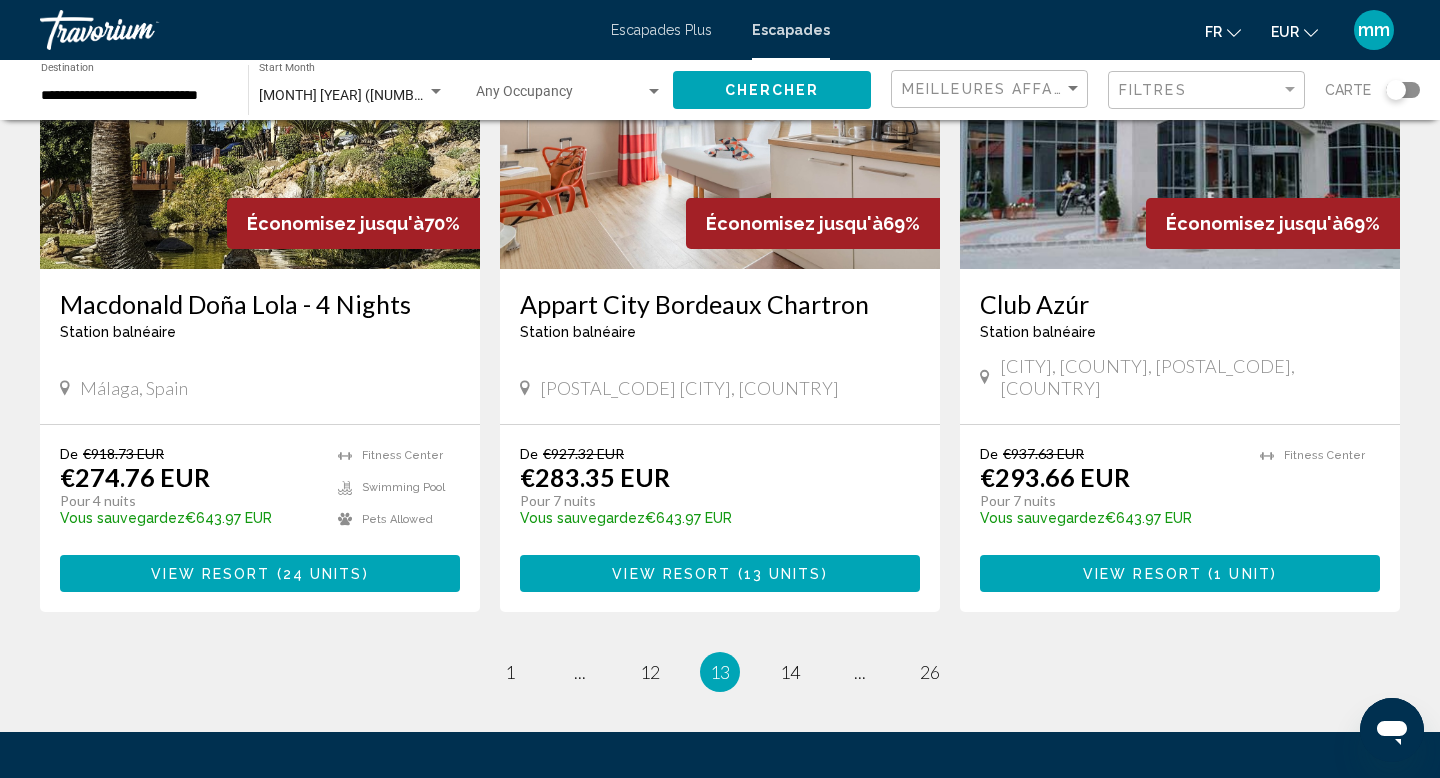 scroll, scrollTop: 2385, scrollLeft: 0, axis: vertical 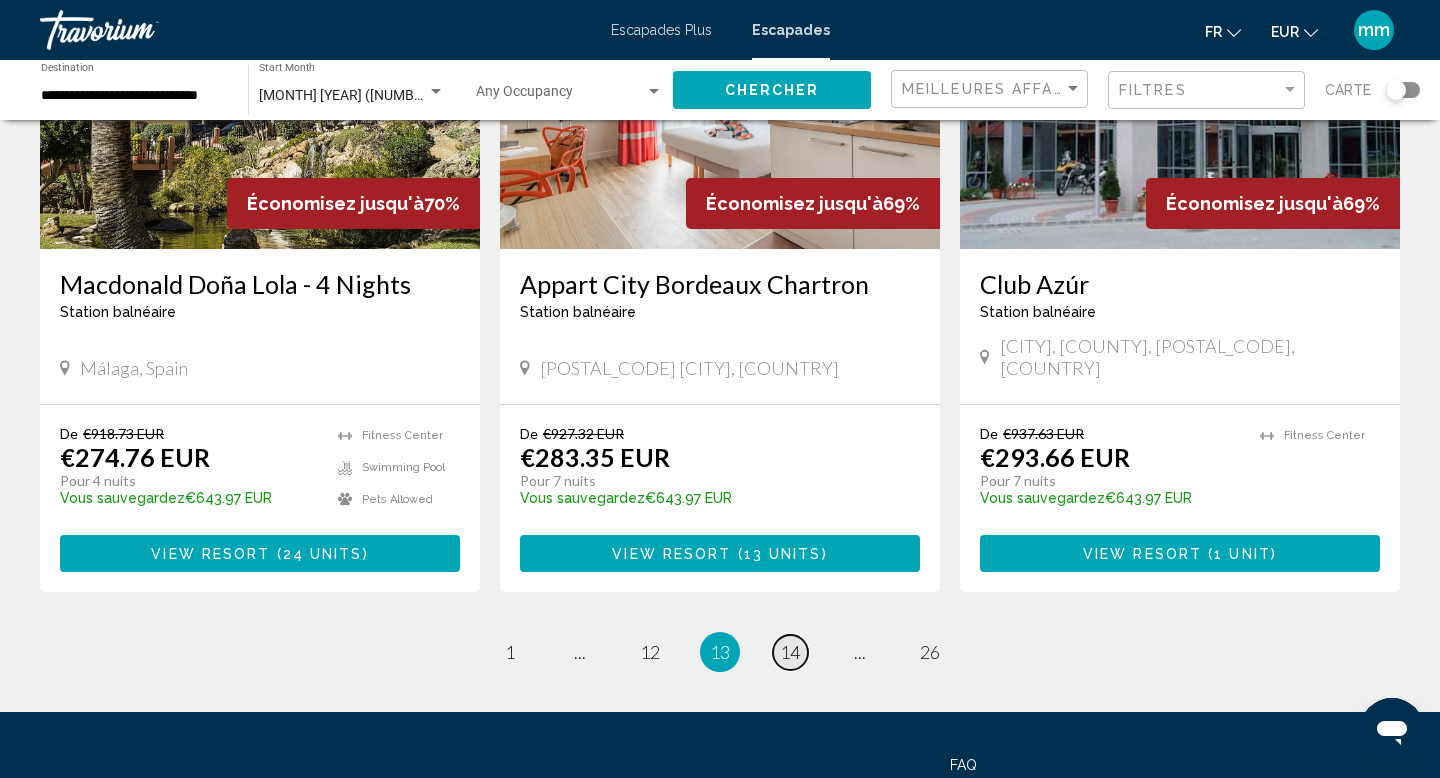 click on "14" at bounding box center [790, 652] 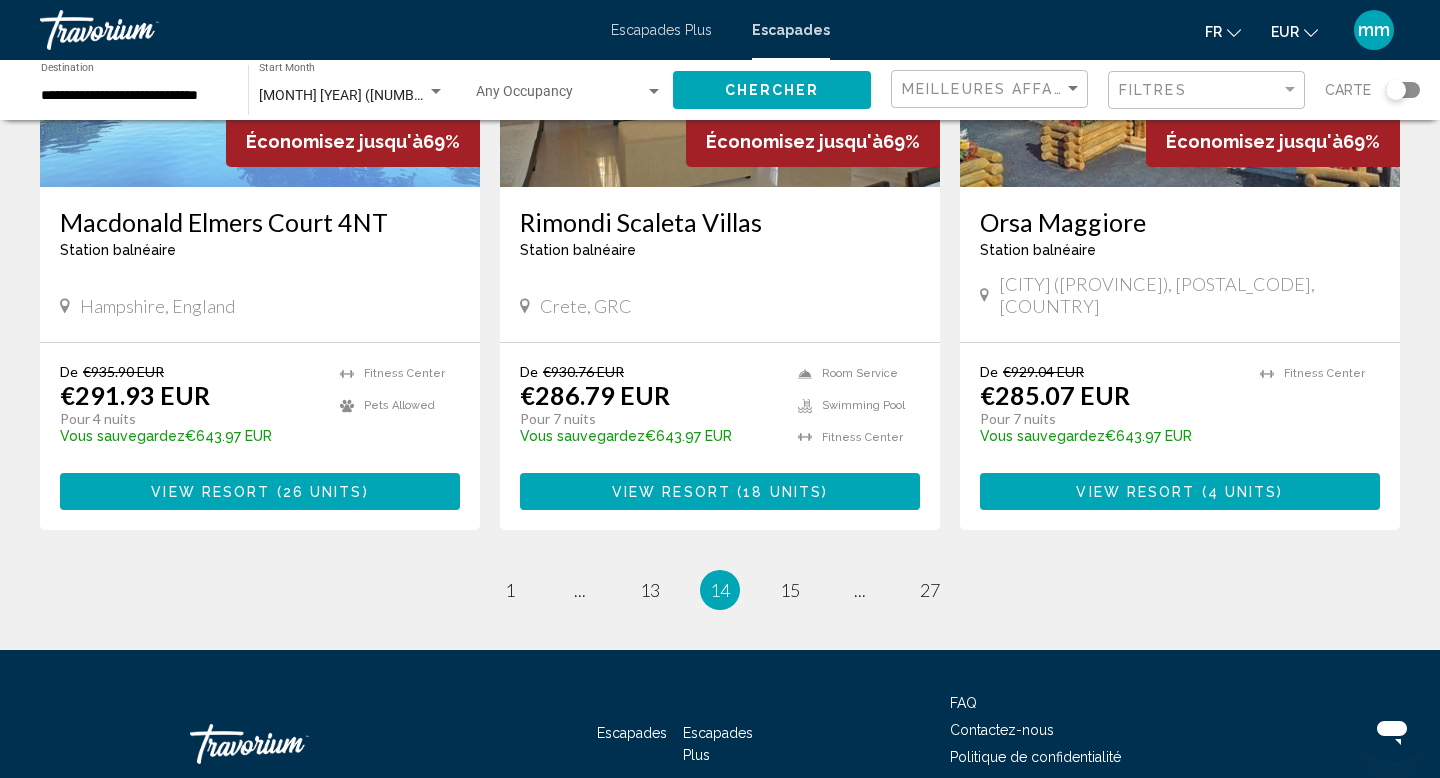 scroll, scrollTop: 2540, scrollLeft: 0, axis: vertical 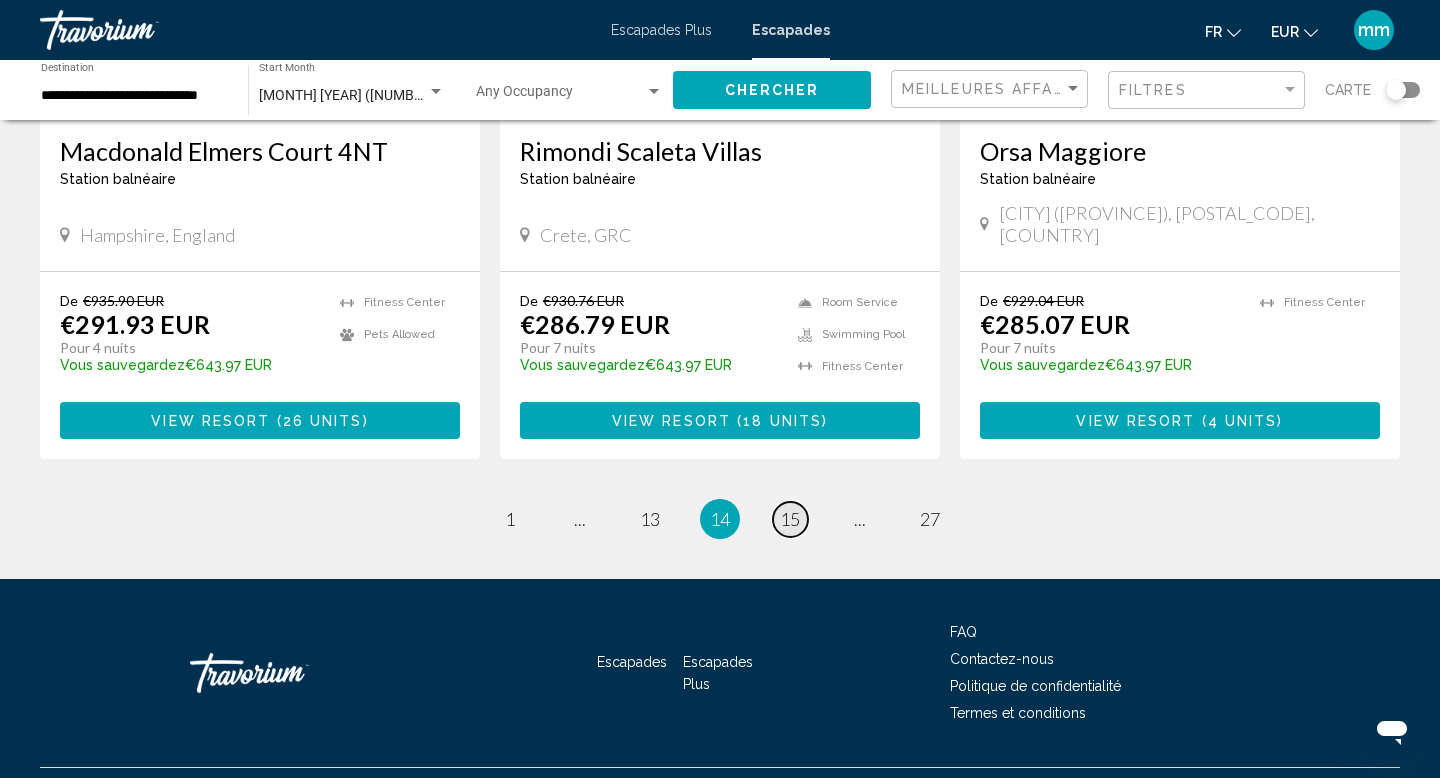 click on "15" at bounding box center (790, 519) 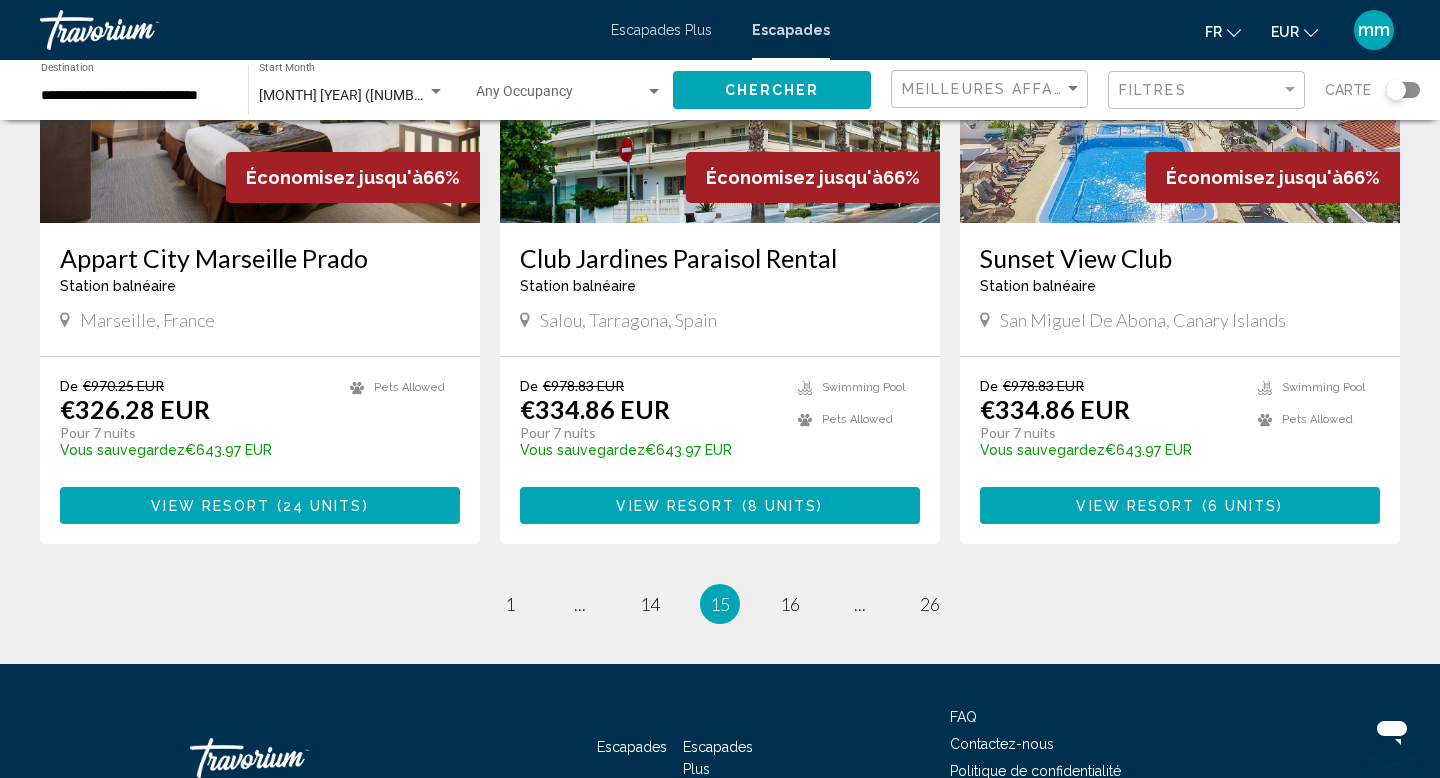 scroll, scrollTop: 2412, scrollLeft: 0, axis: vertical 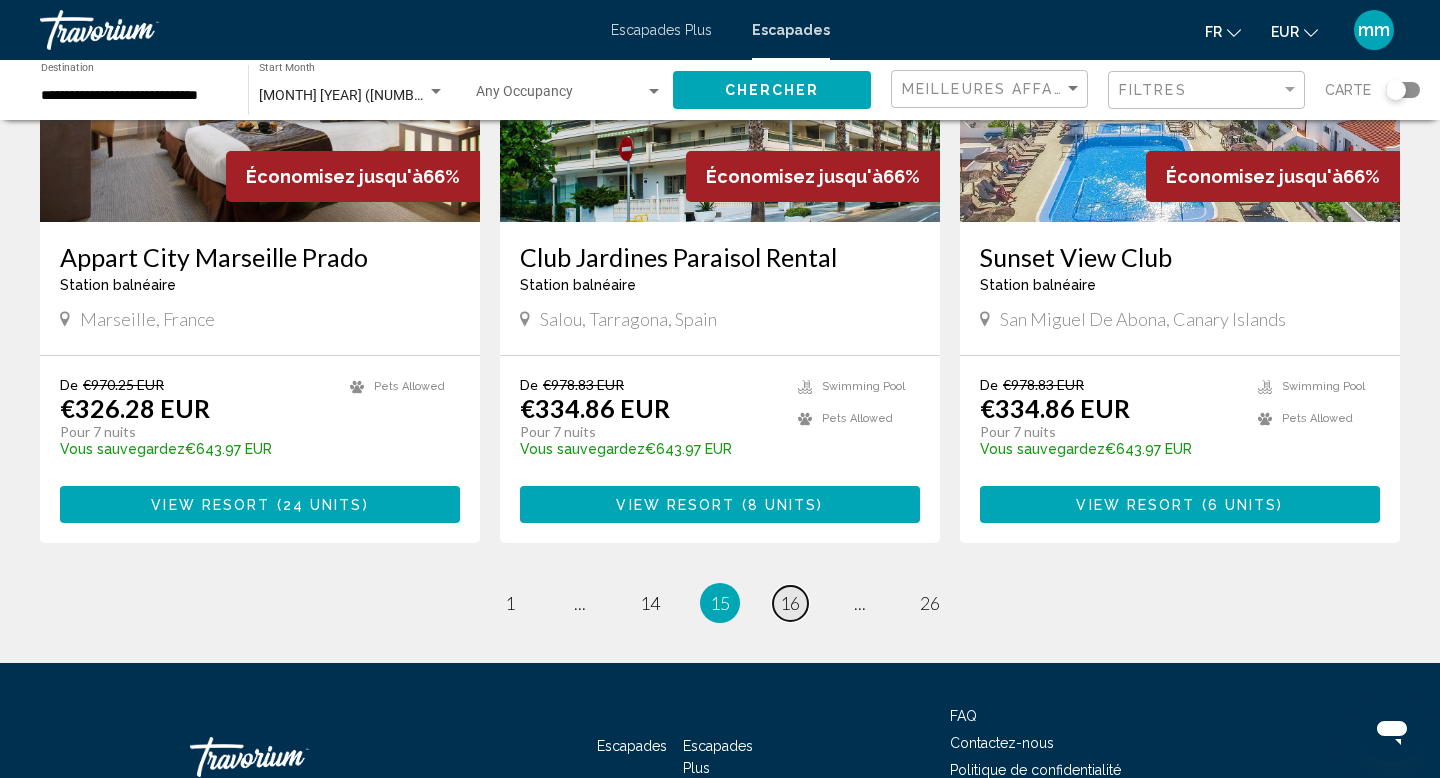 click on "16" at bounding box center (790, 603) 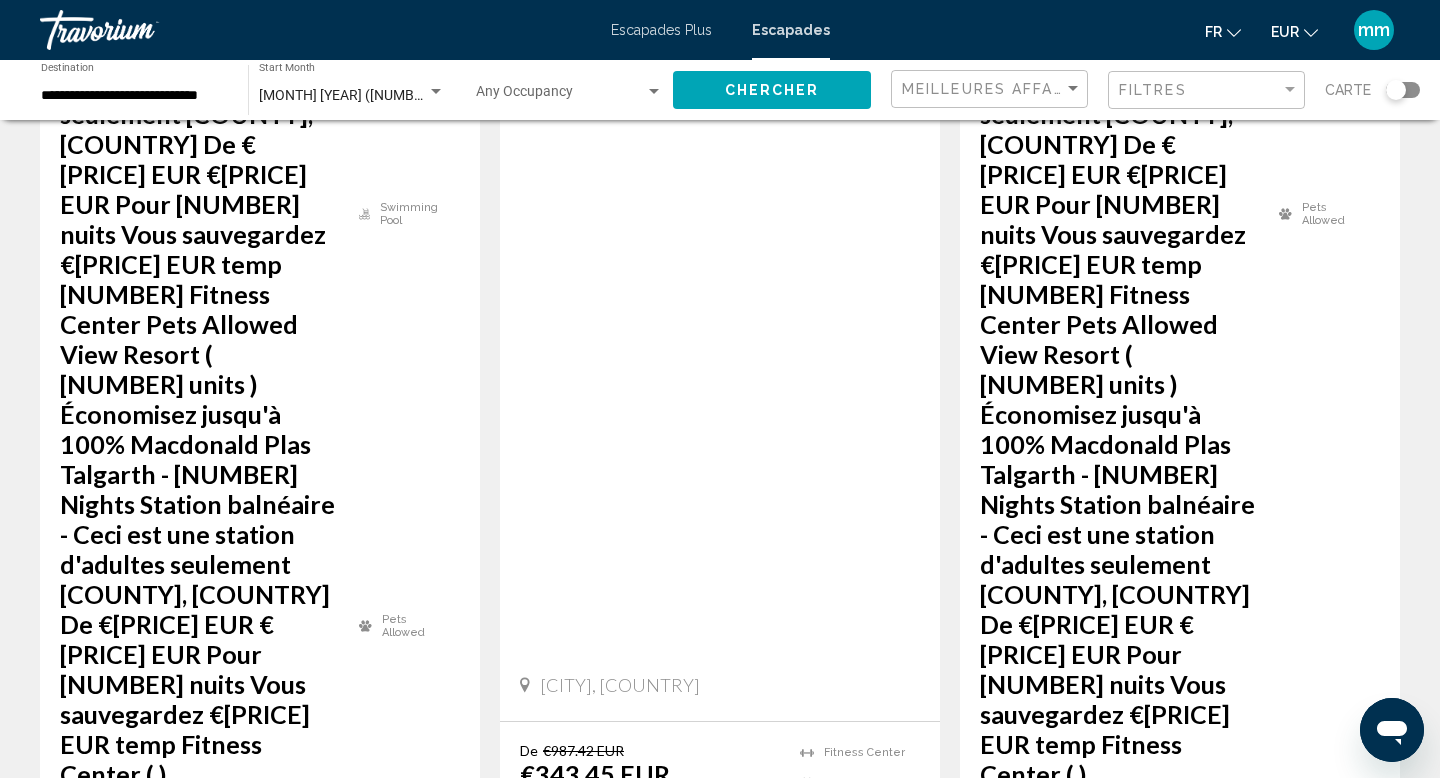 scroll, scrollTop: 2556, scrollLeft: 0, axis: vertical 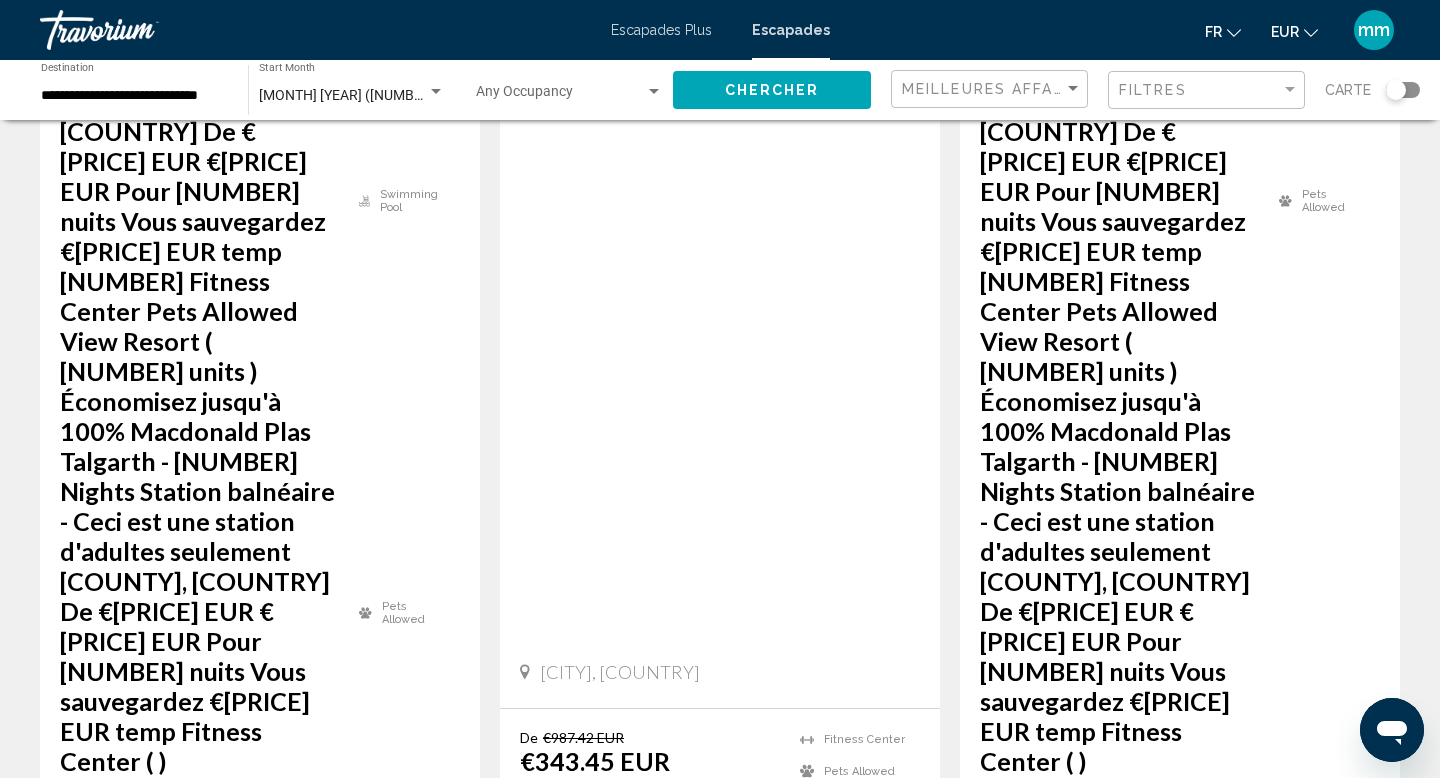 click on "17" at bounding box center (790, 2777) 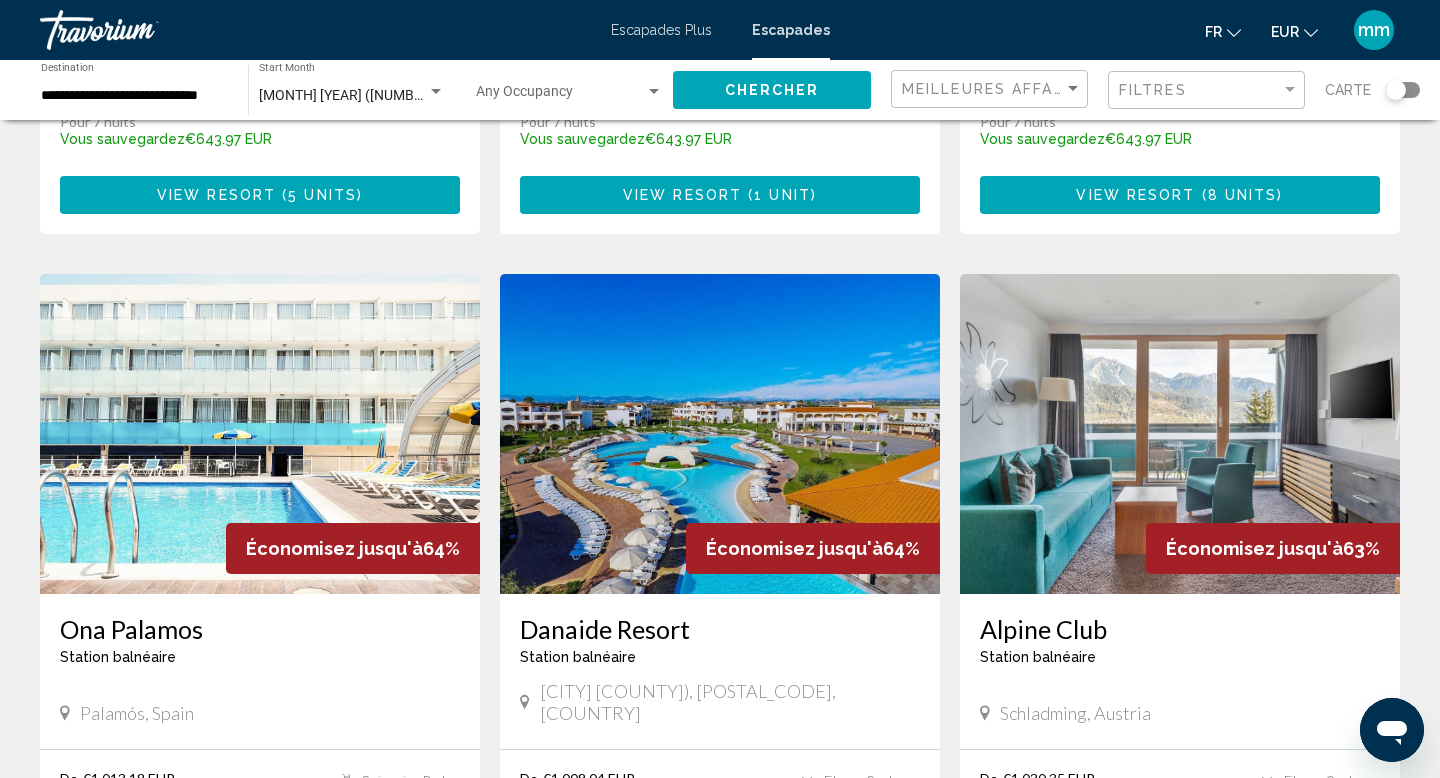 scroll, scrollTop: 2570, scrollLeft: 0, axis: vertical 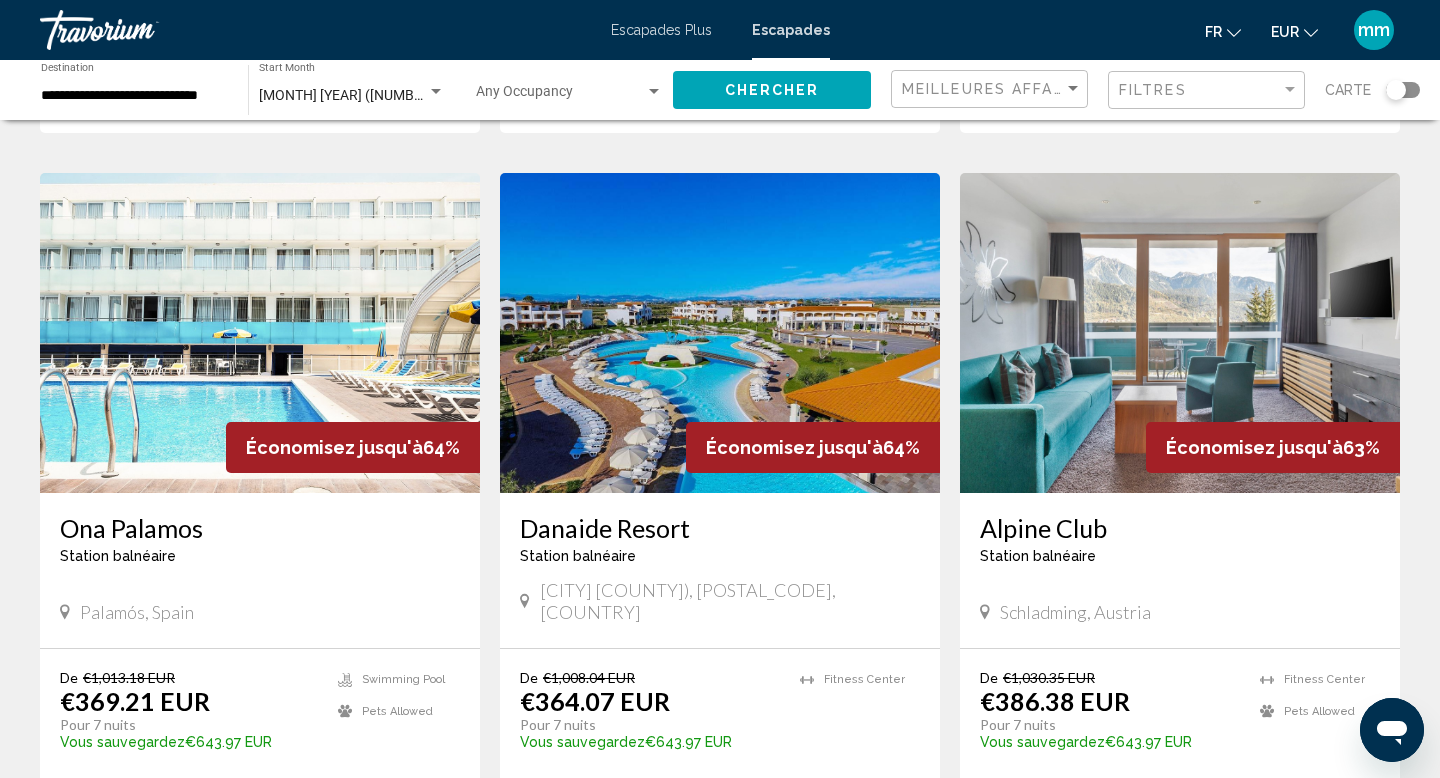 click on "18" at bounding box center (790, 1607) 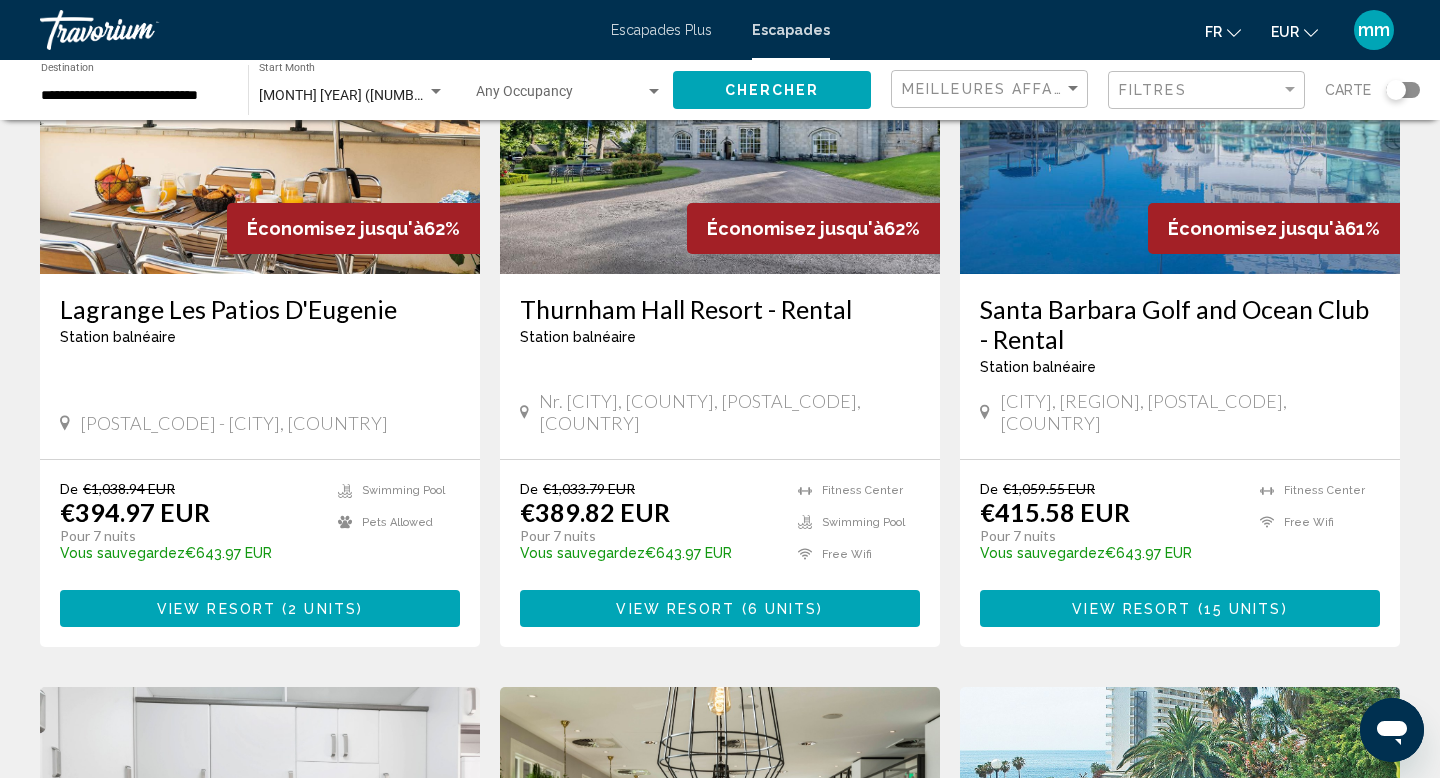 scroll, scrollTop: 258, scrollLeft: 0, axis: vertical 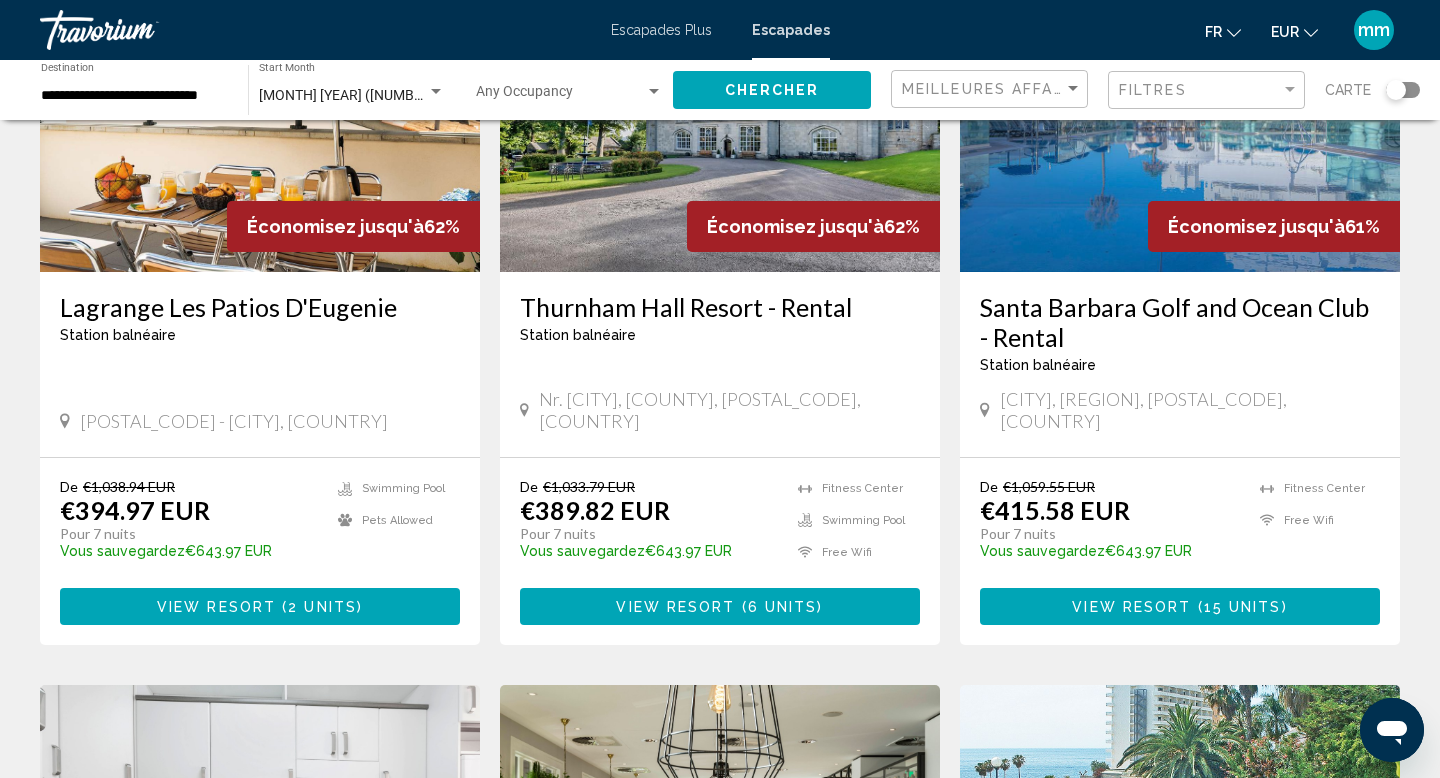 click at bounding box center (260, 112) 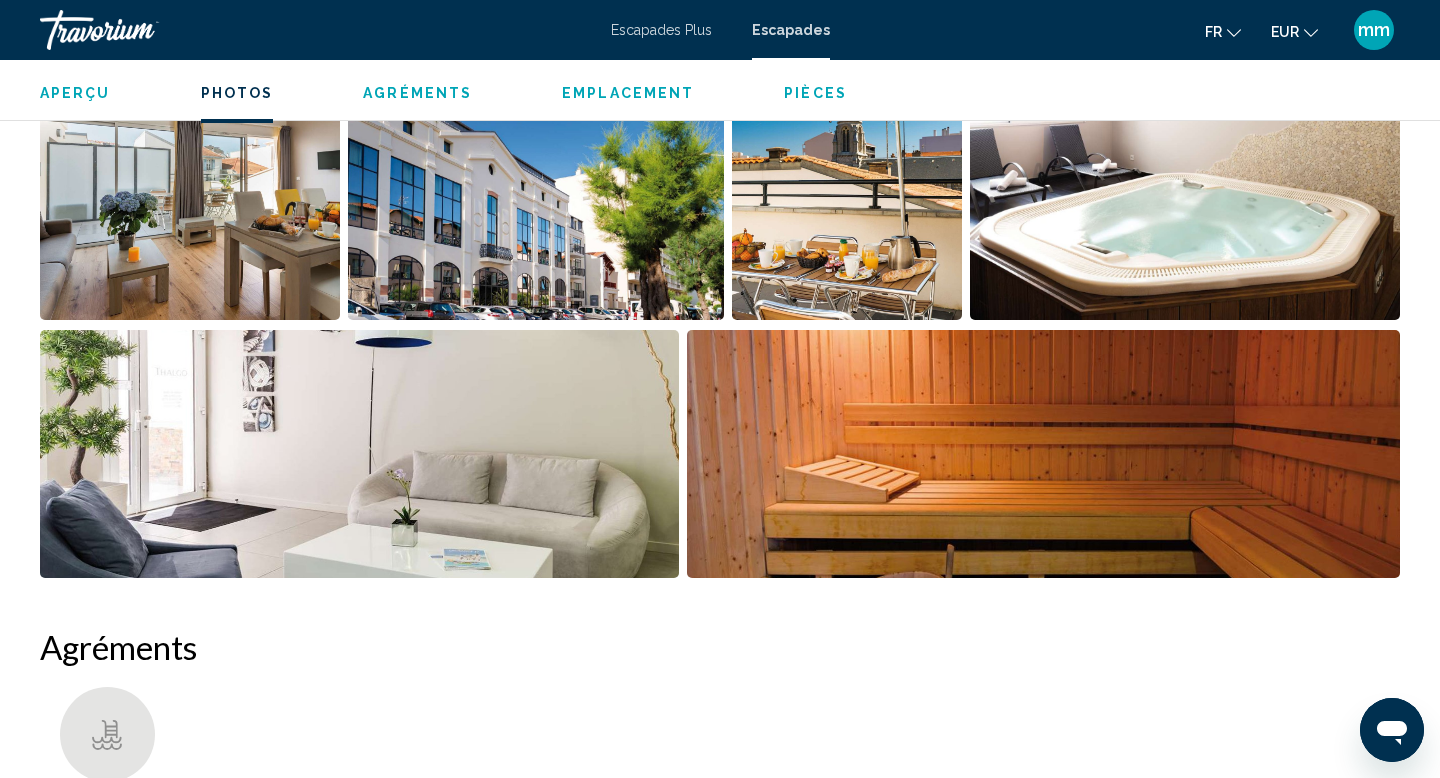 scroll, scrollTop: 958, scrollLeft: 0, axis: vertical 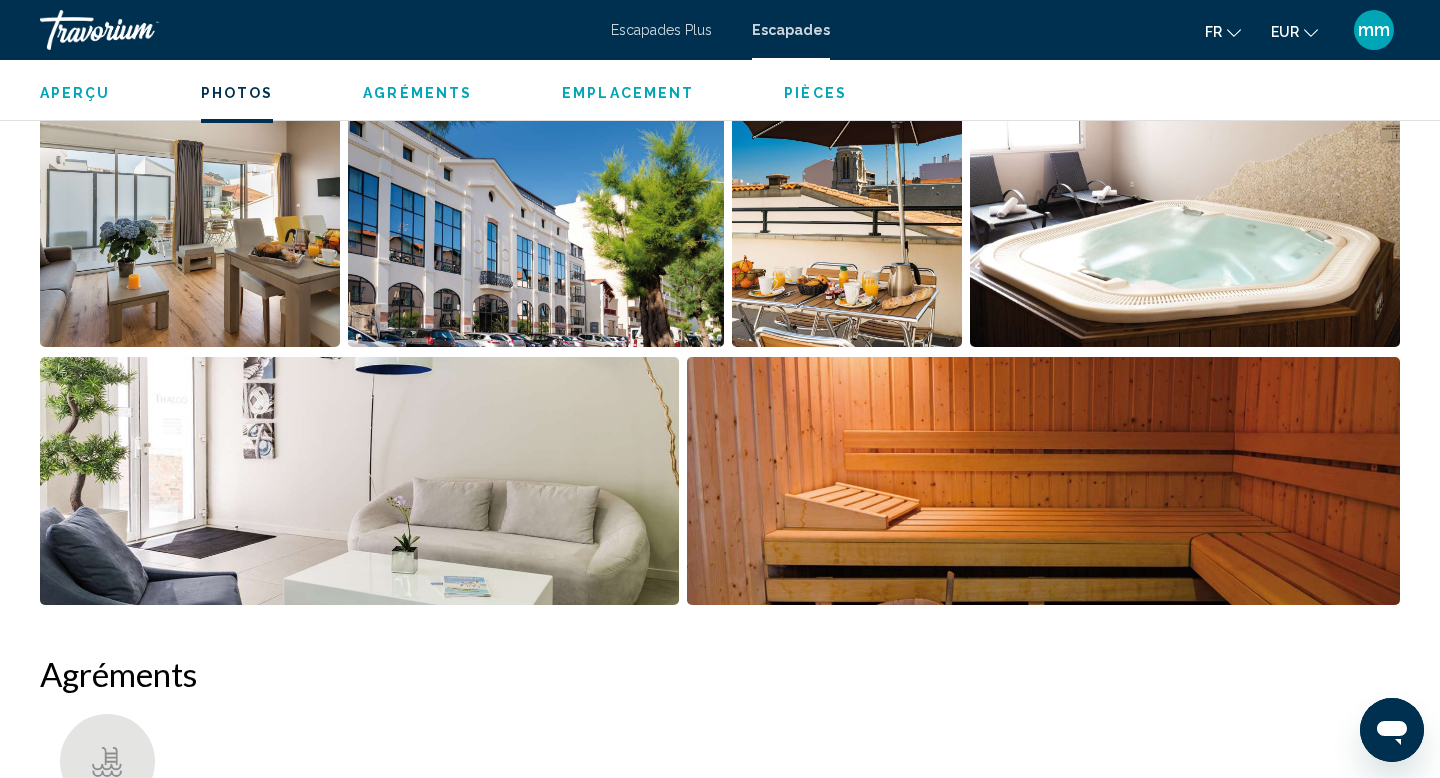 click at bounding box center [190, 223] 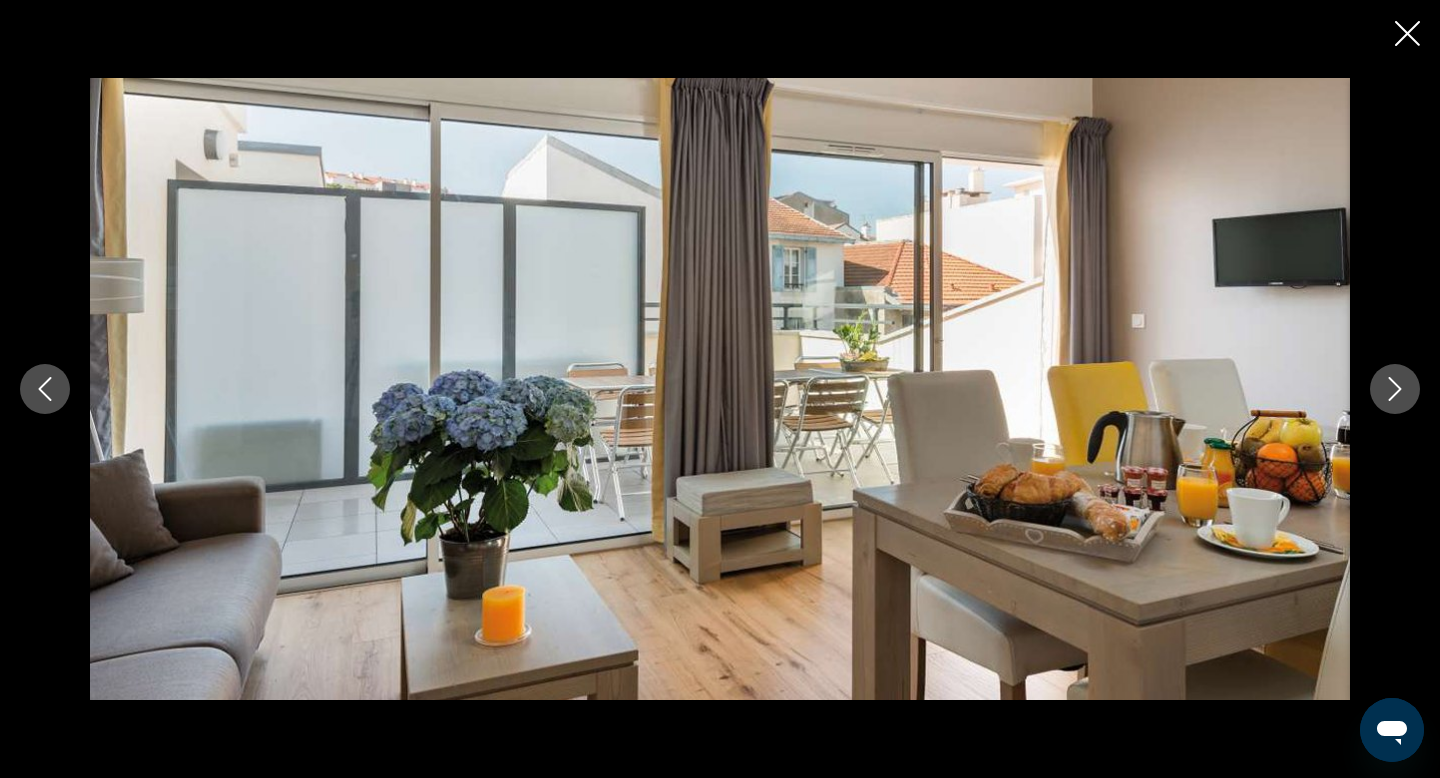 click 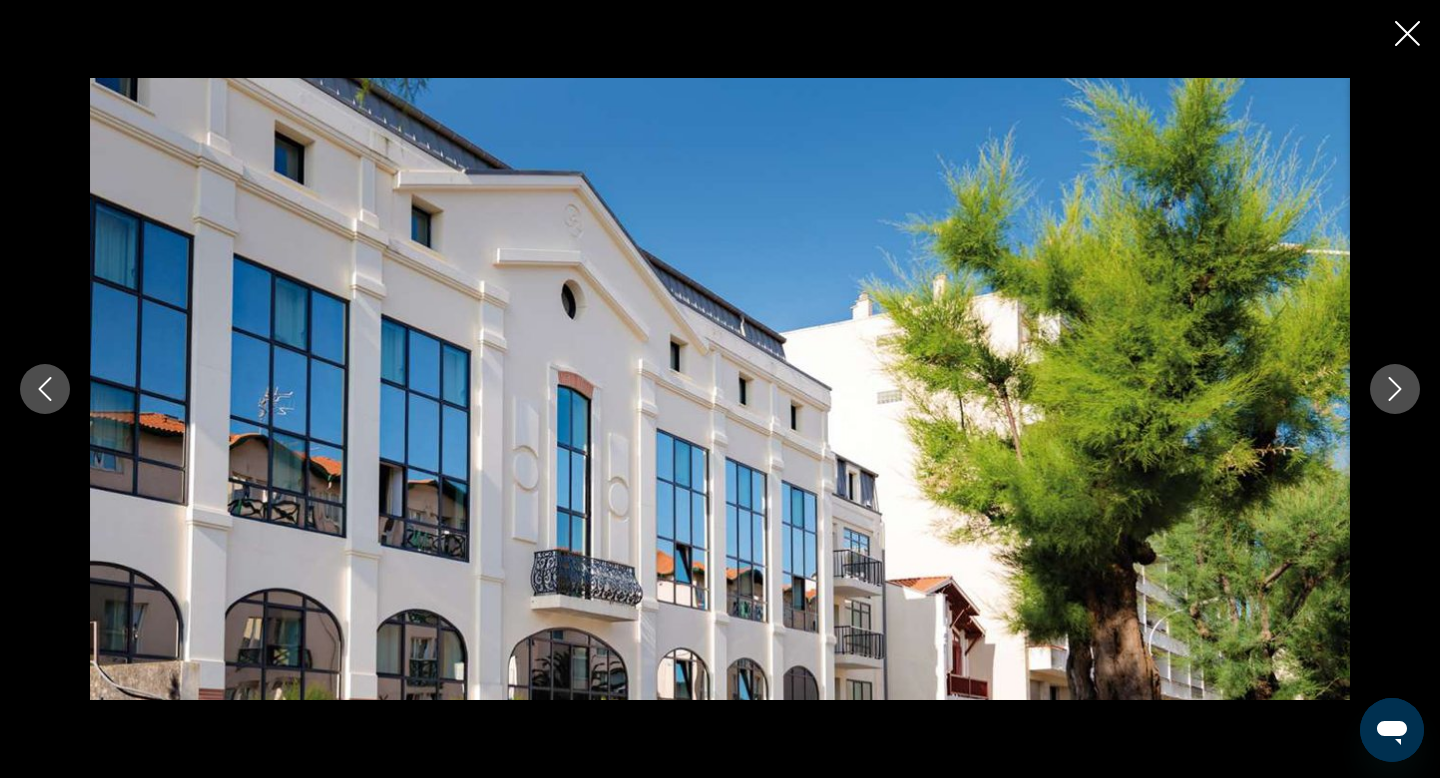 click 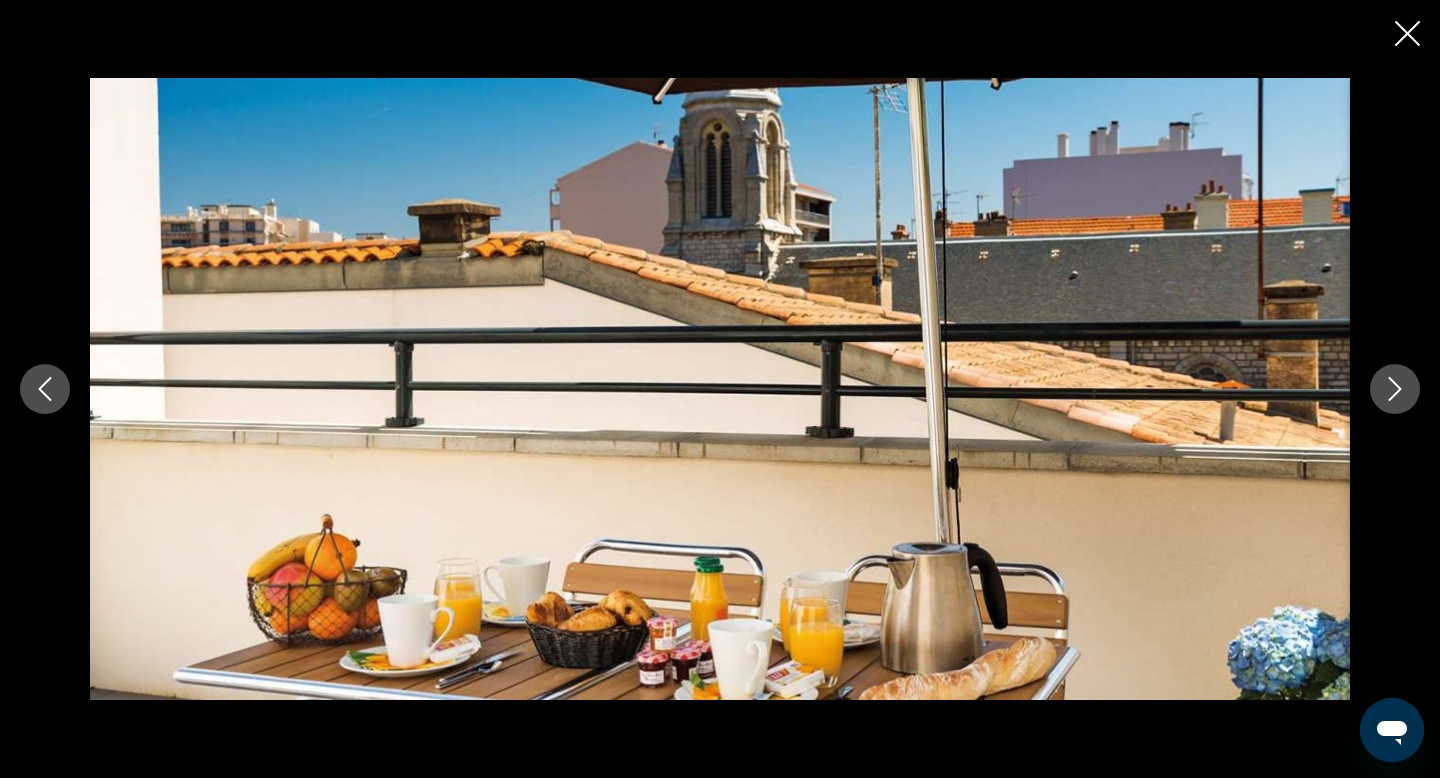 click 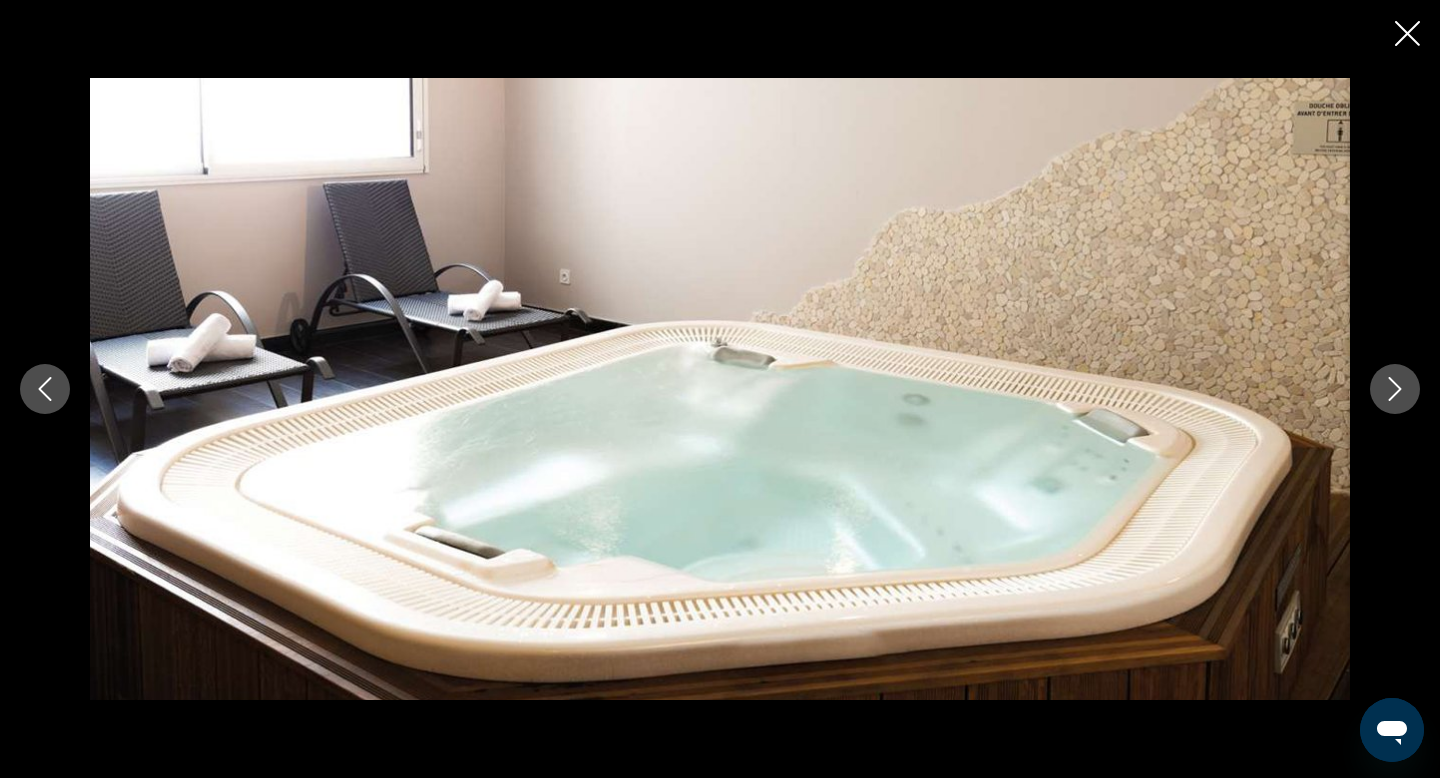 click 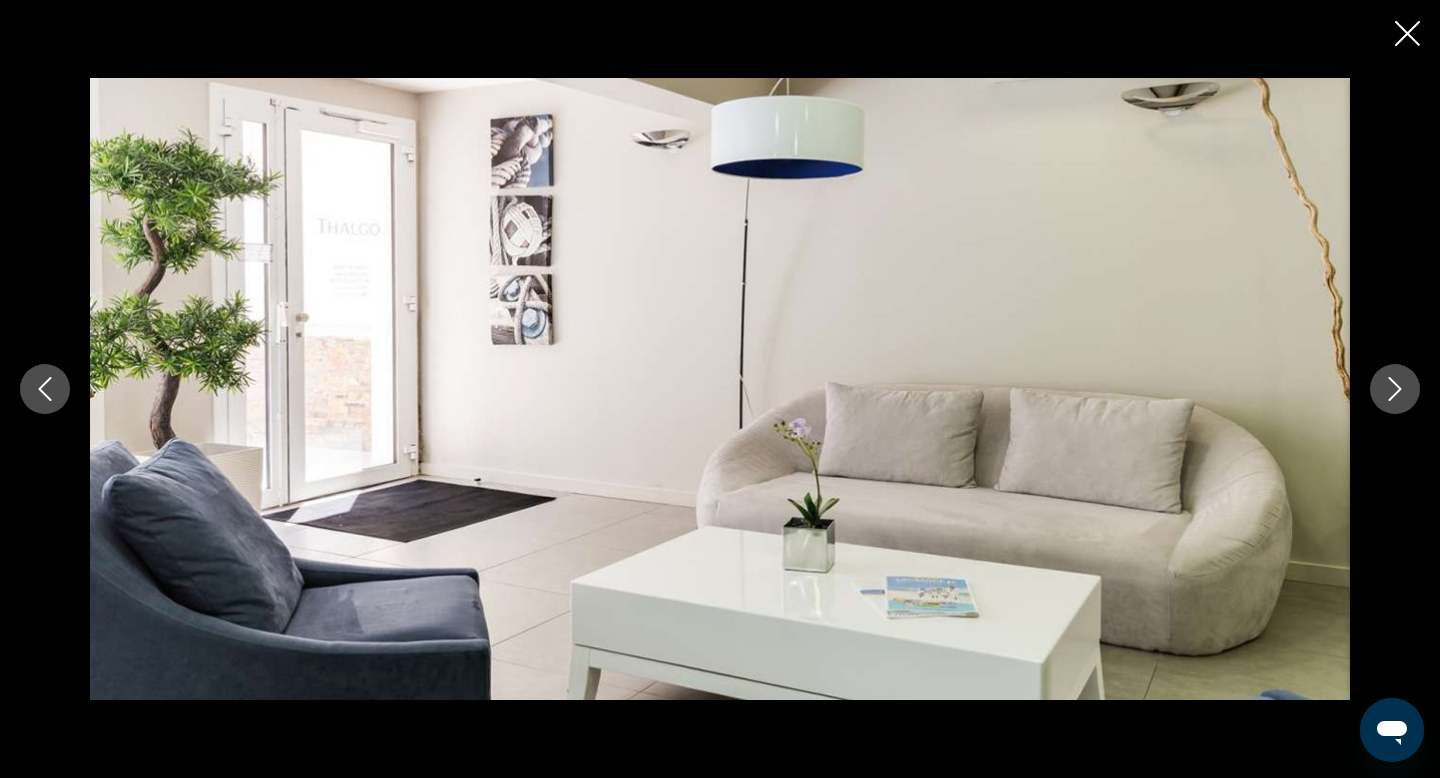 click 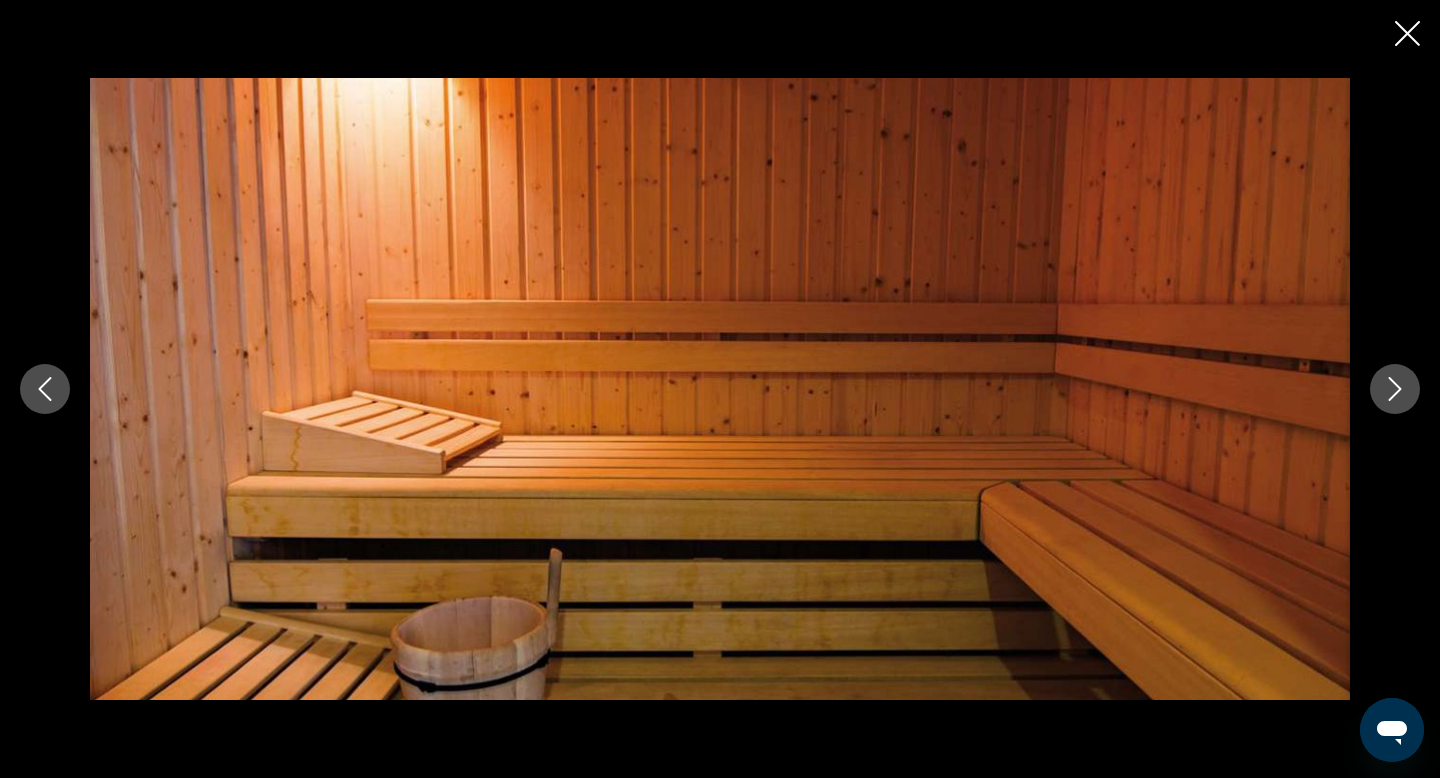 click 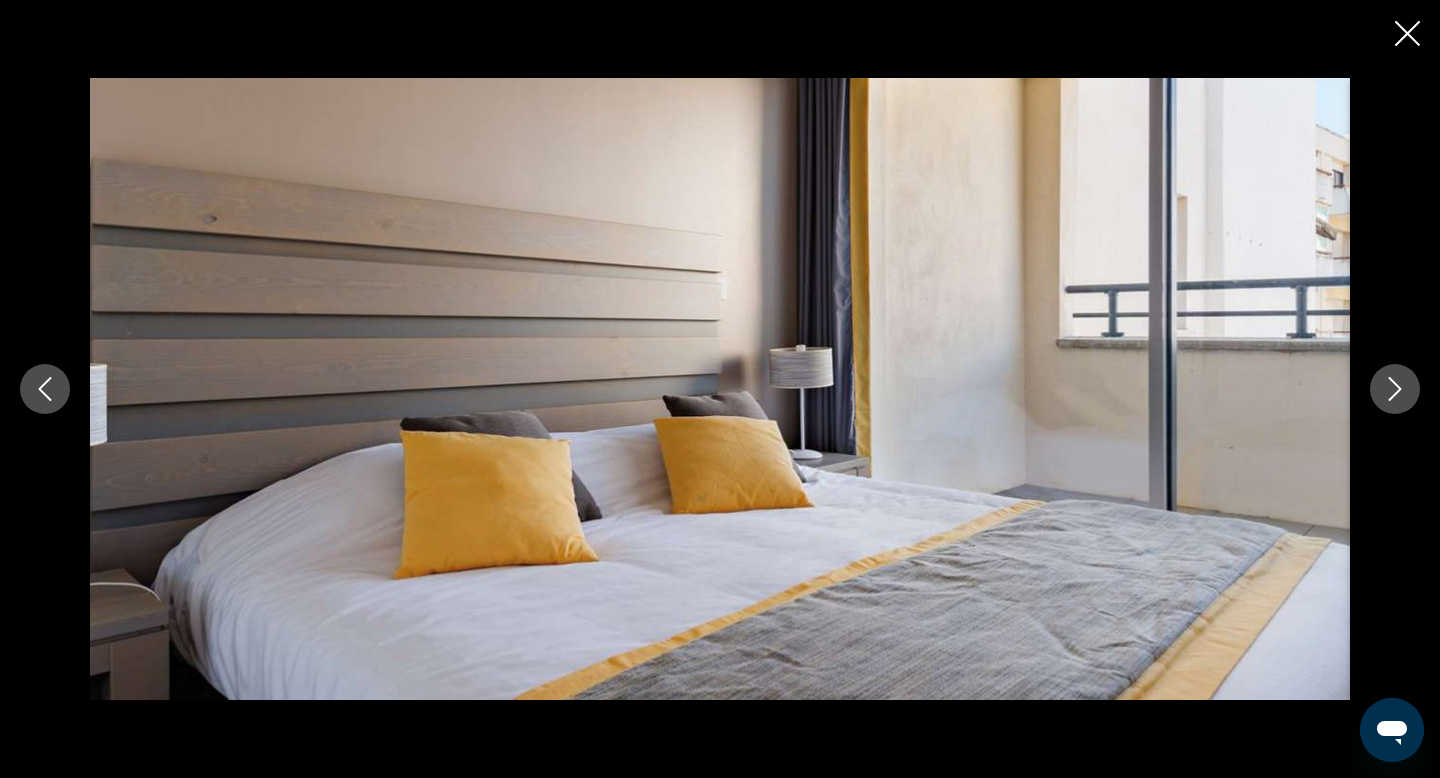 click 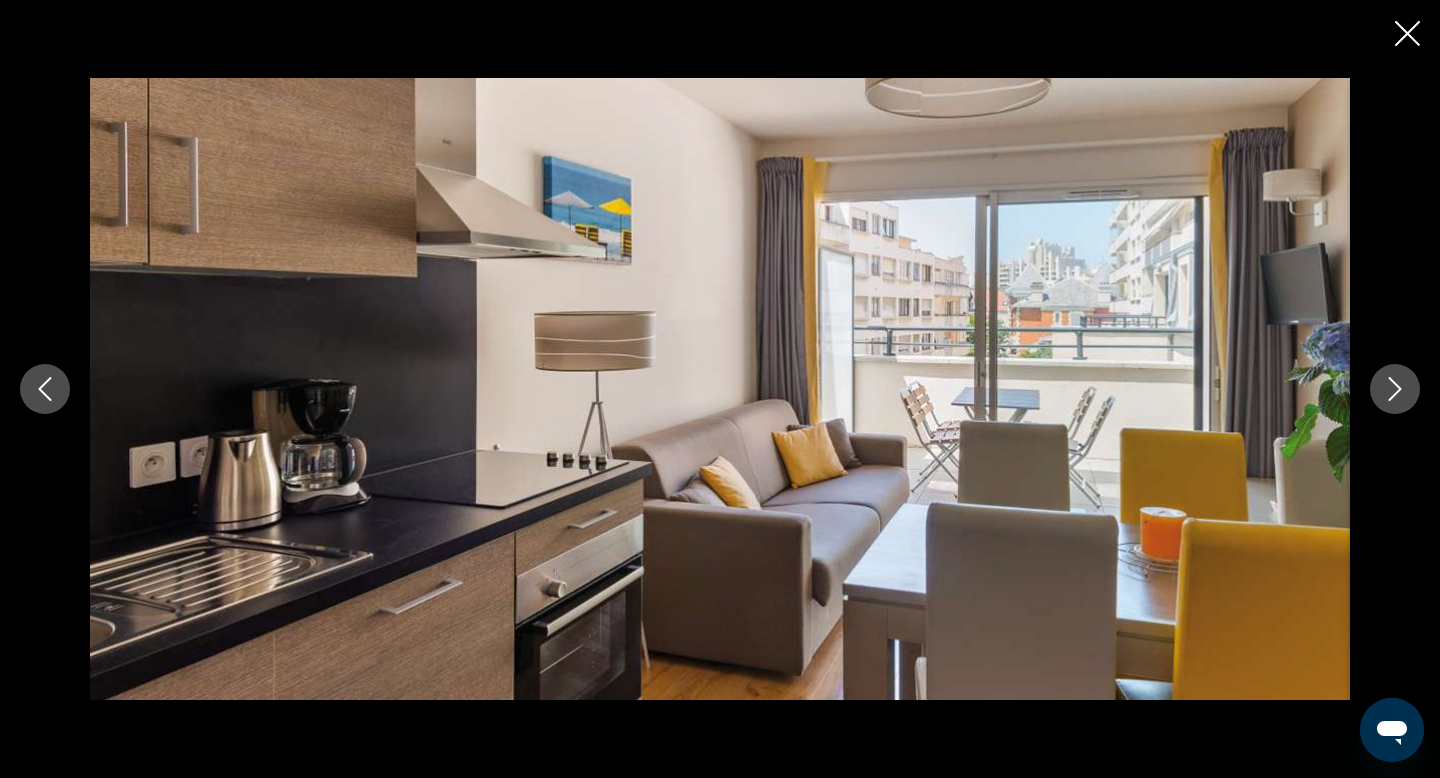 click 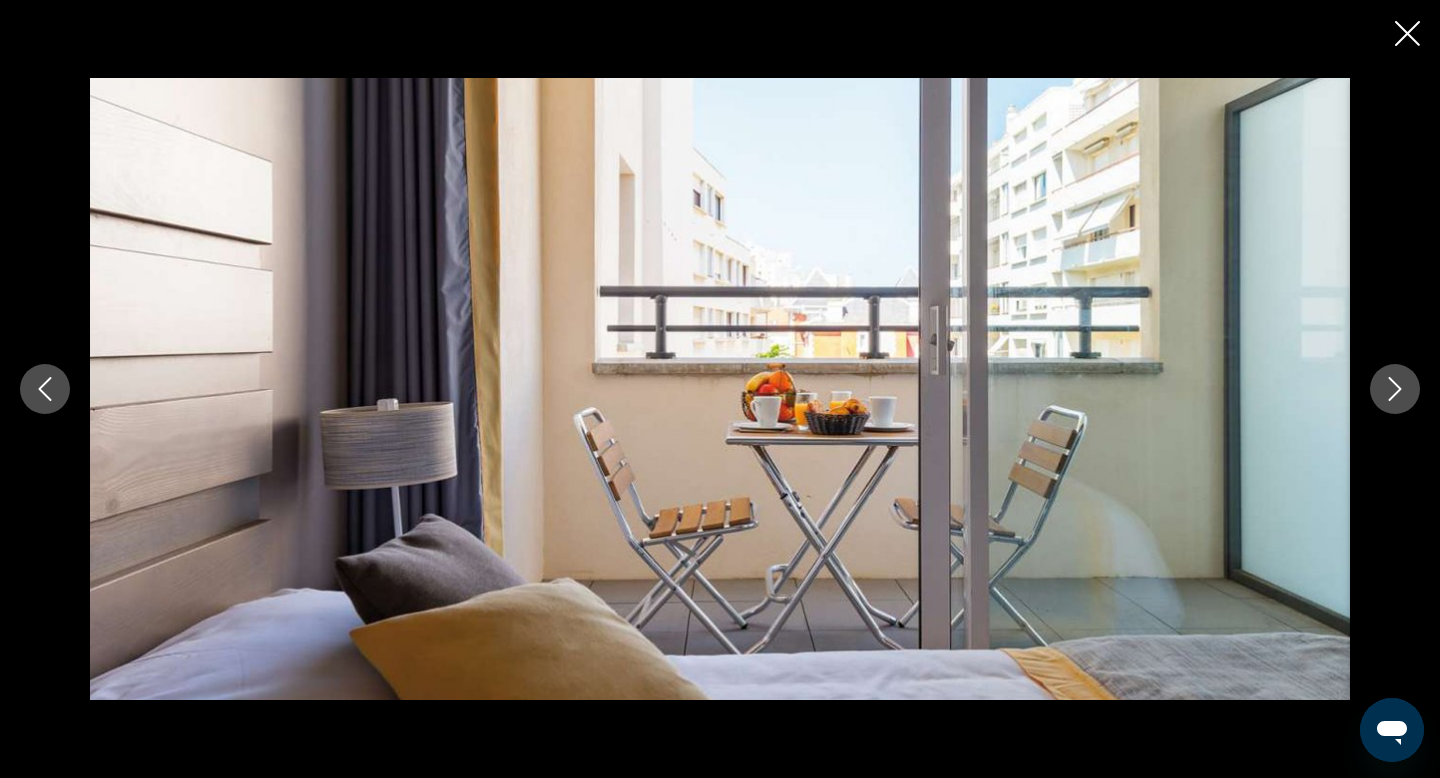 click 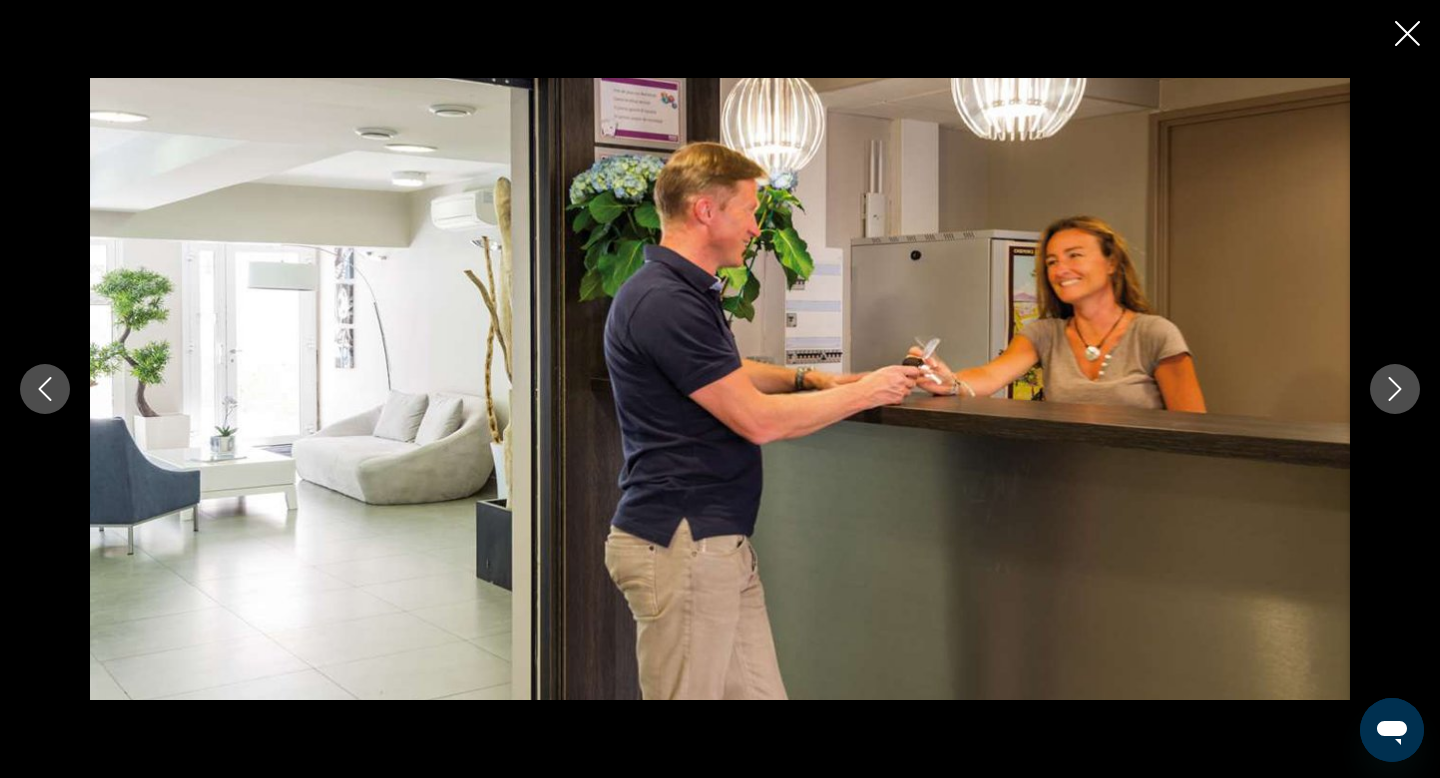 click 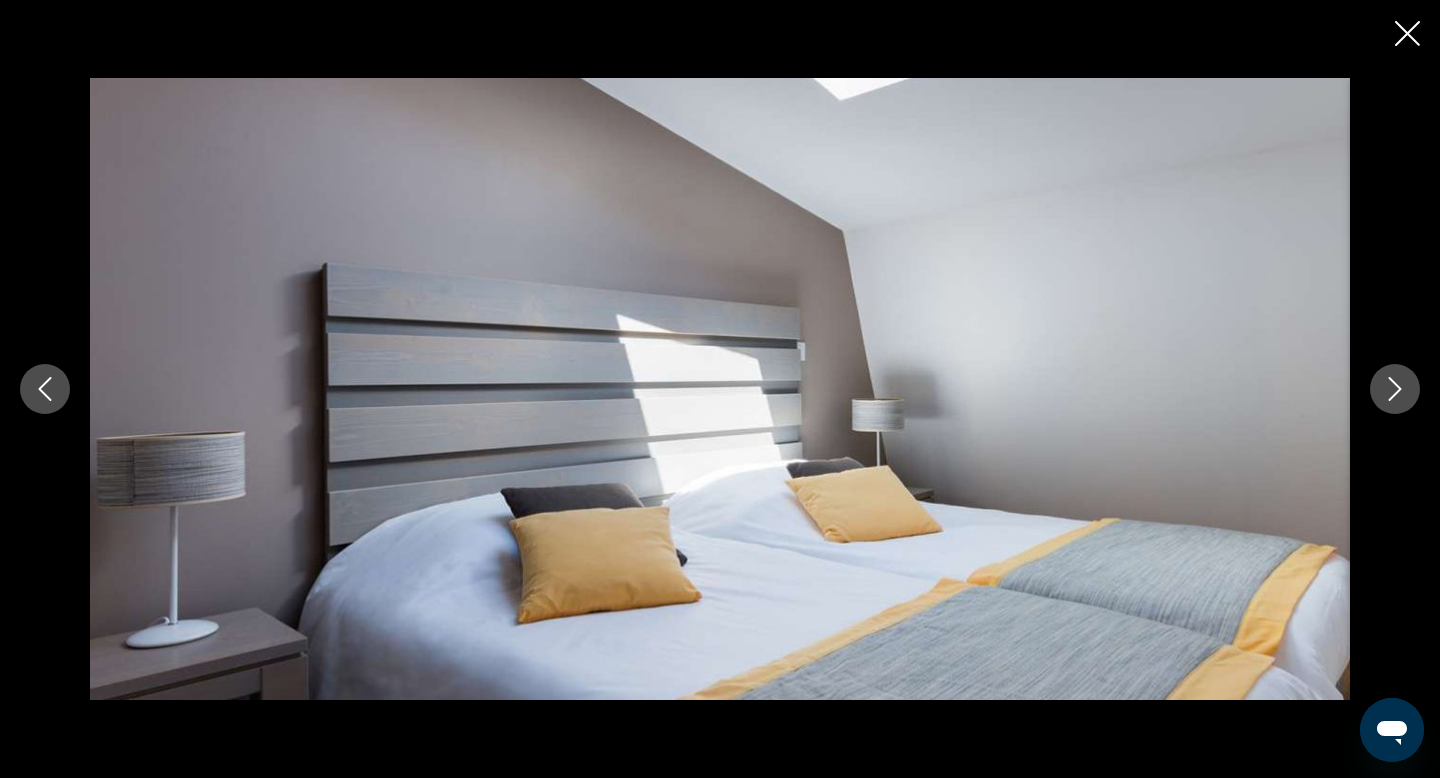 click 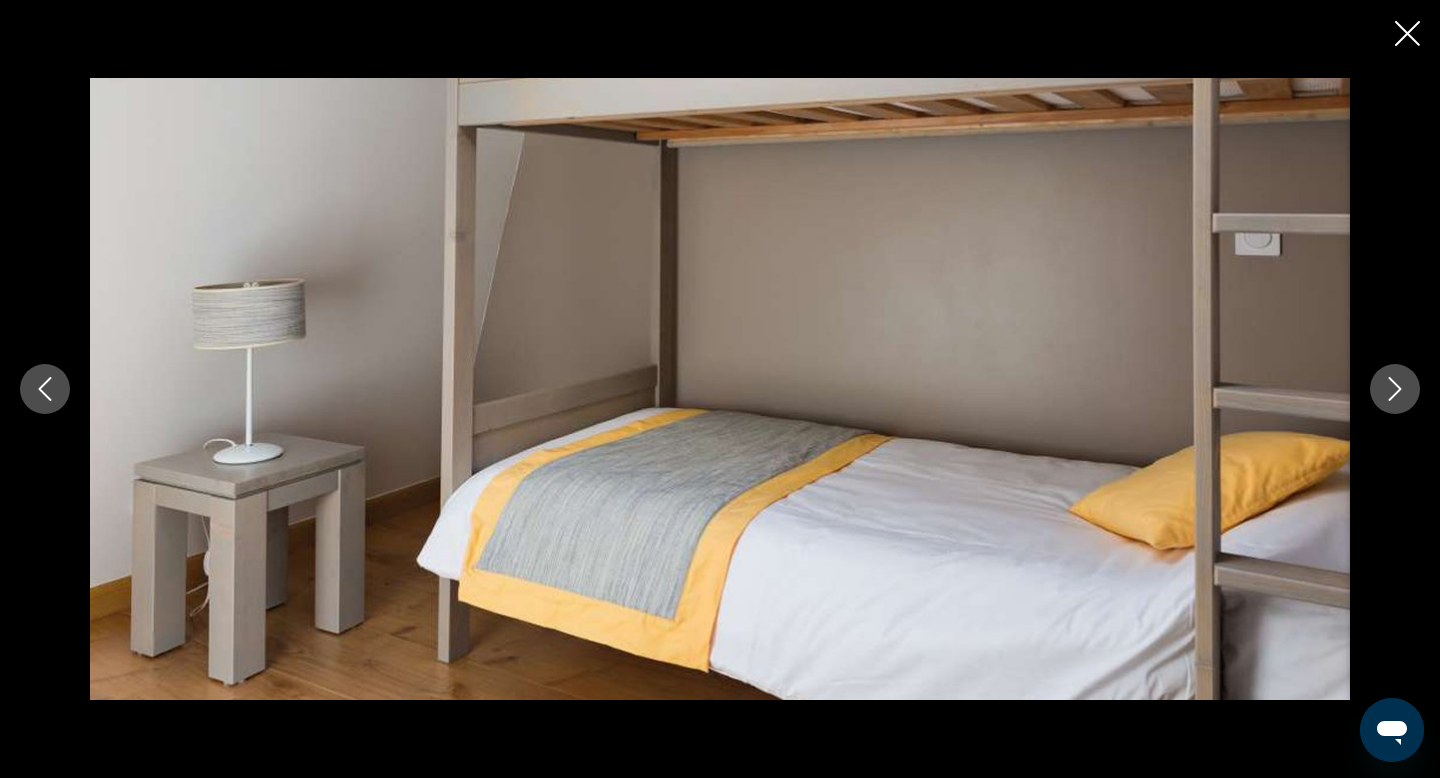 click 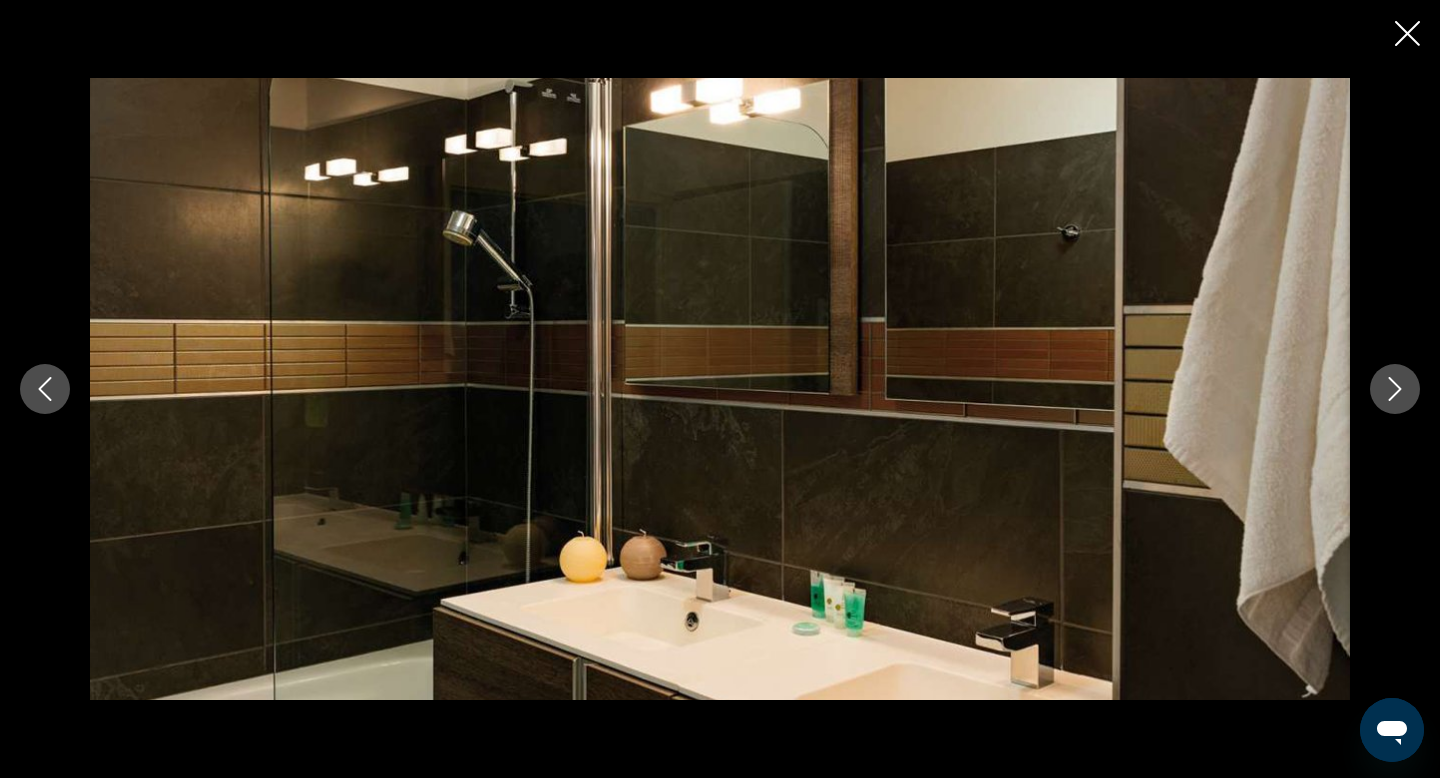 click 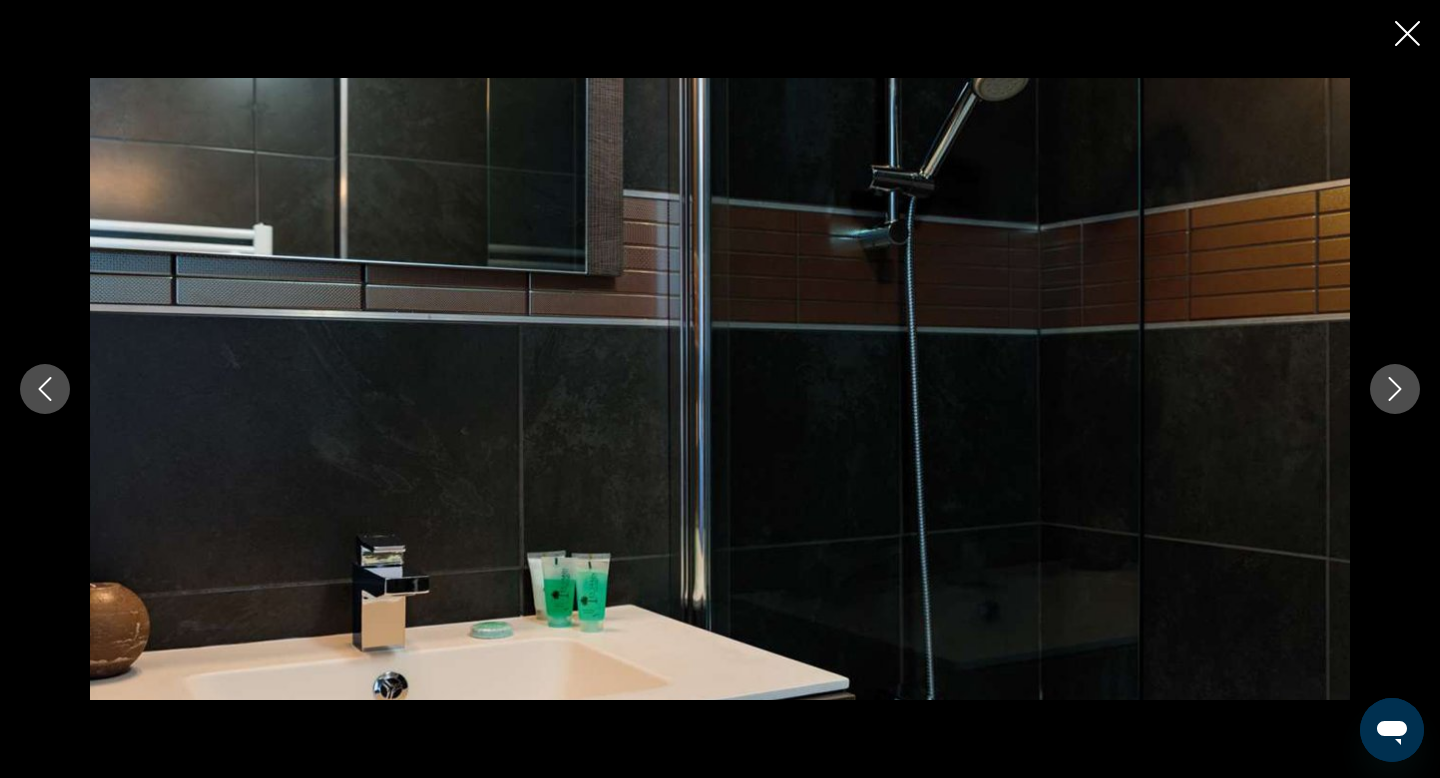 click 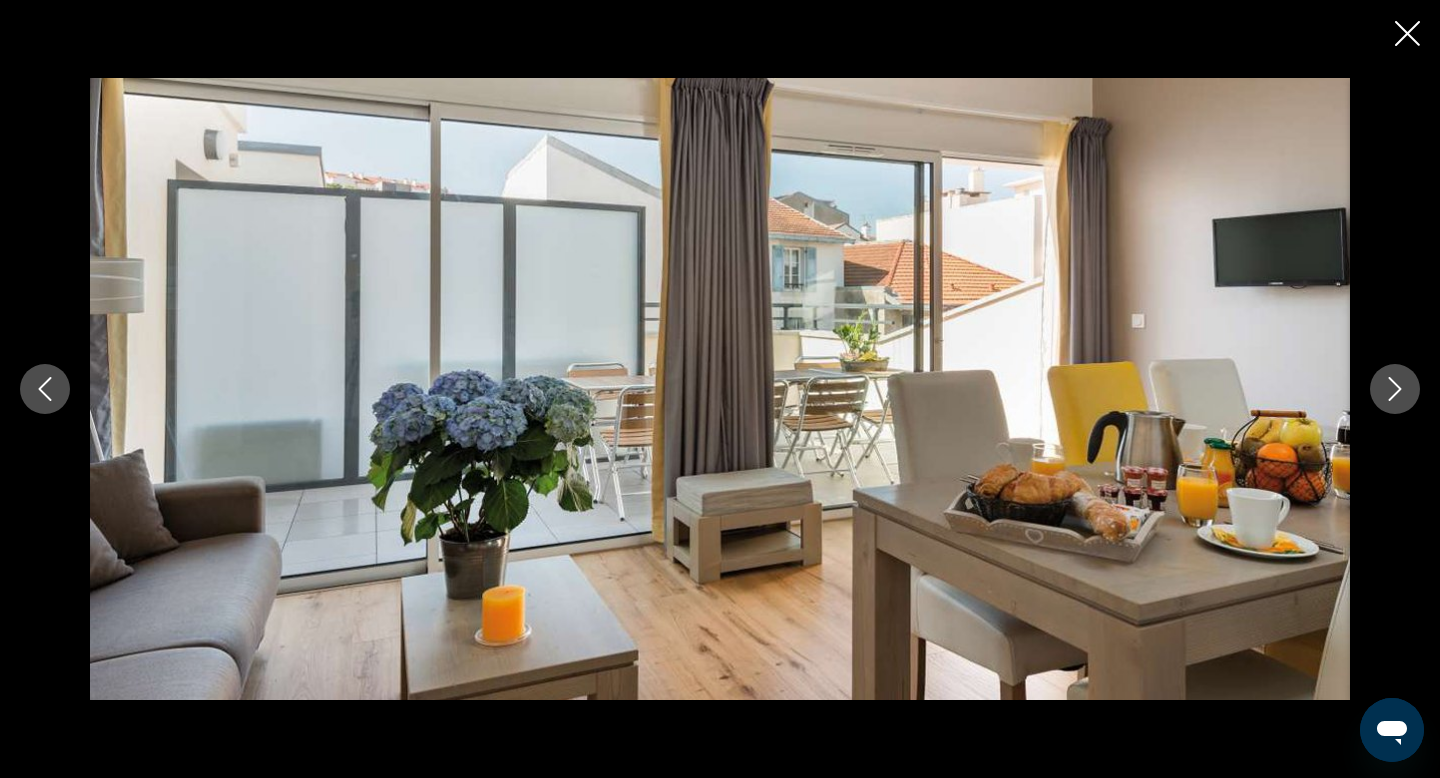 click 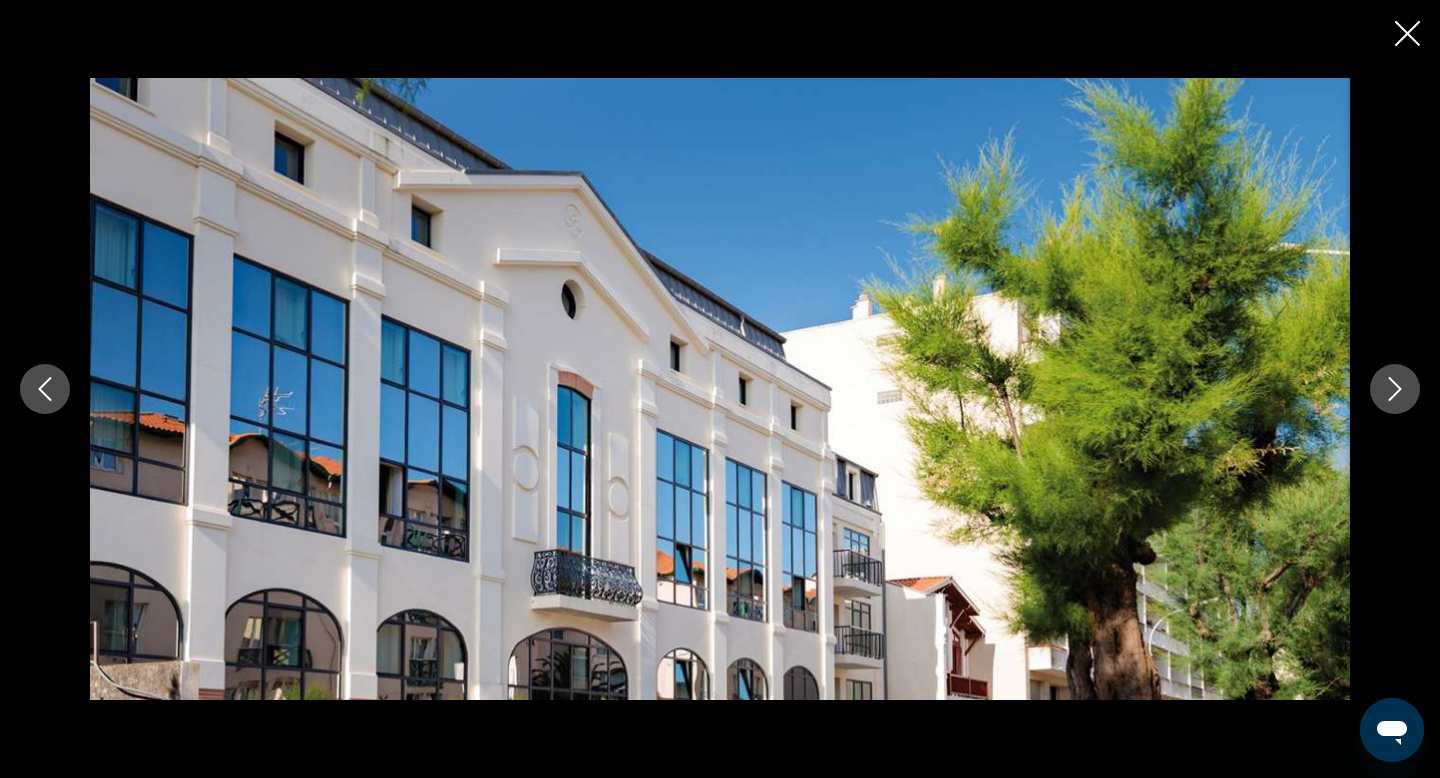 click 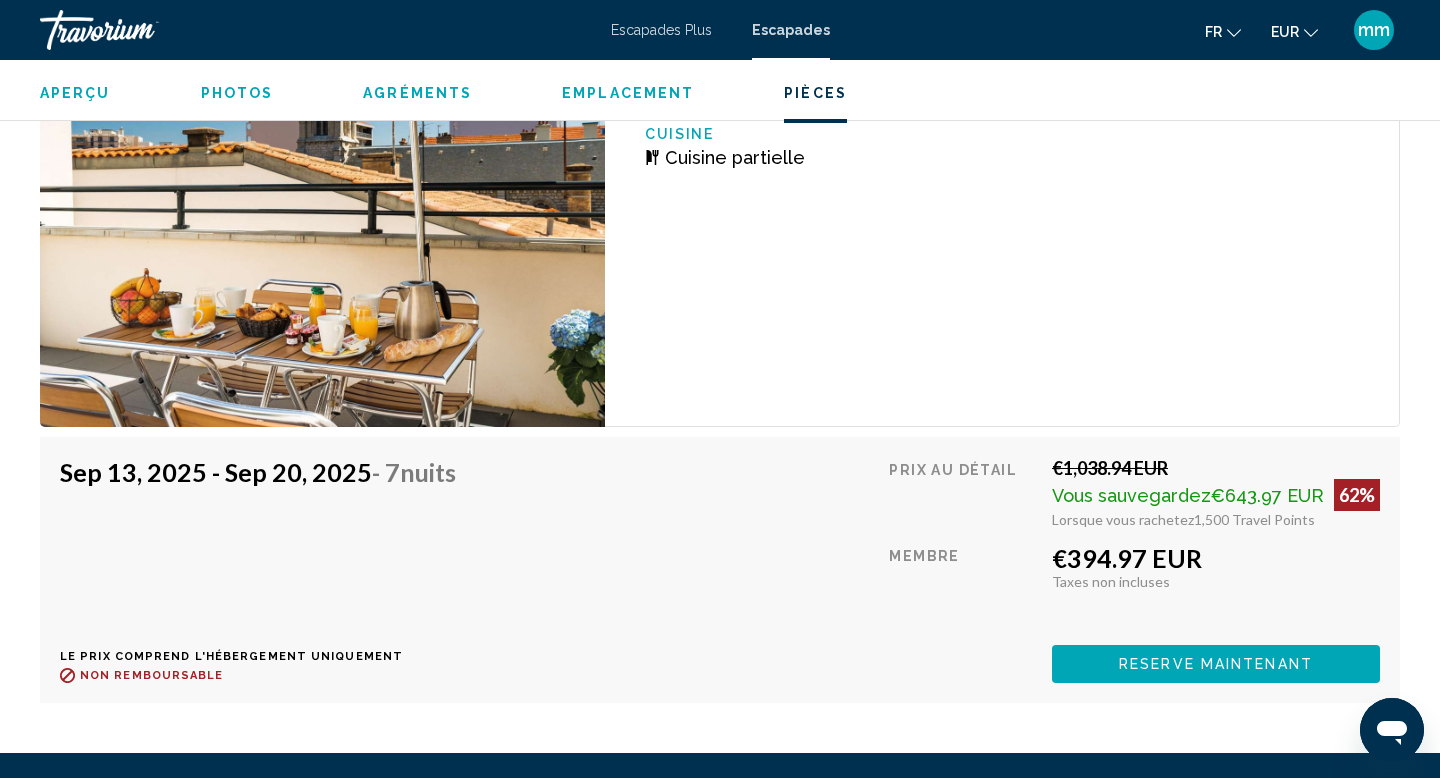 scroll, scrollTop: 3737, scrollLeft: 0, axis: vertical 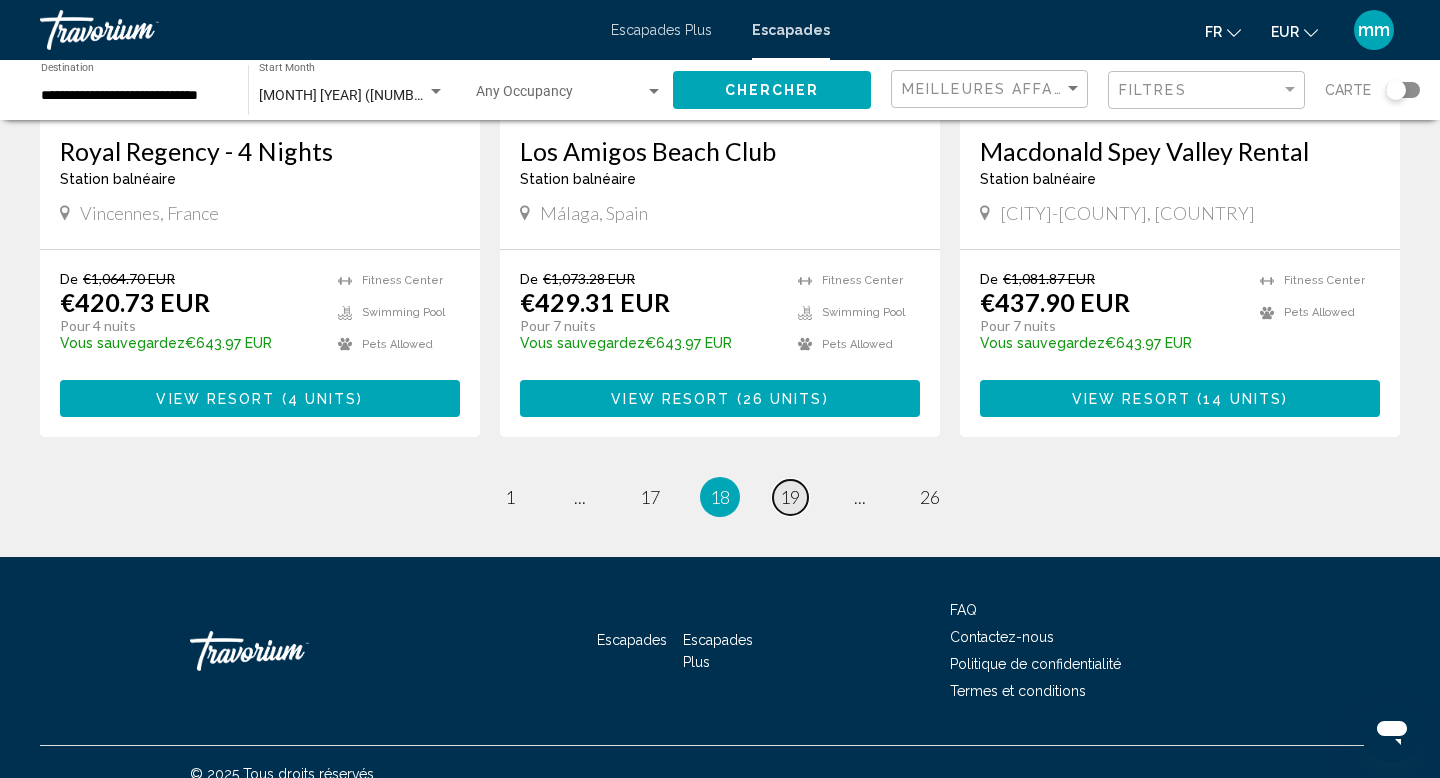 click on "19" at bounding box center [790, 497] 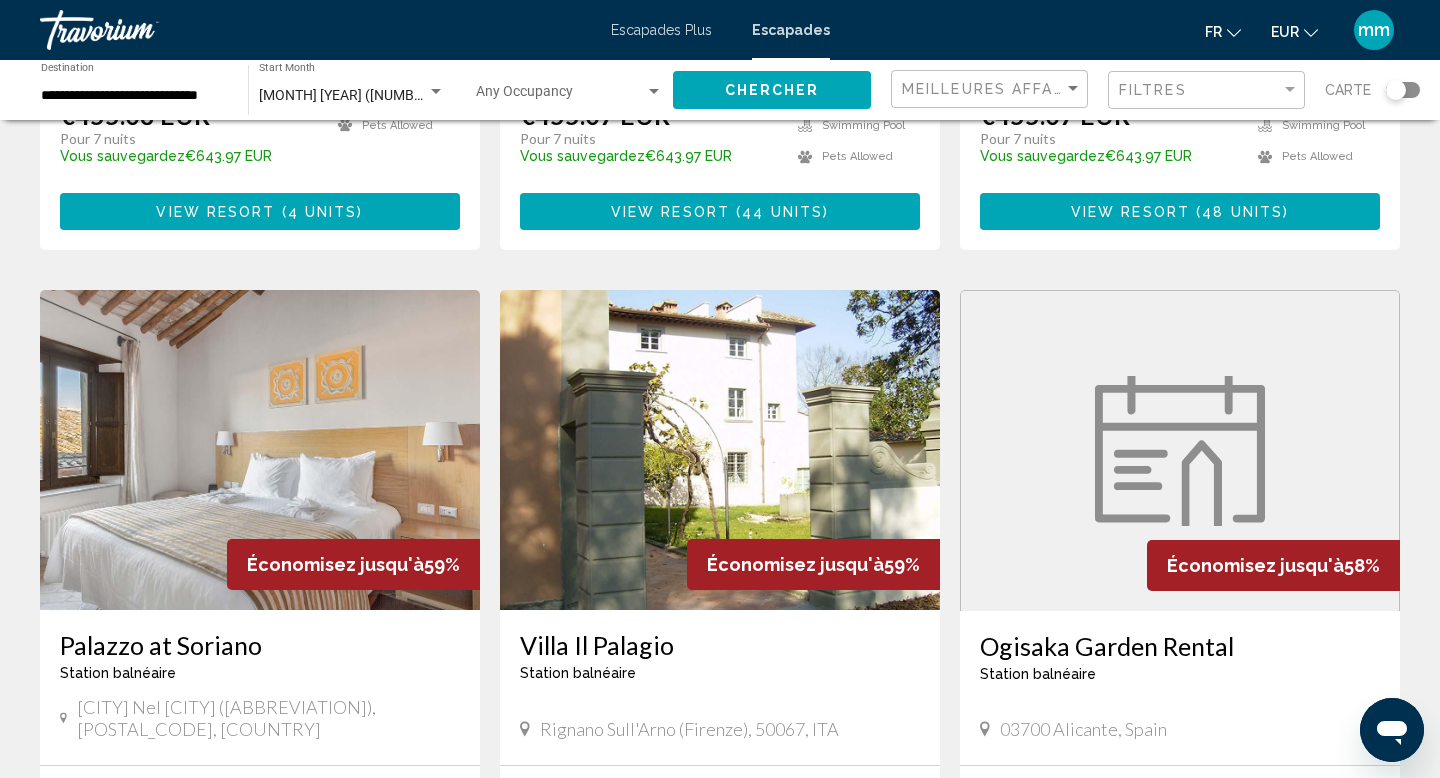 scroll, scrollTop: 2042, scrollLeft: 0, axis: vertical 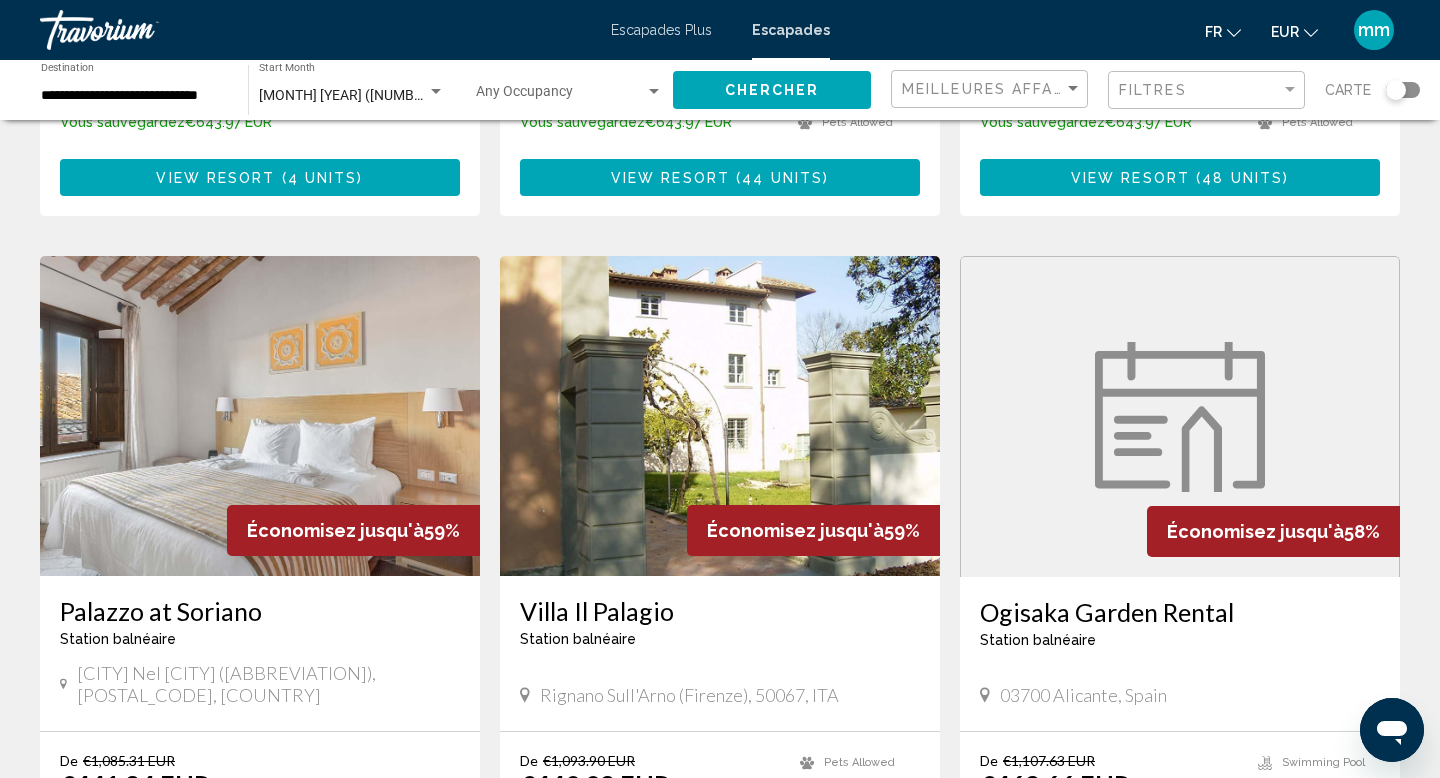 click at bounding box center (260, 416) 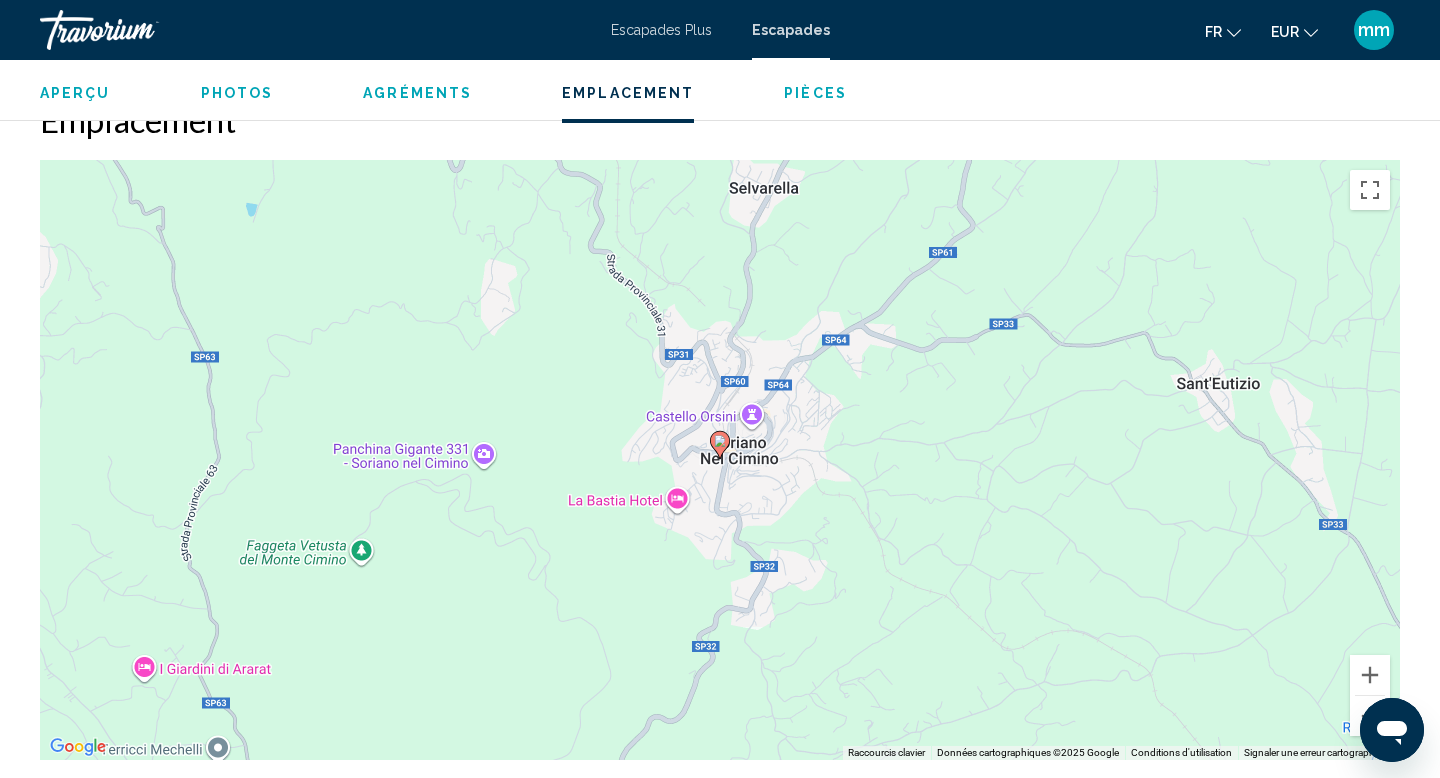 scroll, scrollTop: 1988, scrollLeft: 0, axis: vertical 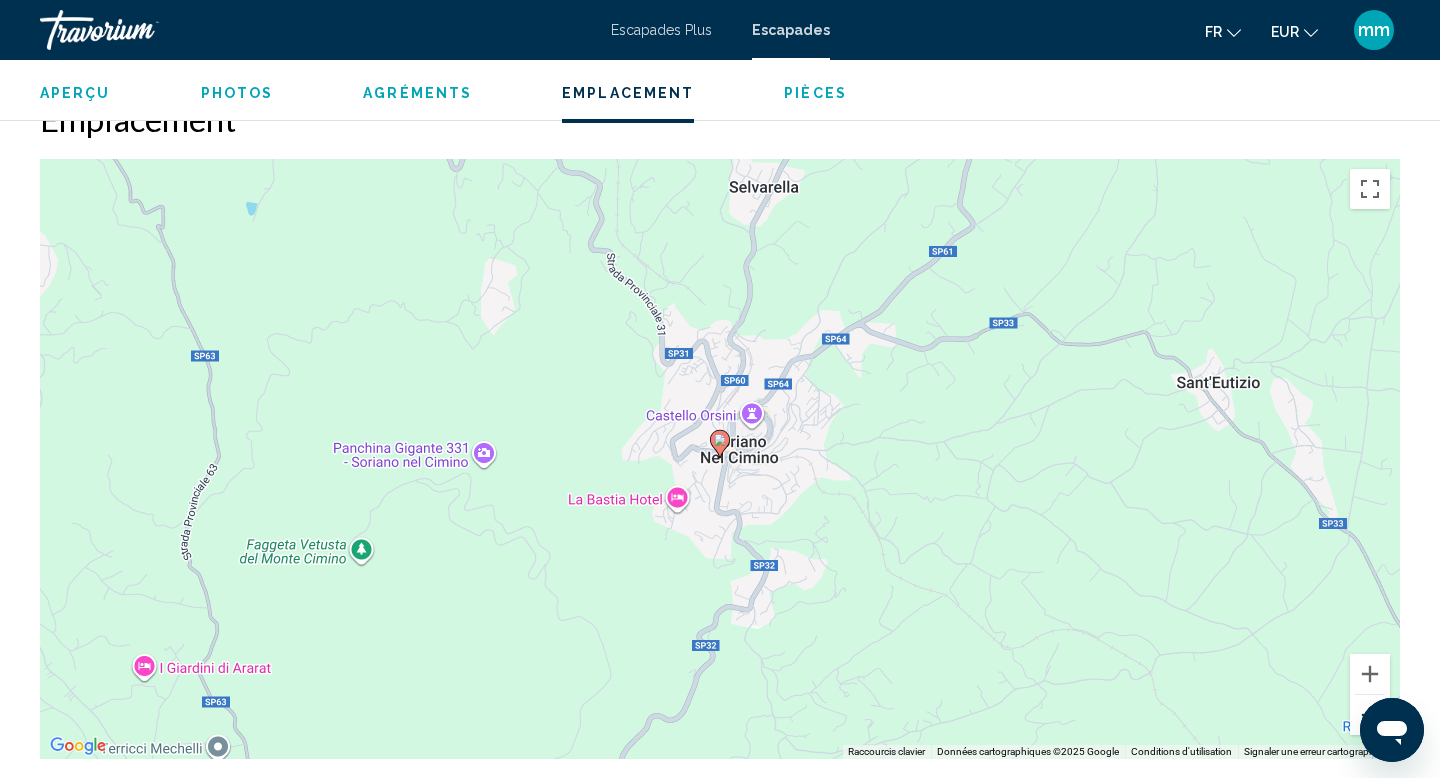 click at bounding box center [1370, 715] 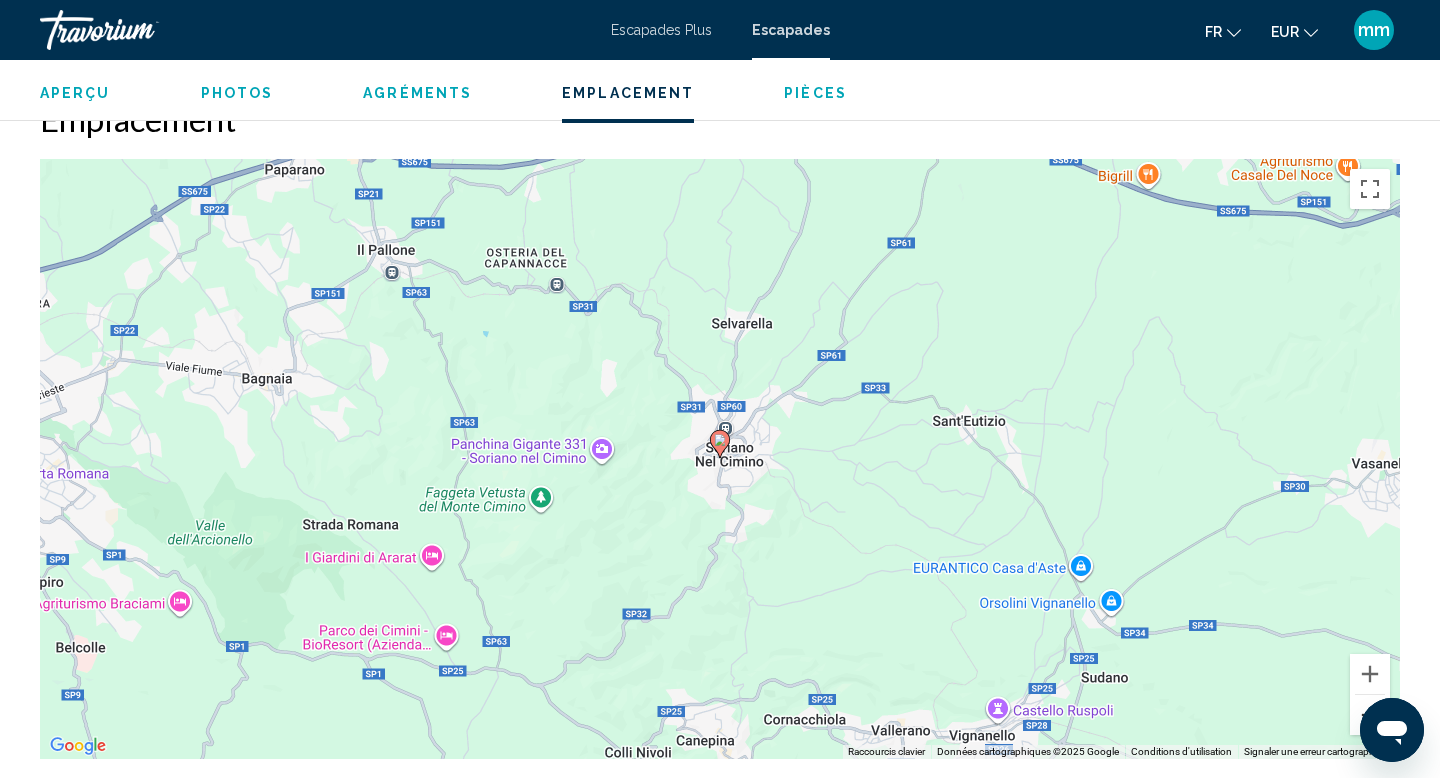 click at bounding box center (1370, 715) 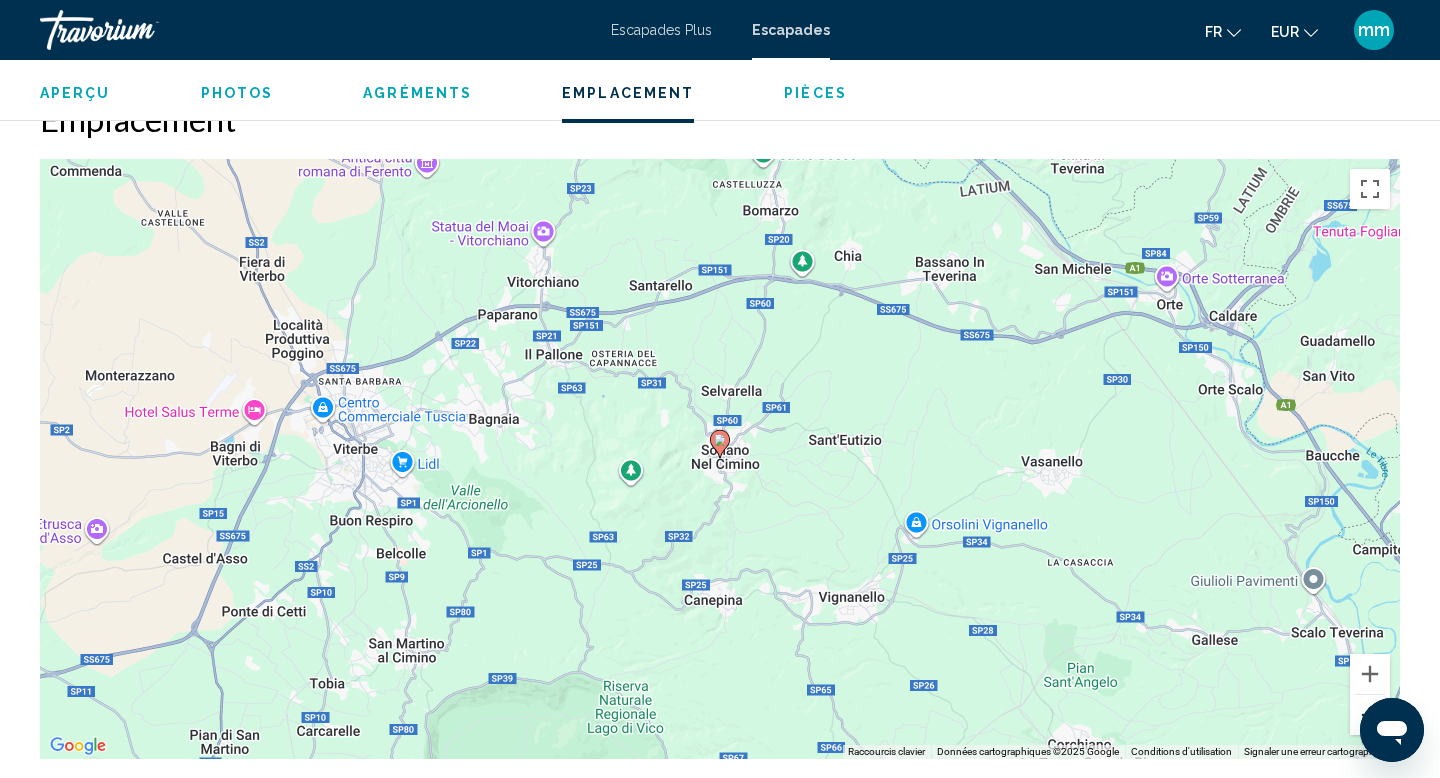 click at bounding box center [1370, 715] 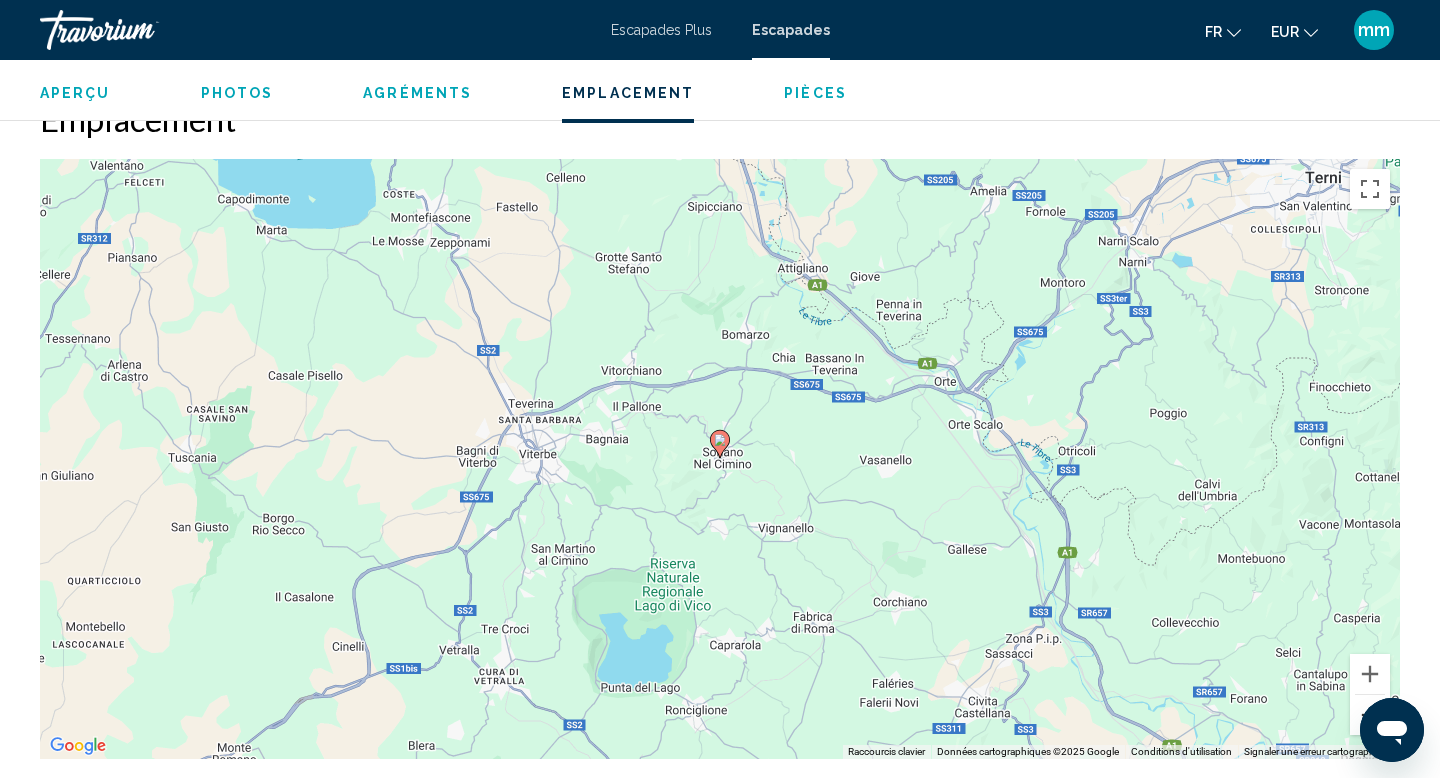 click at bounding box center [1370, 715] 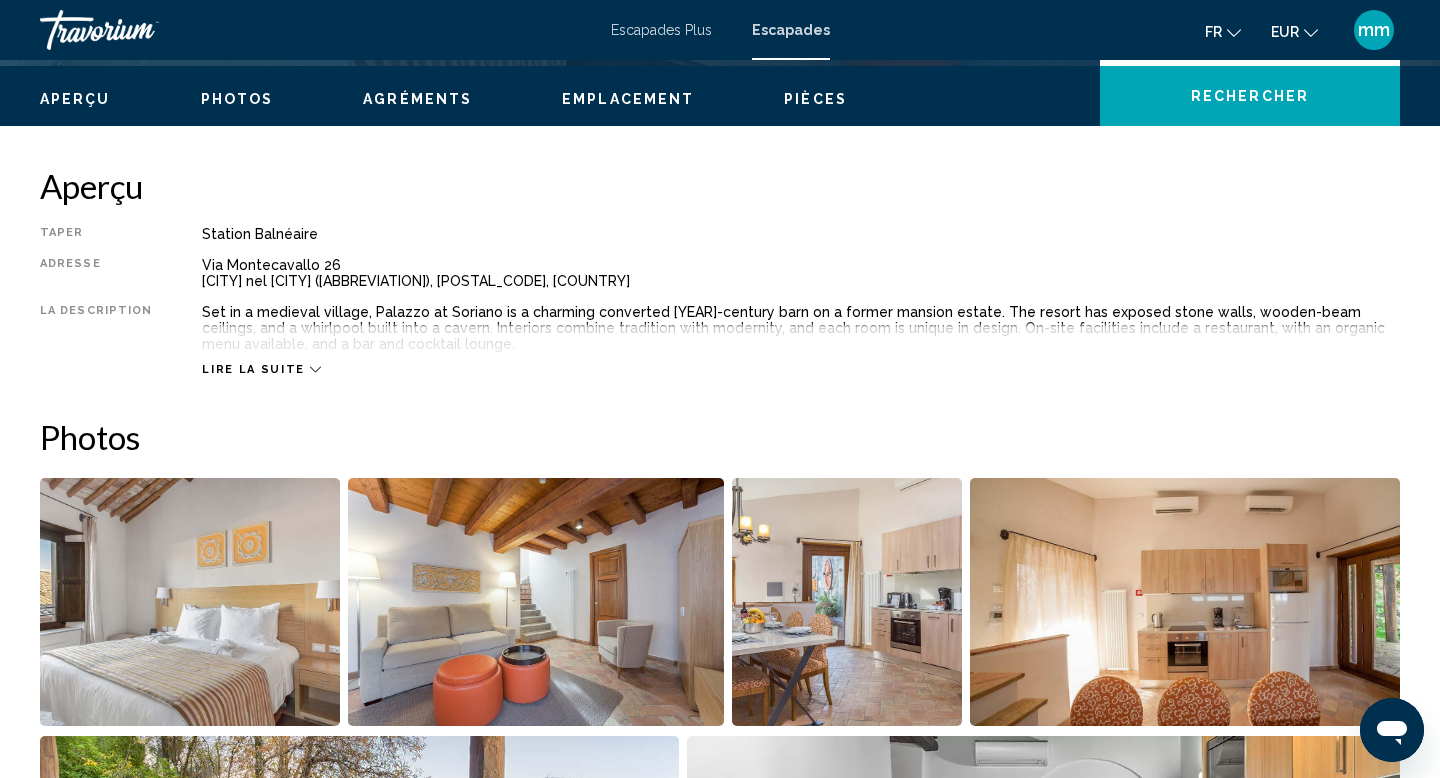 scroll, scrollTop: 596, scrollLeft: 0, axis: vertical 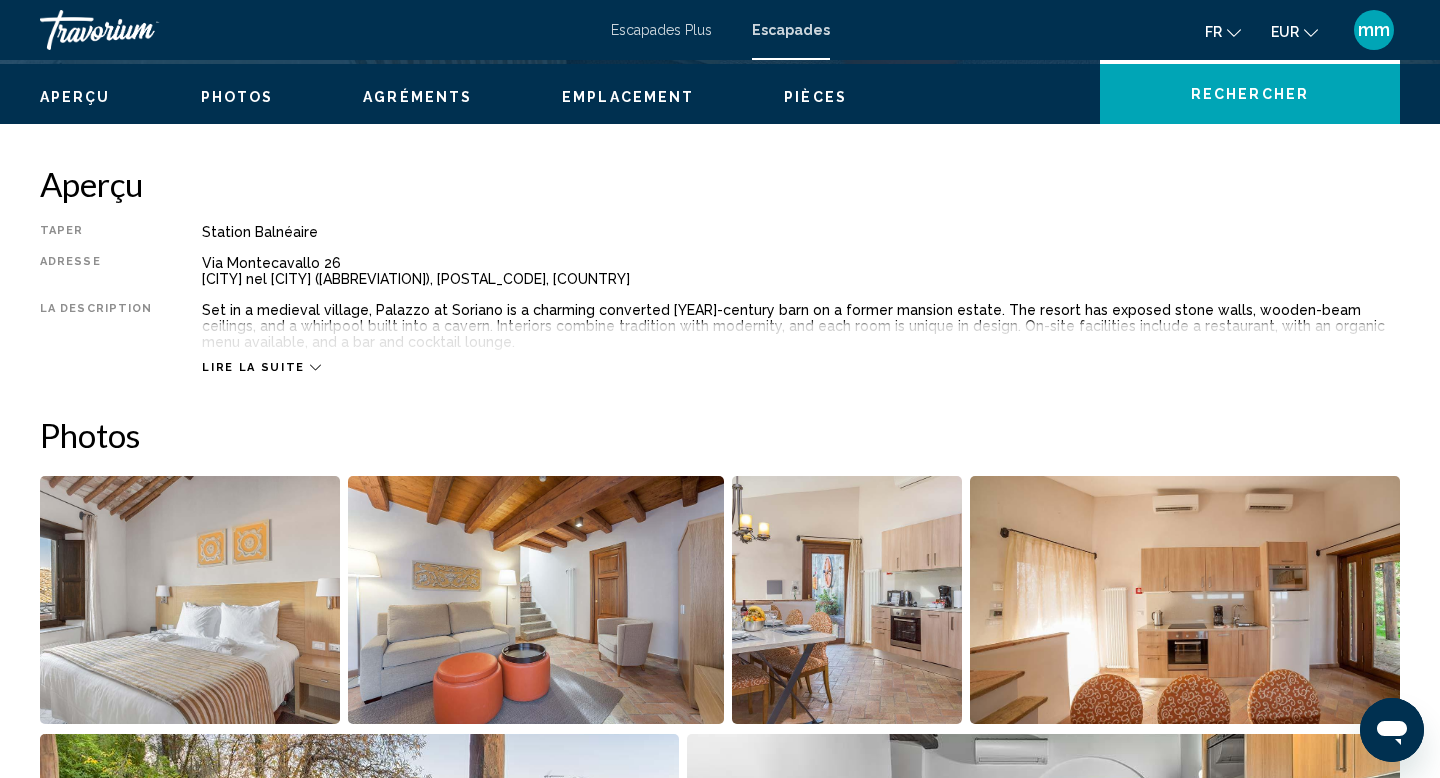 click at bounding box center (190, 600) 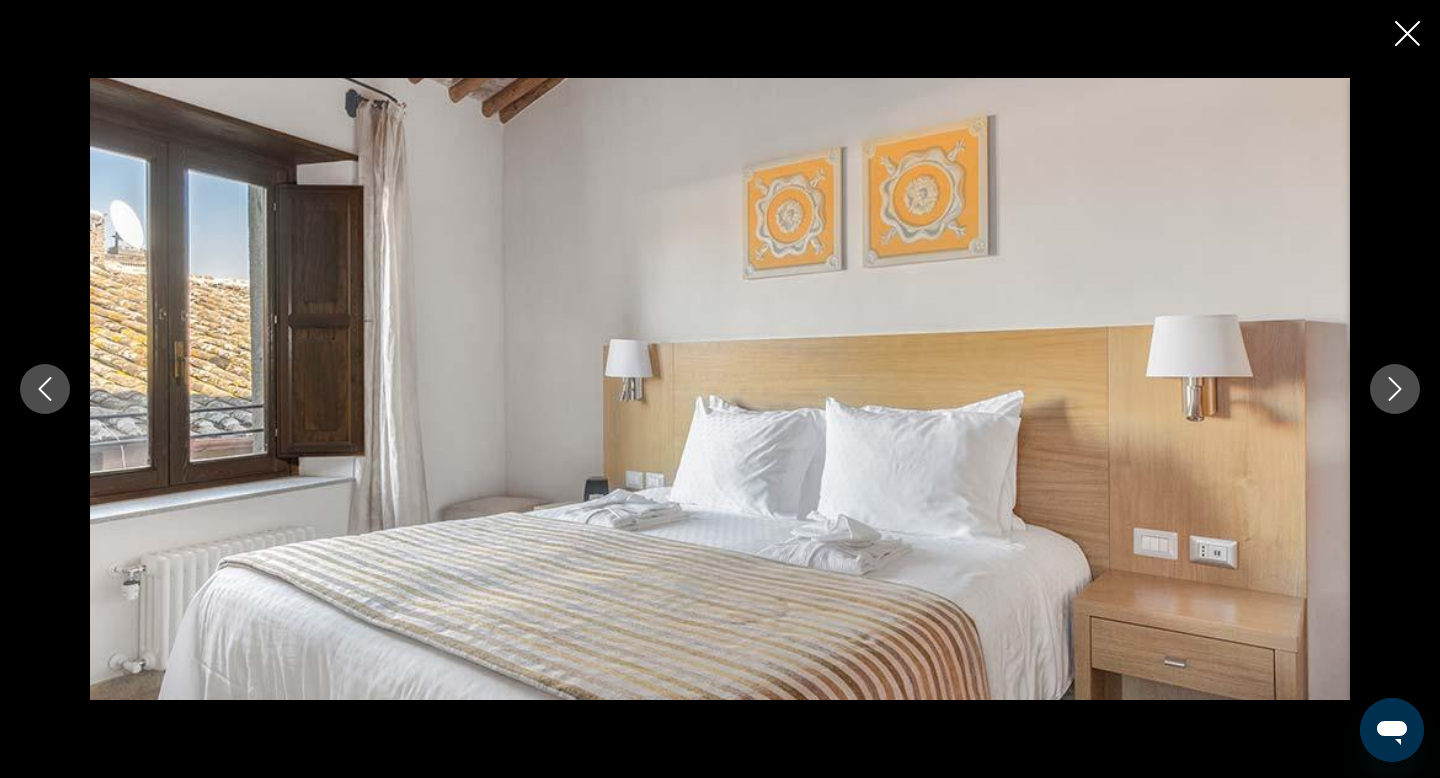 click 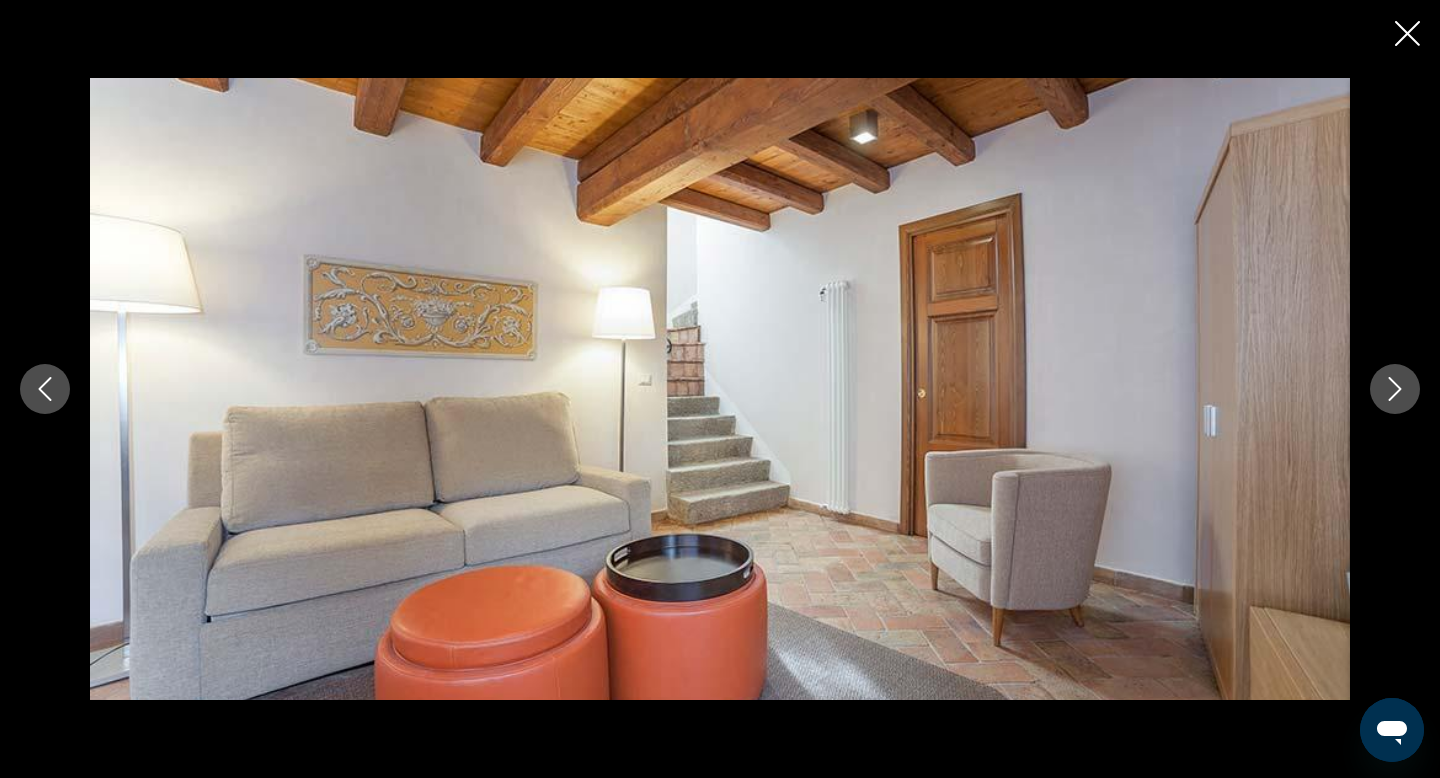 click 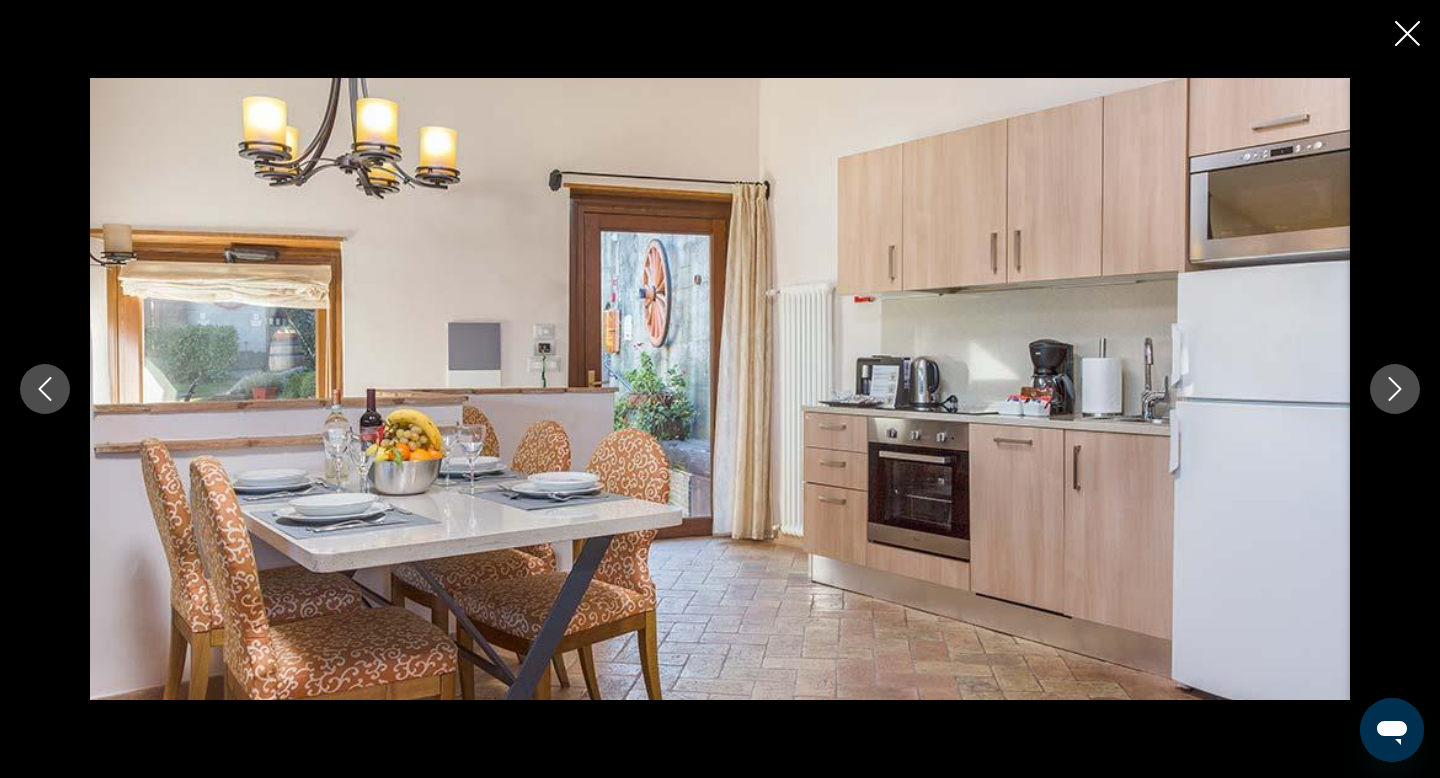 click 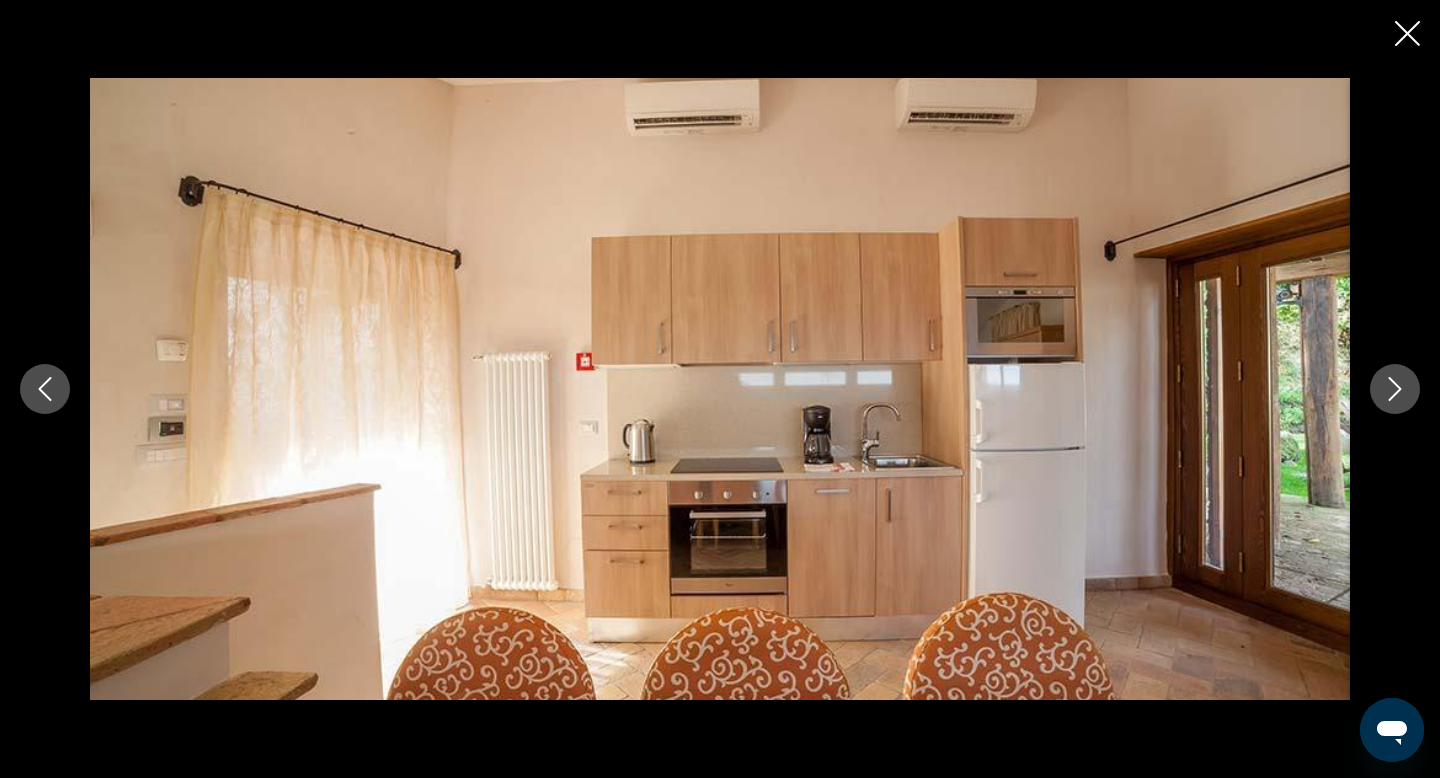 click 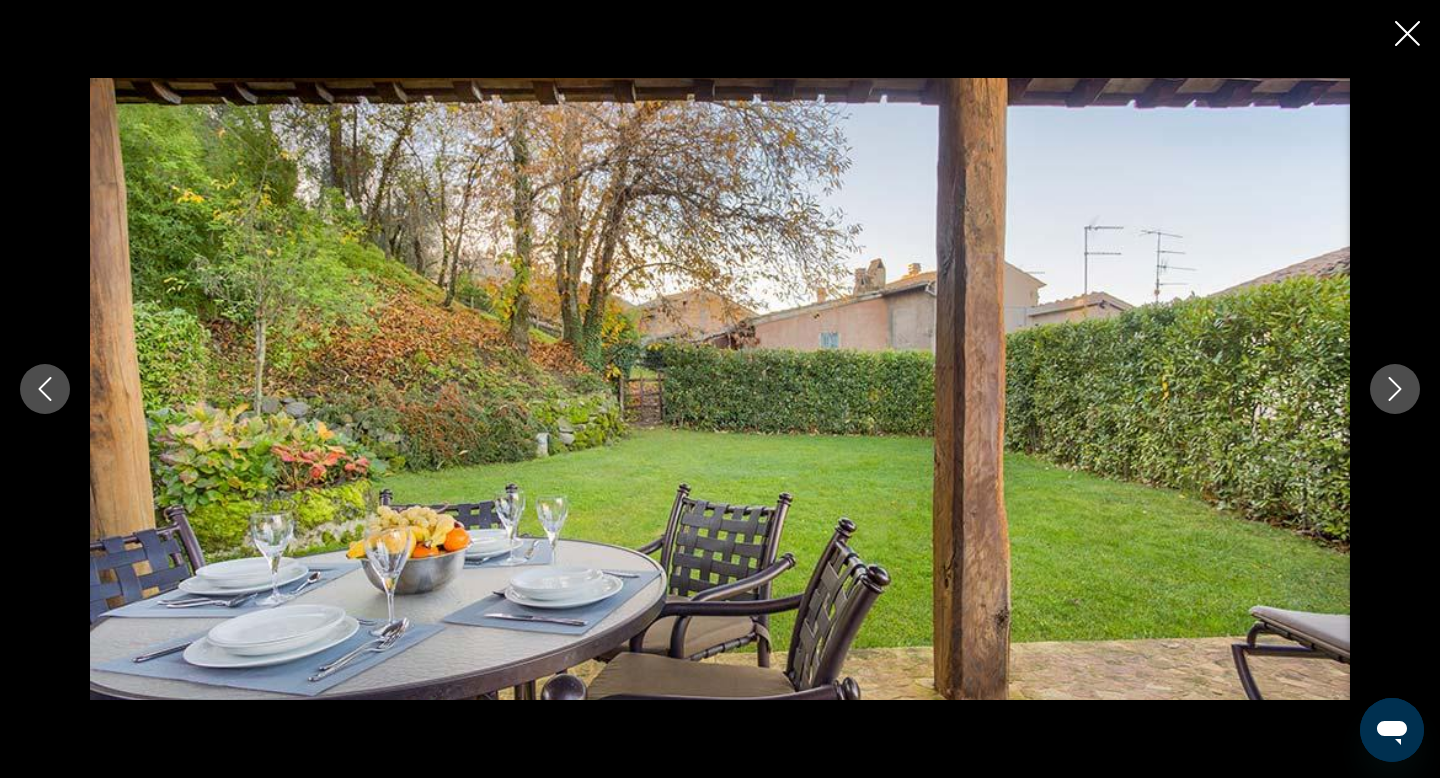 click 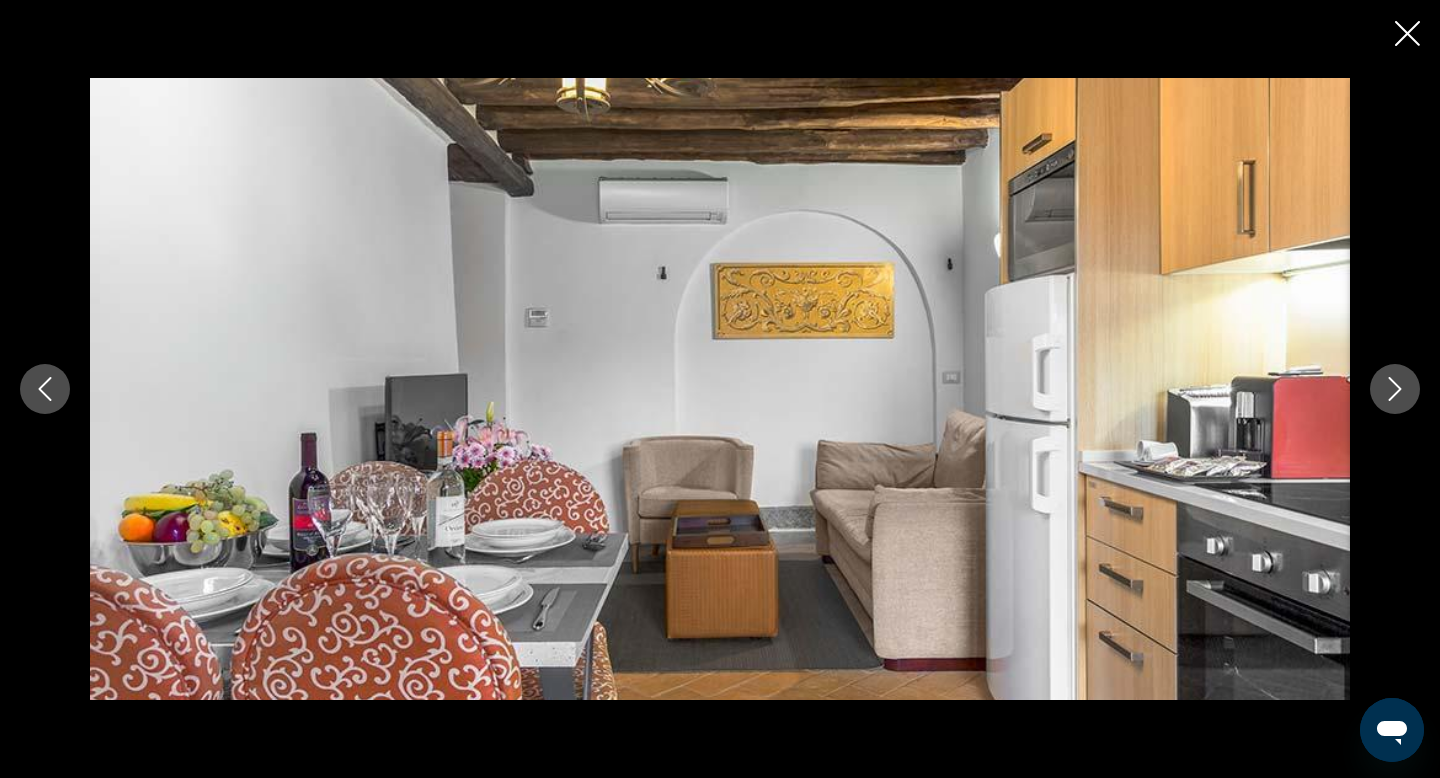 click 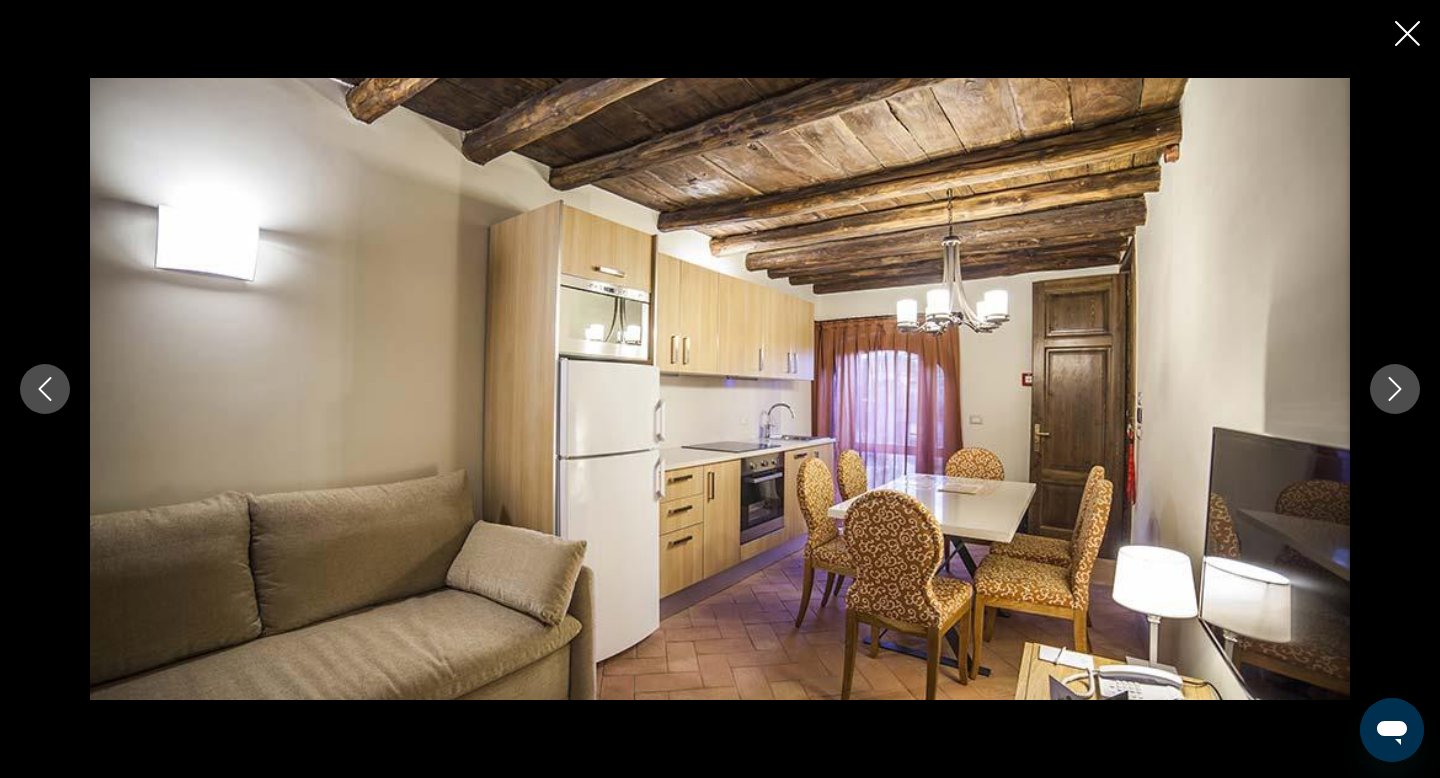 click 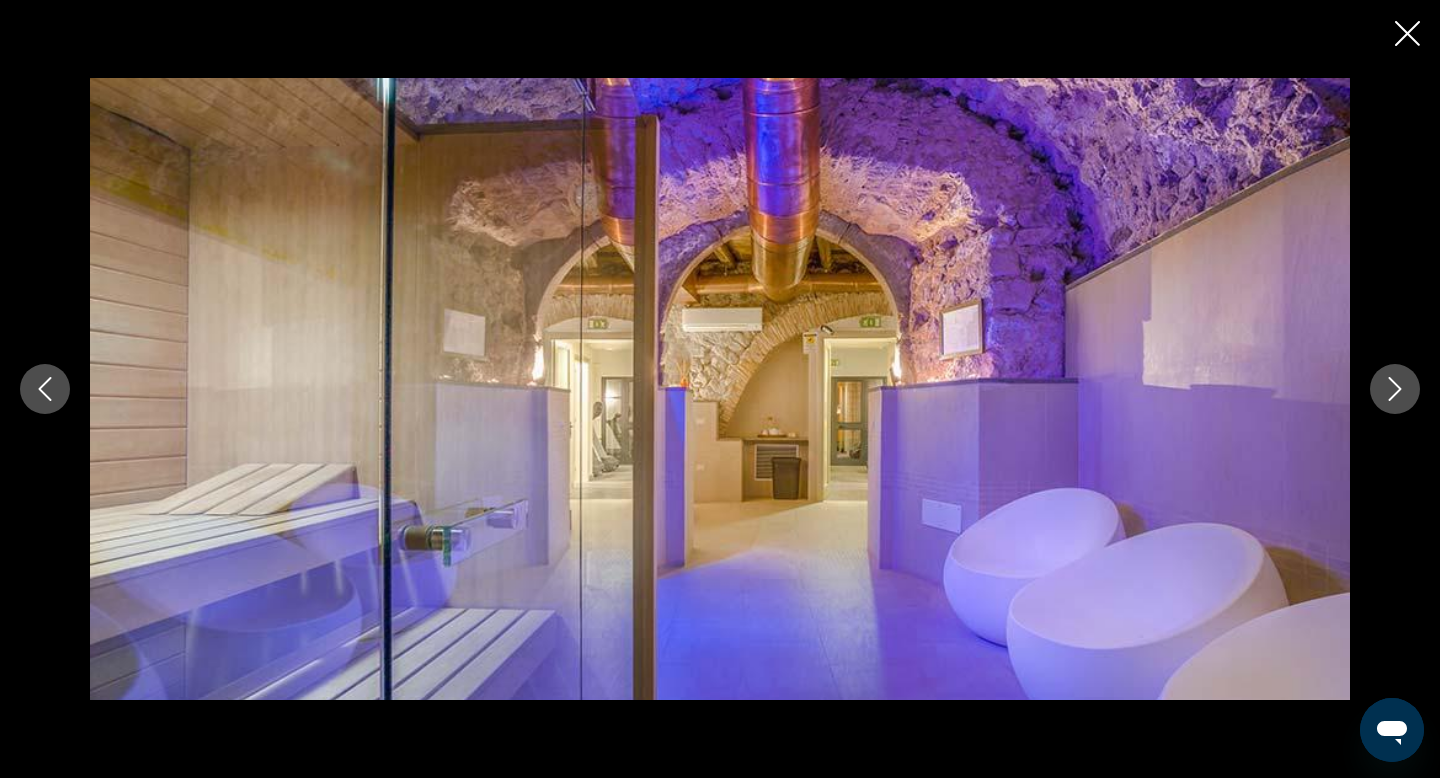 click 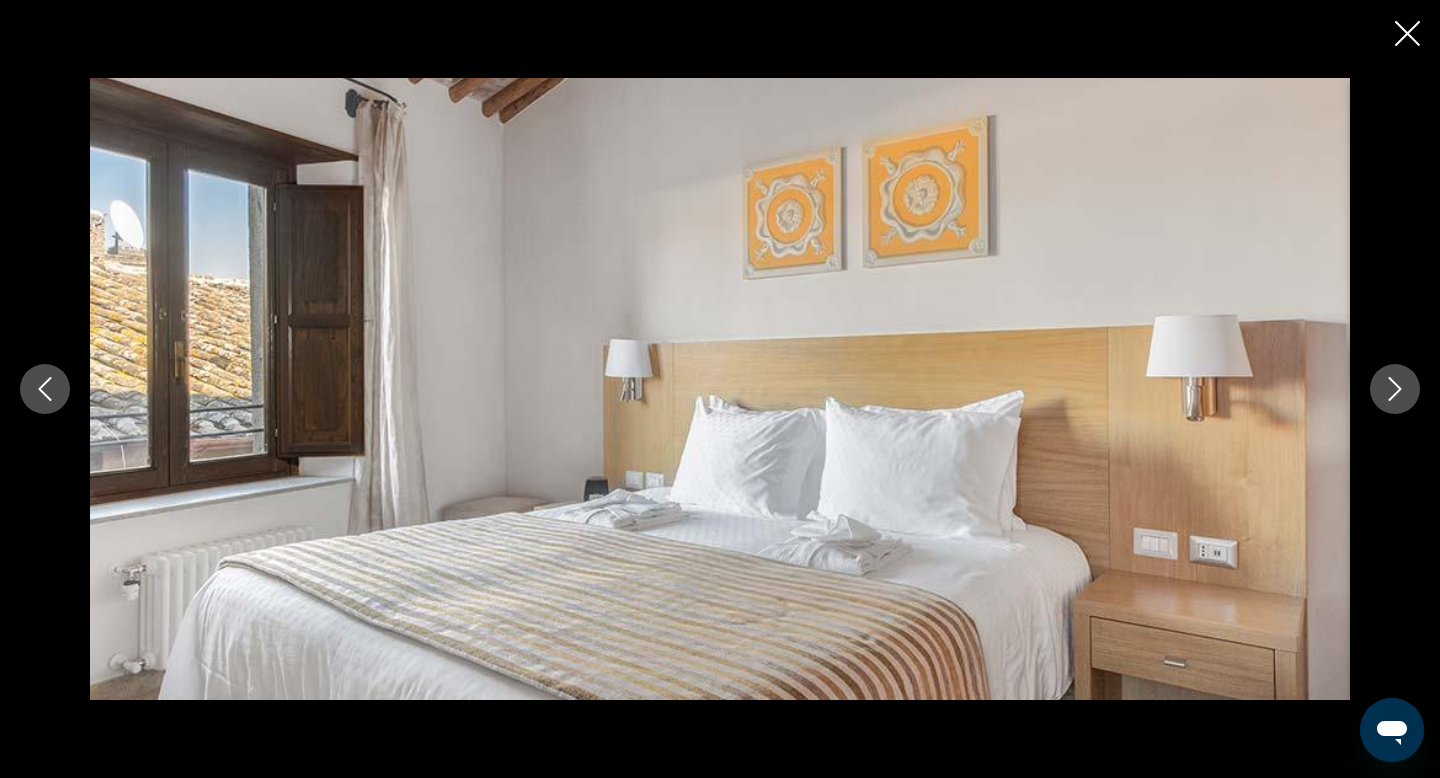 click 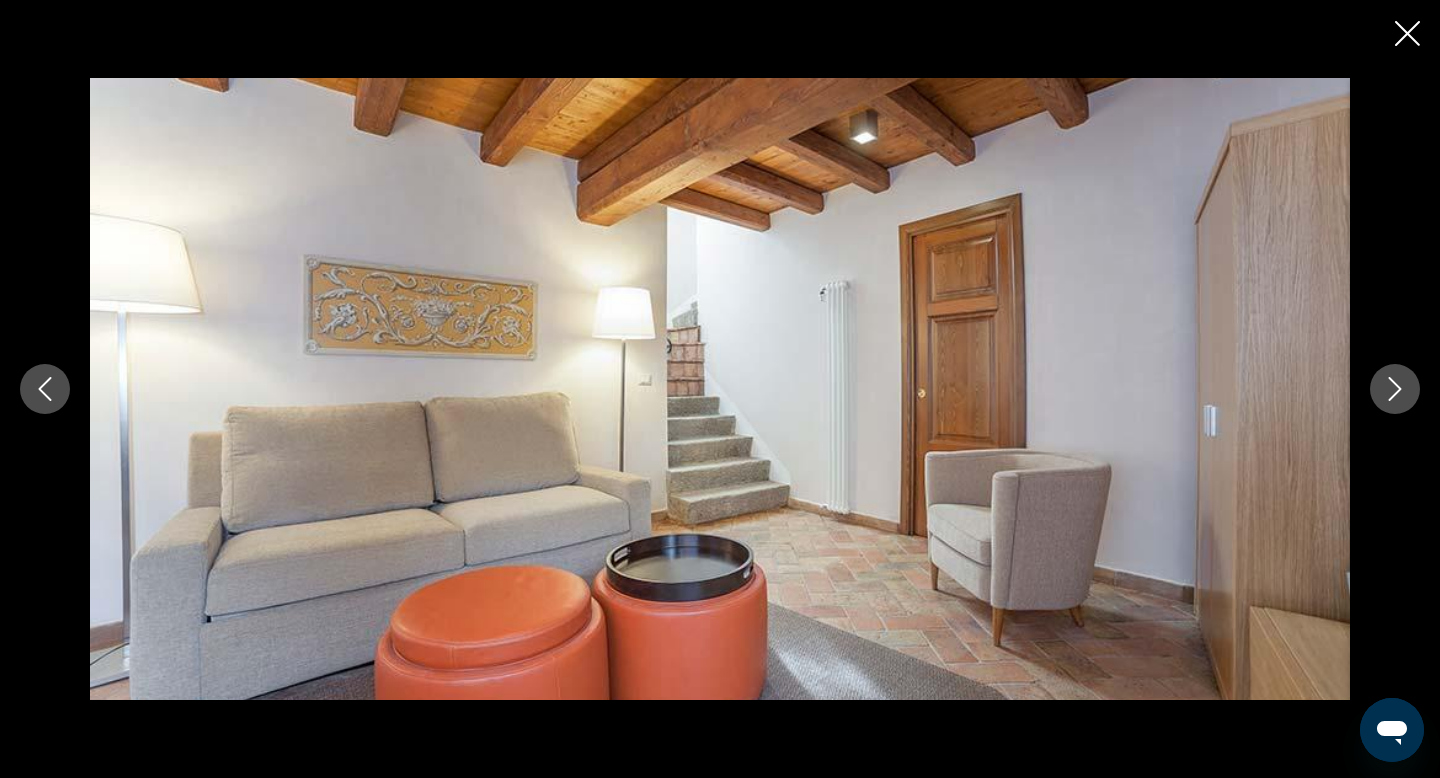 click 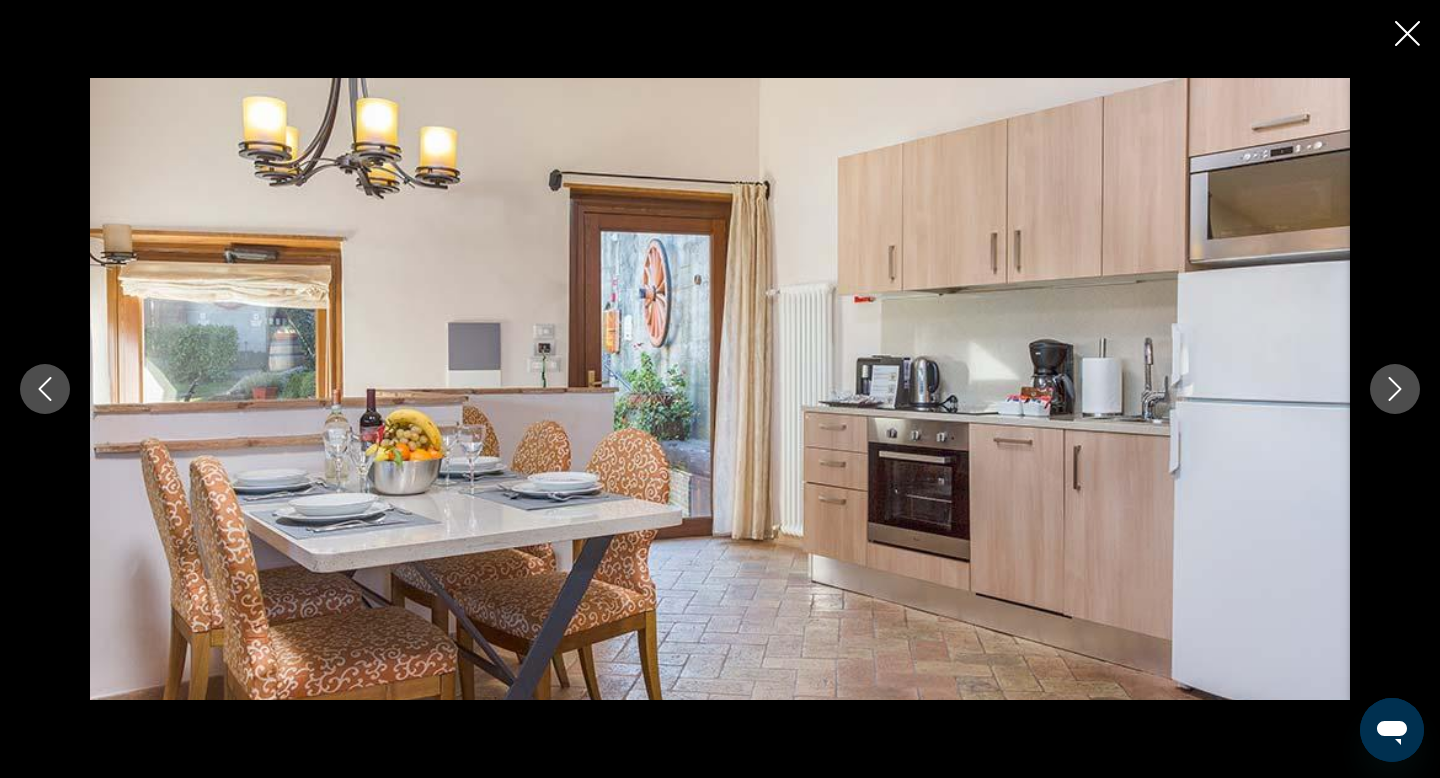 click 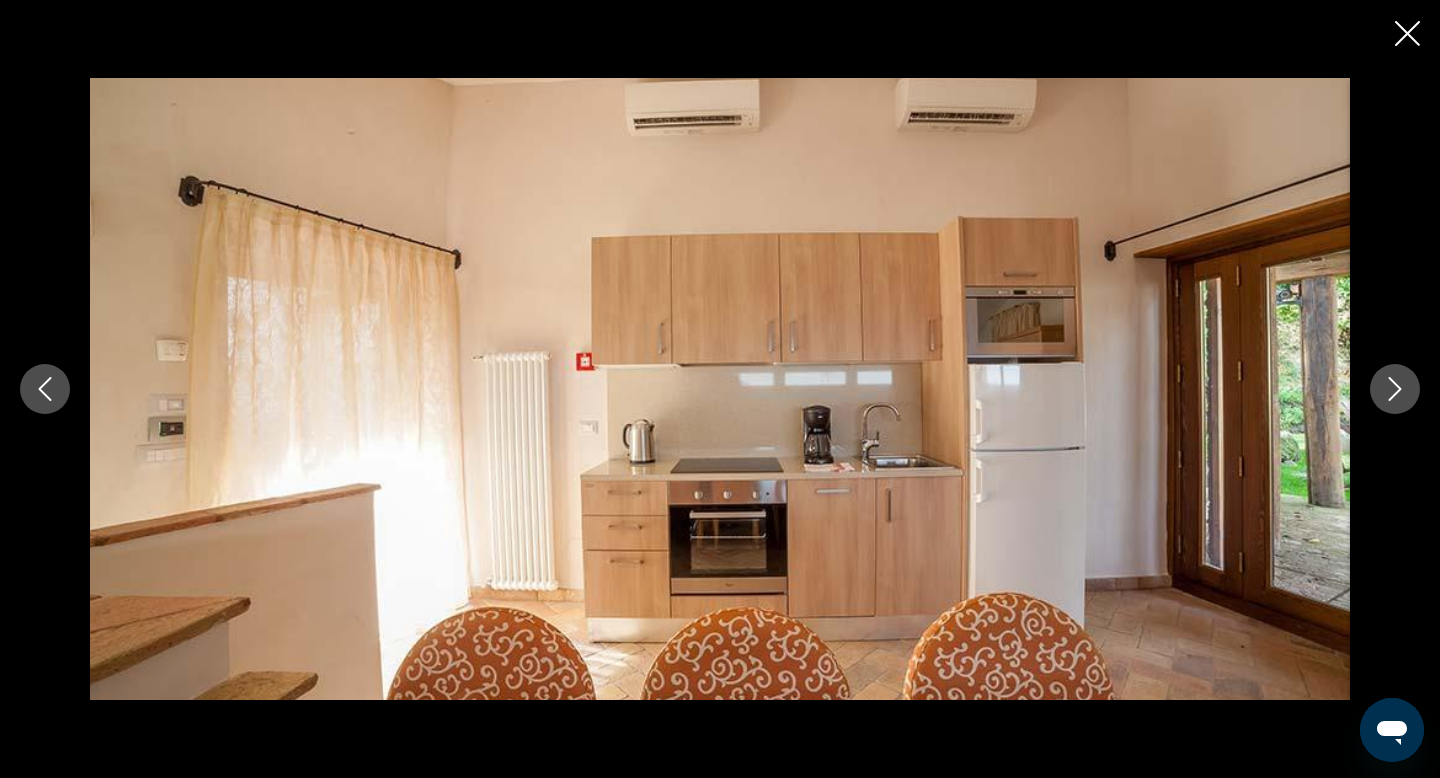 click 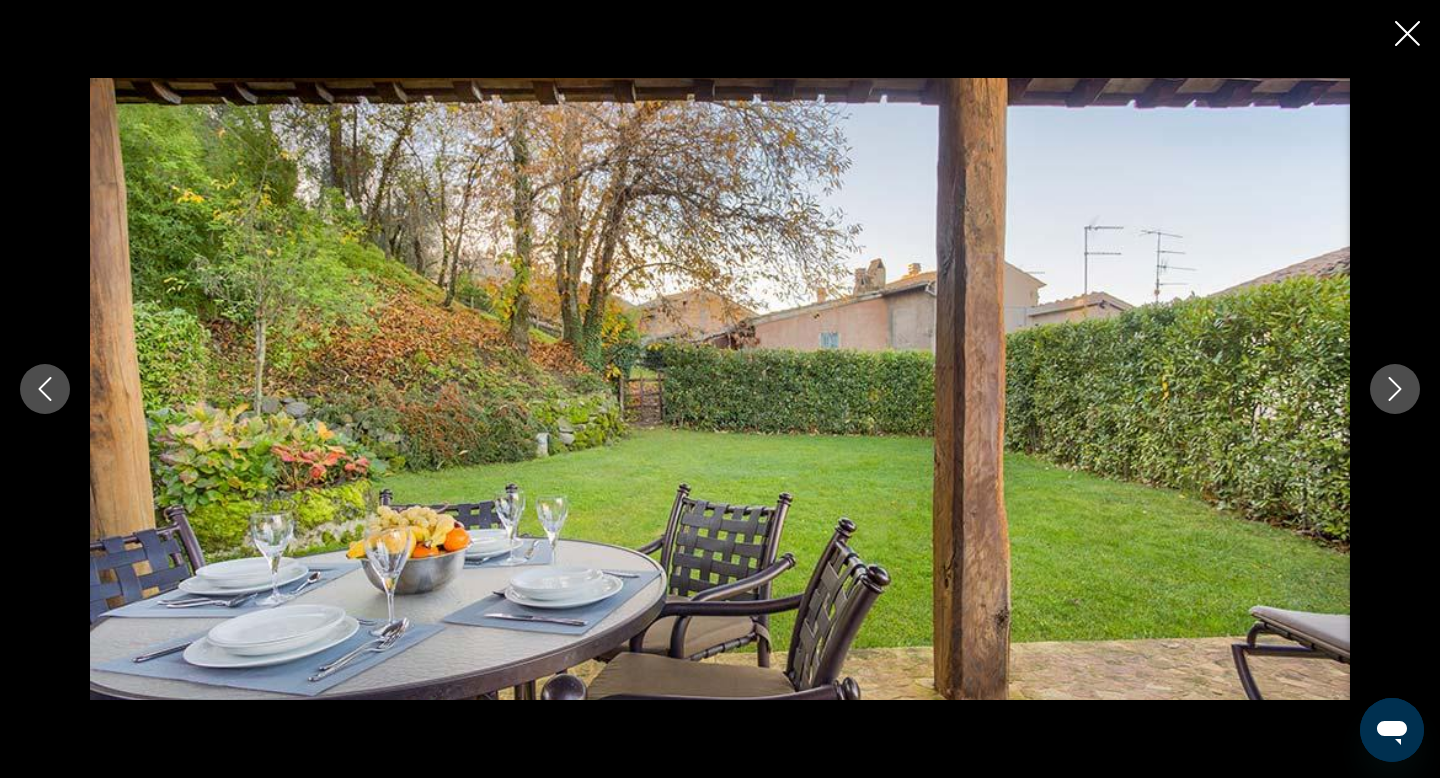 click 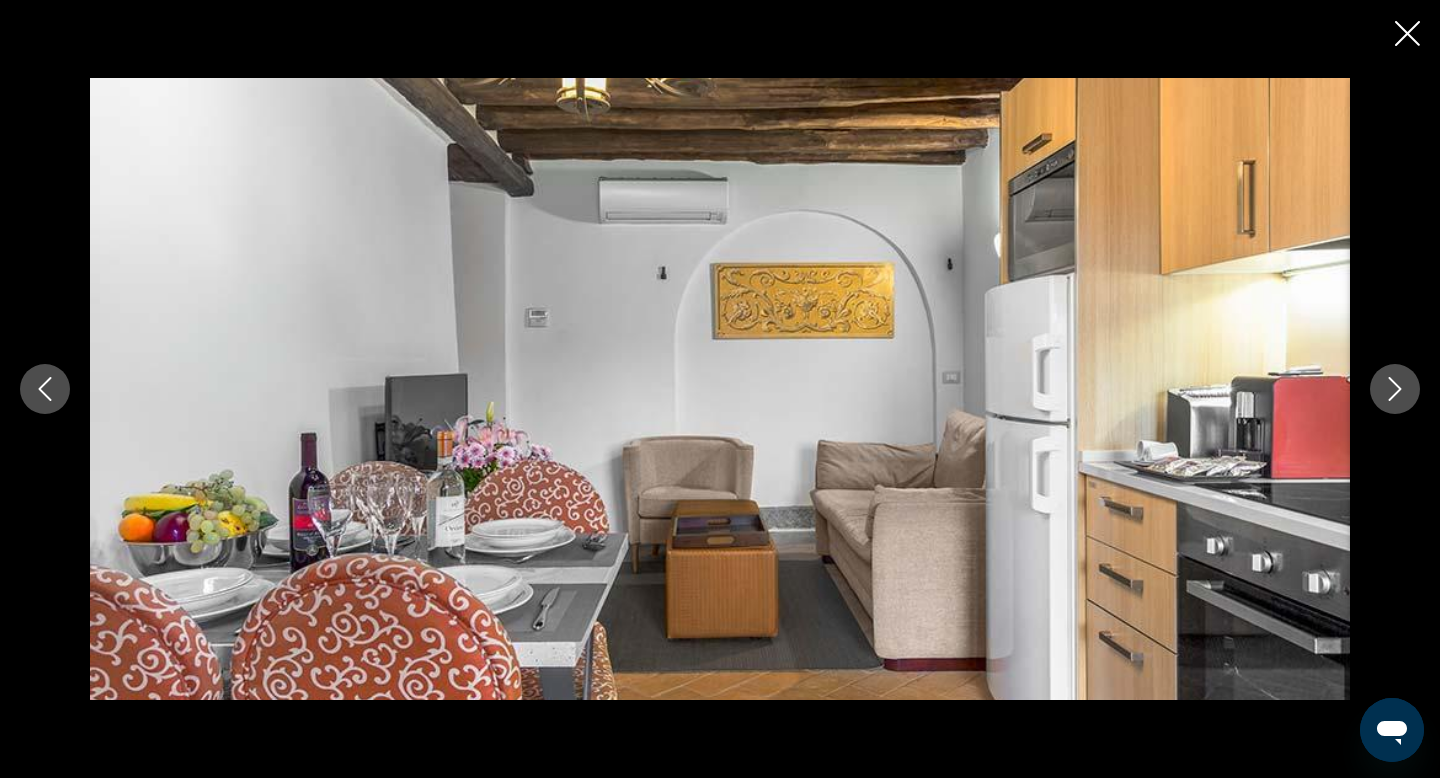 click 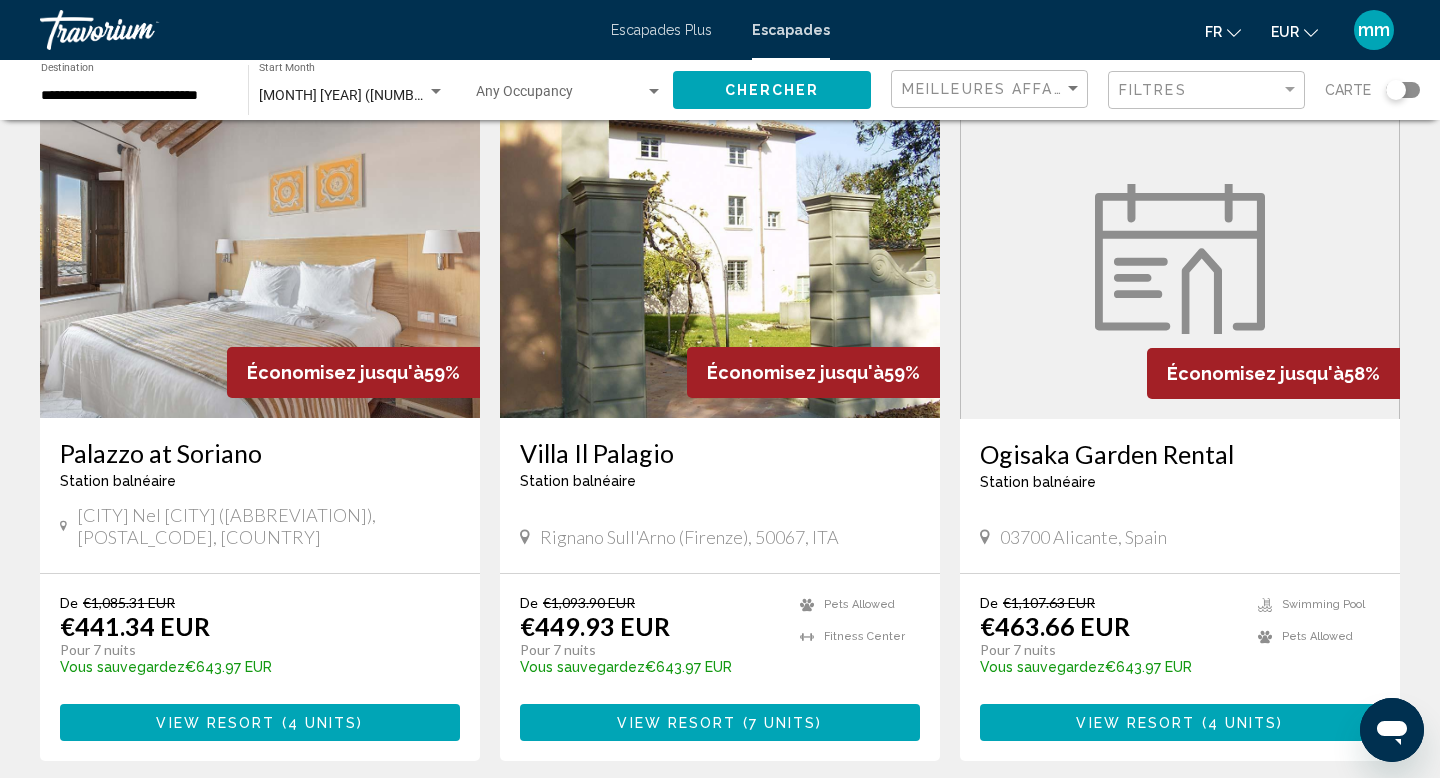 scroll, scrollTop: 2202, scrollLeft: 0, axis: vertical 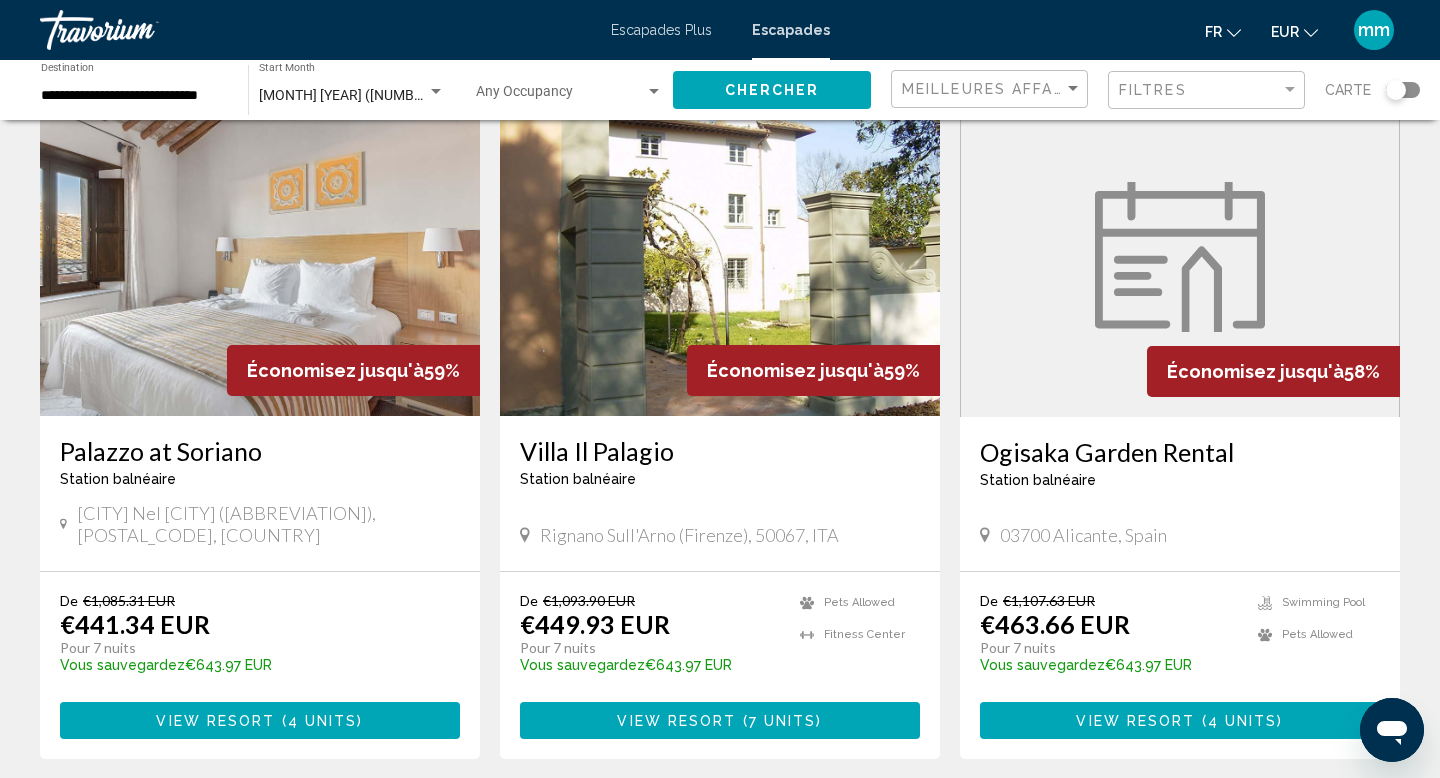 click at bounding box center (720, 256) 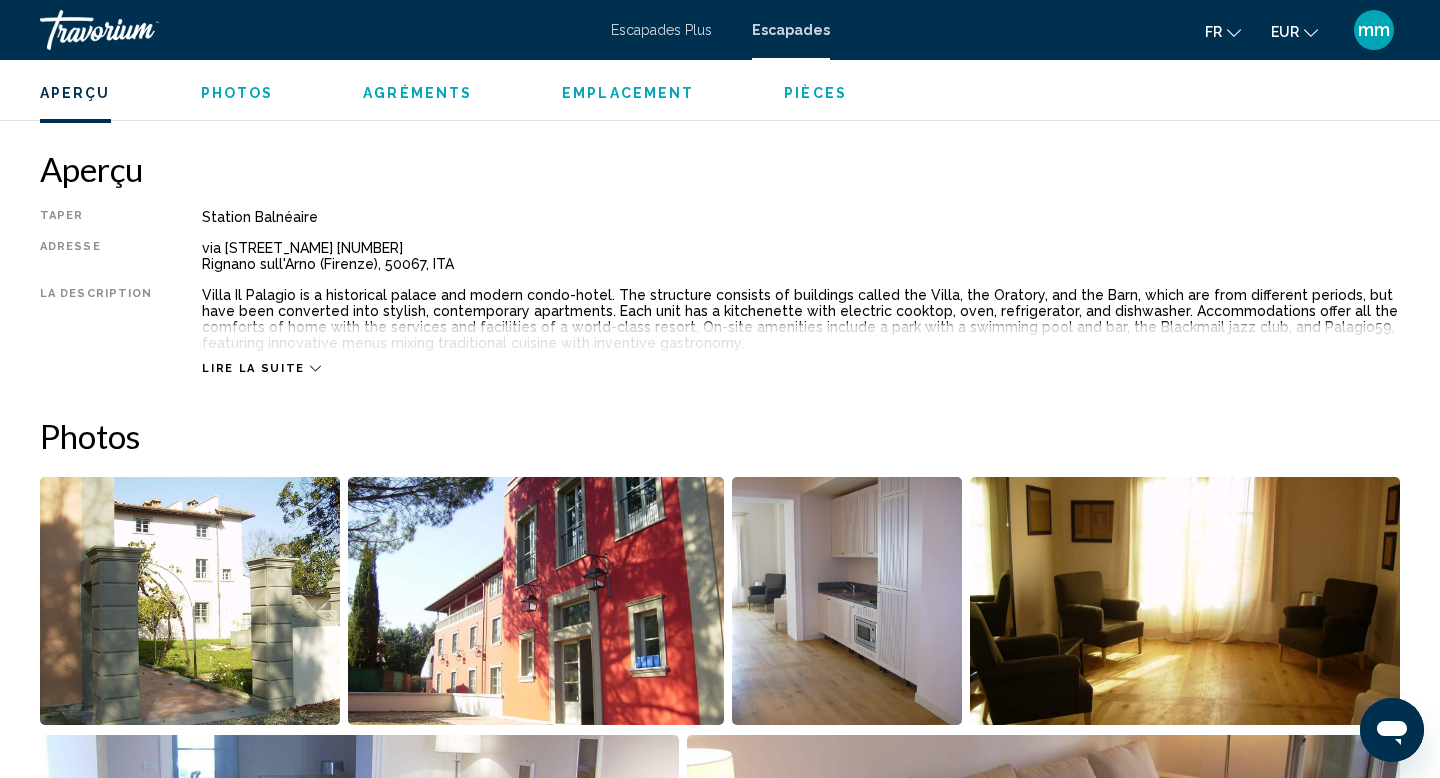 scroll, scrollTop: 618, scrollLeft: 0, axis: vertical 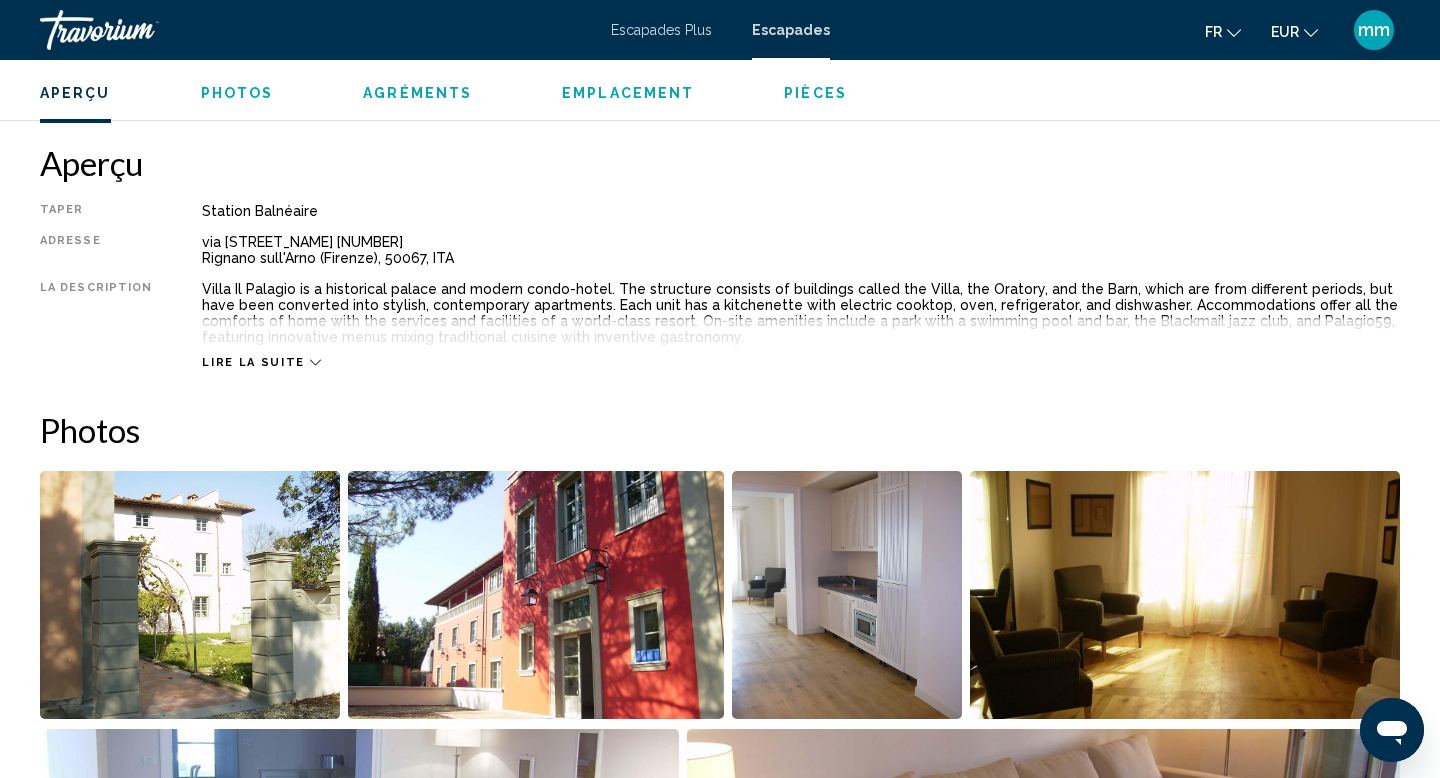 click at bounding box center (190, 595) 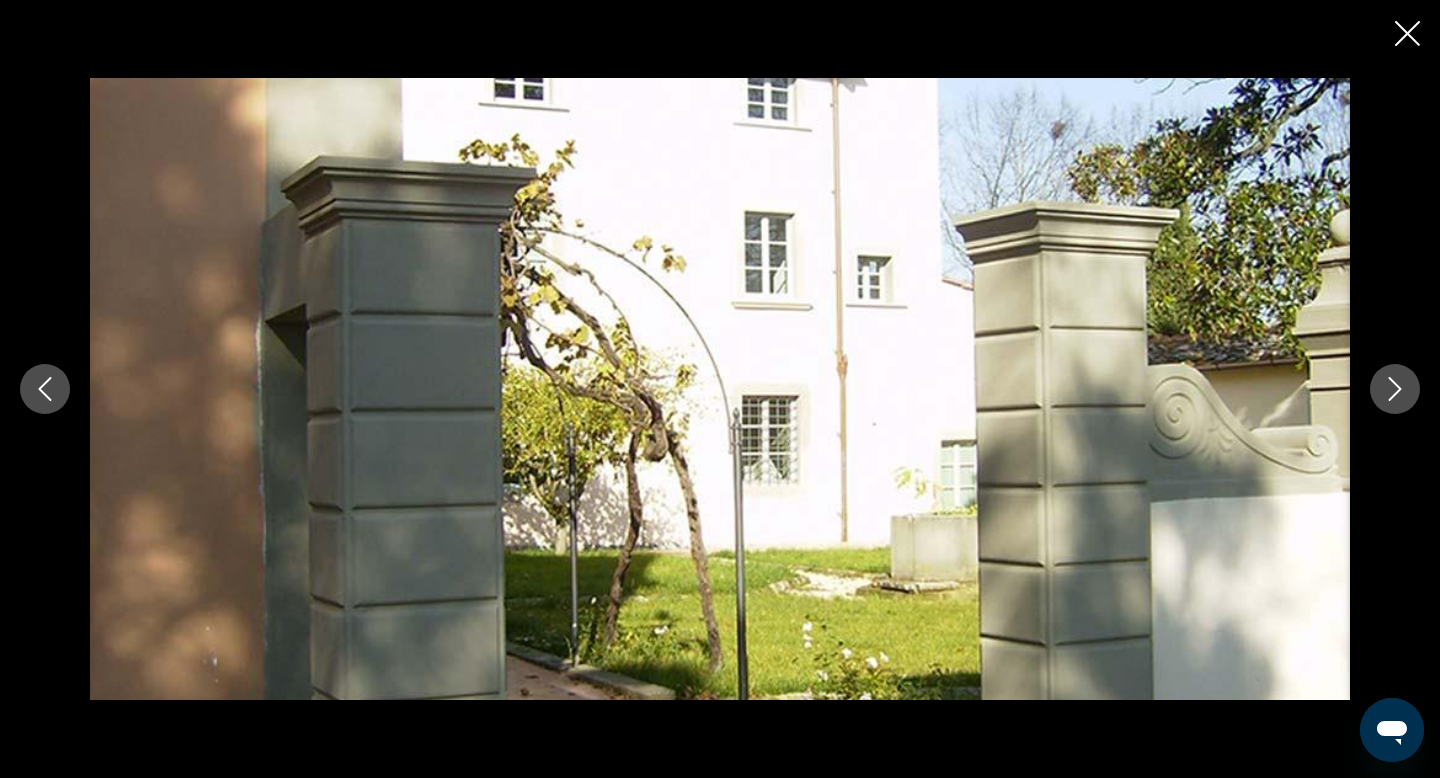 click 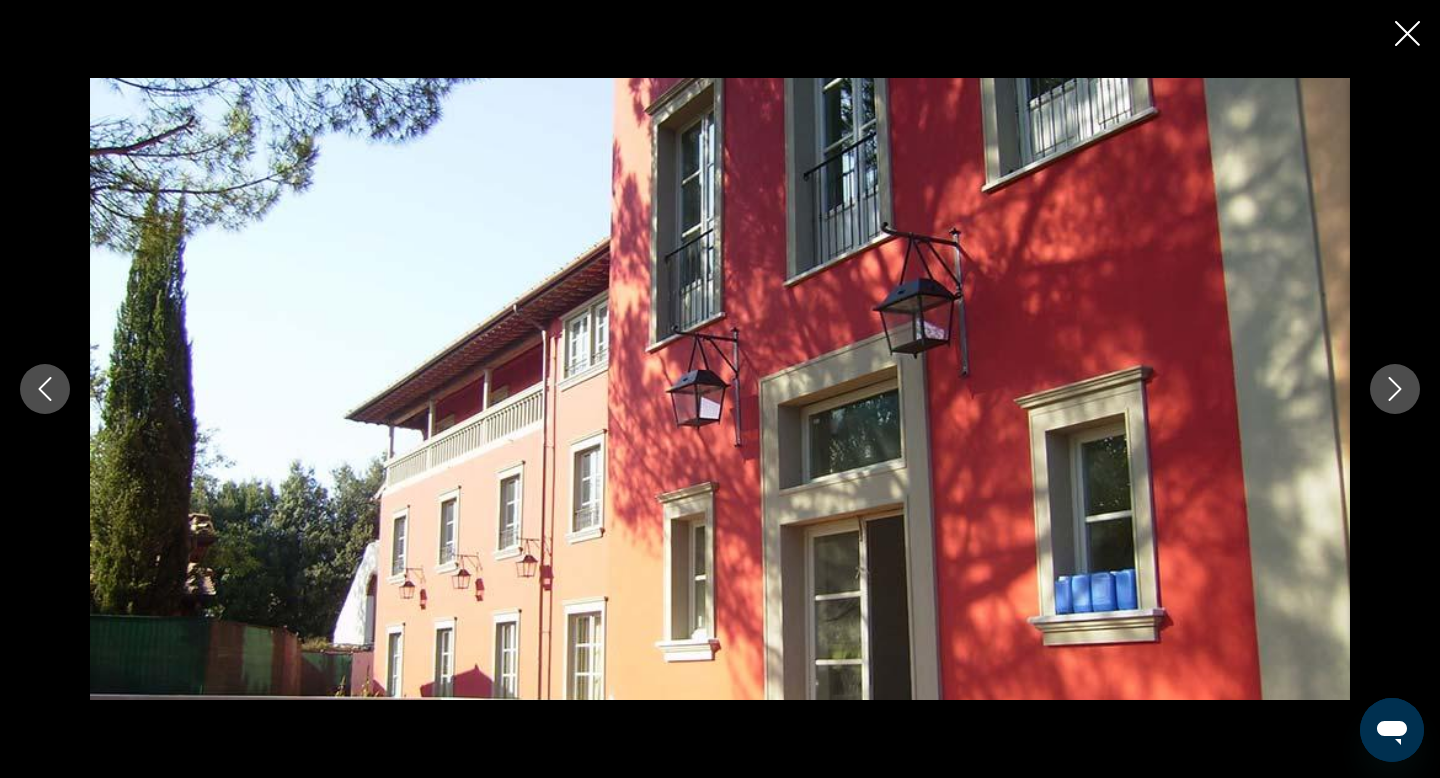 click 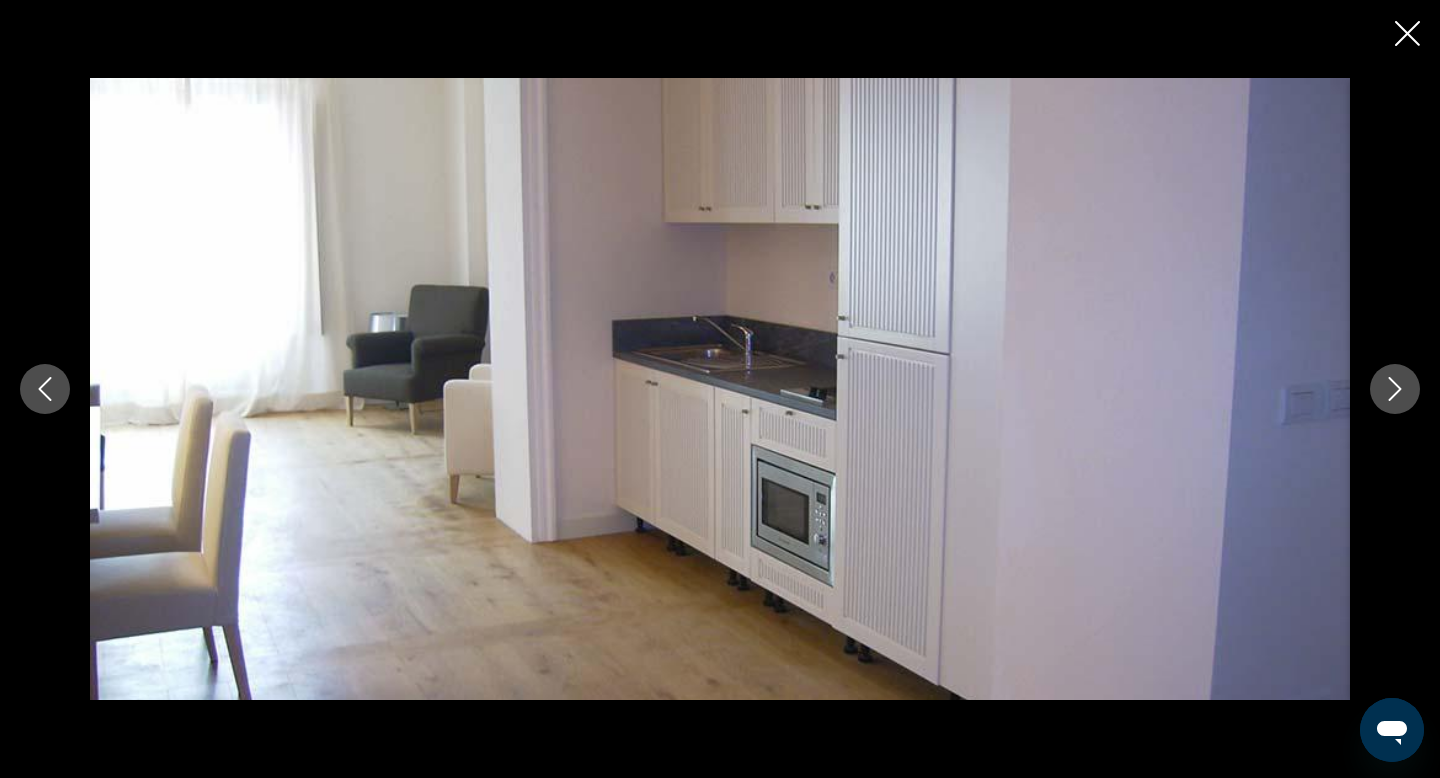 click 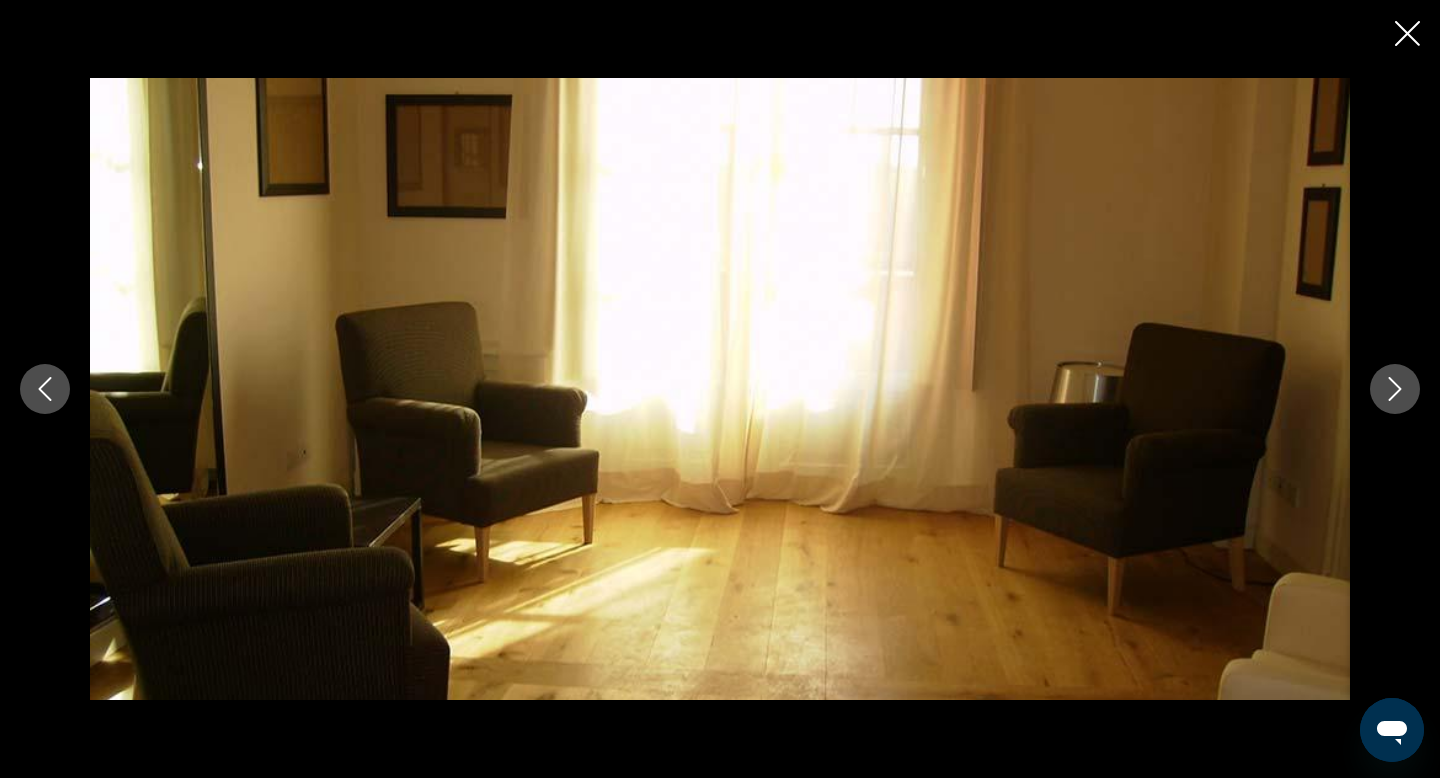 click 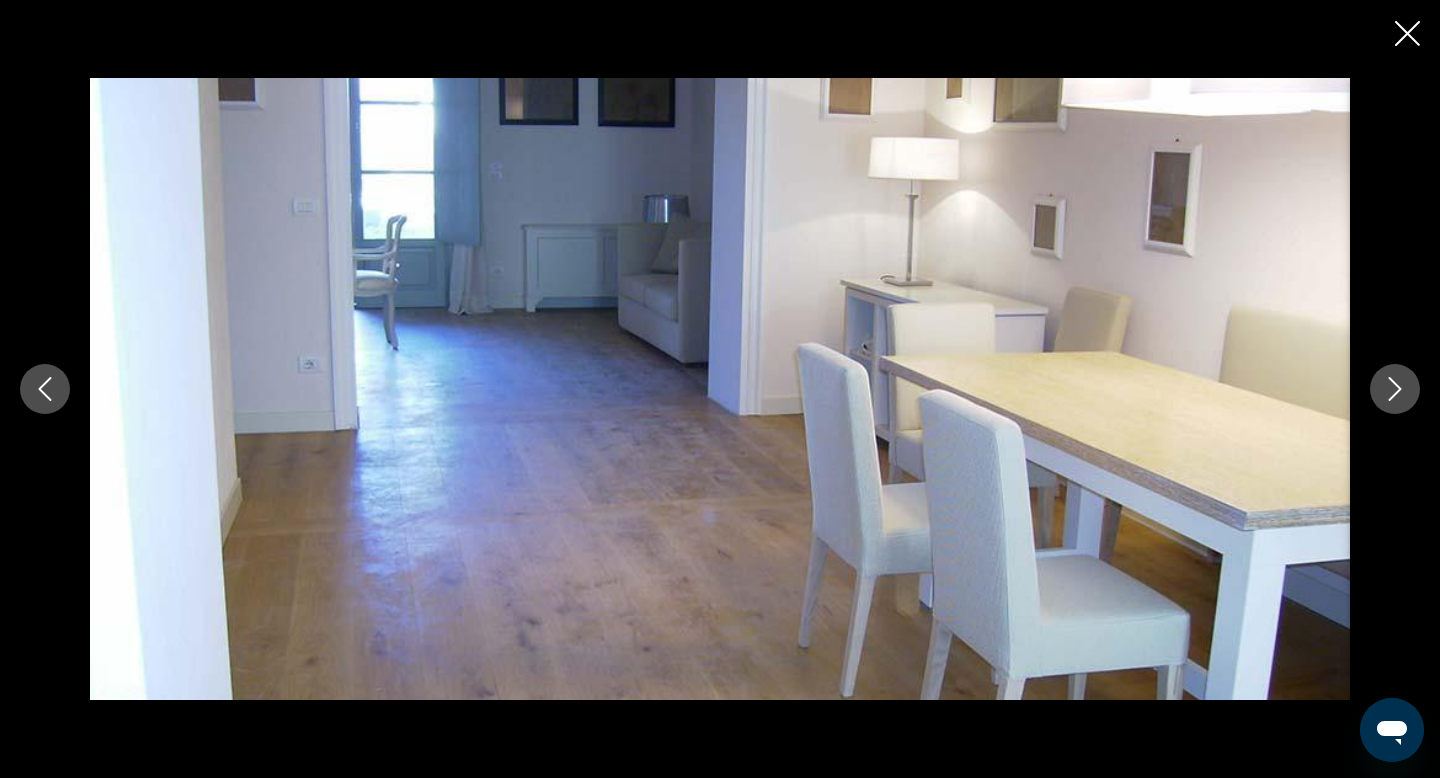 click 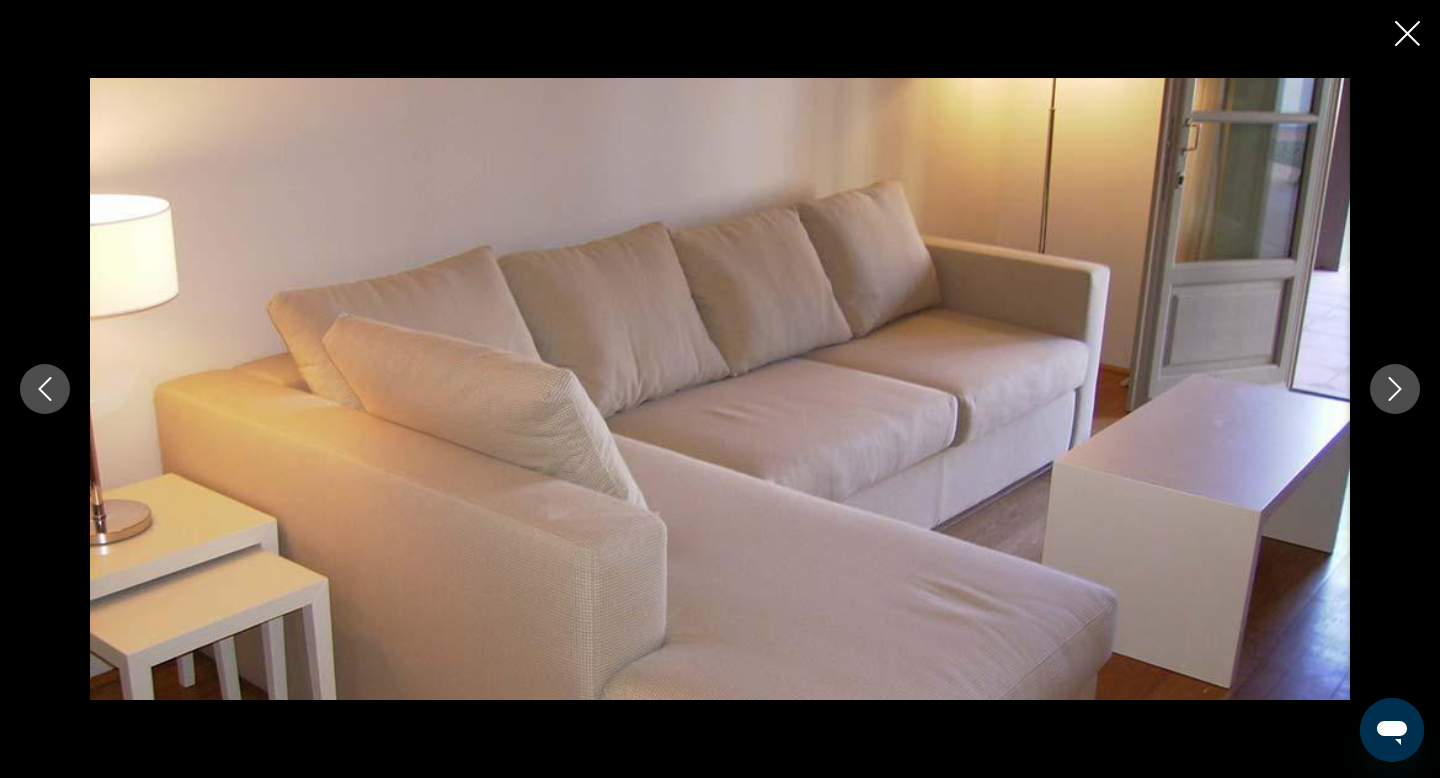 click 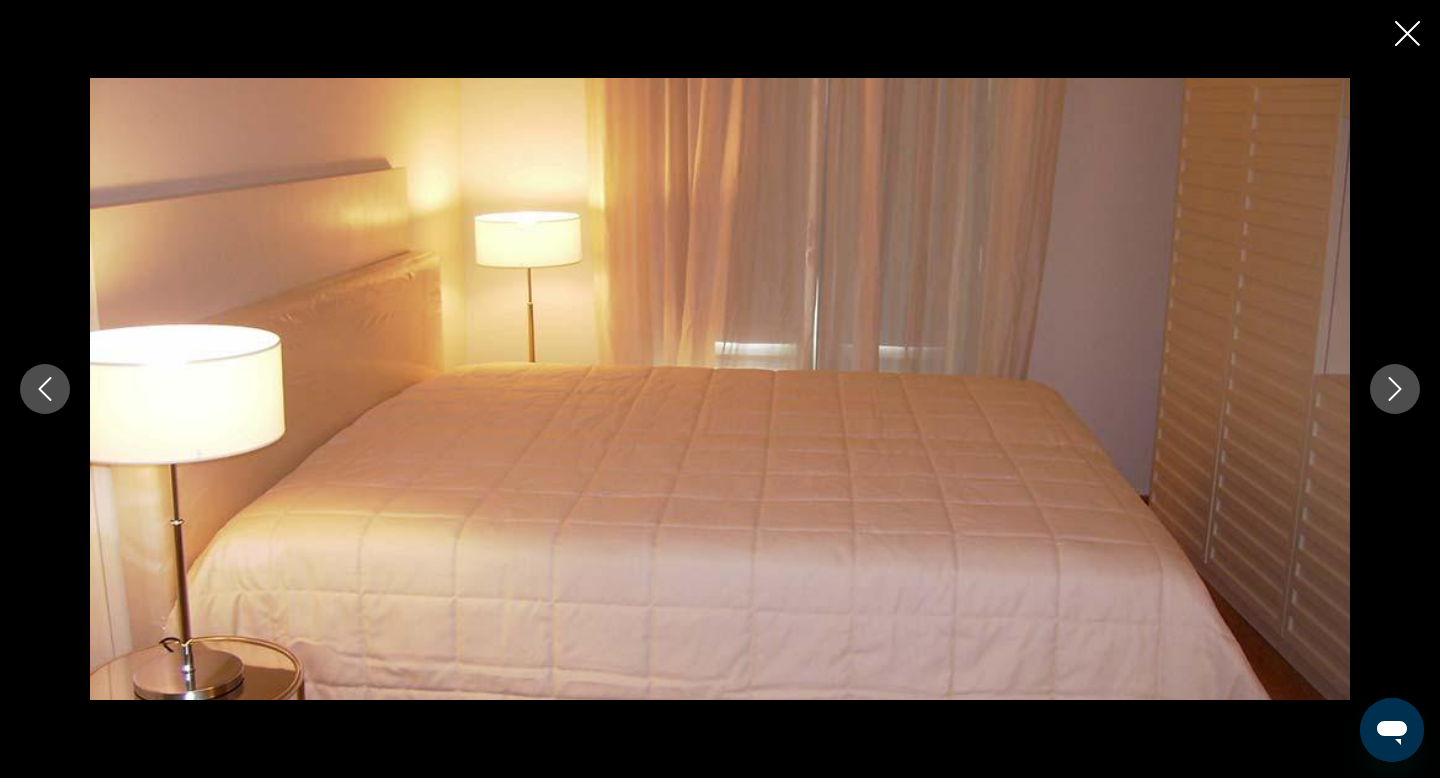 click 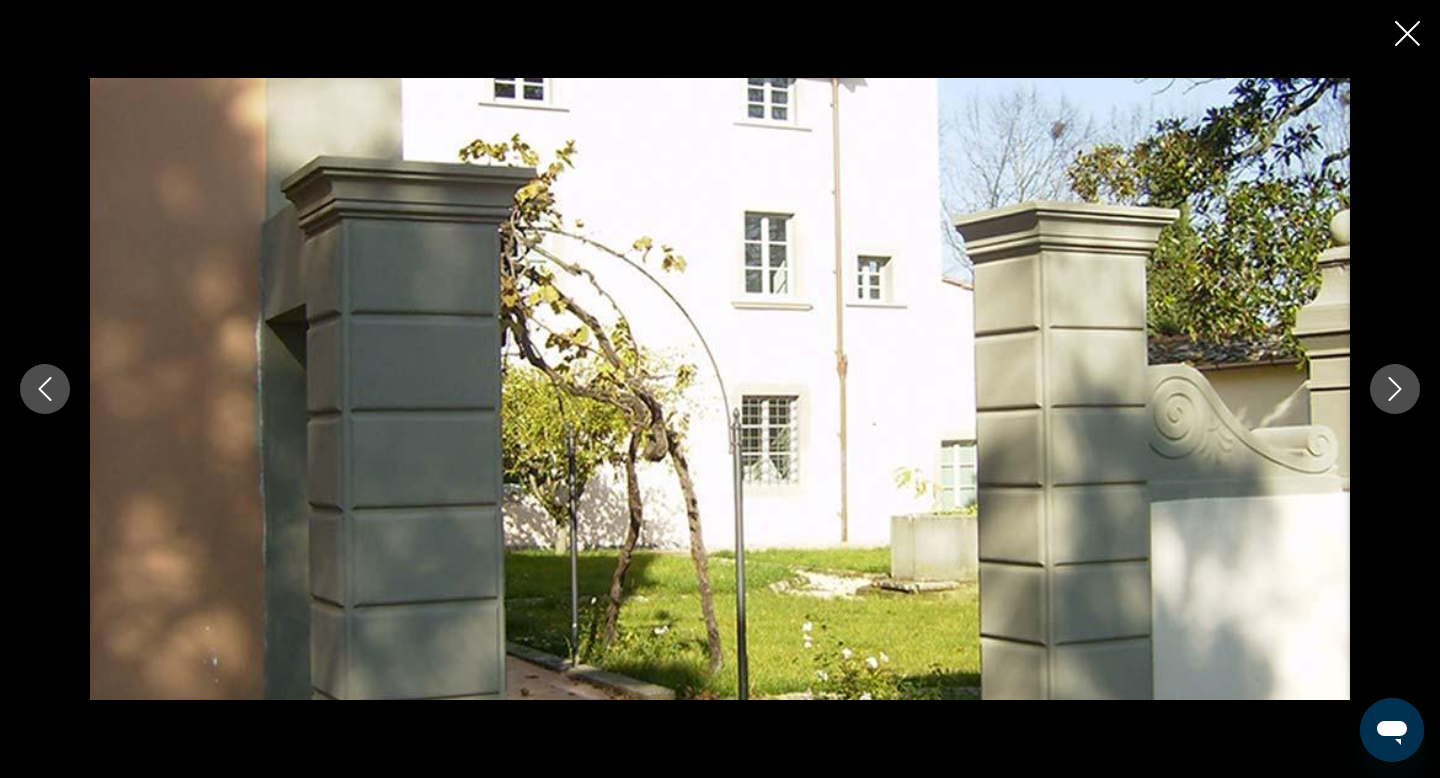 click 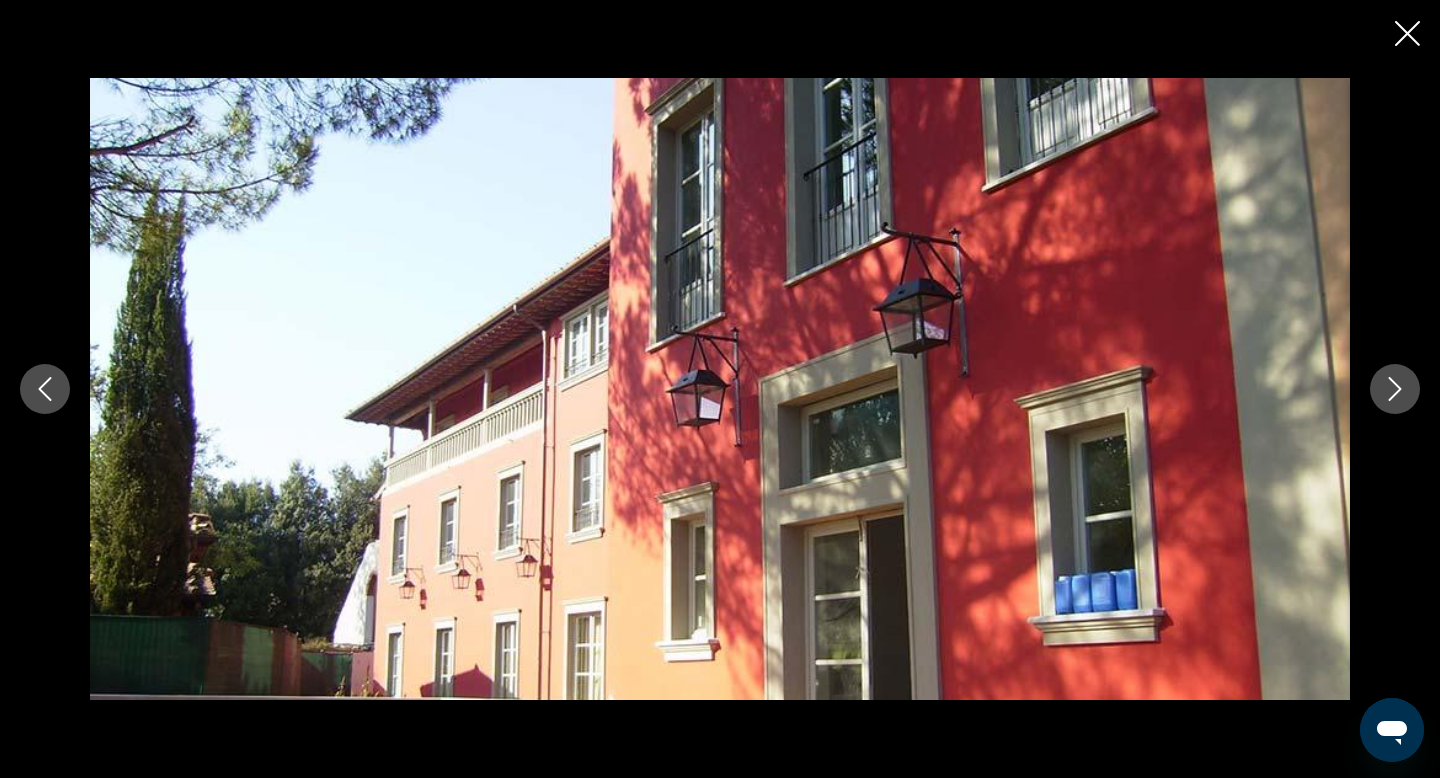 click 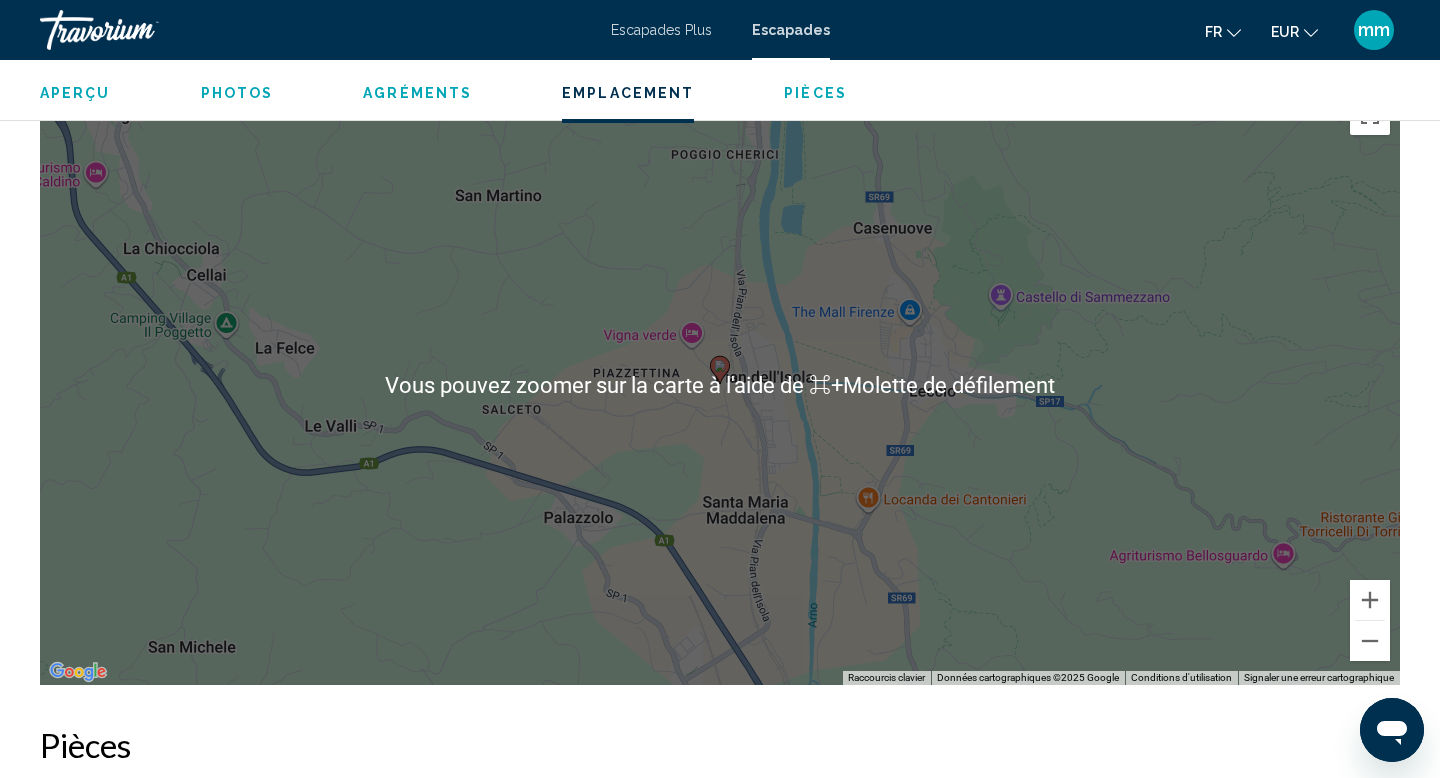 scroll, scrollTop: 2560, scrollLeft: 0, axis: vertical 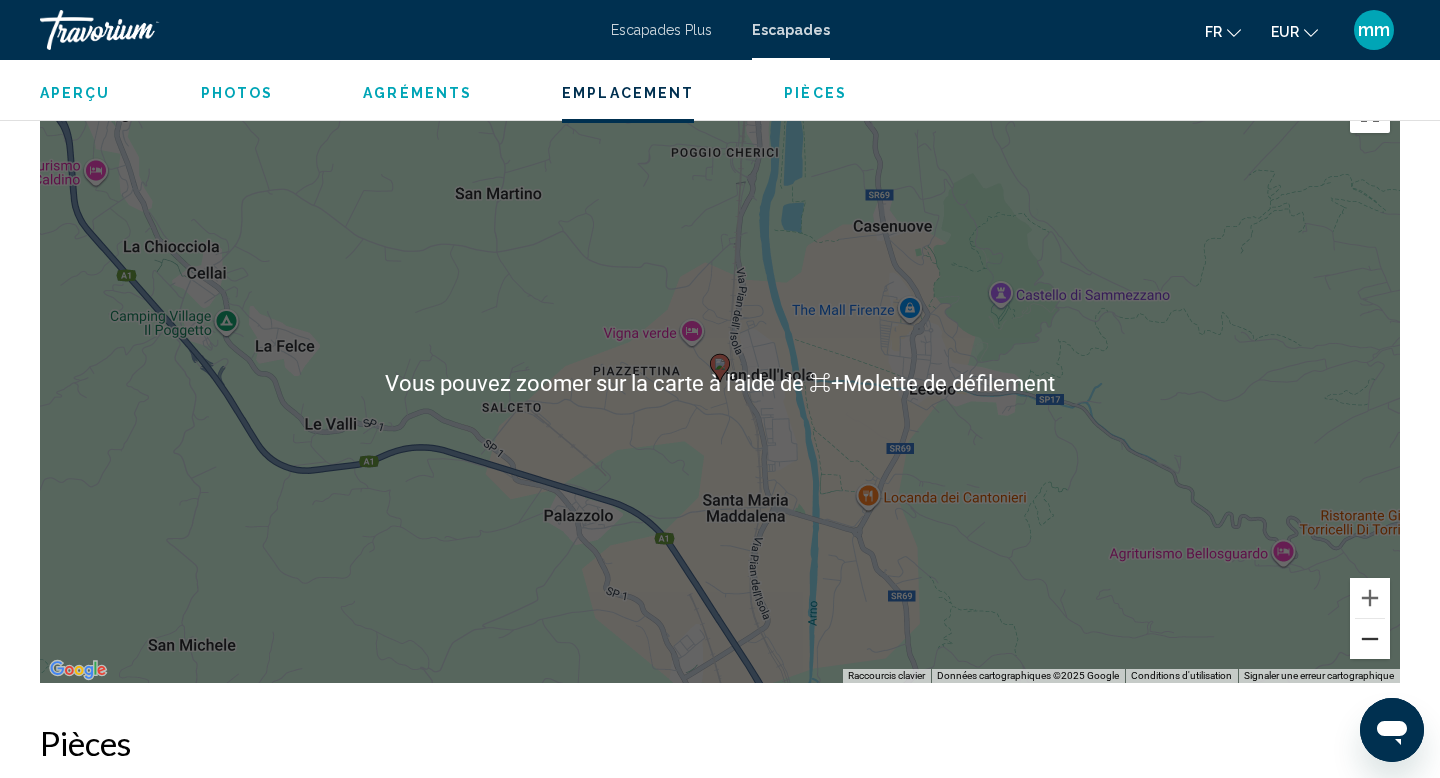 click at bounding box center [1370, 639] 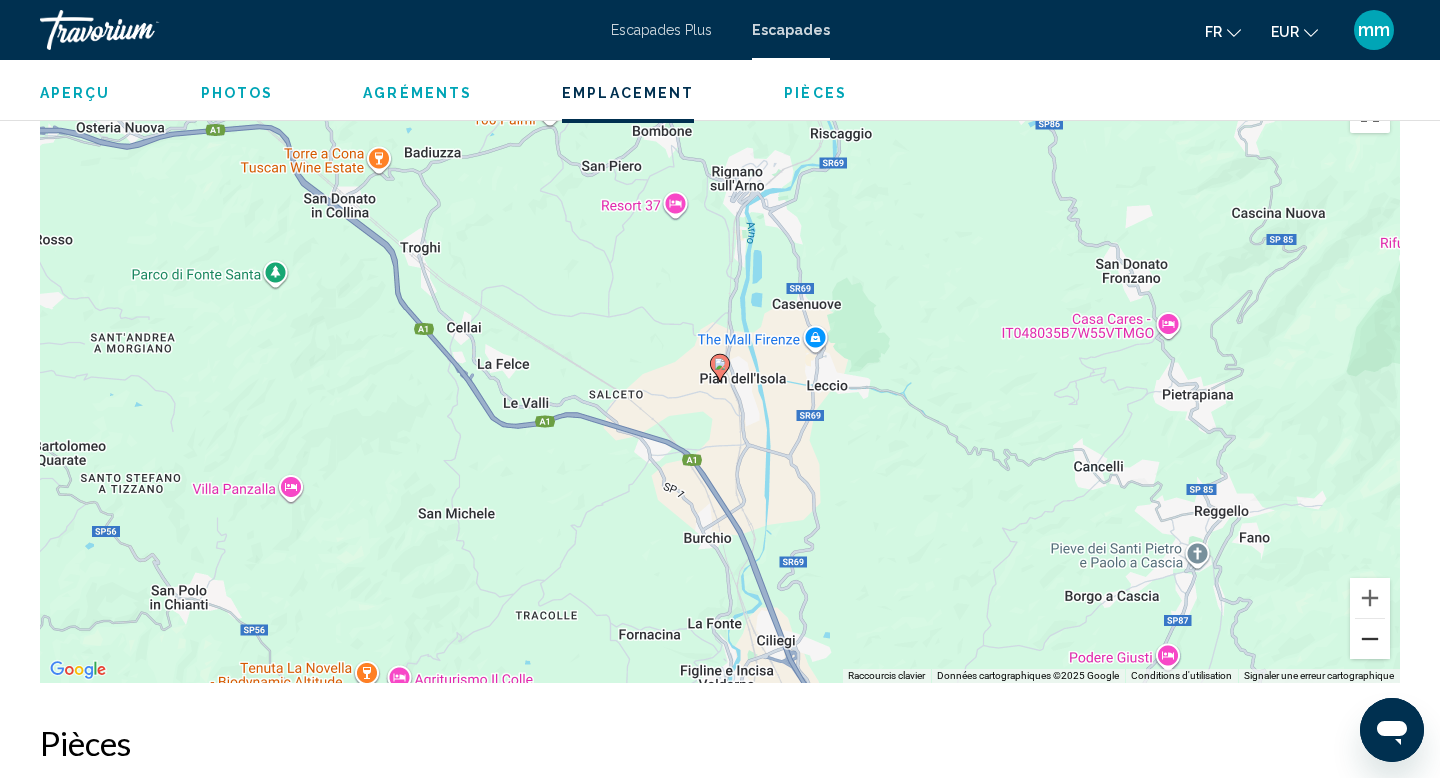 click at bounding box center (1370, 639) 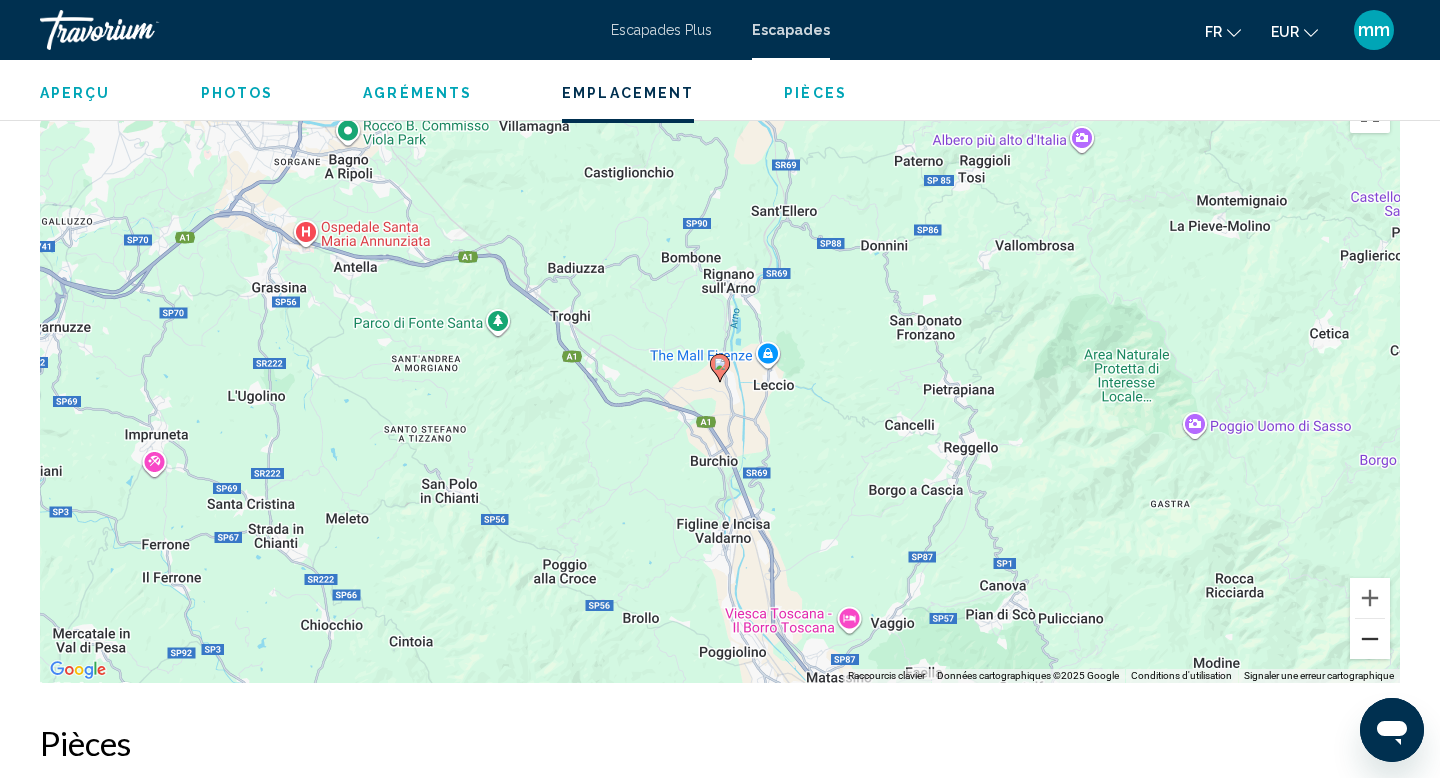 click at bounding box center (1370, 639) 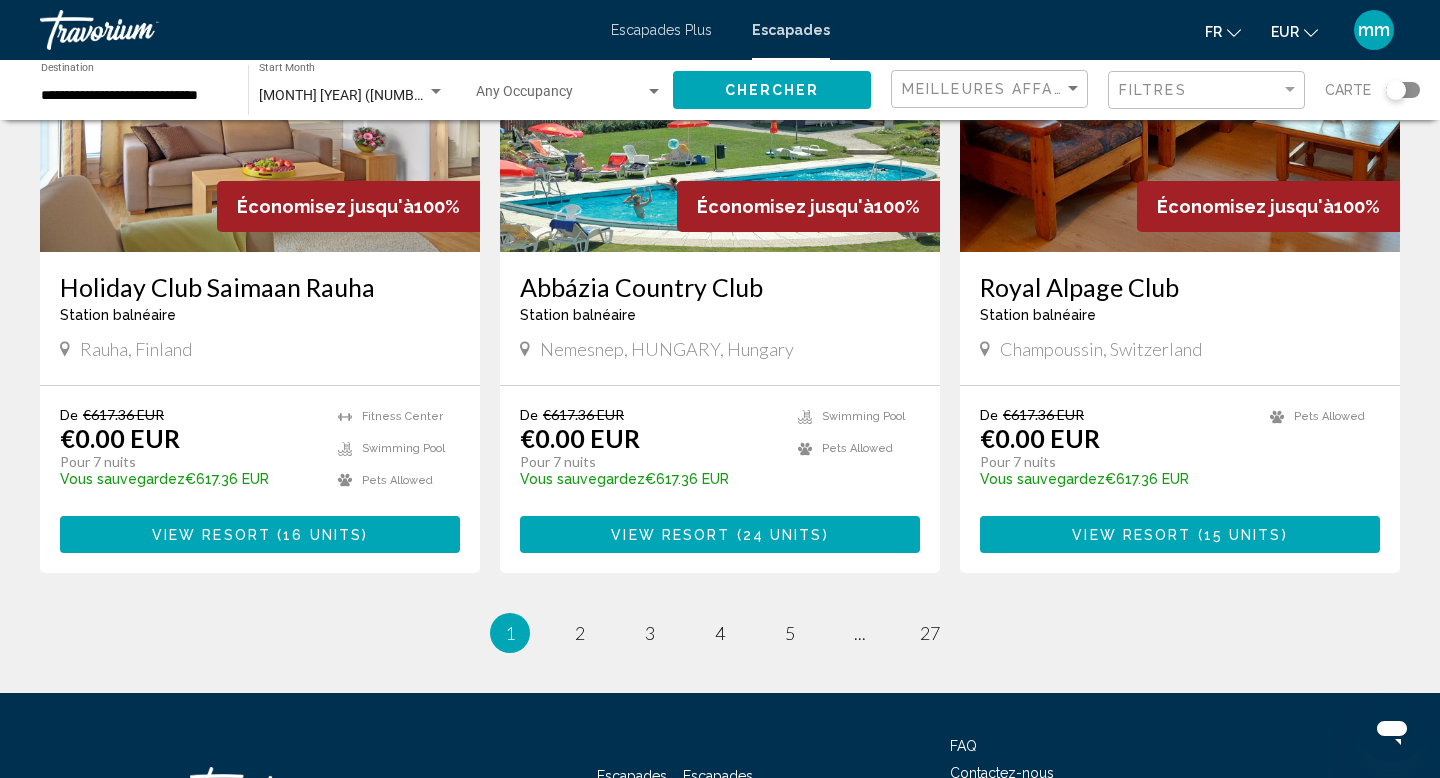 scroll, scrollTop: 2480, scrollLeft: 0, axis: vertical 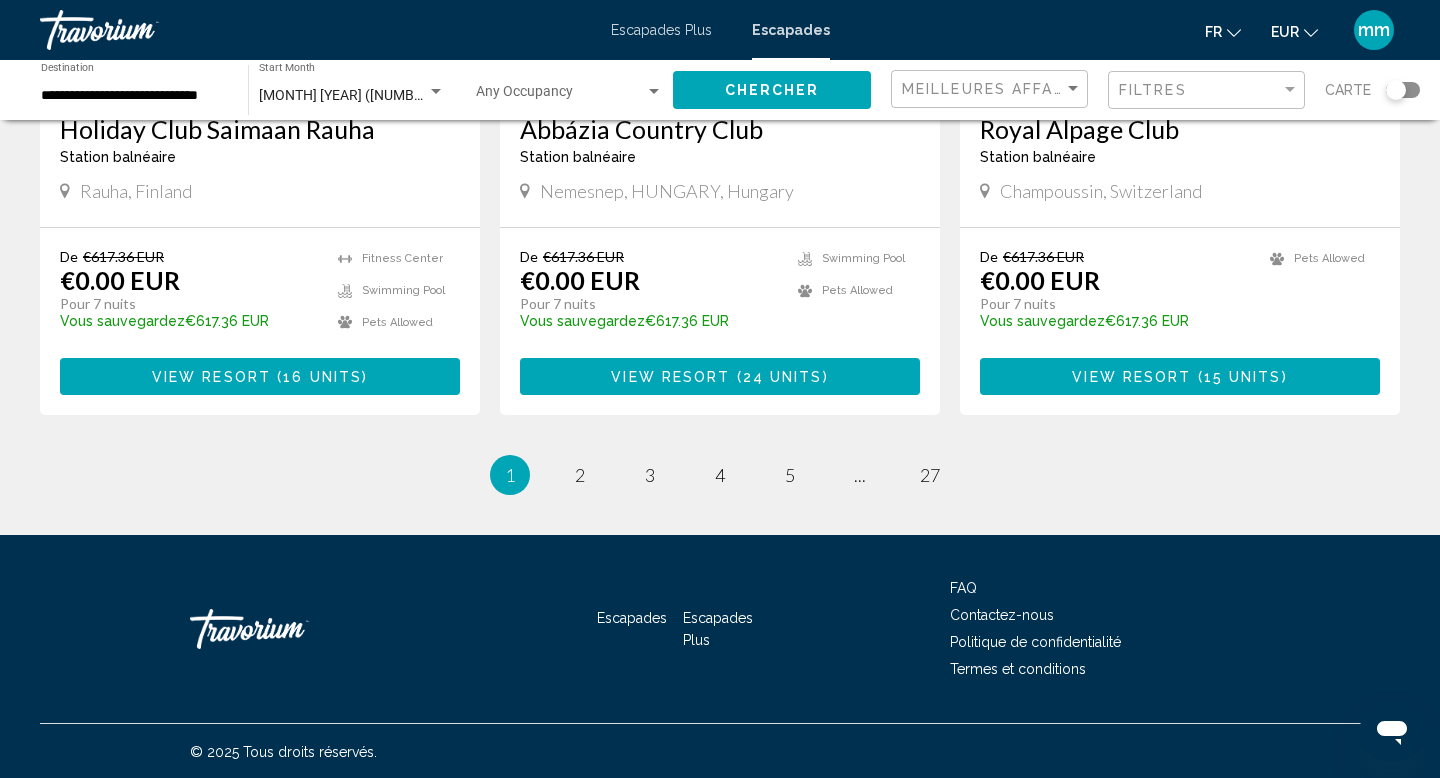 click on "page  27" at bounding box center (930, 475) 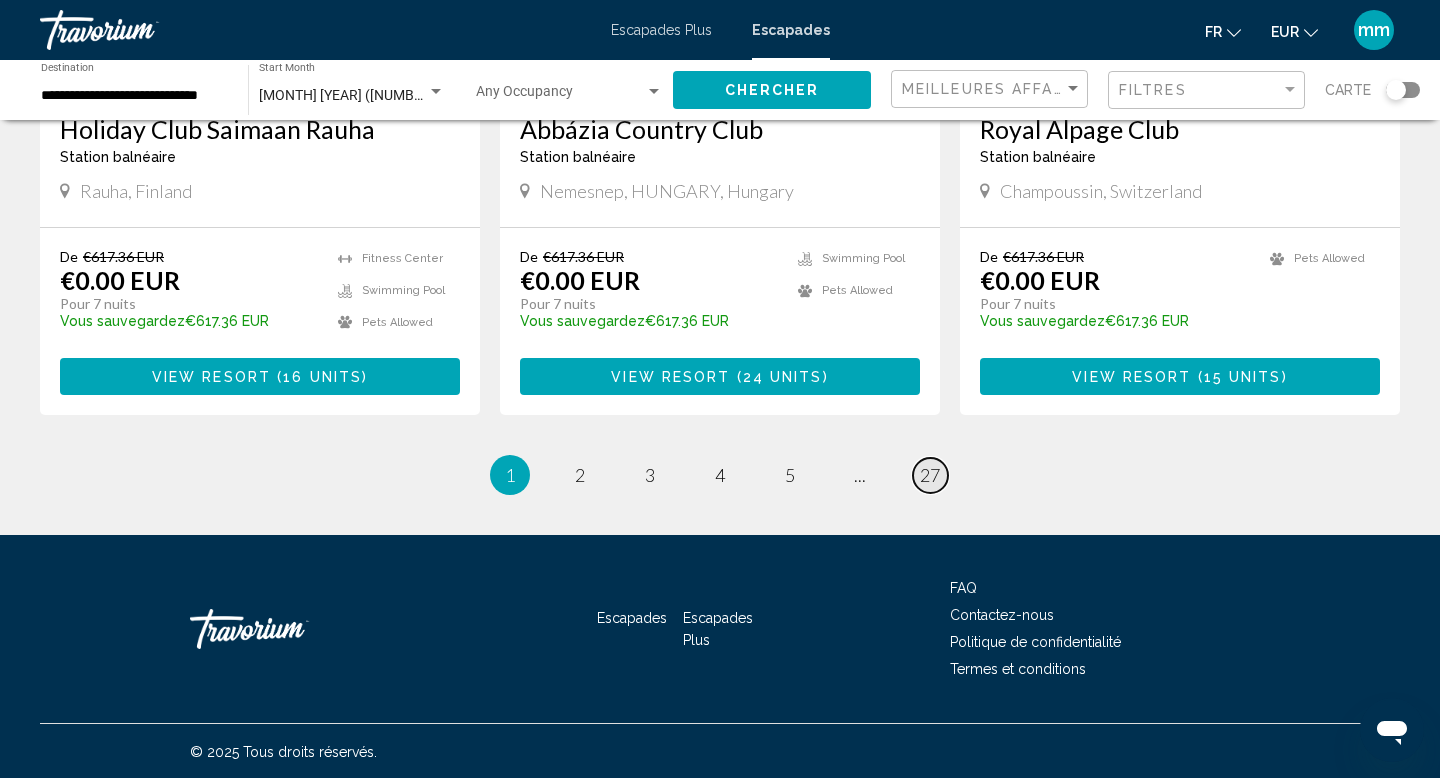 click on "27" at bounding box center [930, 475] 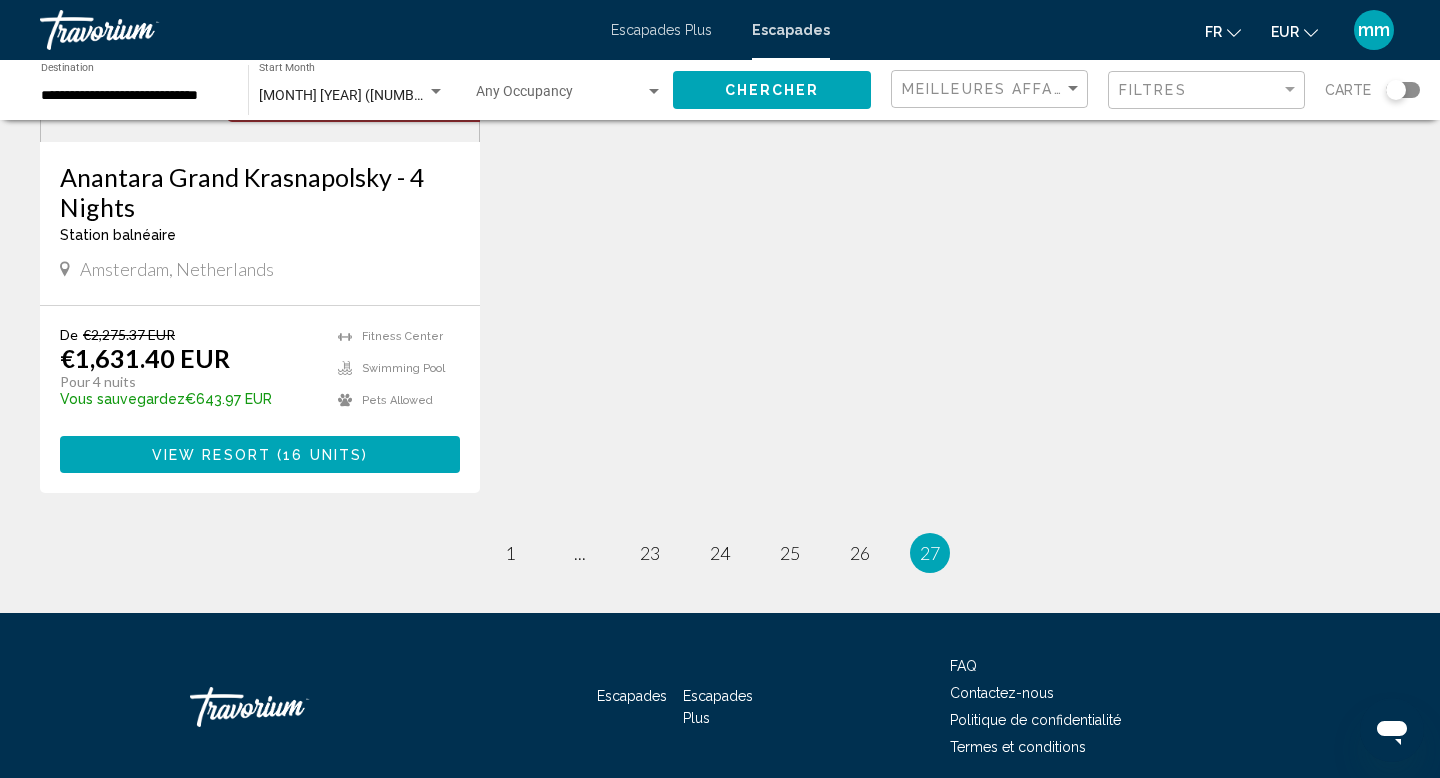 scroll, scrollTop: 469, scrollLeft: 0, axis: vertical 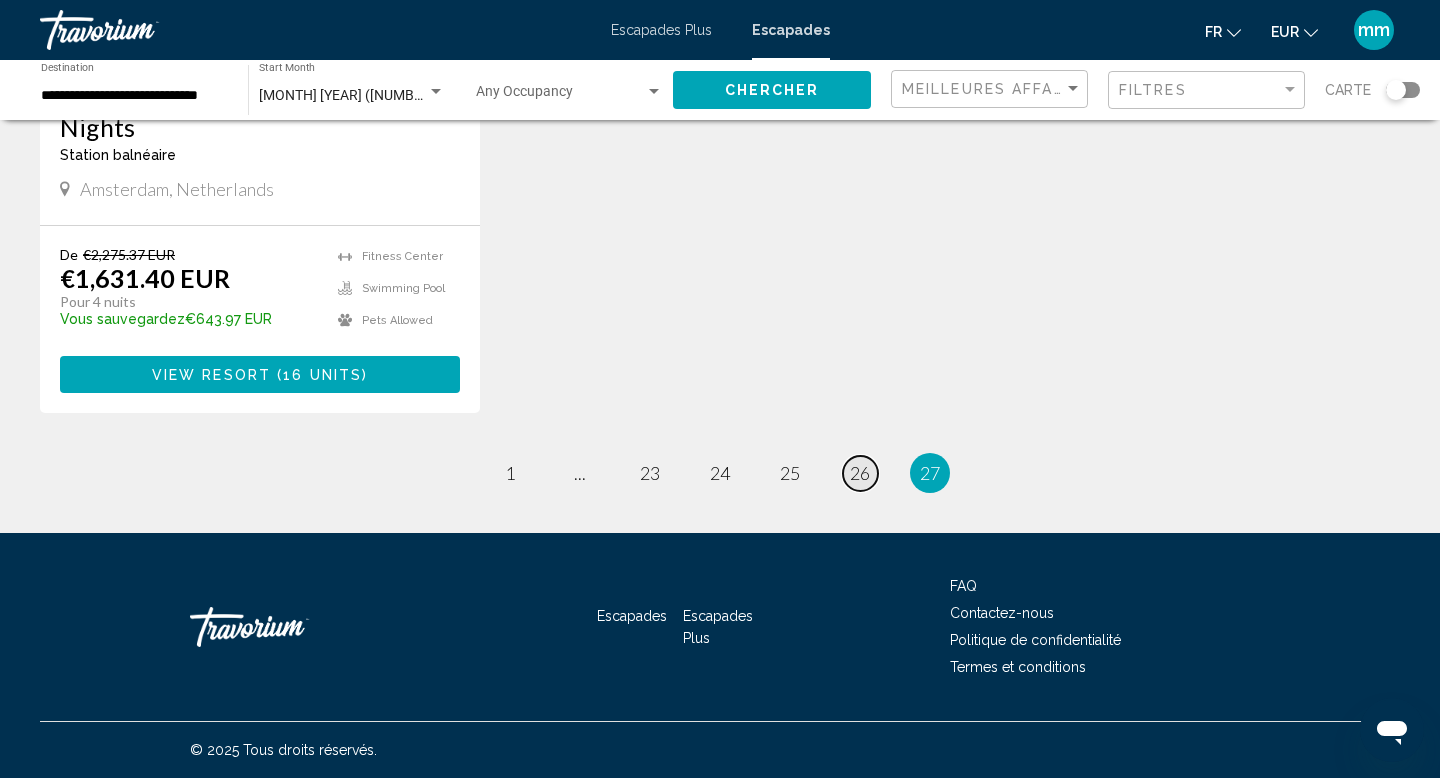 click on "26" at bounding box center [860, 473] 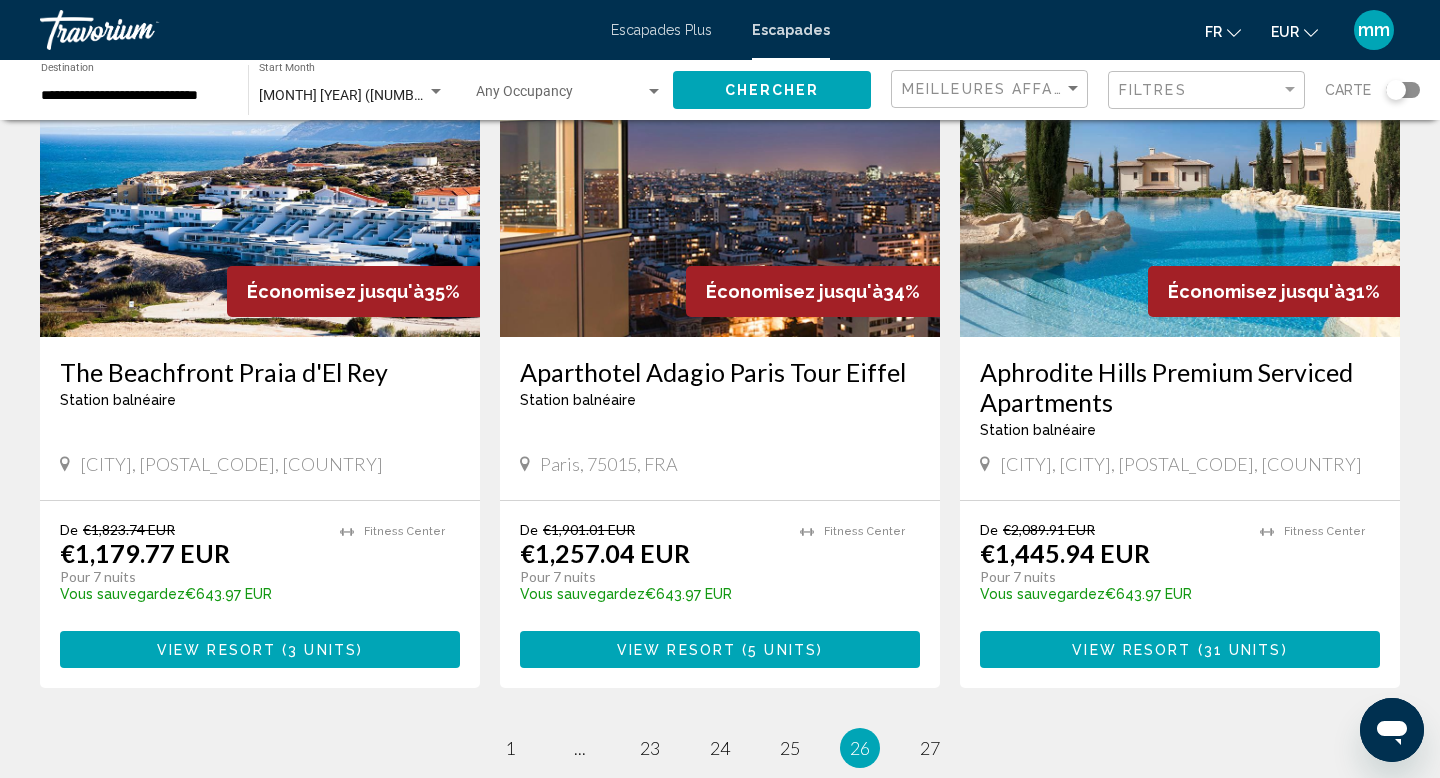 scroll, scrollTop: 2315, scrollLeft: 0, axis: vertical 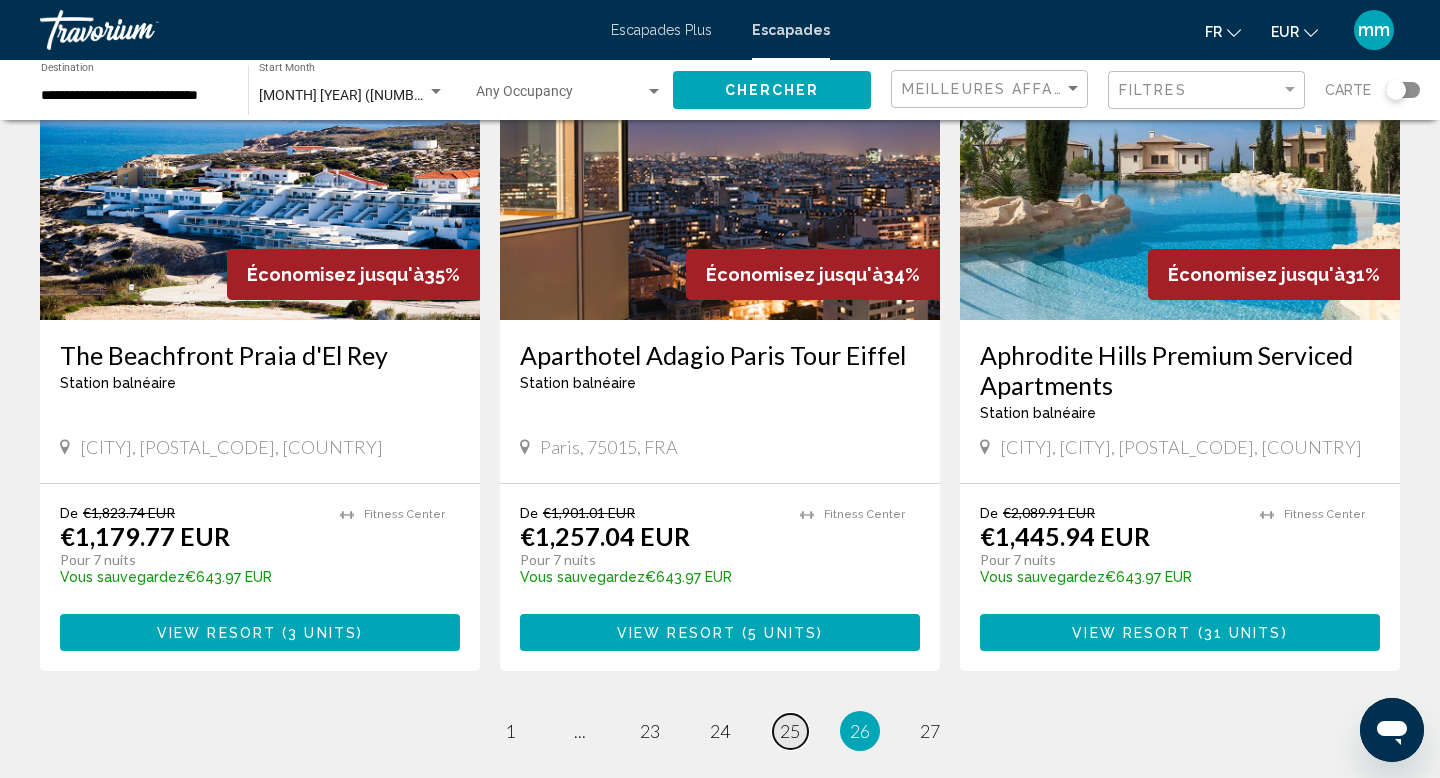 click on "25" at bounding box center (790, 731) 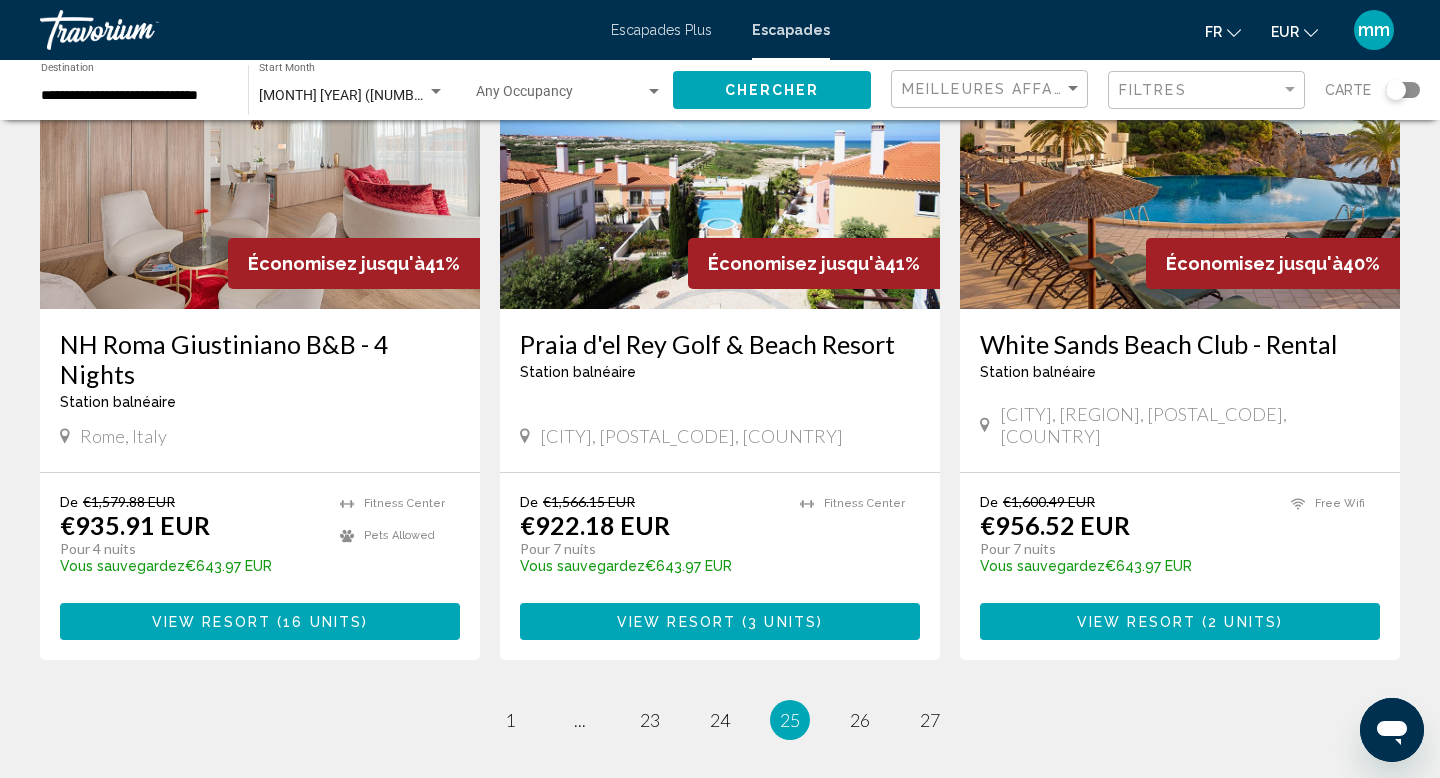 scroll, scrollTop: 2431, scrollLeft: 0, axis: vertical 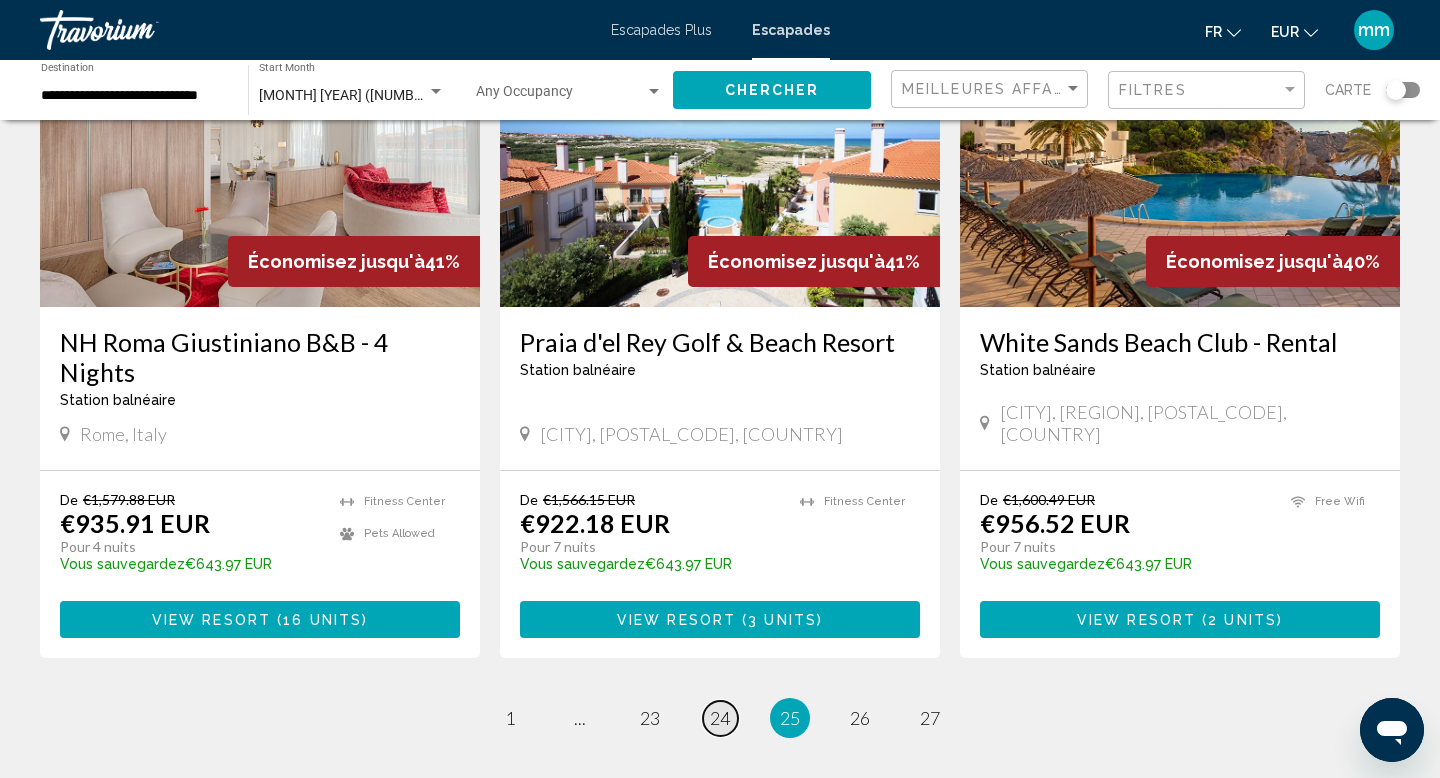 click on "24" at bounding box center [720, 718] 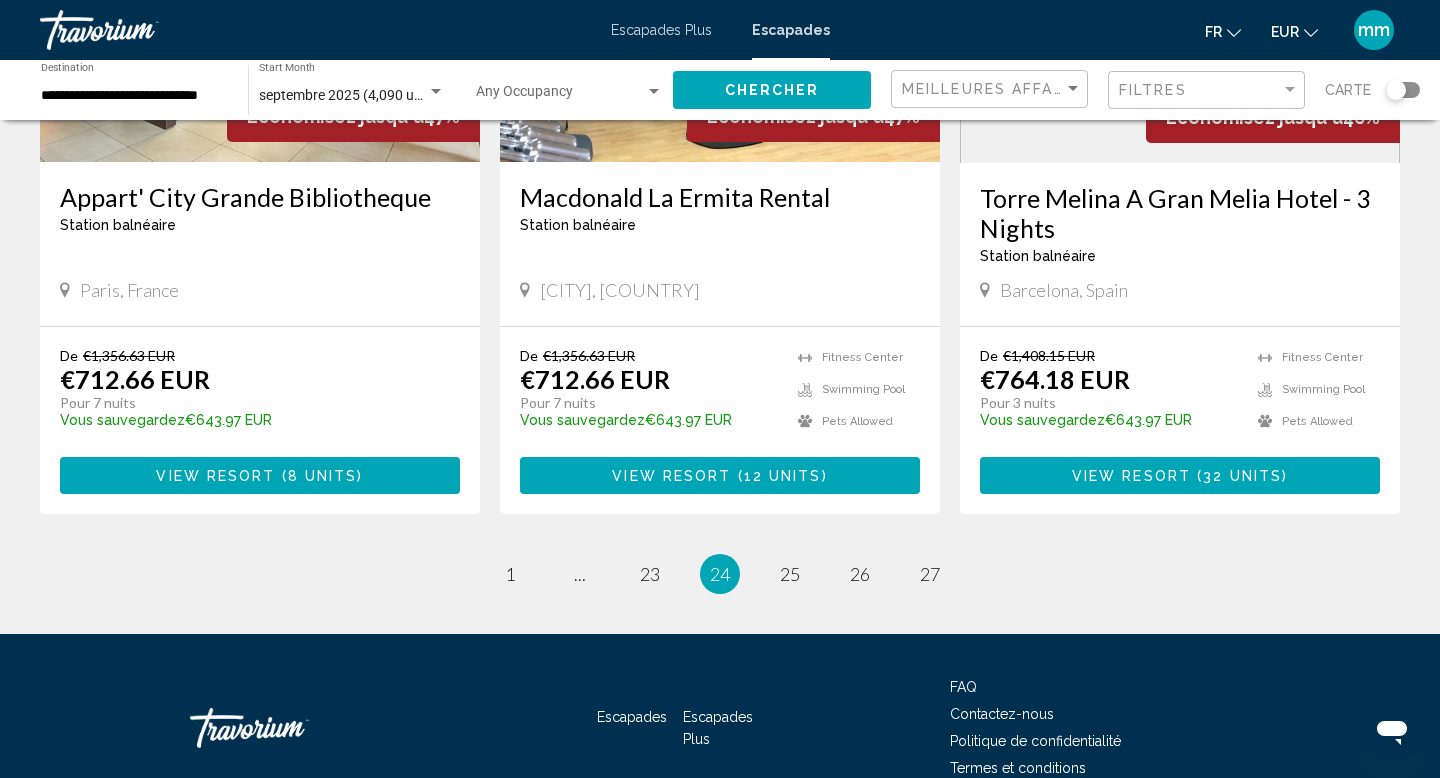 scroll, scrollTop: 2661, scrollLeft: 0, axis: vertical 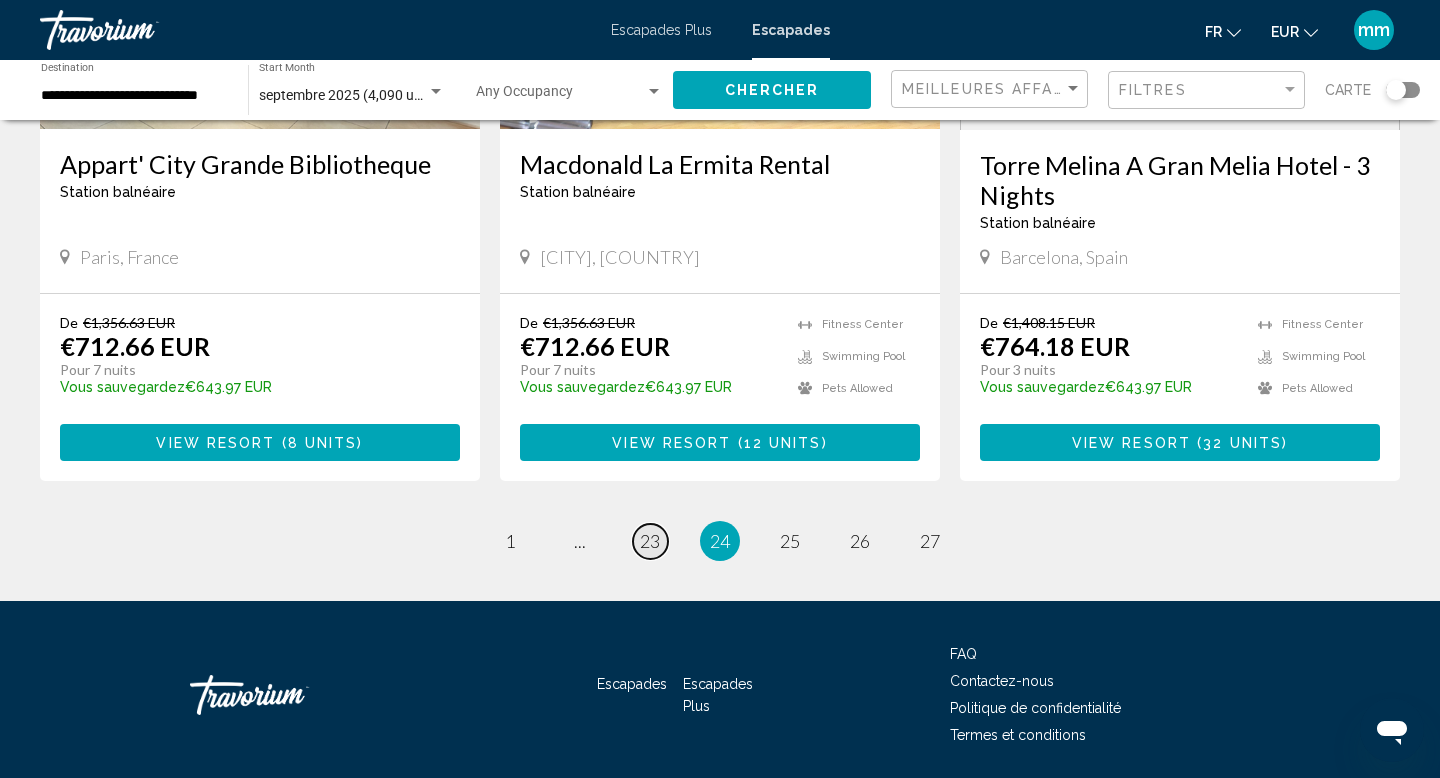 click on "23" at bounding box center [650, 541] 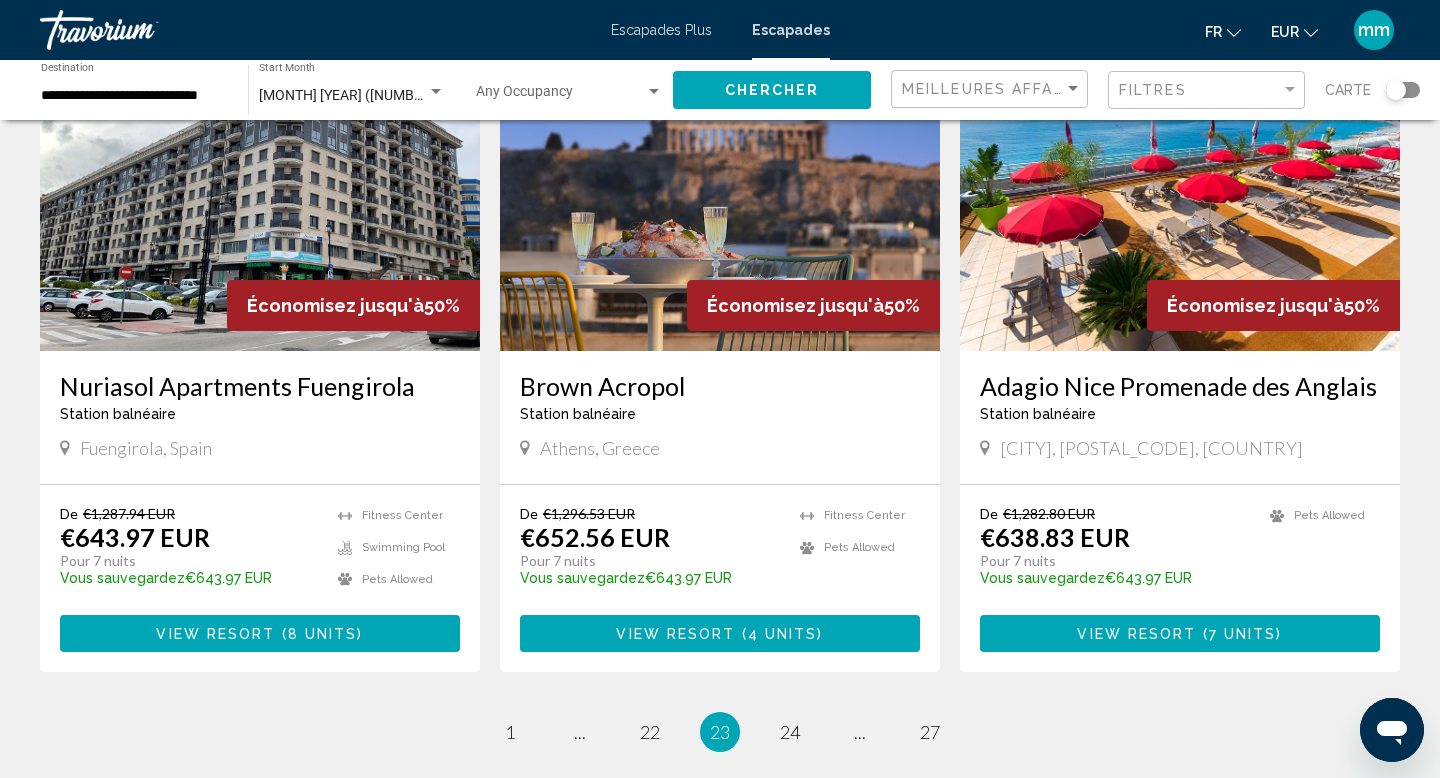 scroll, scrollTop: 2434, scrollLeft: 0, axis: vertical 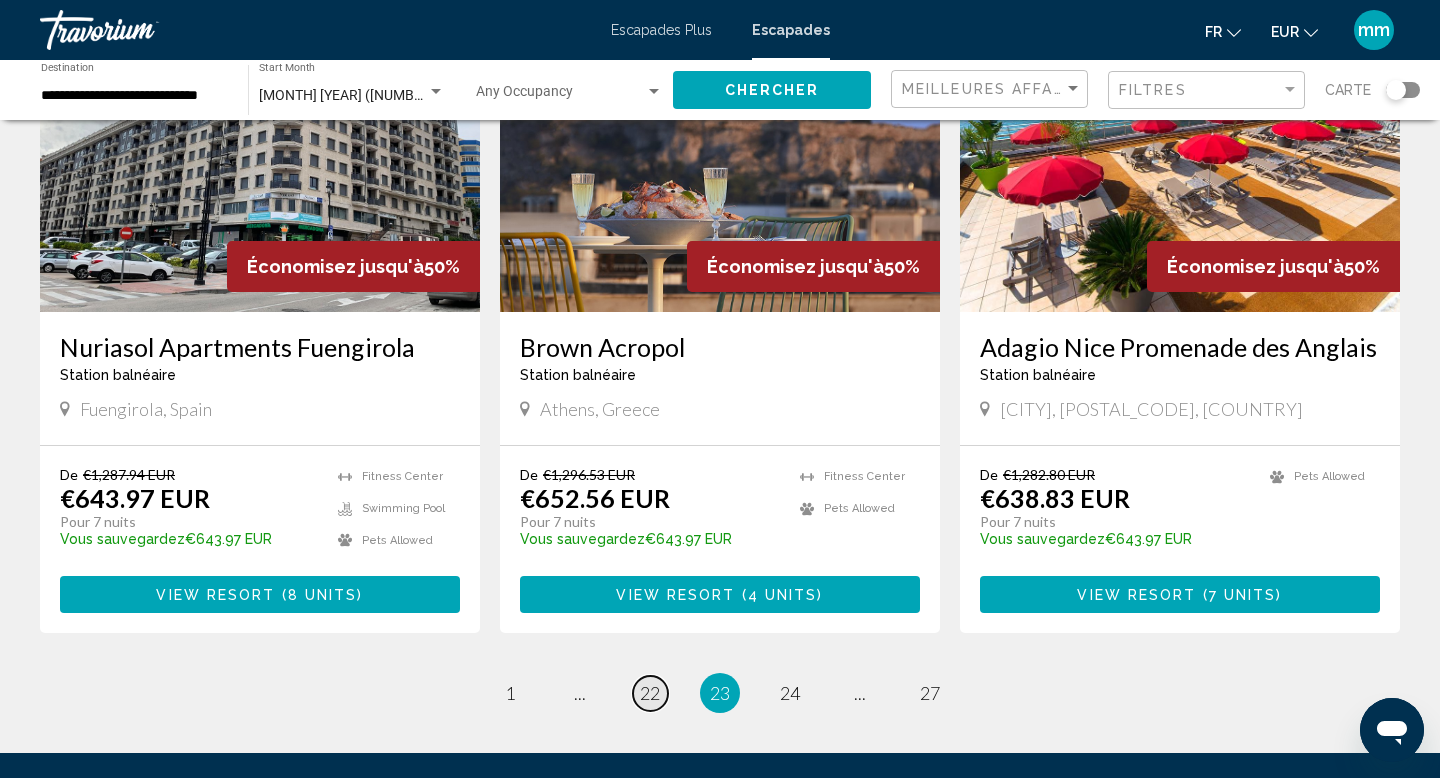 click on "22" at bounding box center (650, 693) 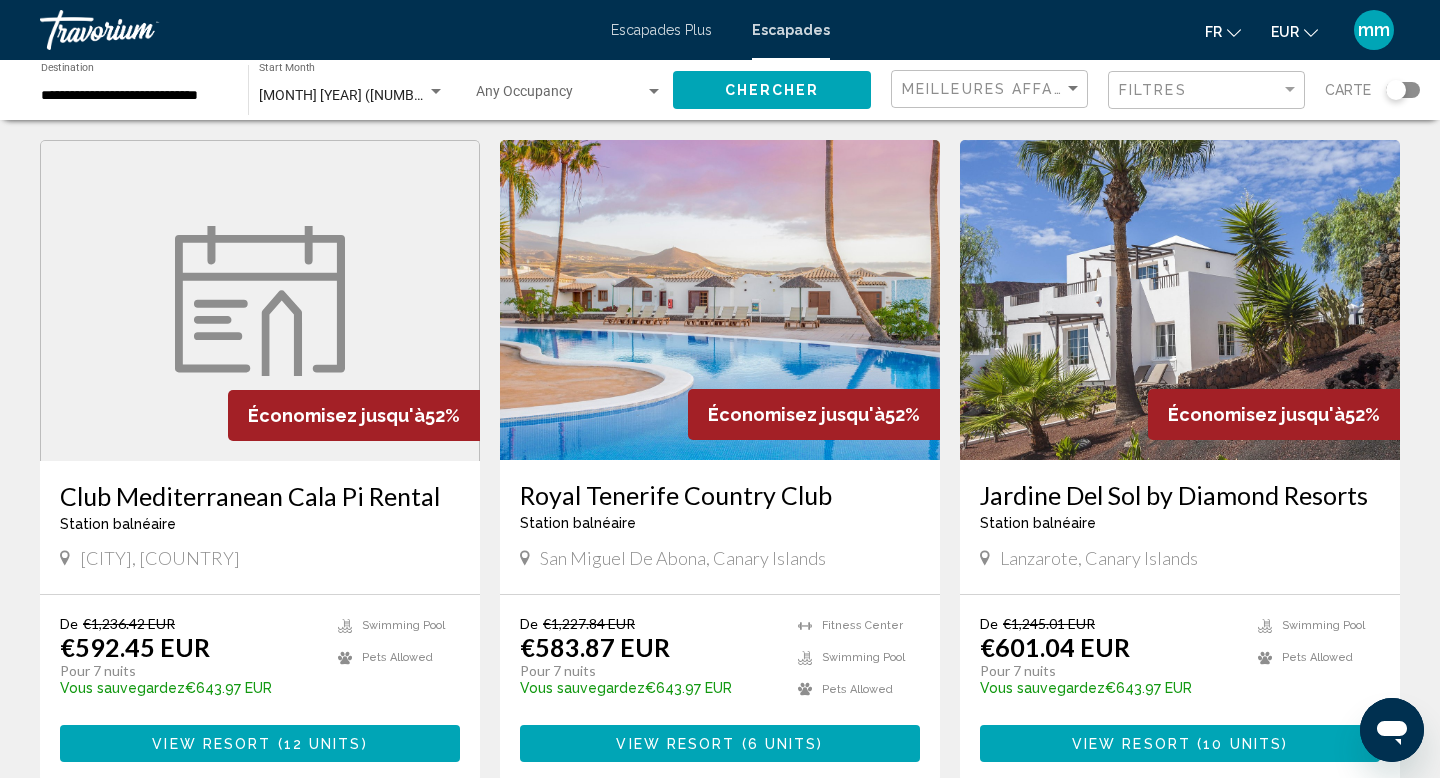 scroll, scrollTop: 2542, scrollLeft: 0, axis: vertical 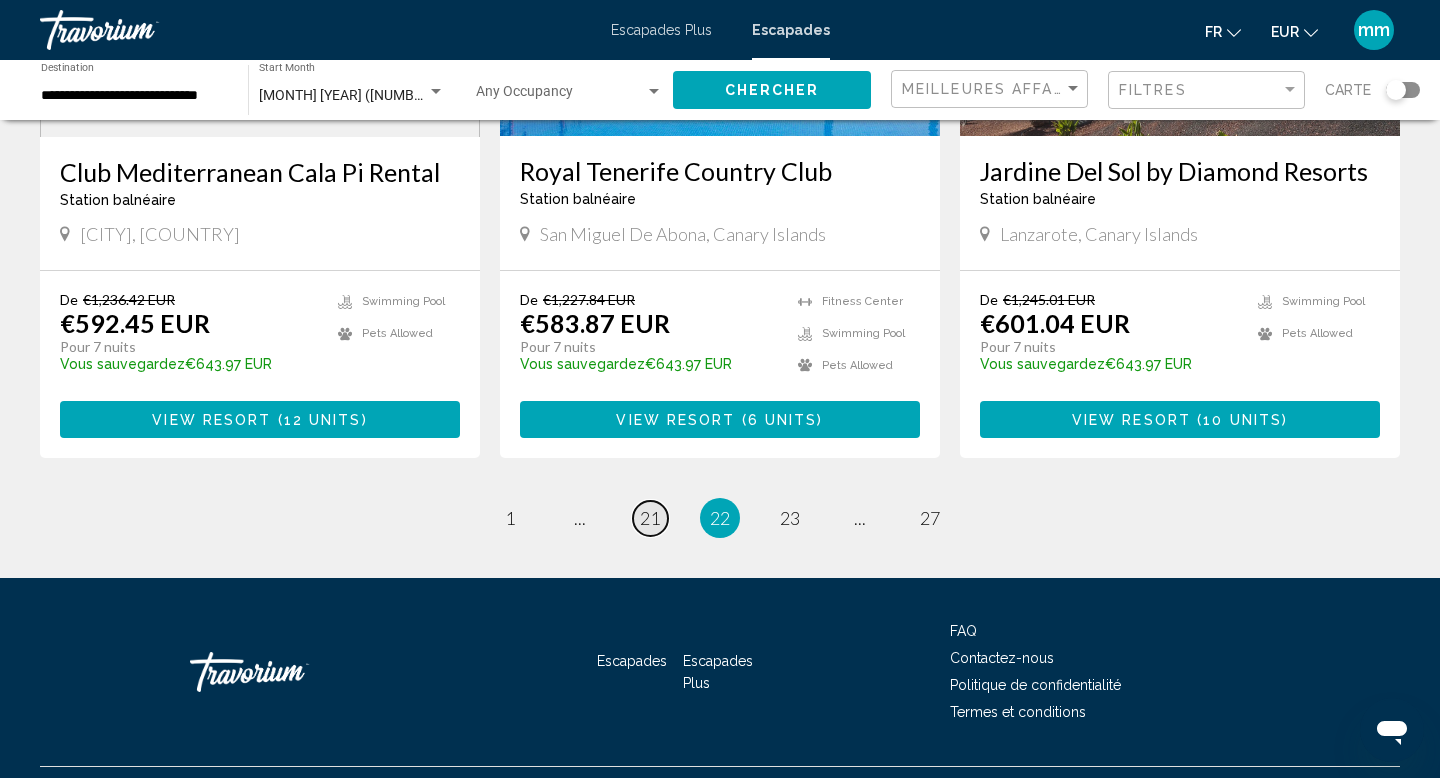 click on "21" at bounding box center [650, 518] 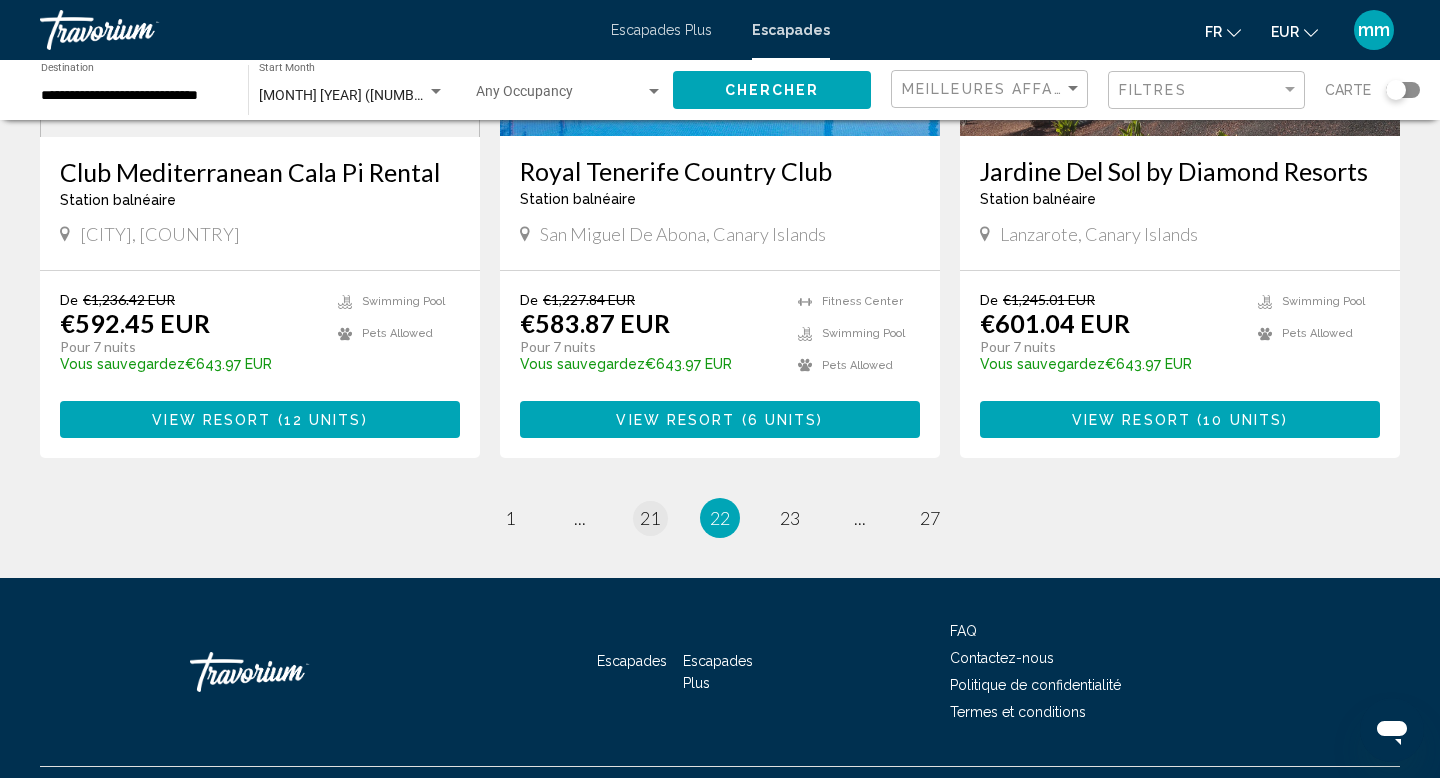 scroll, scrollTop: 0, scrollLeft: 0, axis: both 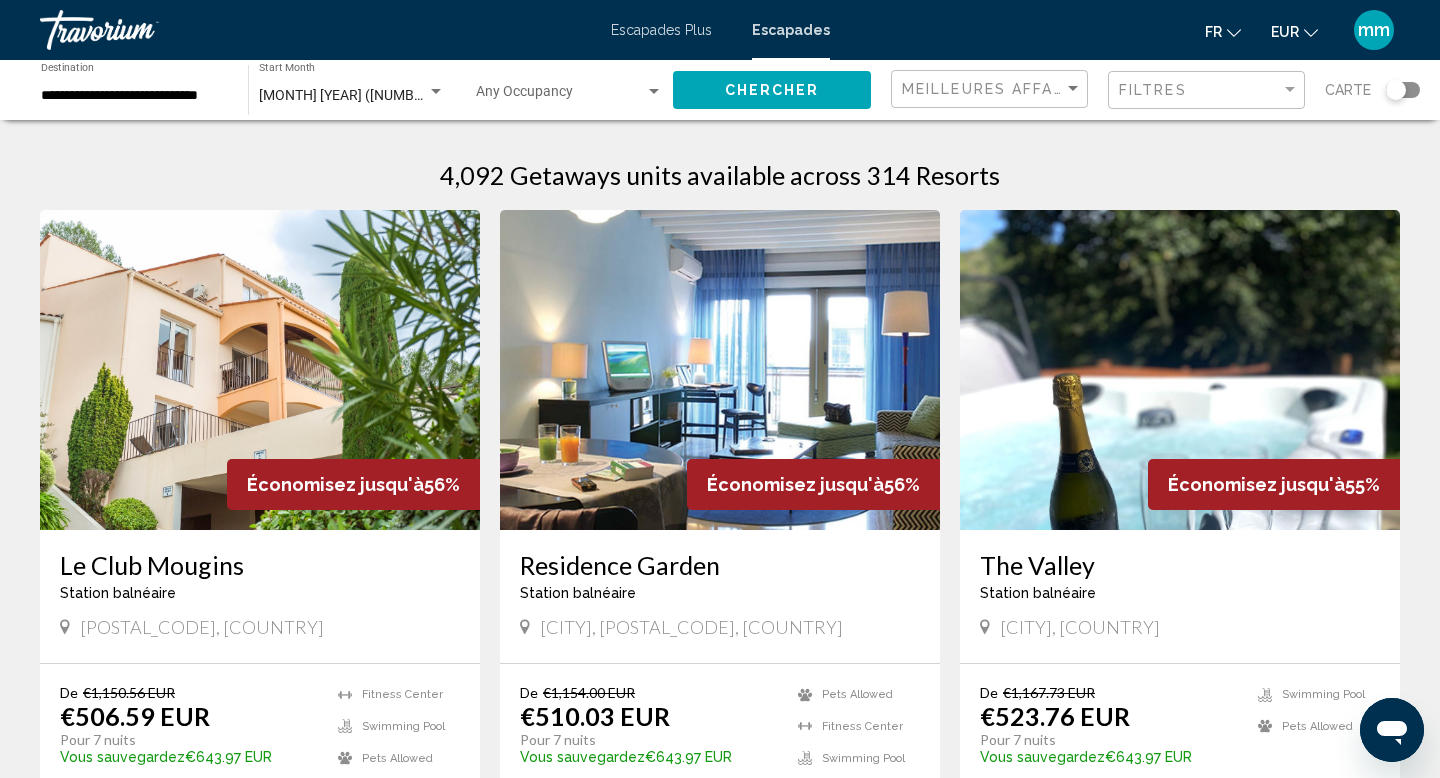click at bounding box center (260, 370) 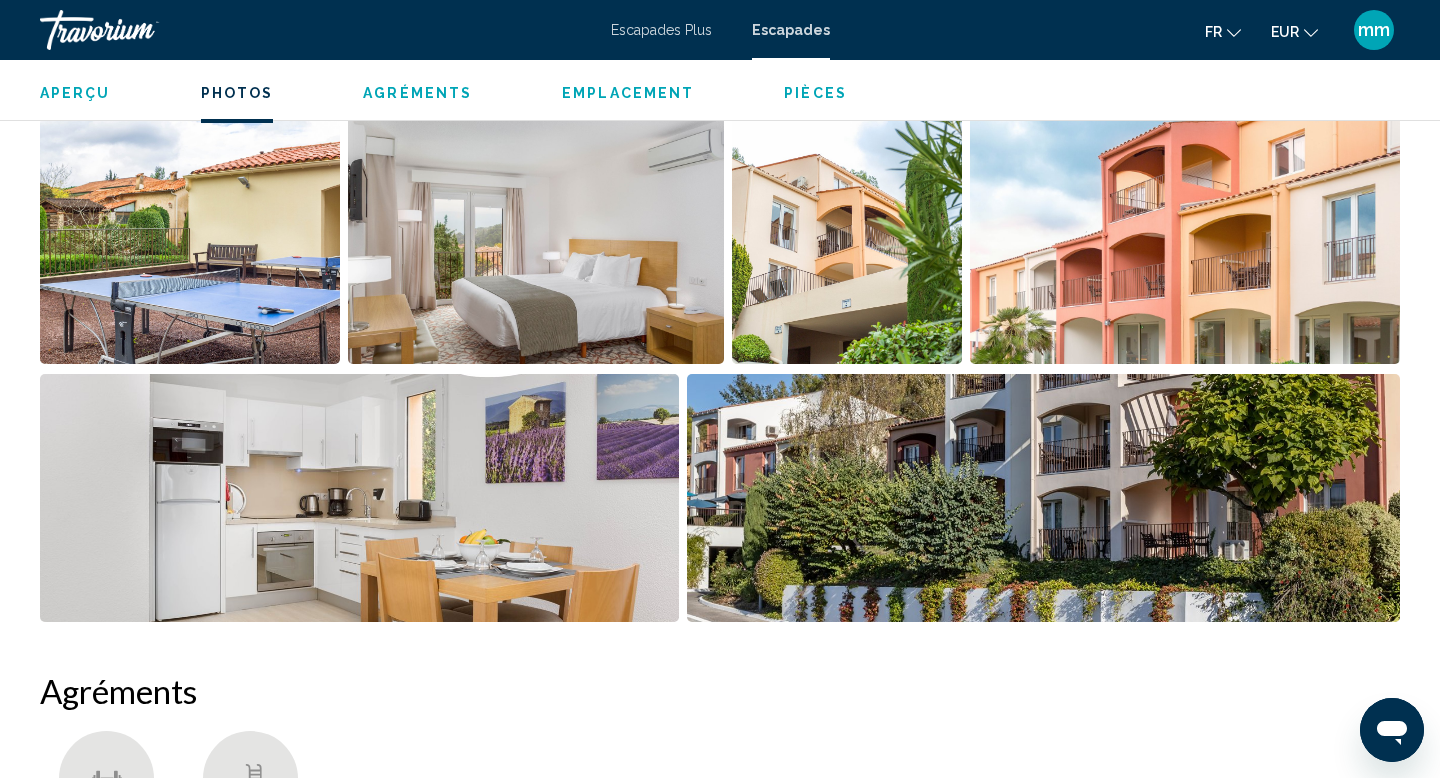 scroll, scrollTop: 983, scrollLeft: 0, axis: vertical 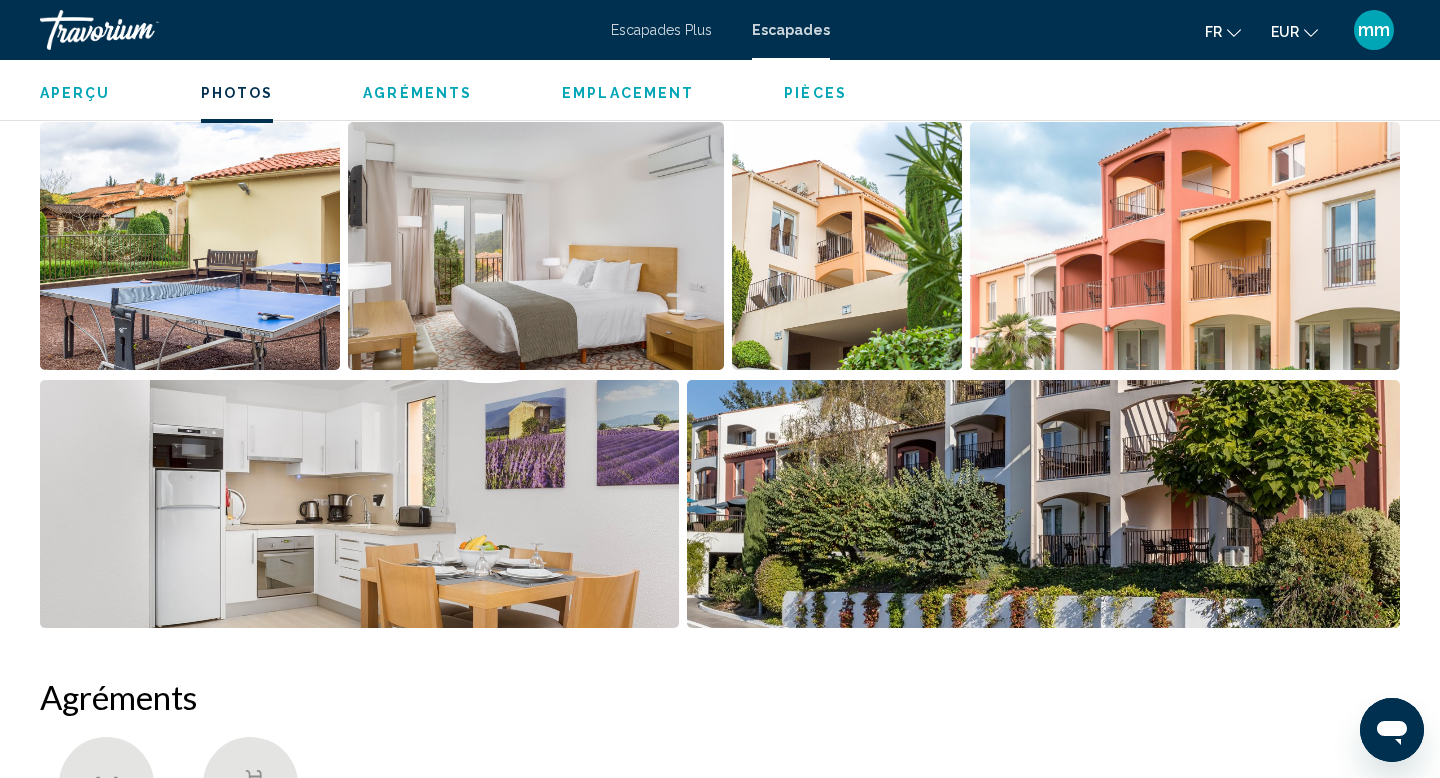 click at bounding box center (190, 246) 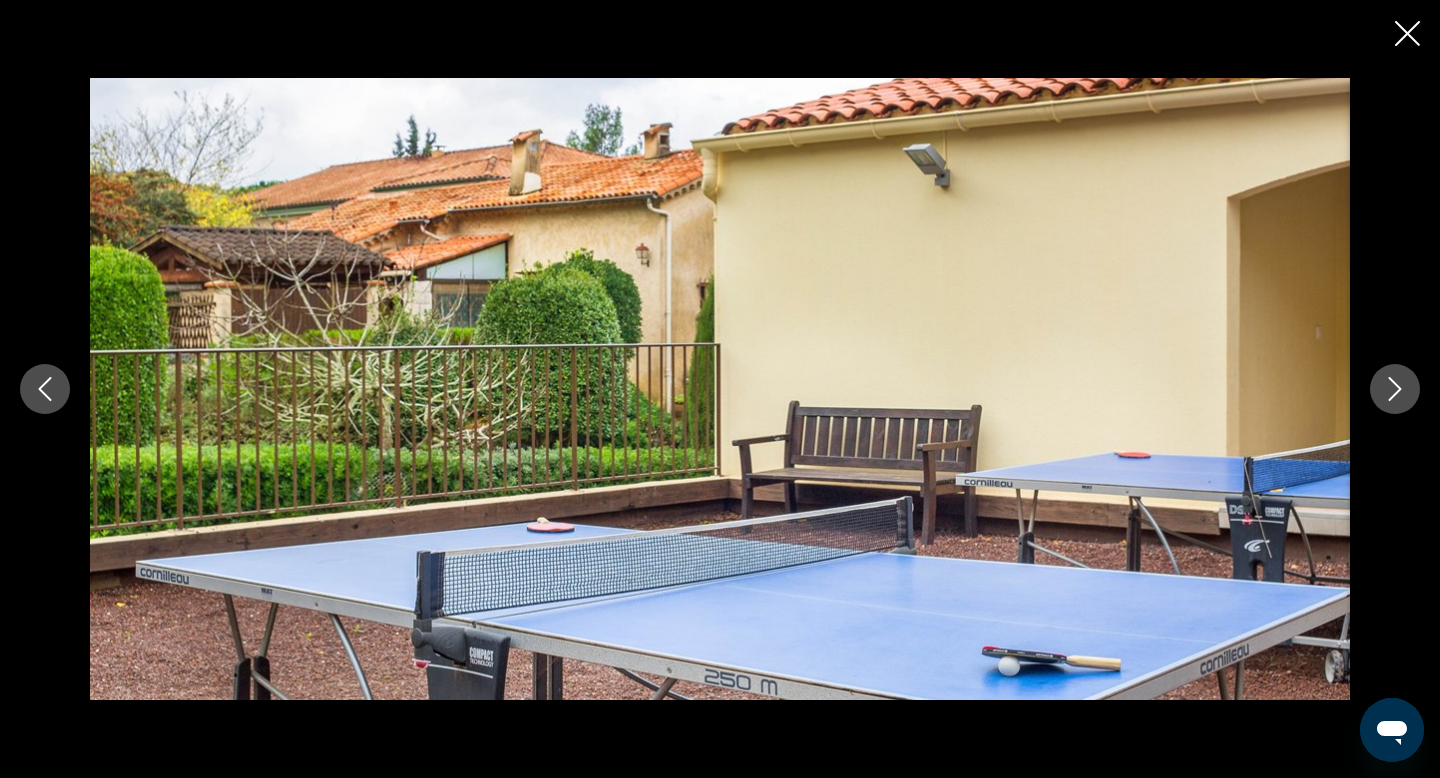 click 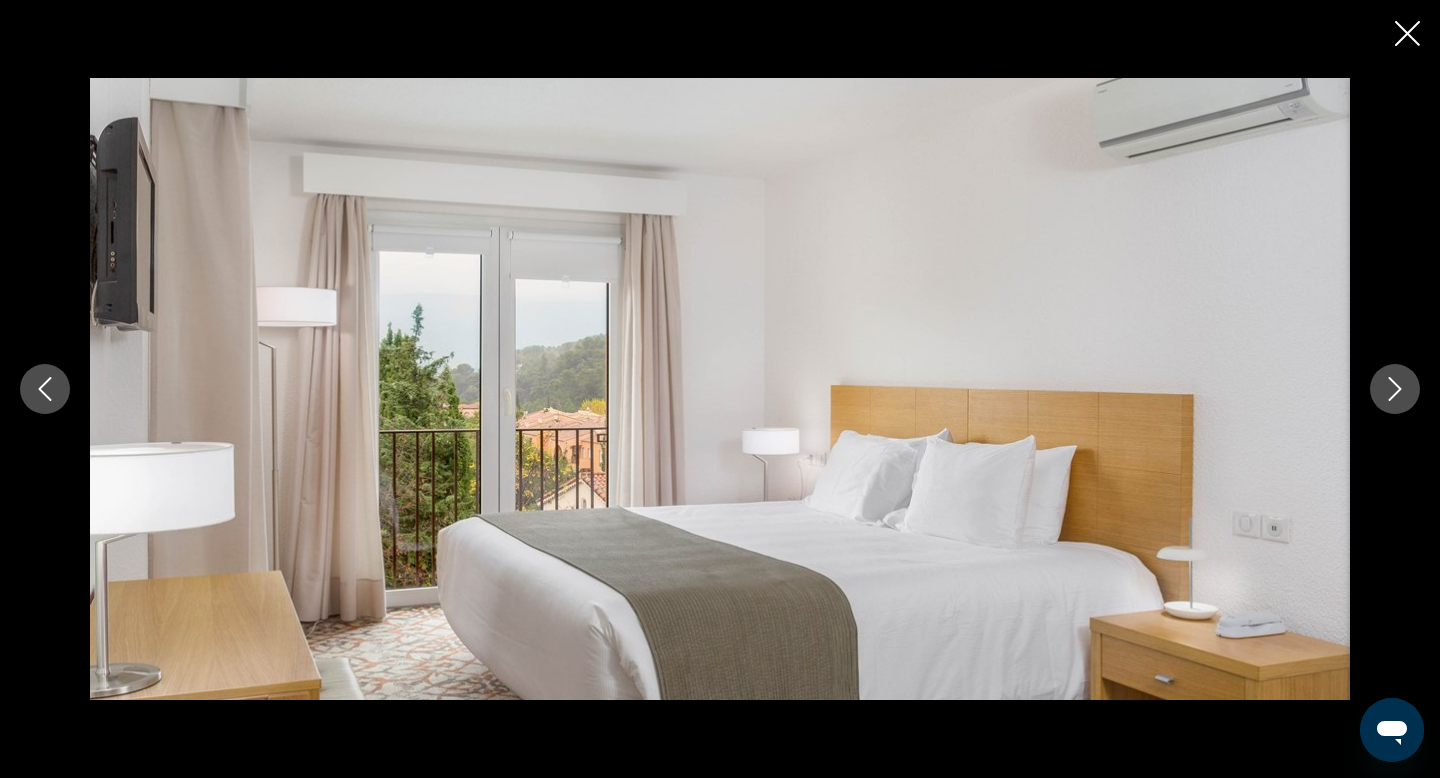 click 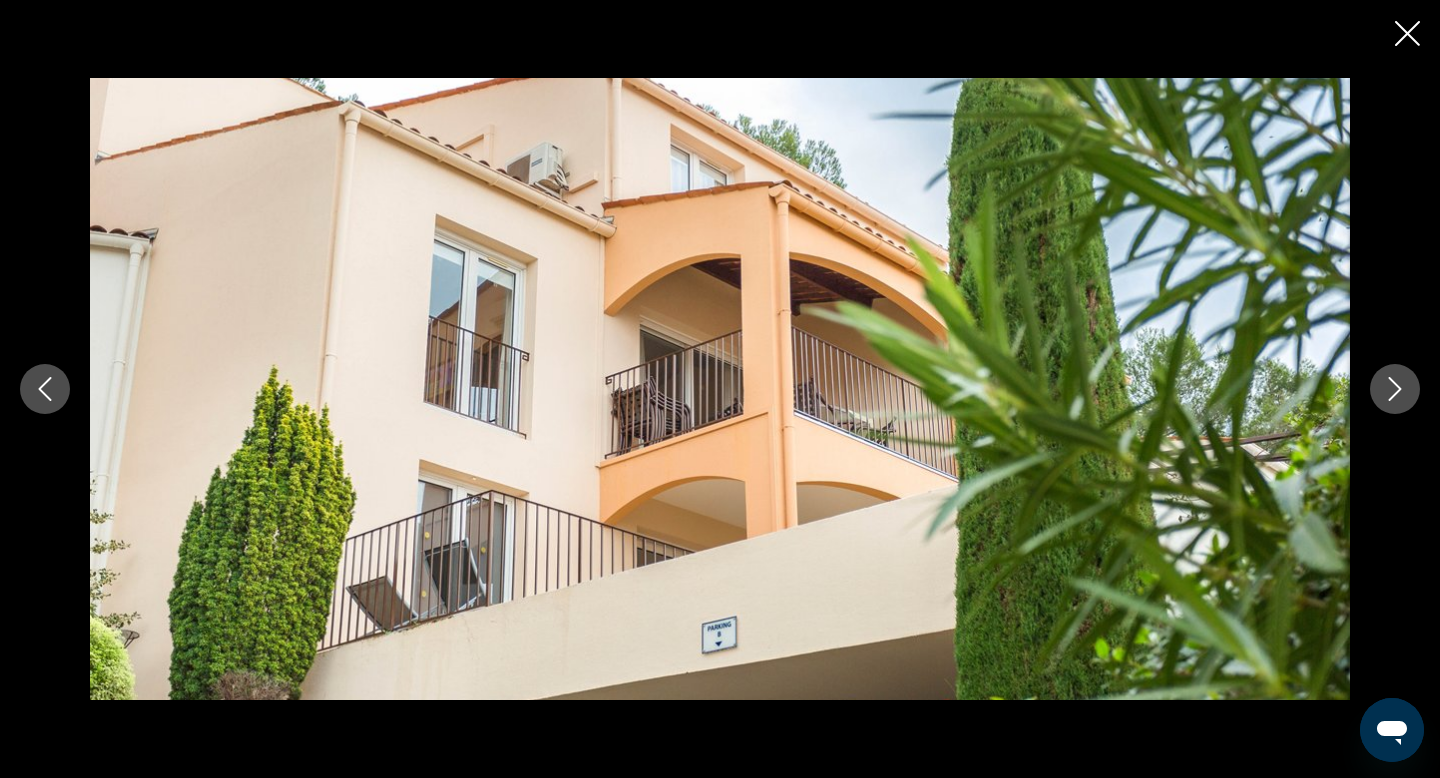 click 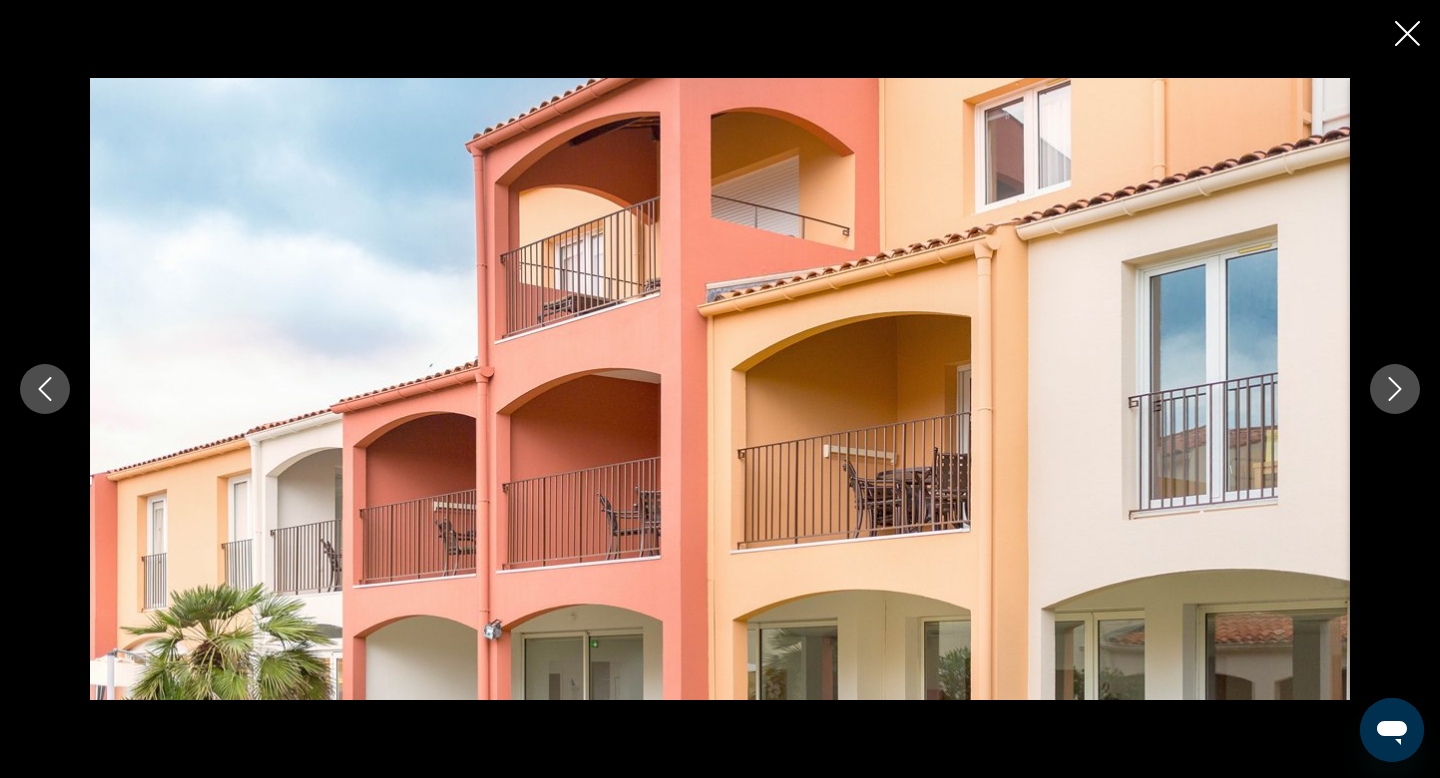 click 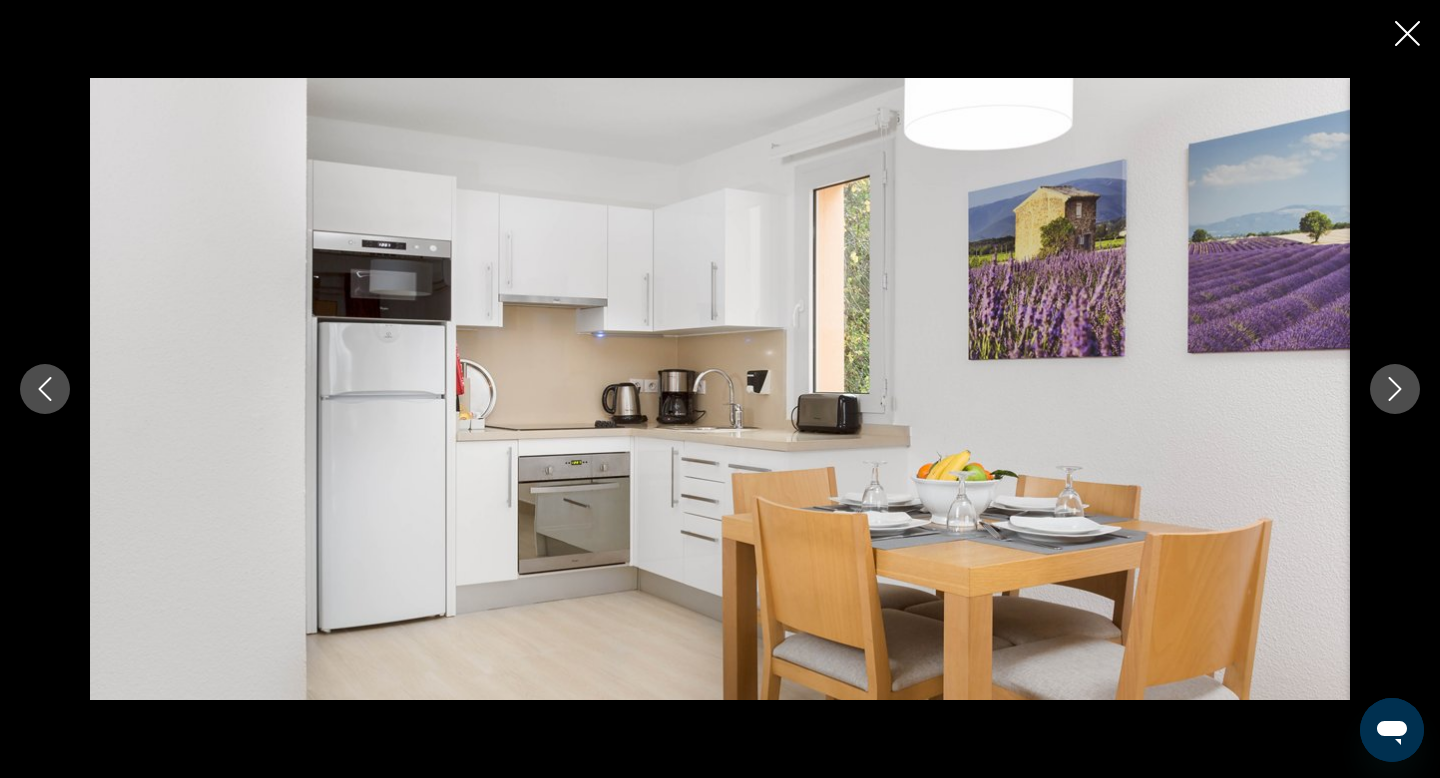 click 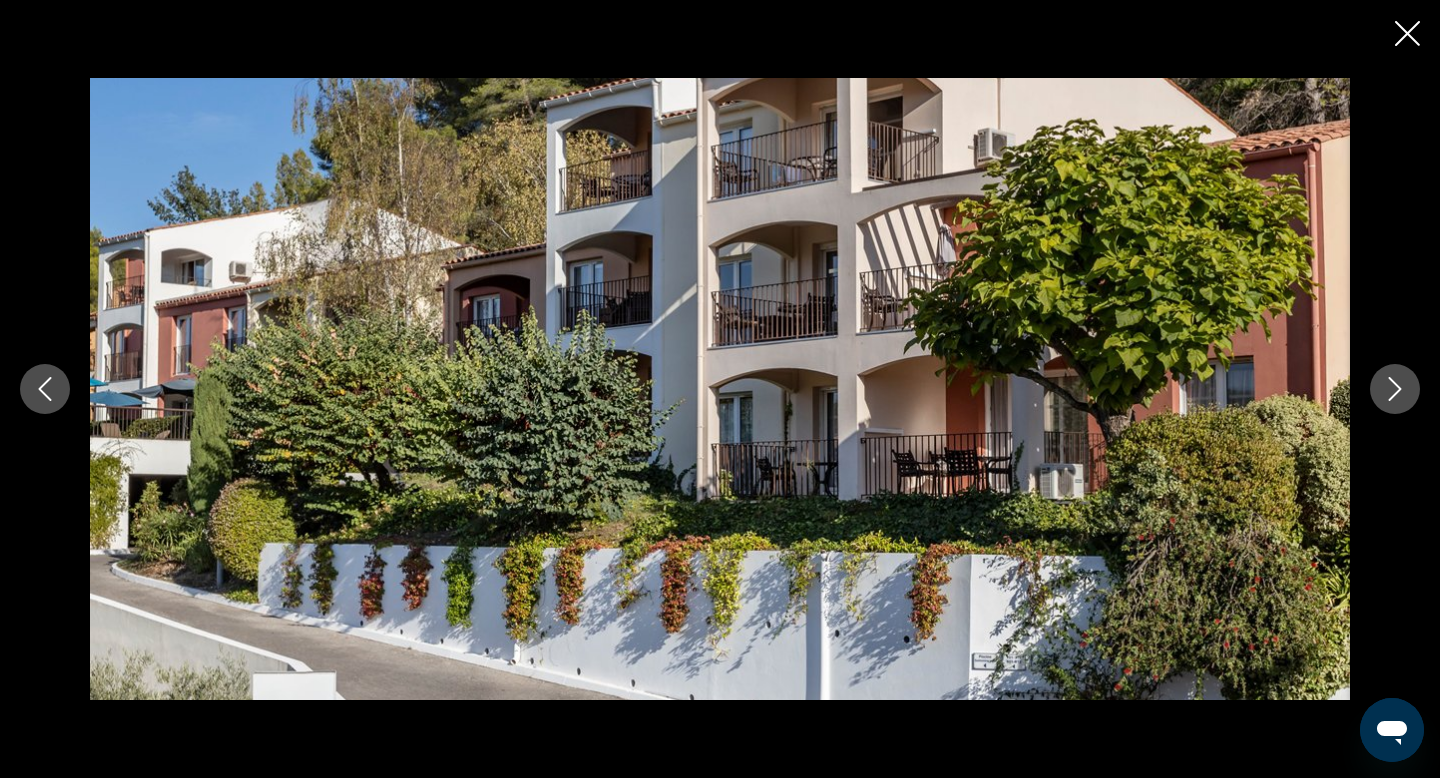 click 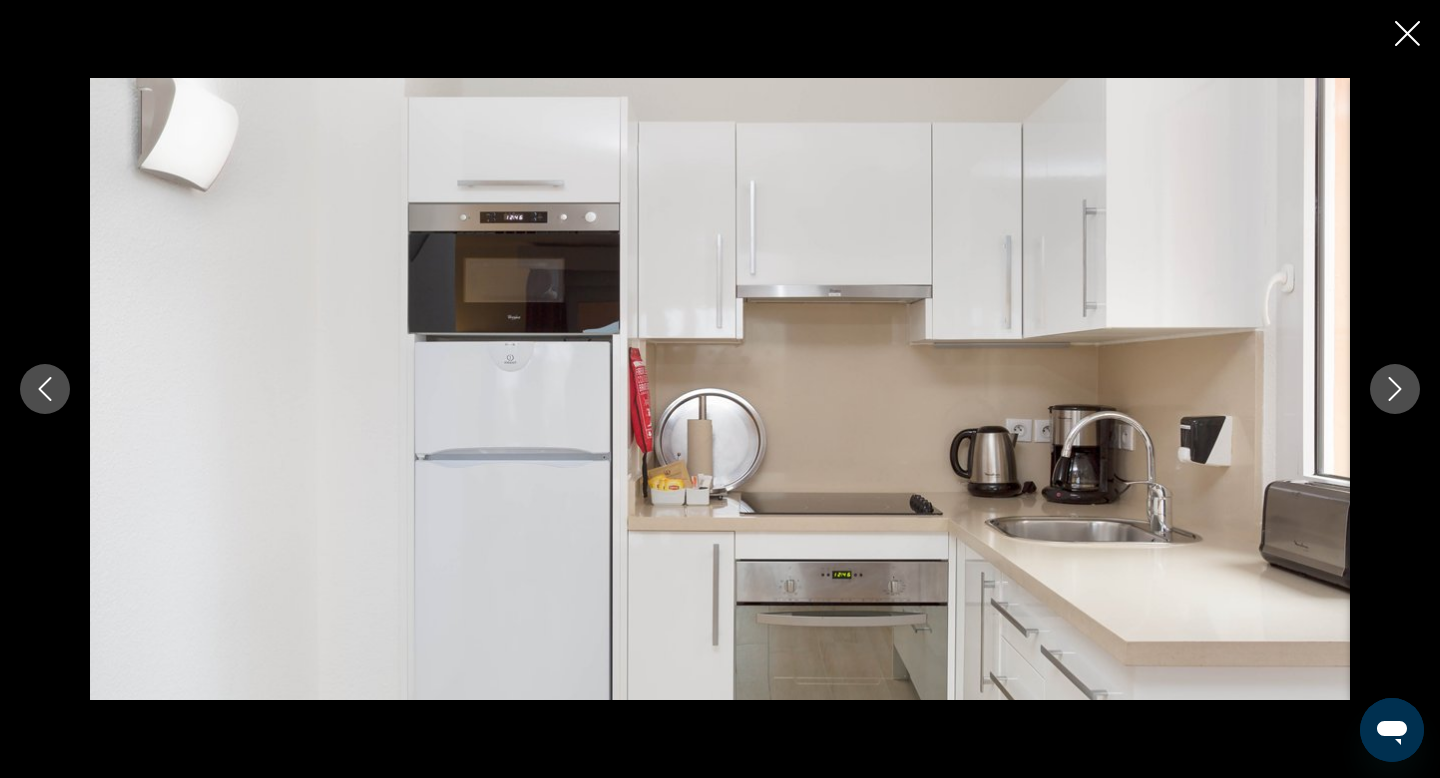 click 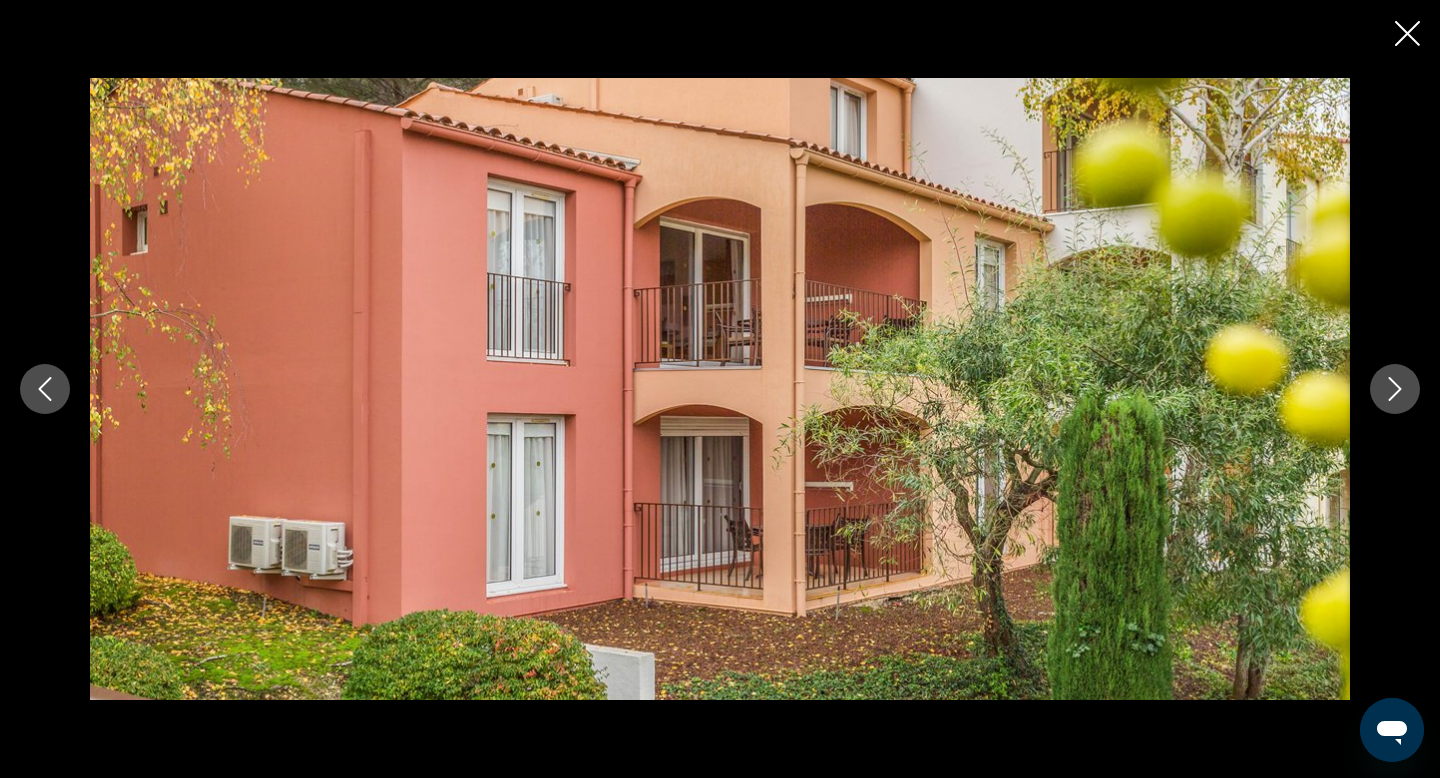 click 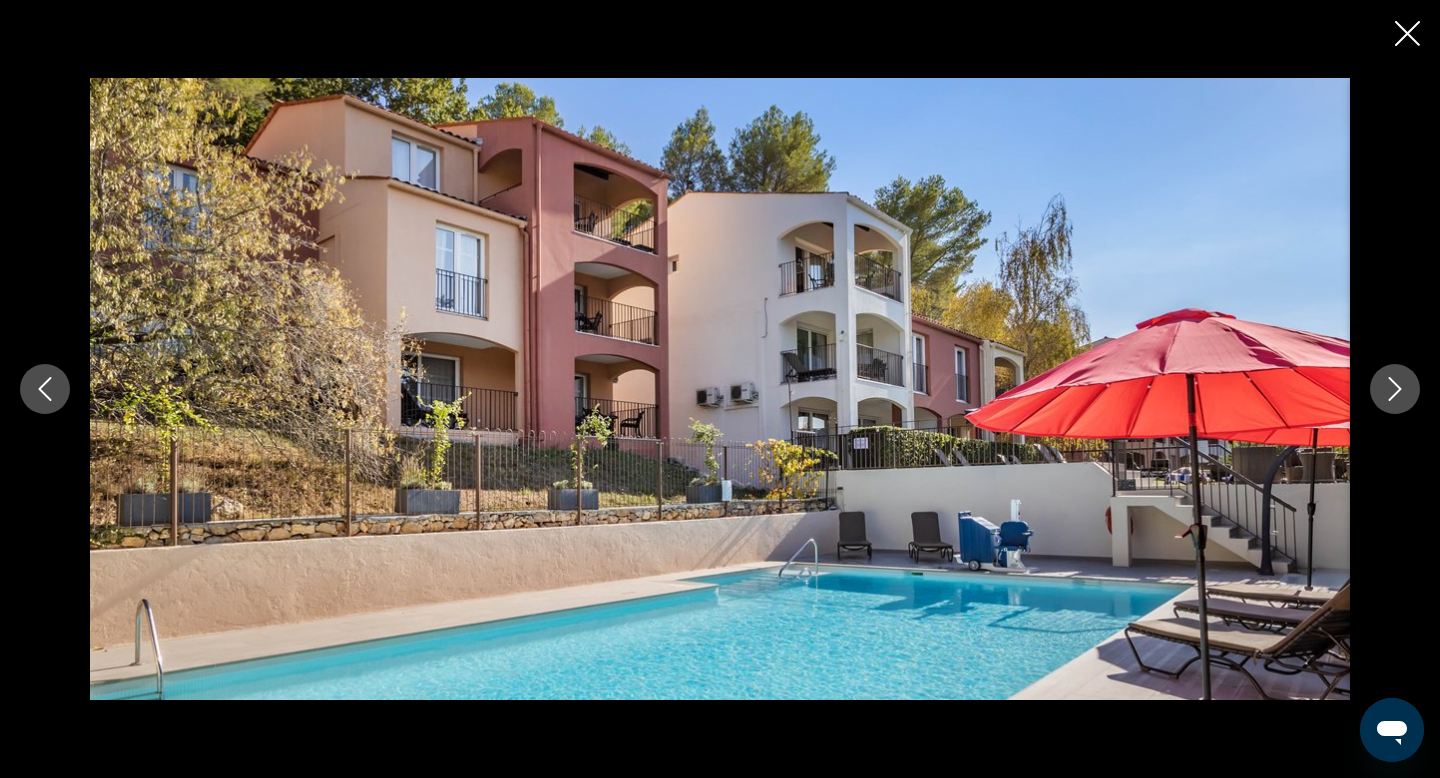 click 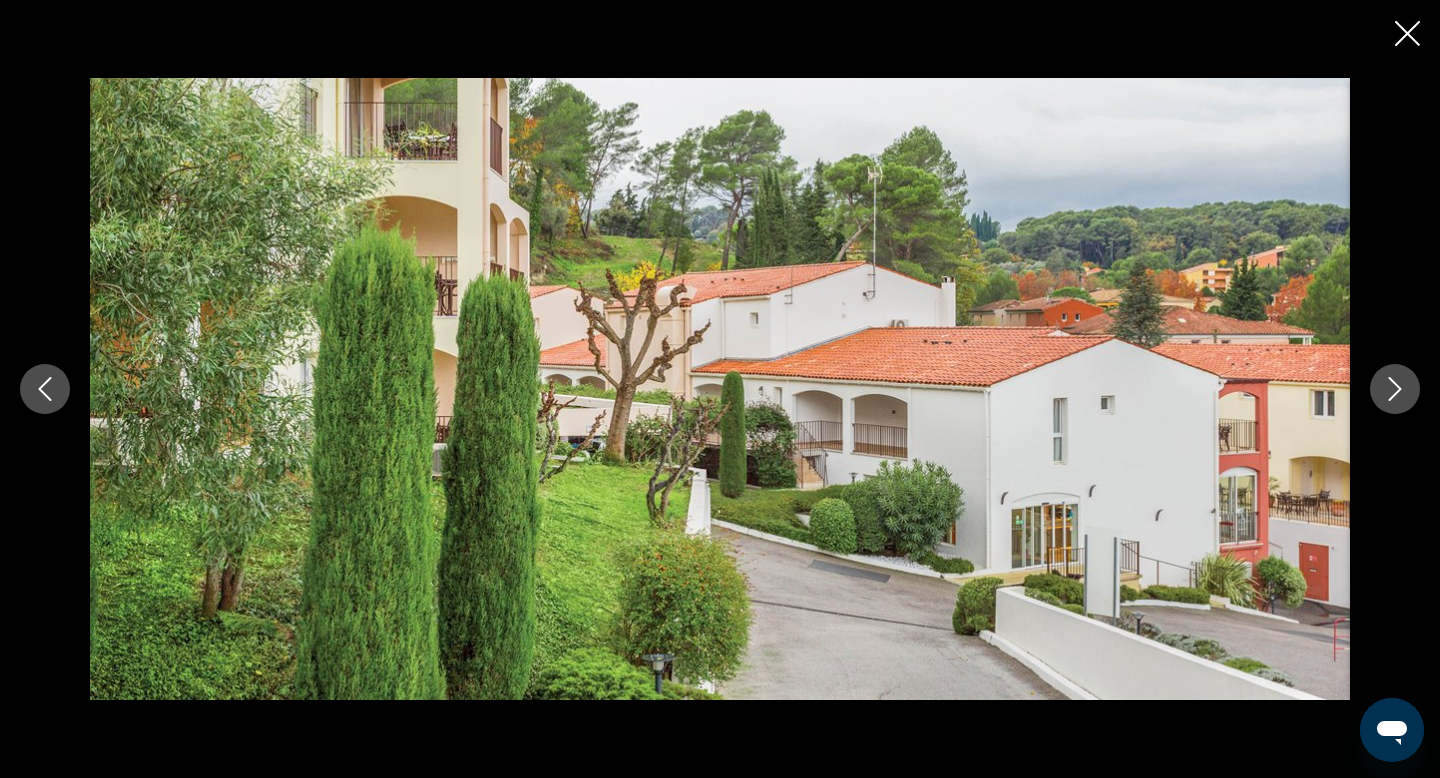 click 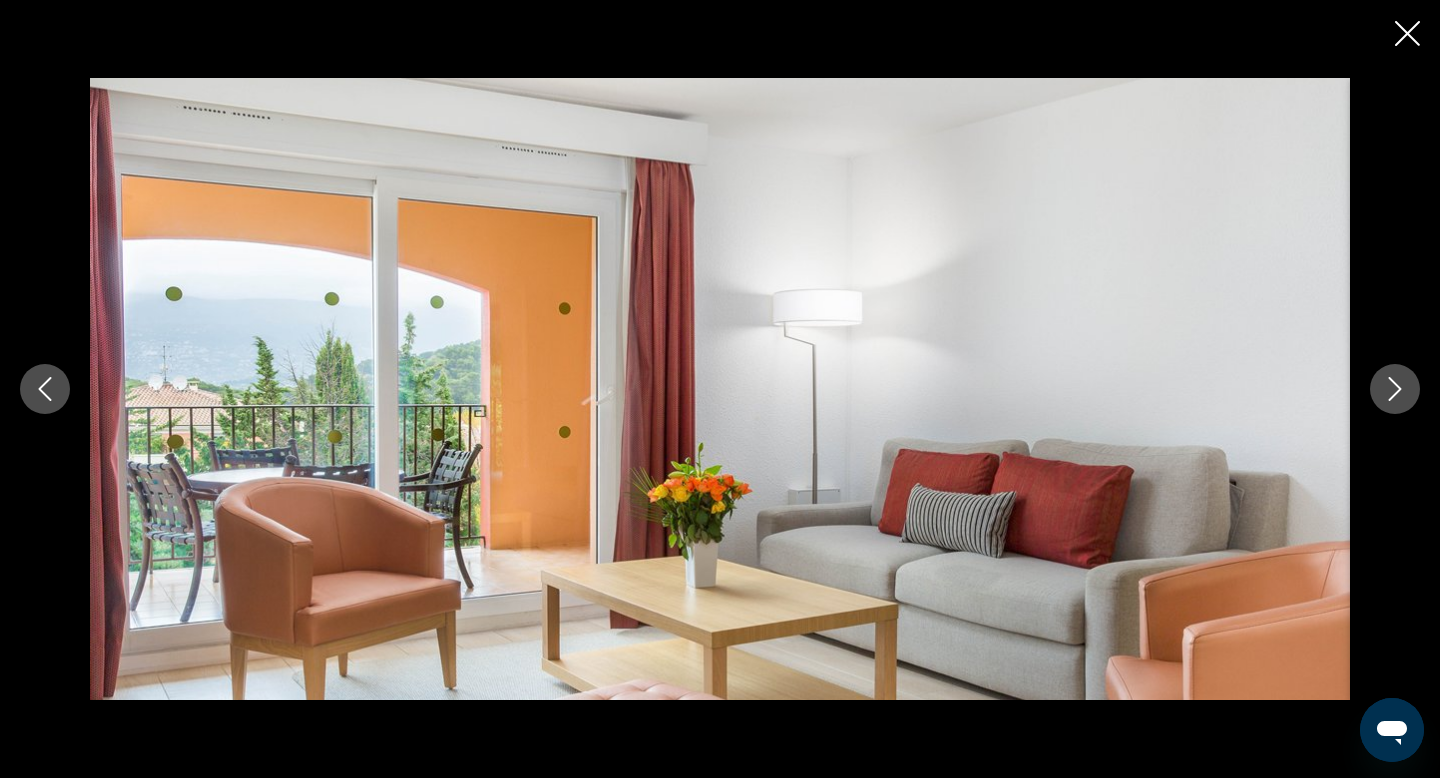 click 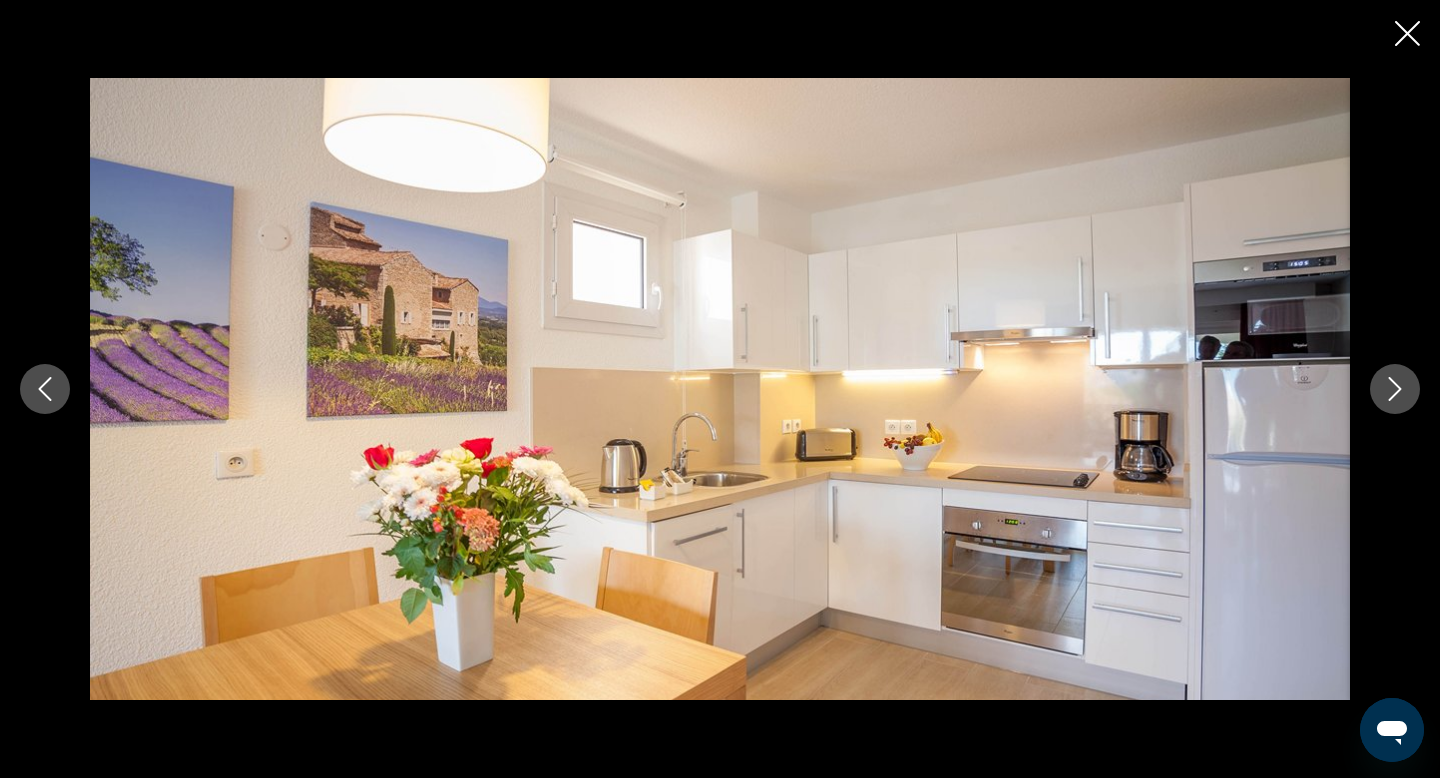 click 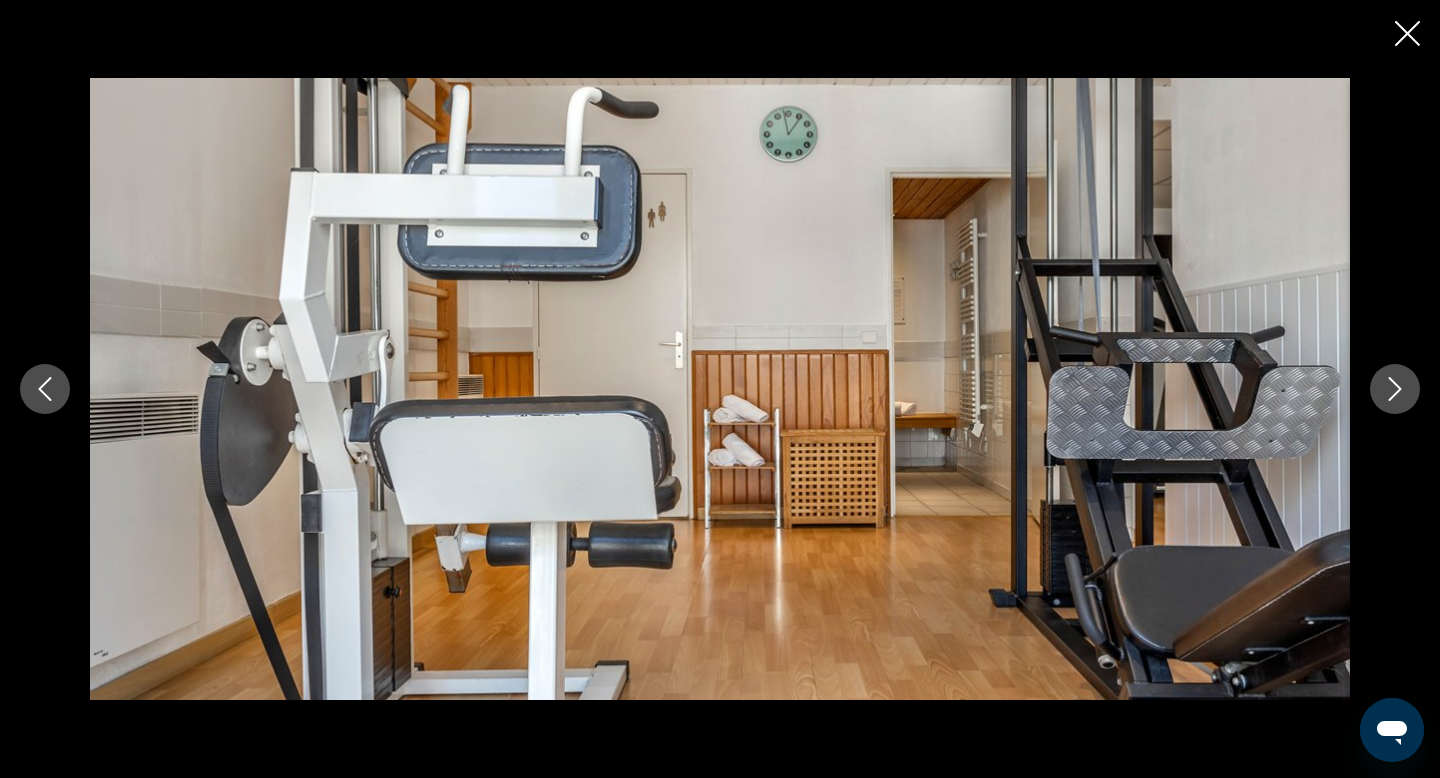 click 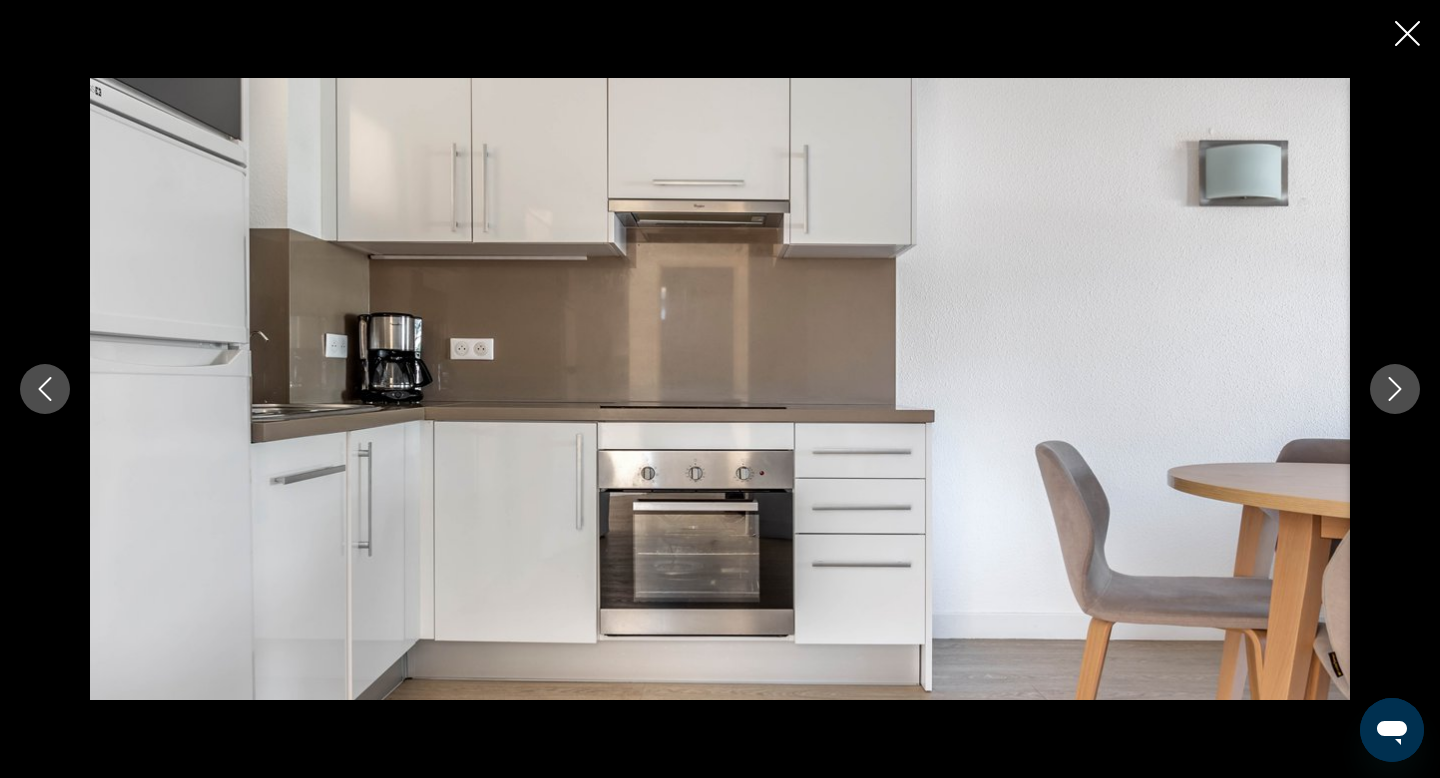 click 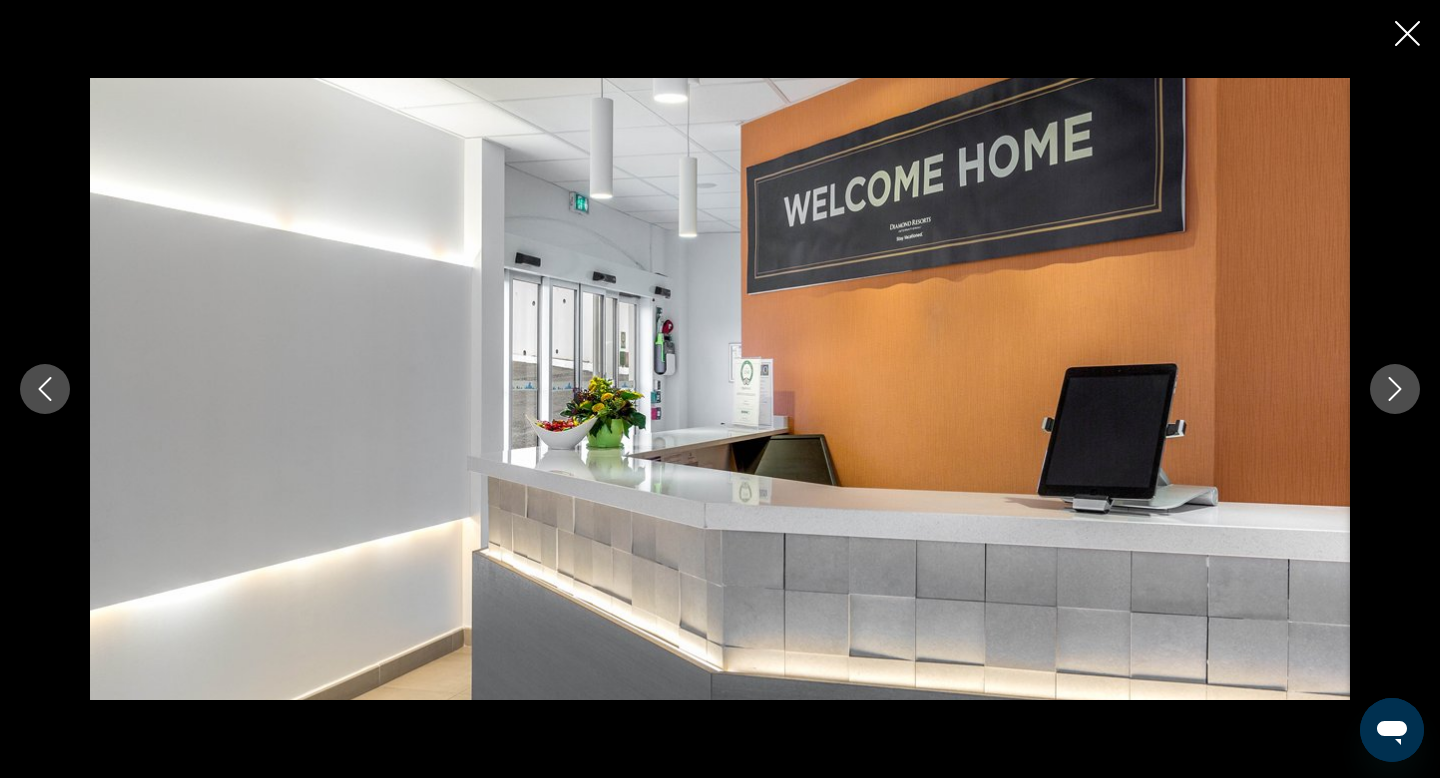 click 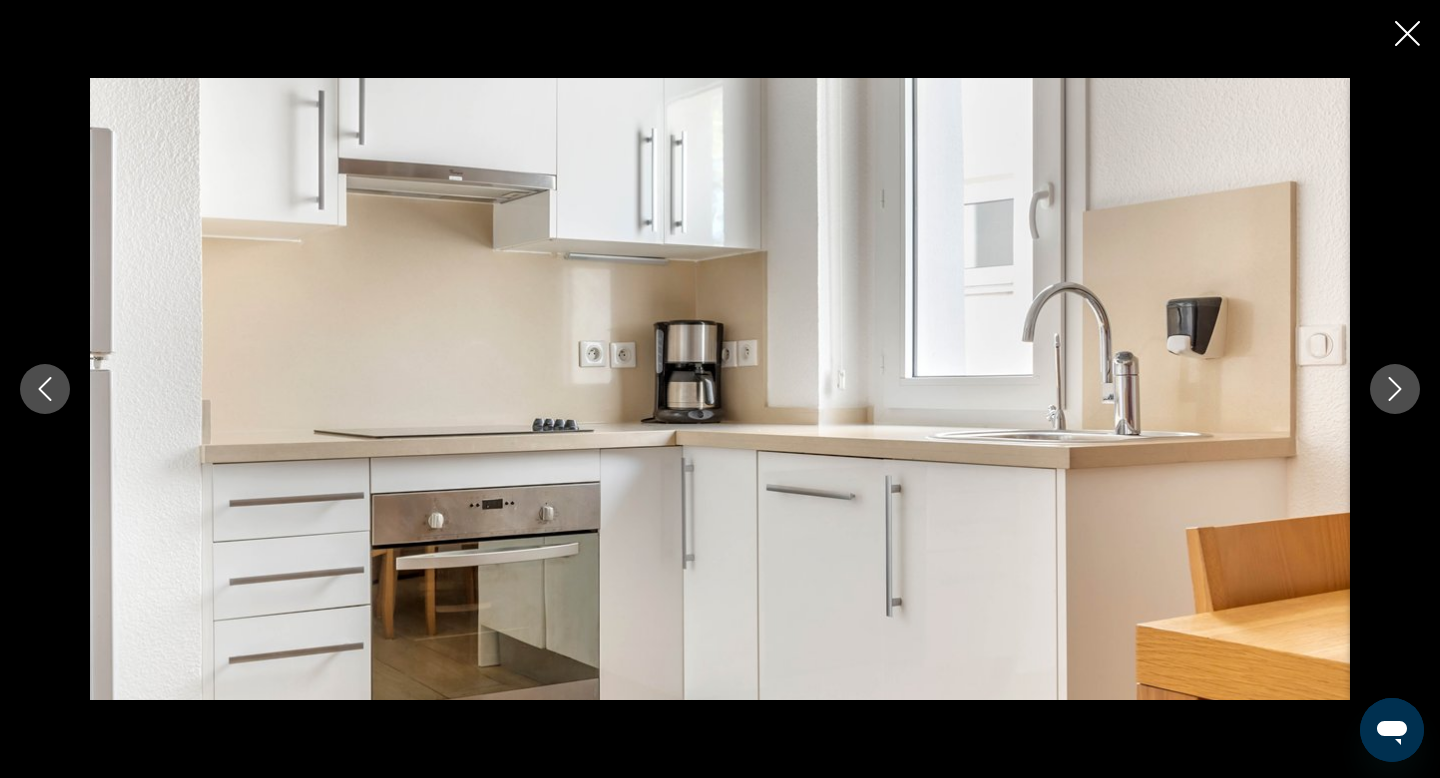click 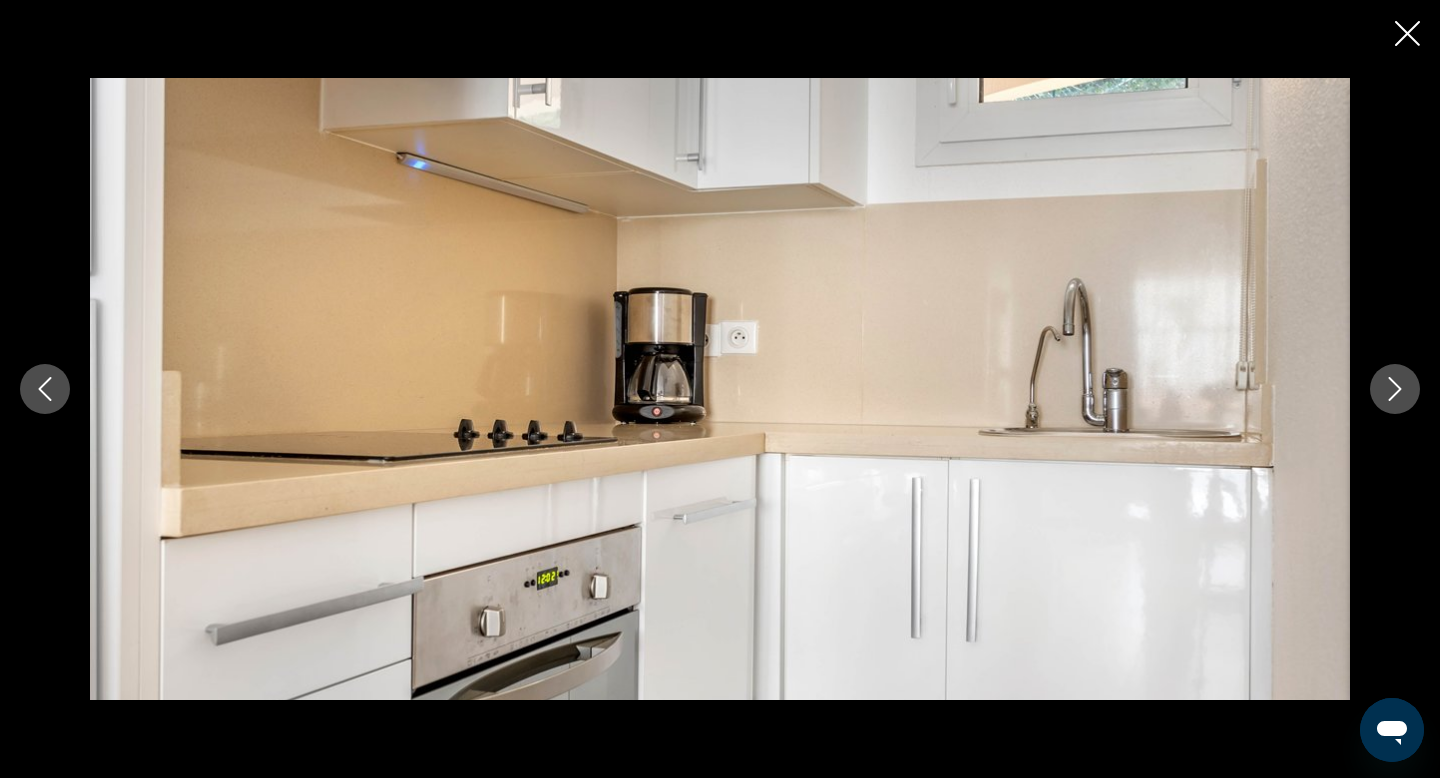 click 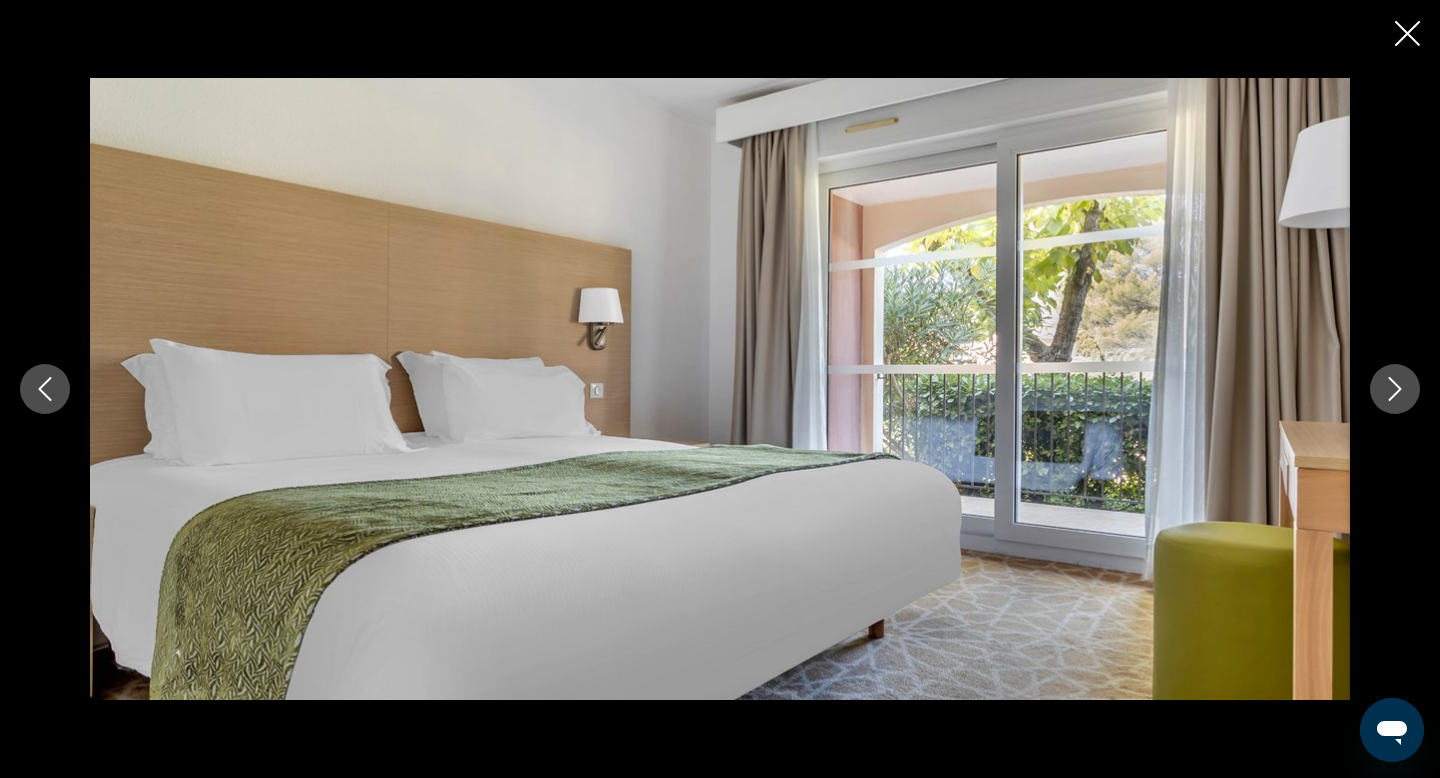 click 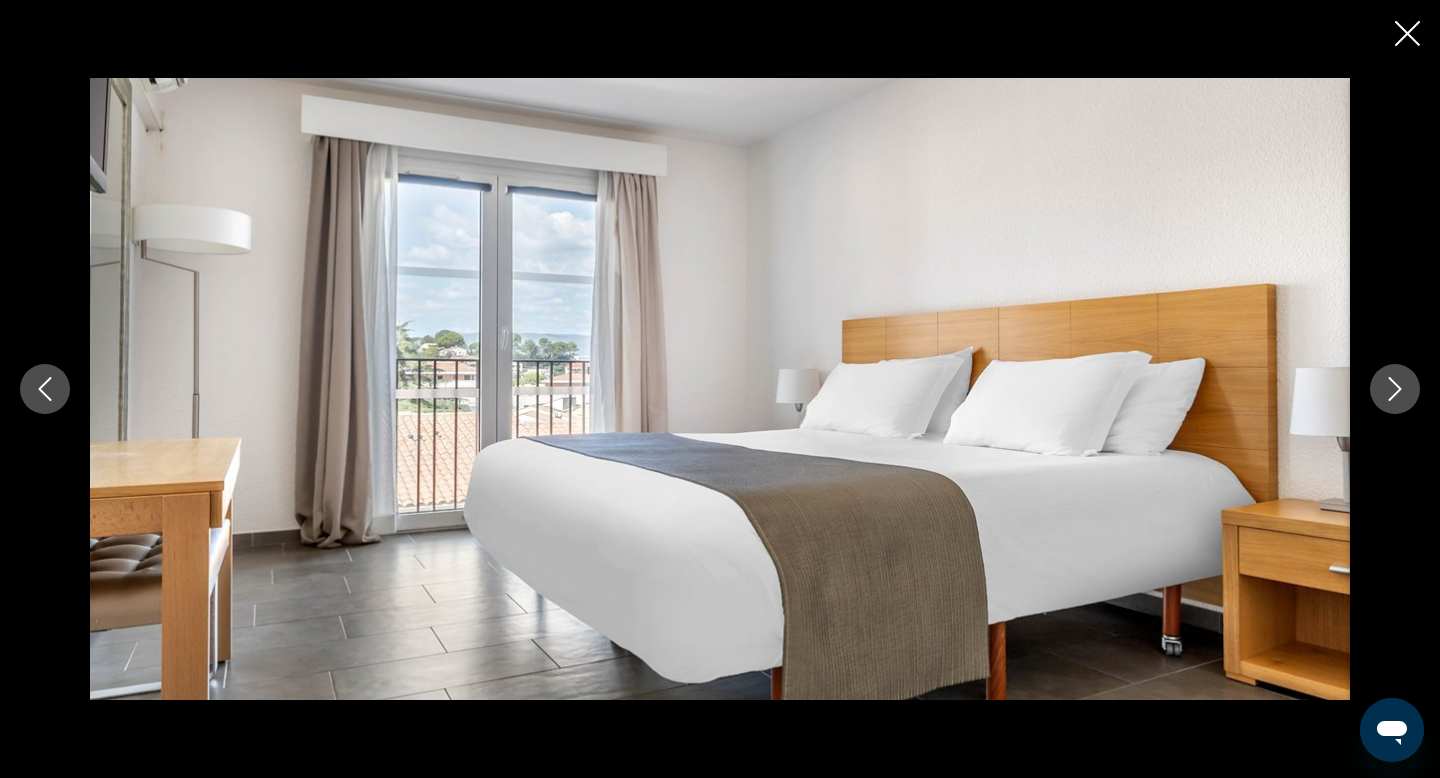 click 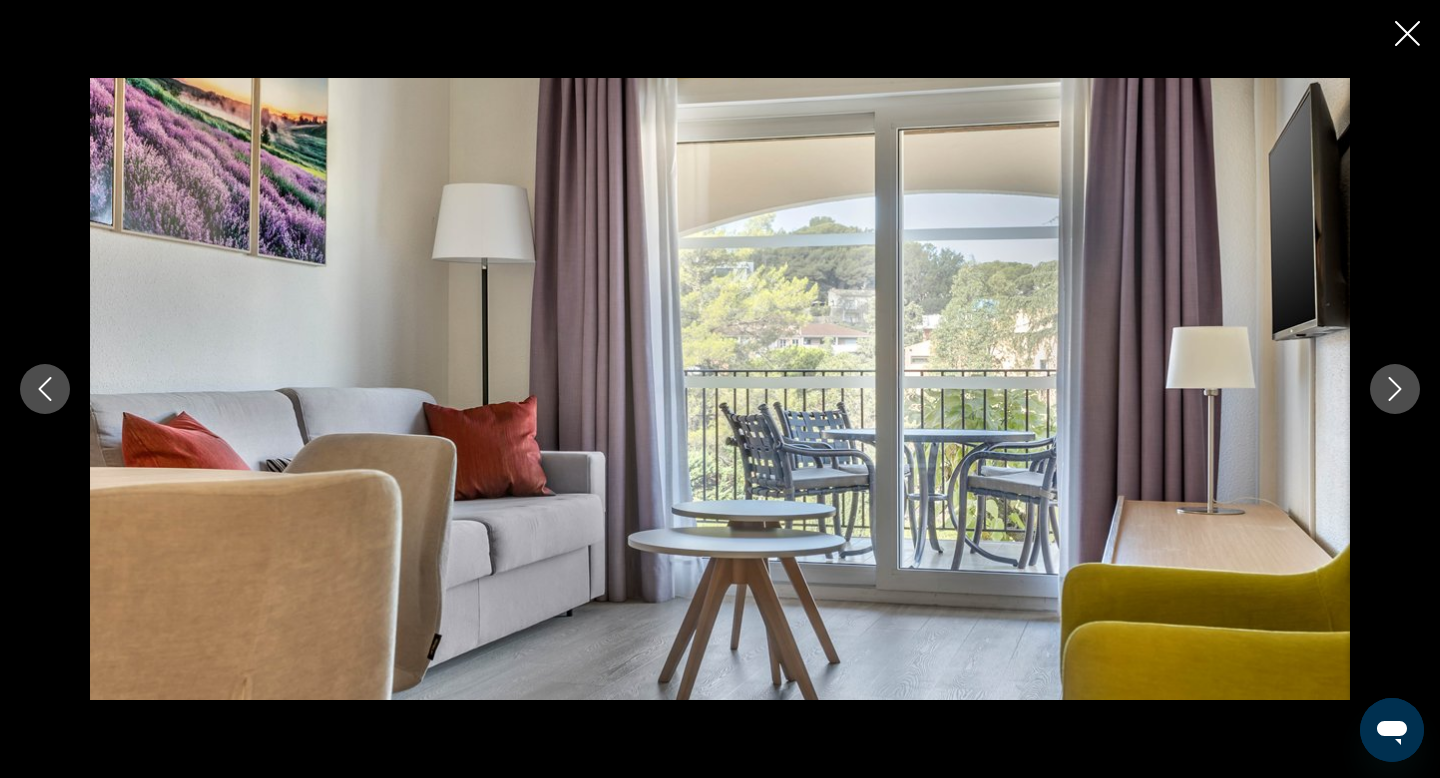 click 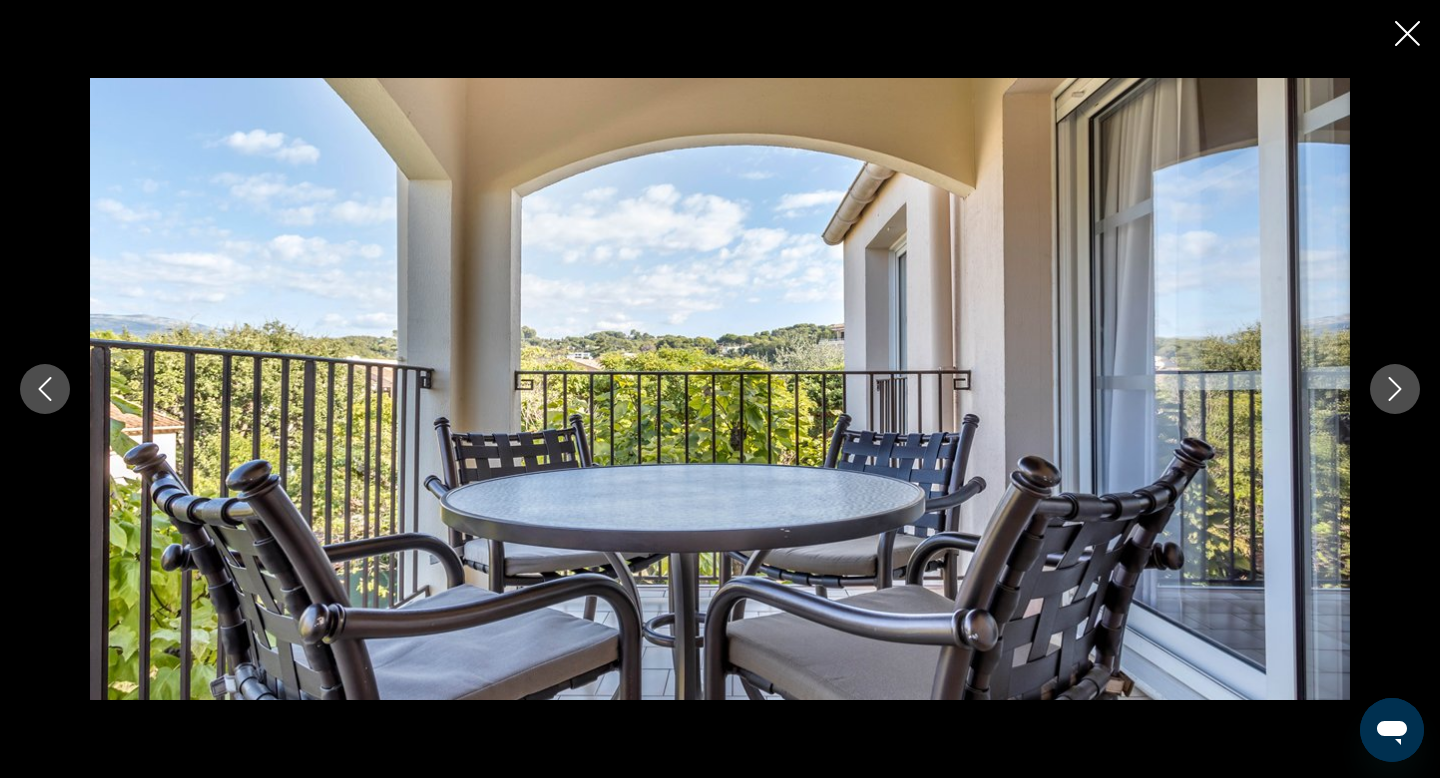 click 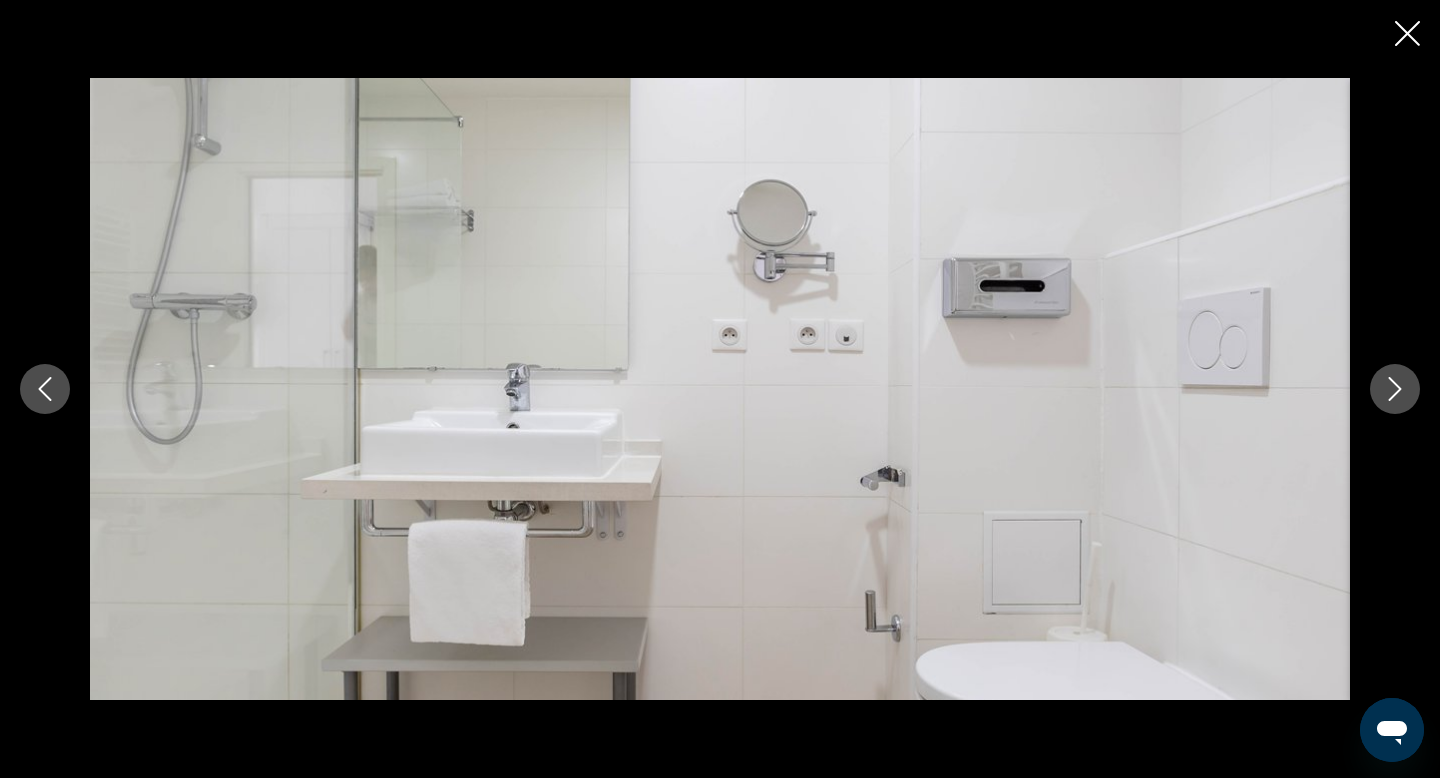 click 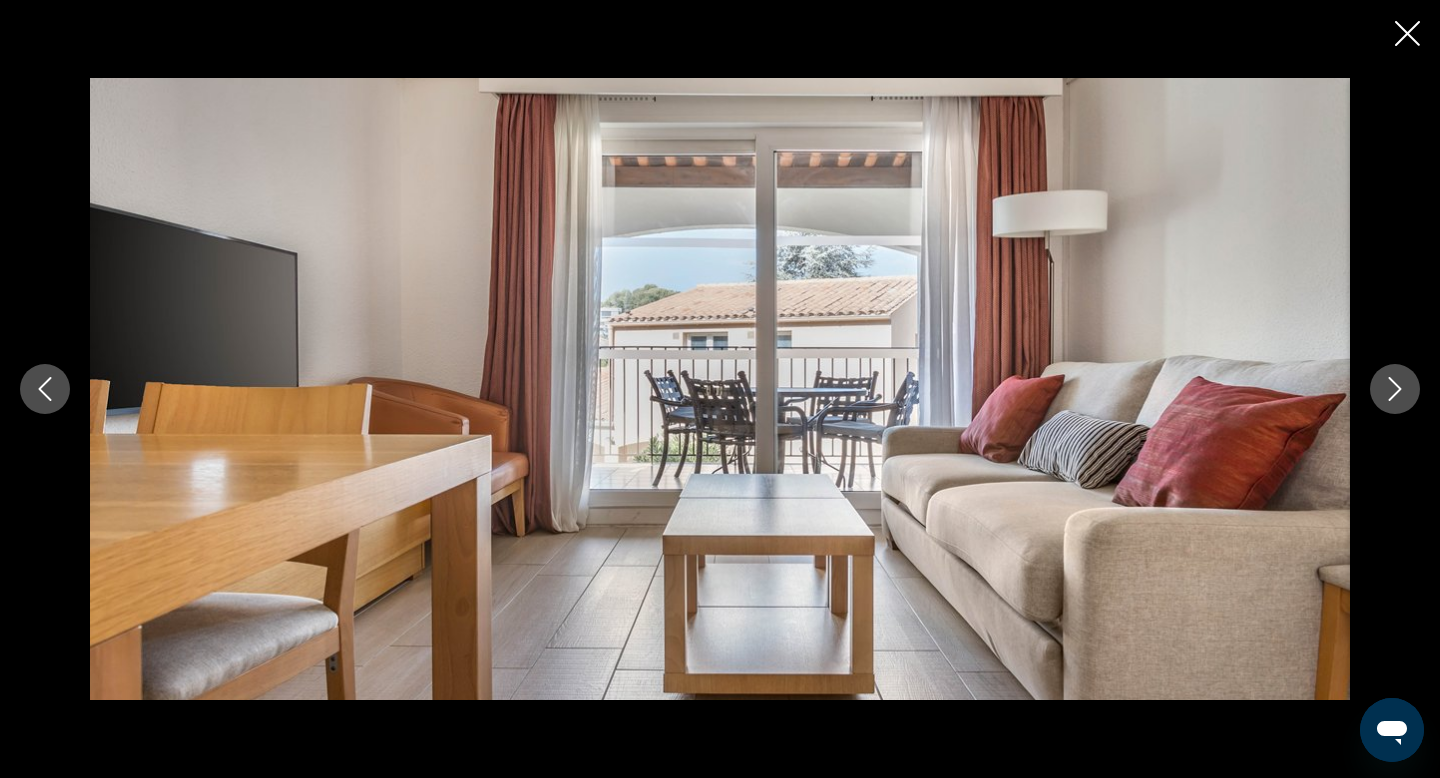 click 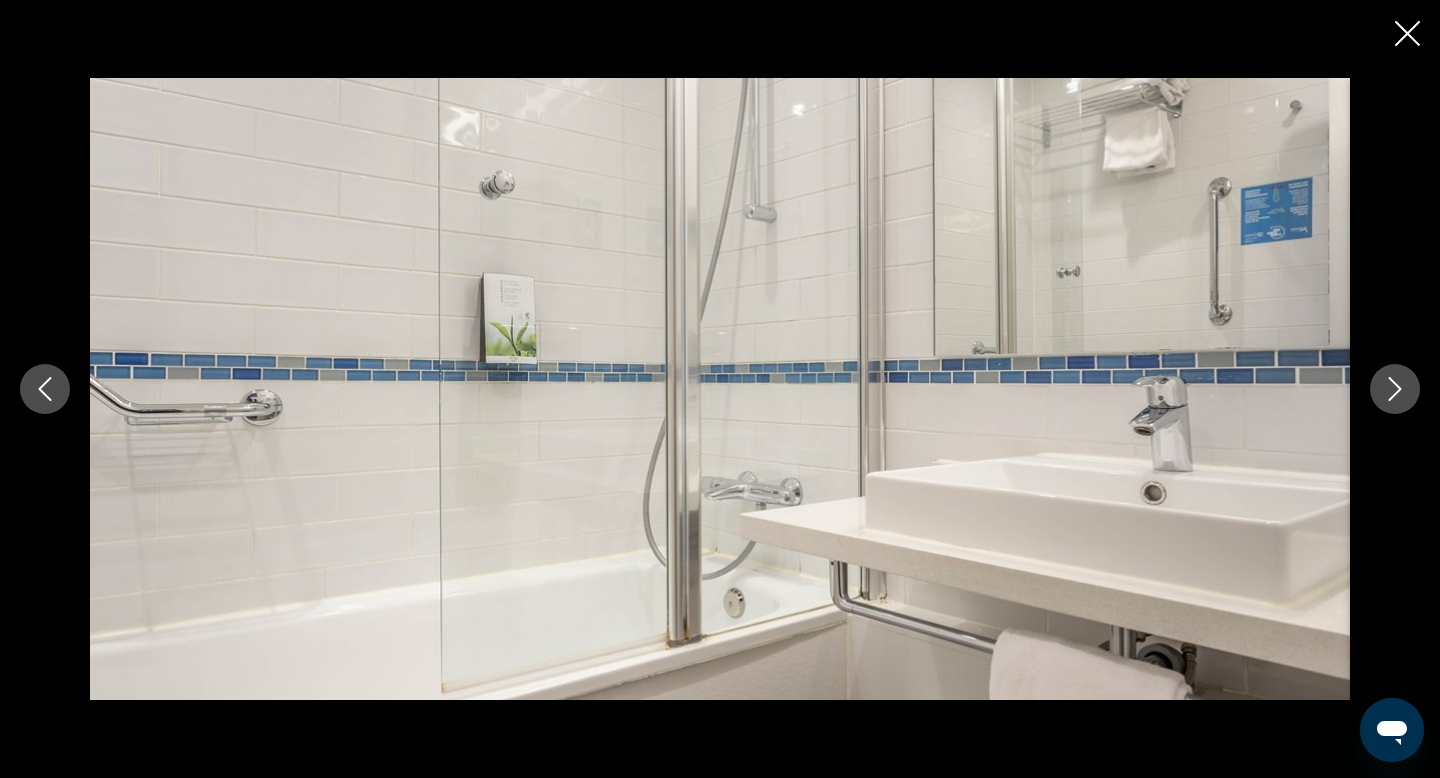 click 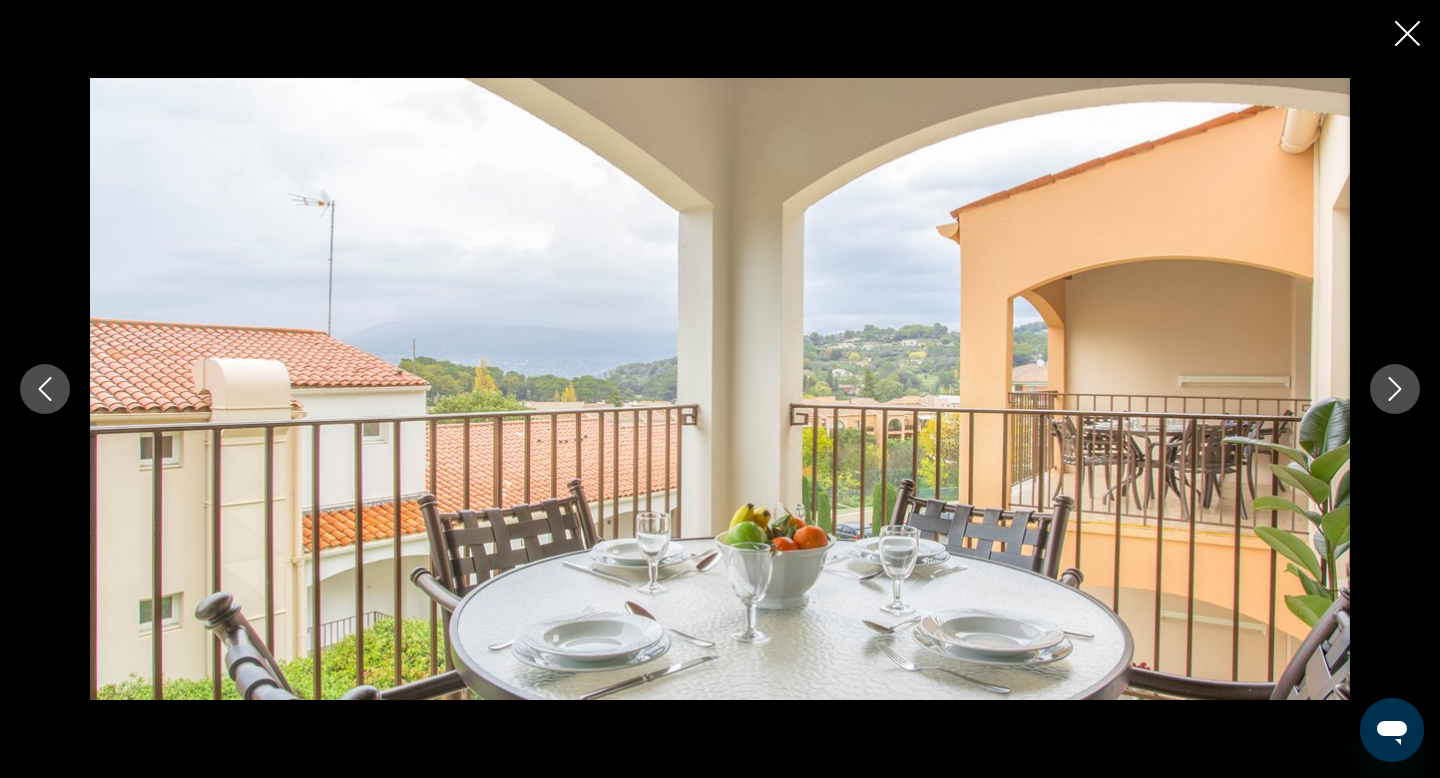 click 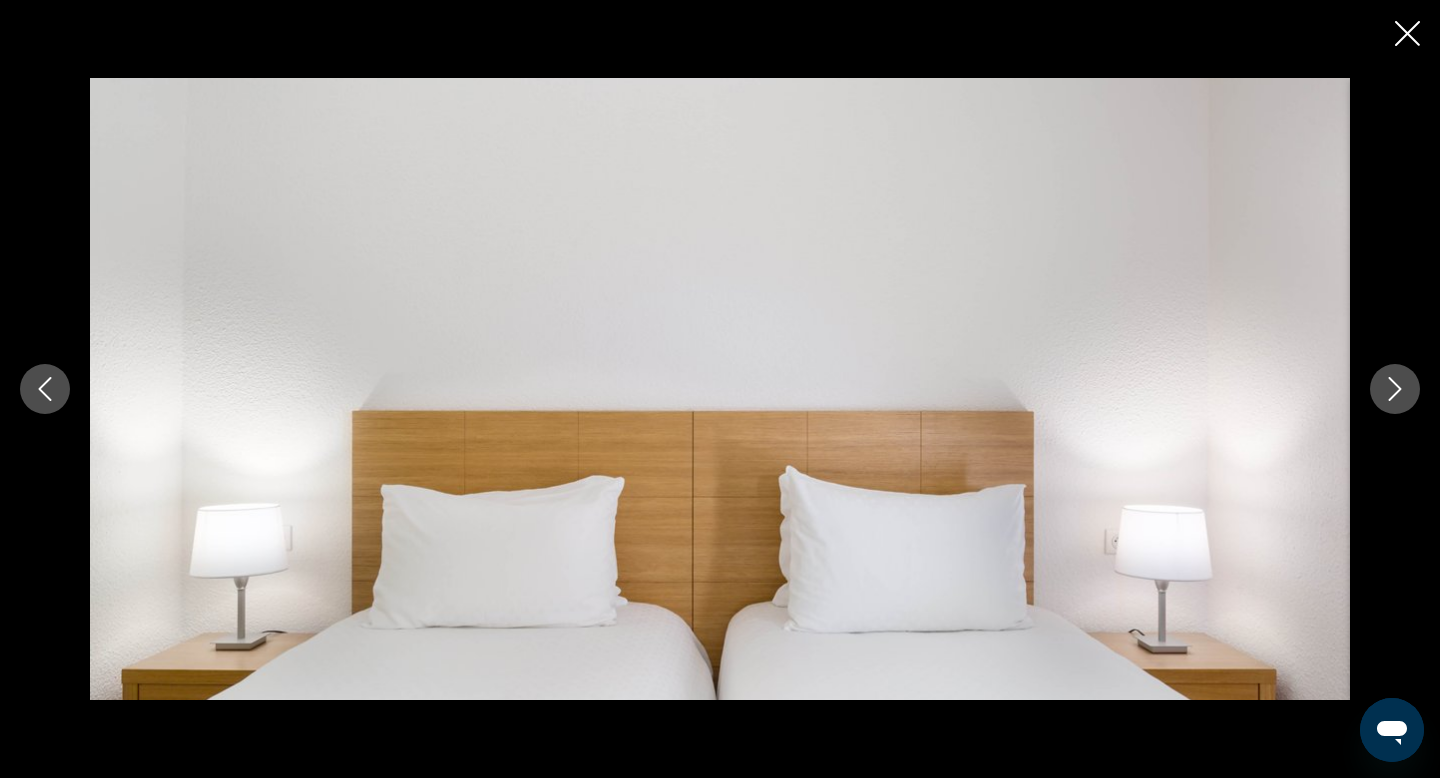 click 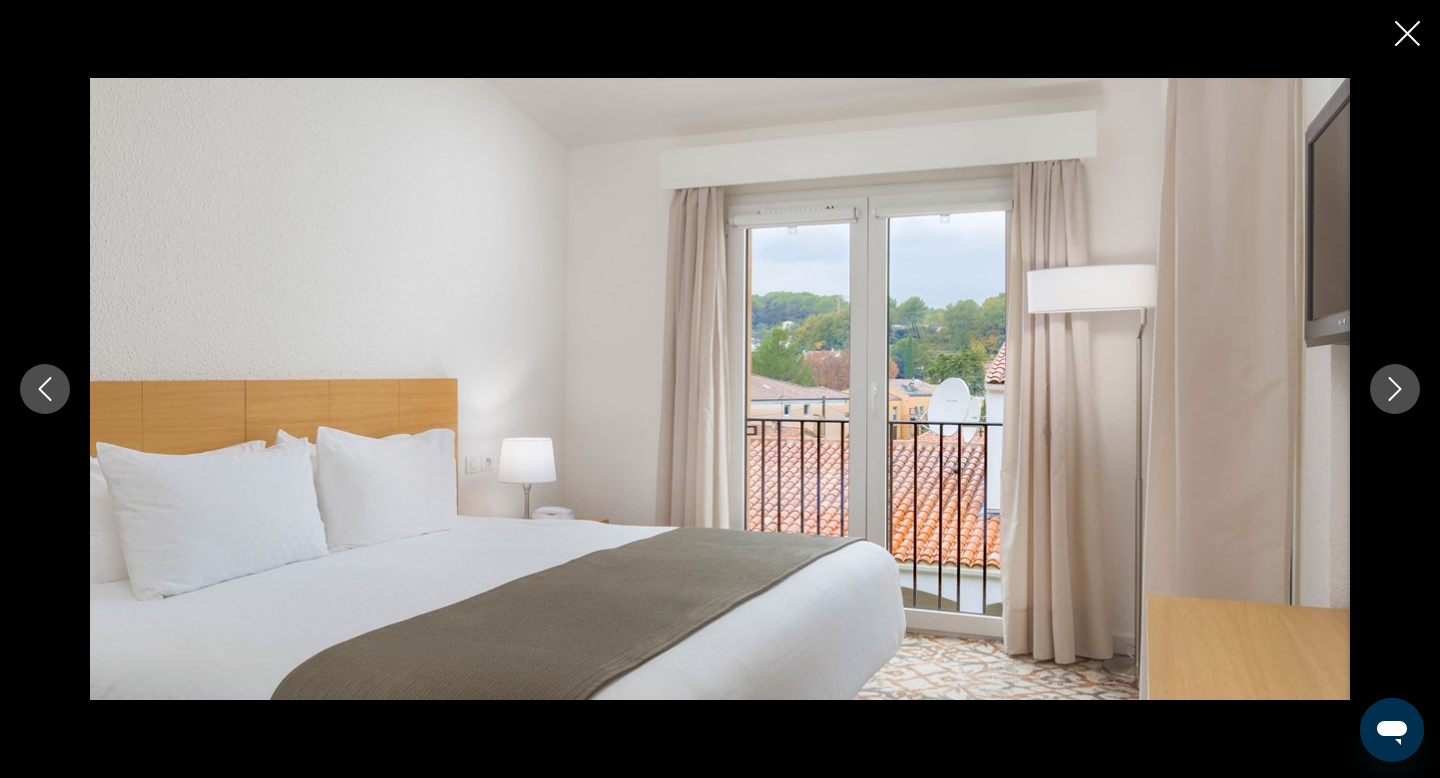 click 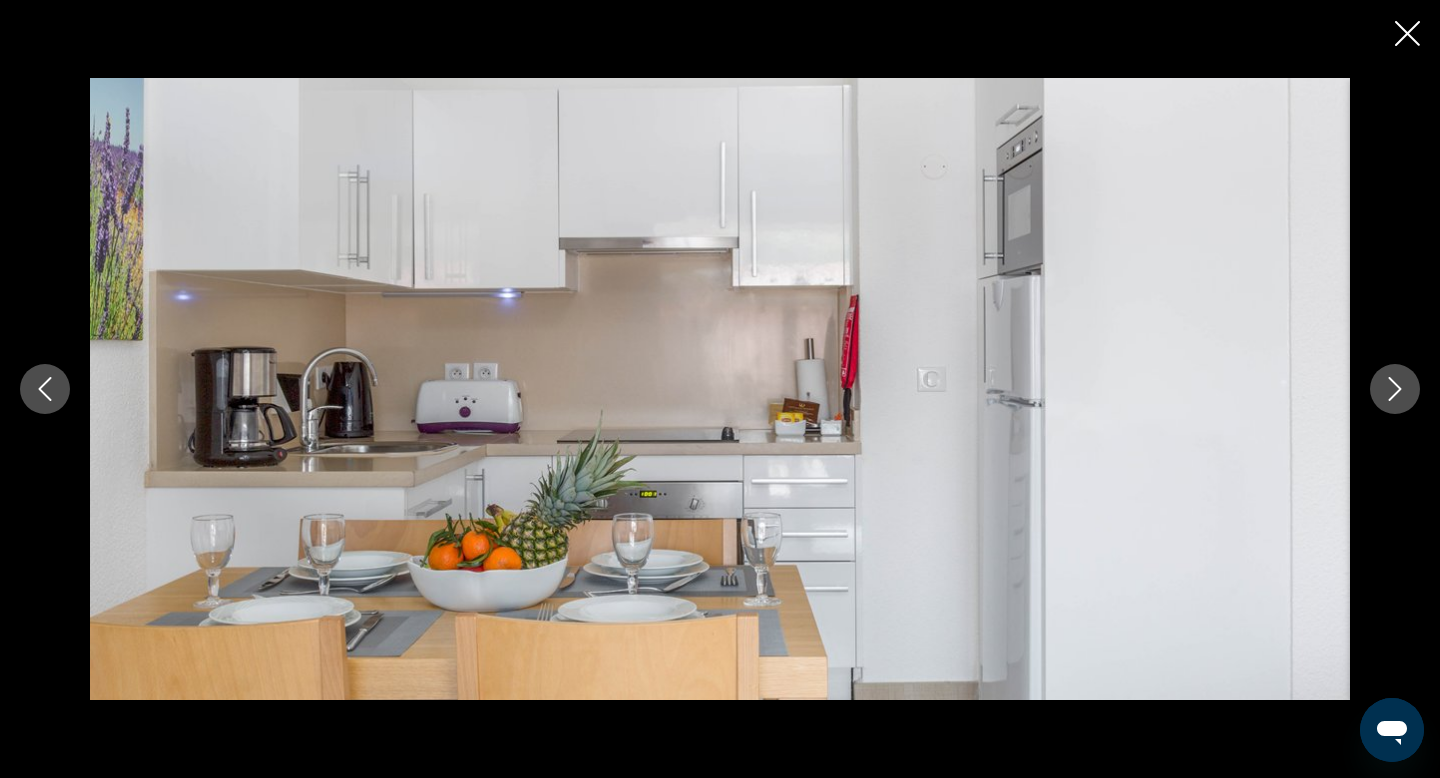 click 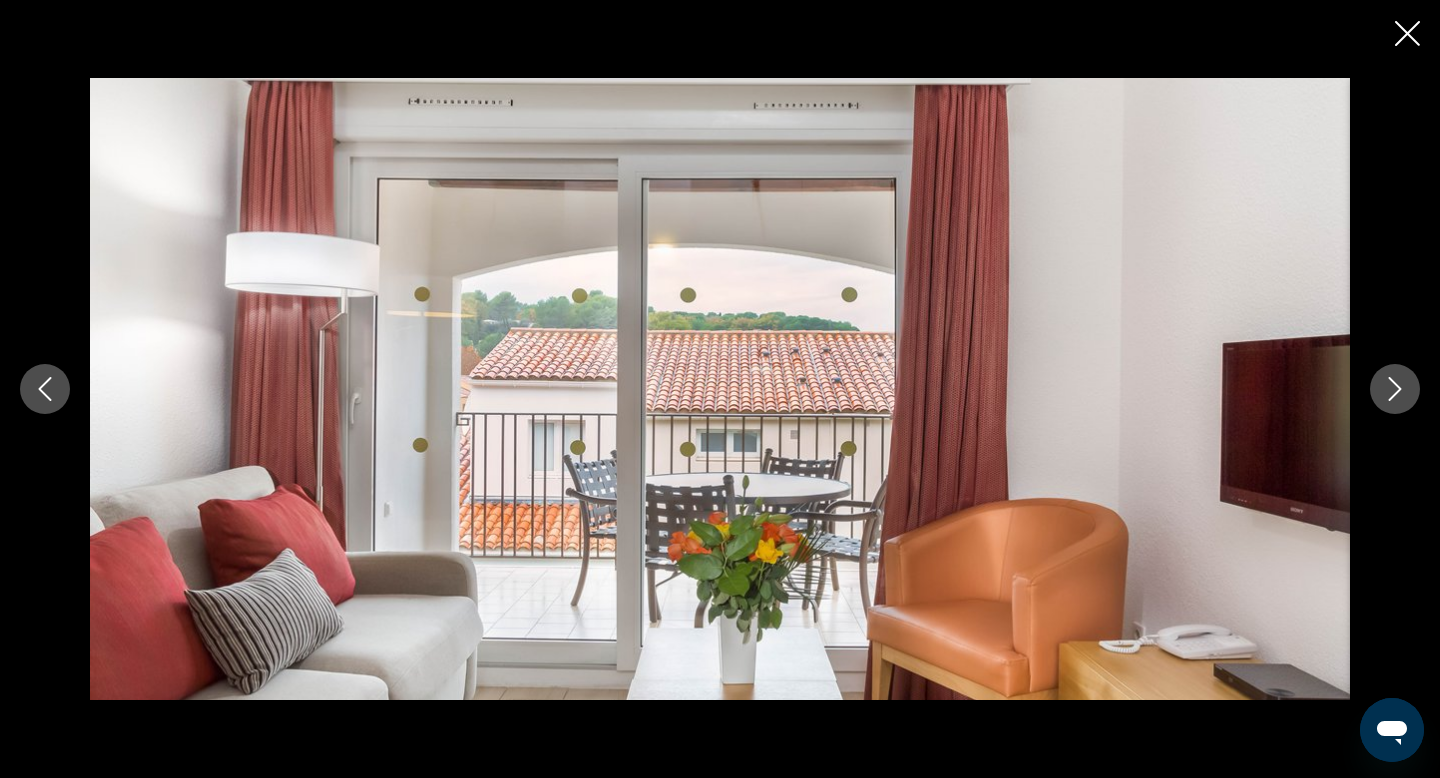 click 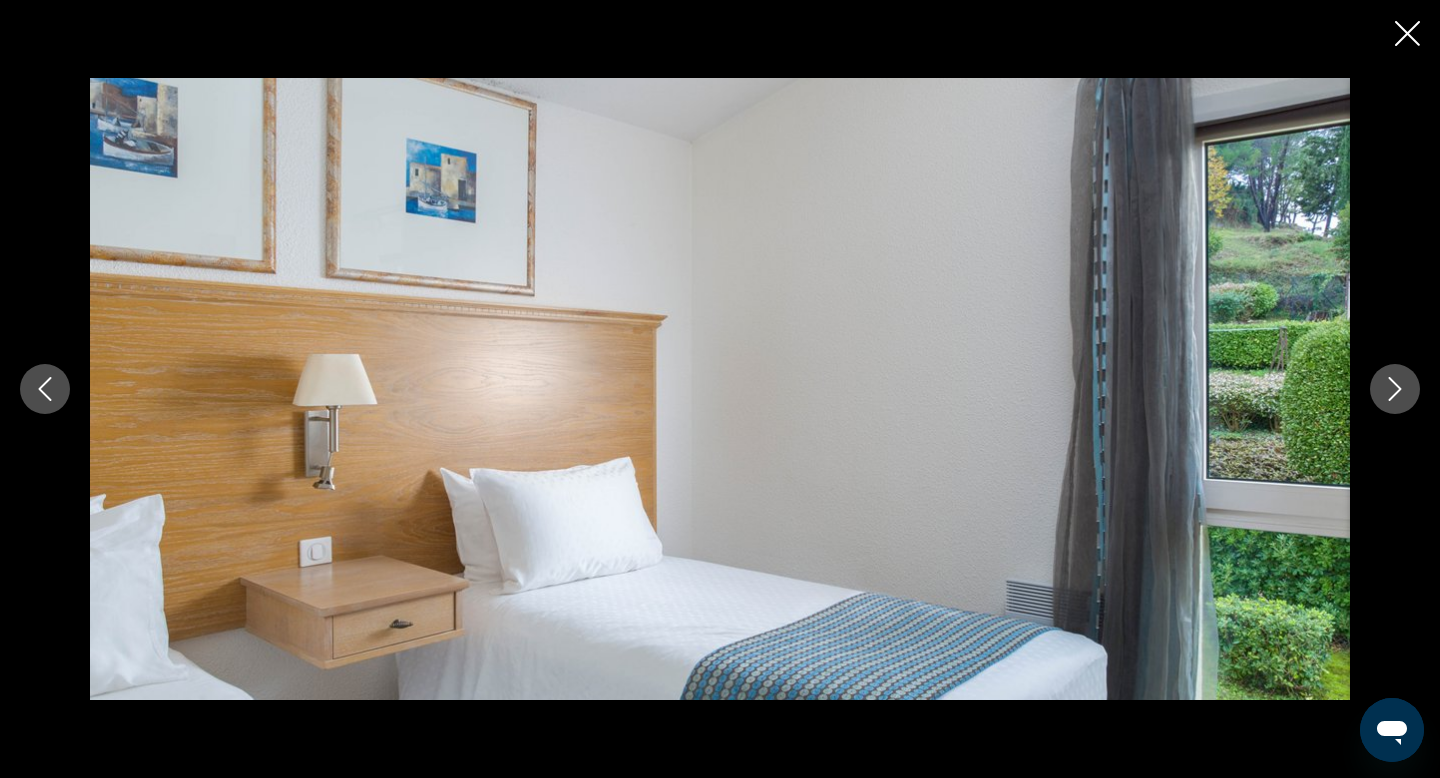 click 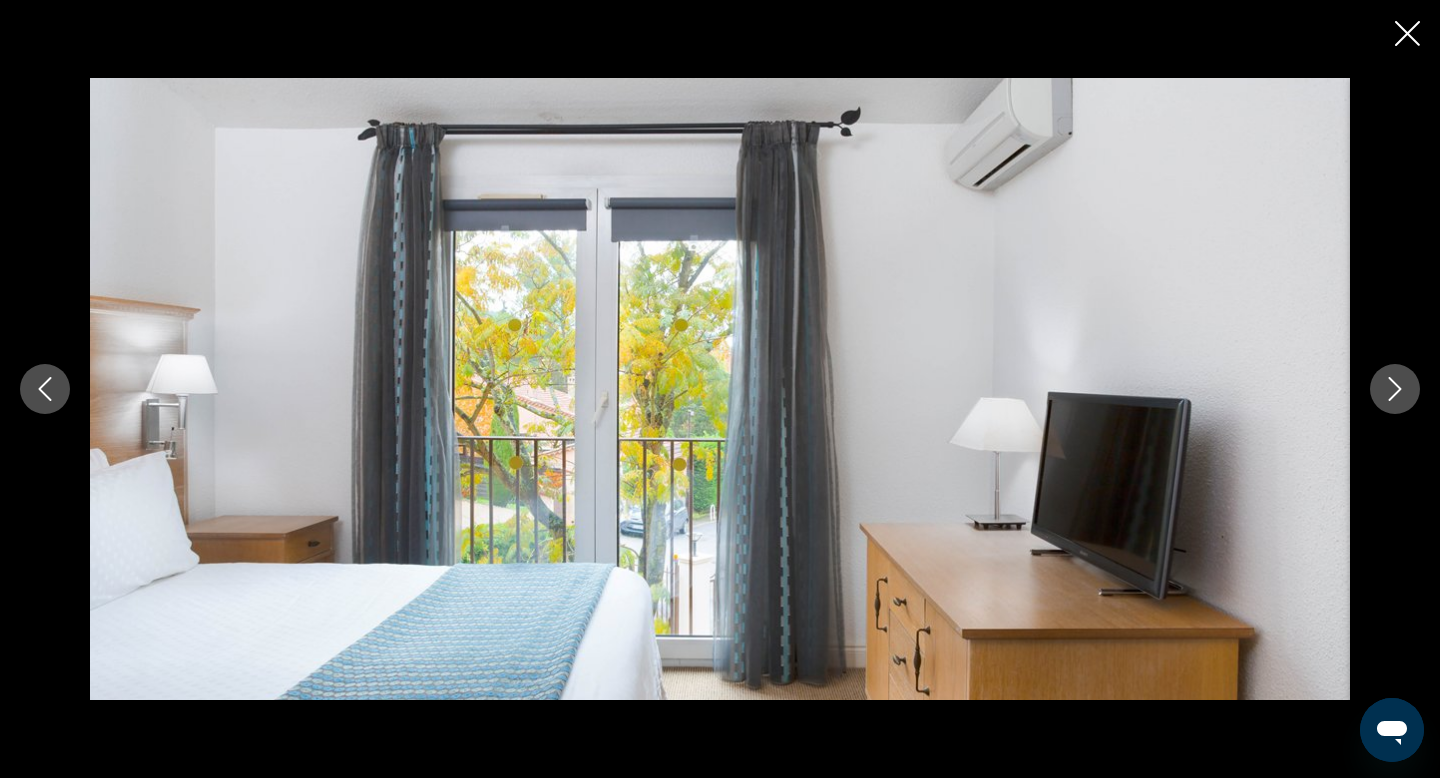 click 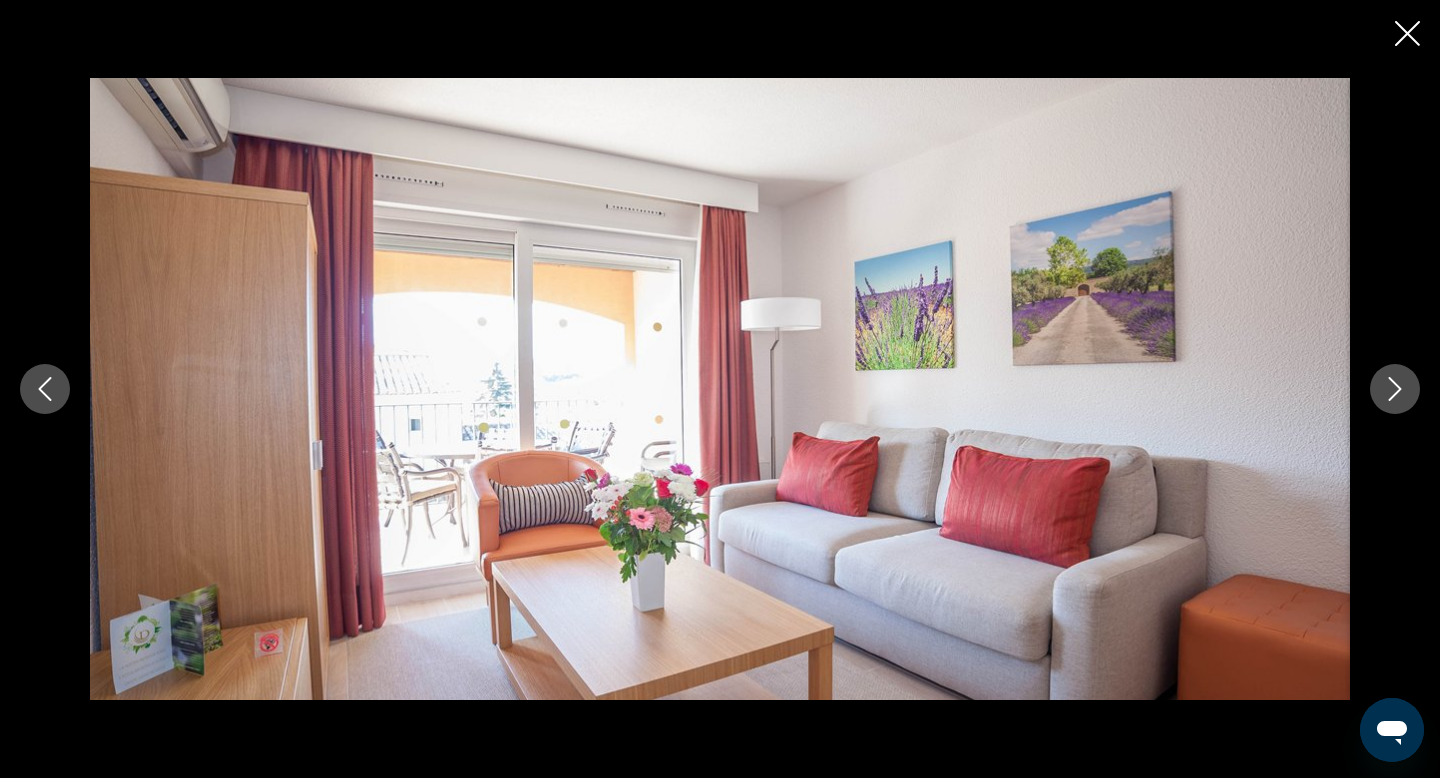 click 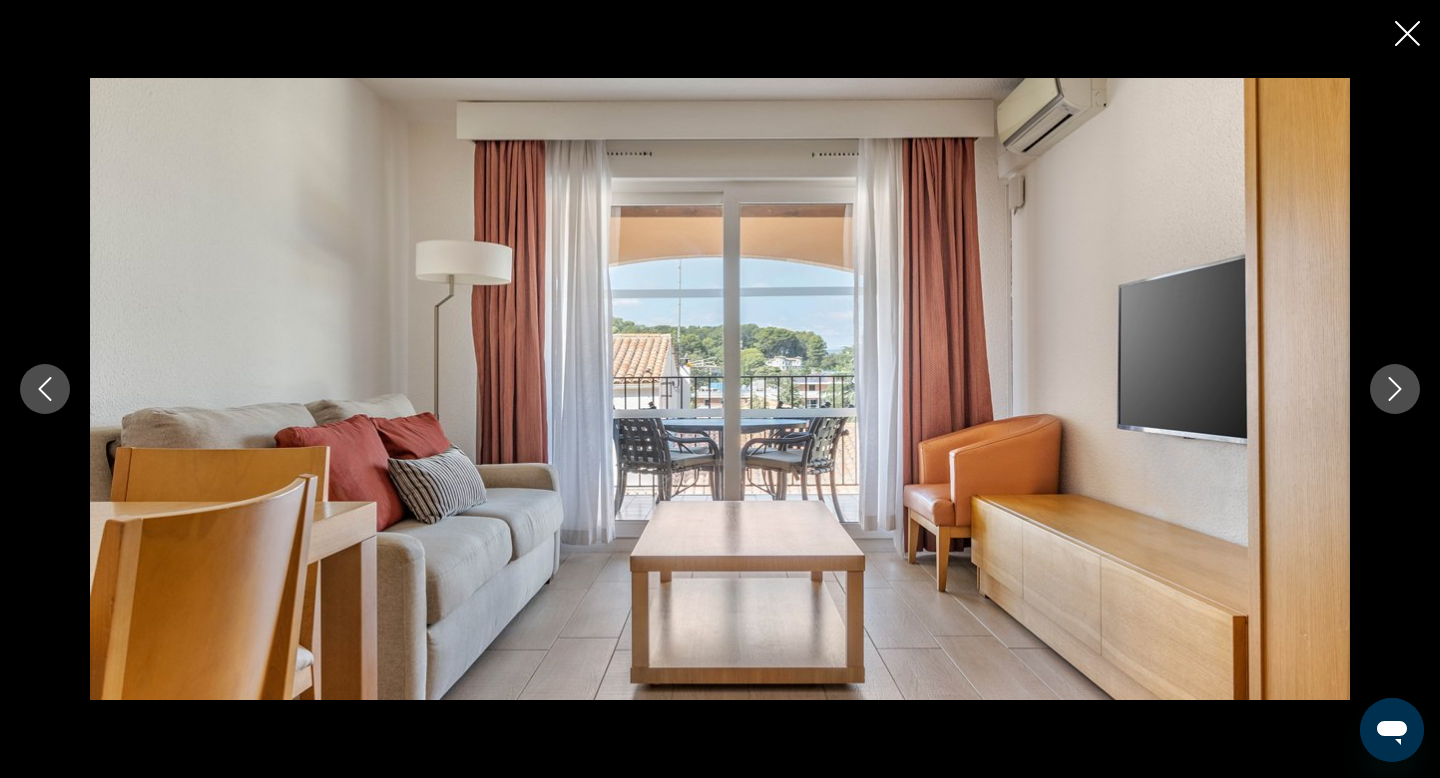 click 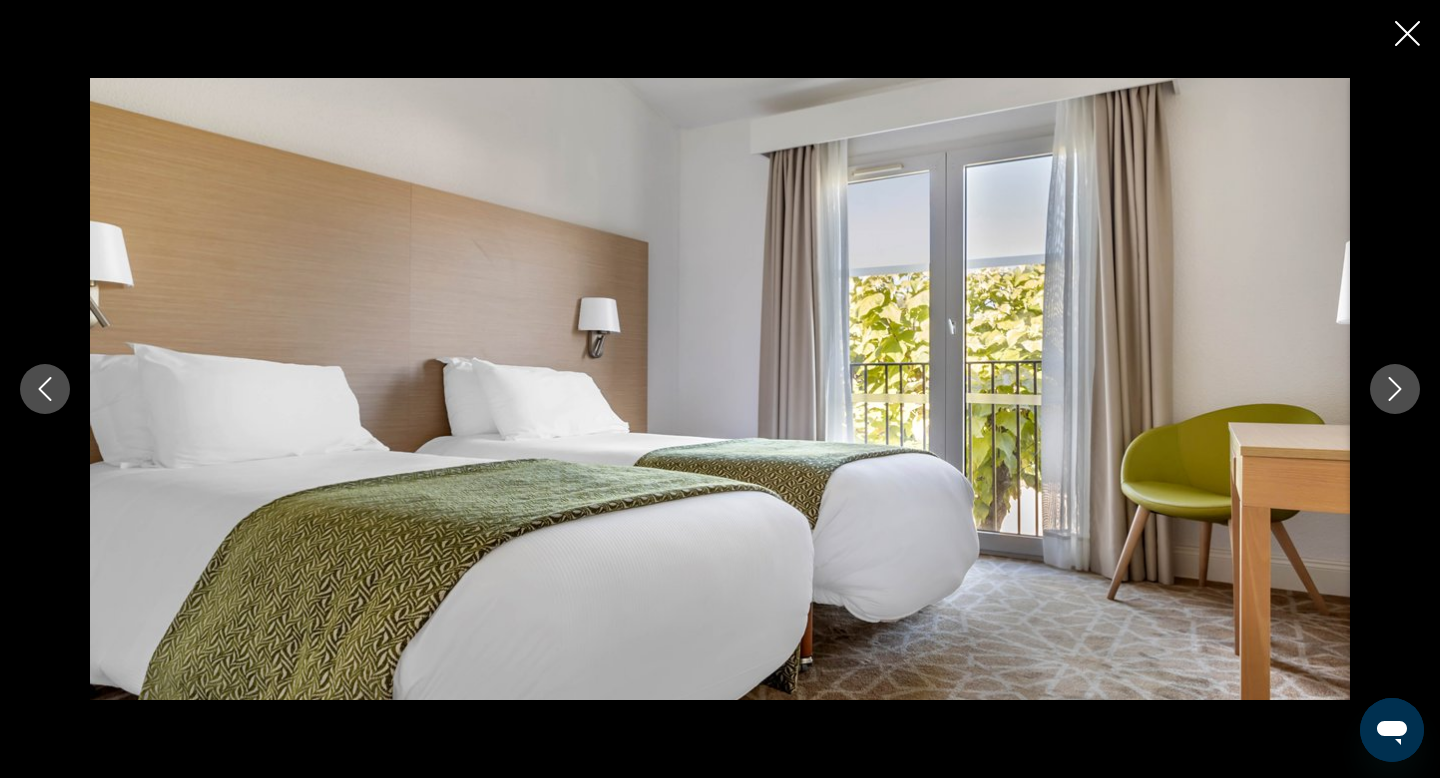 click 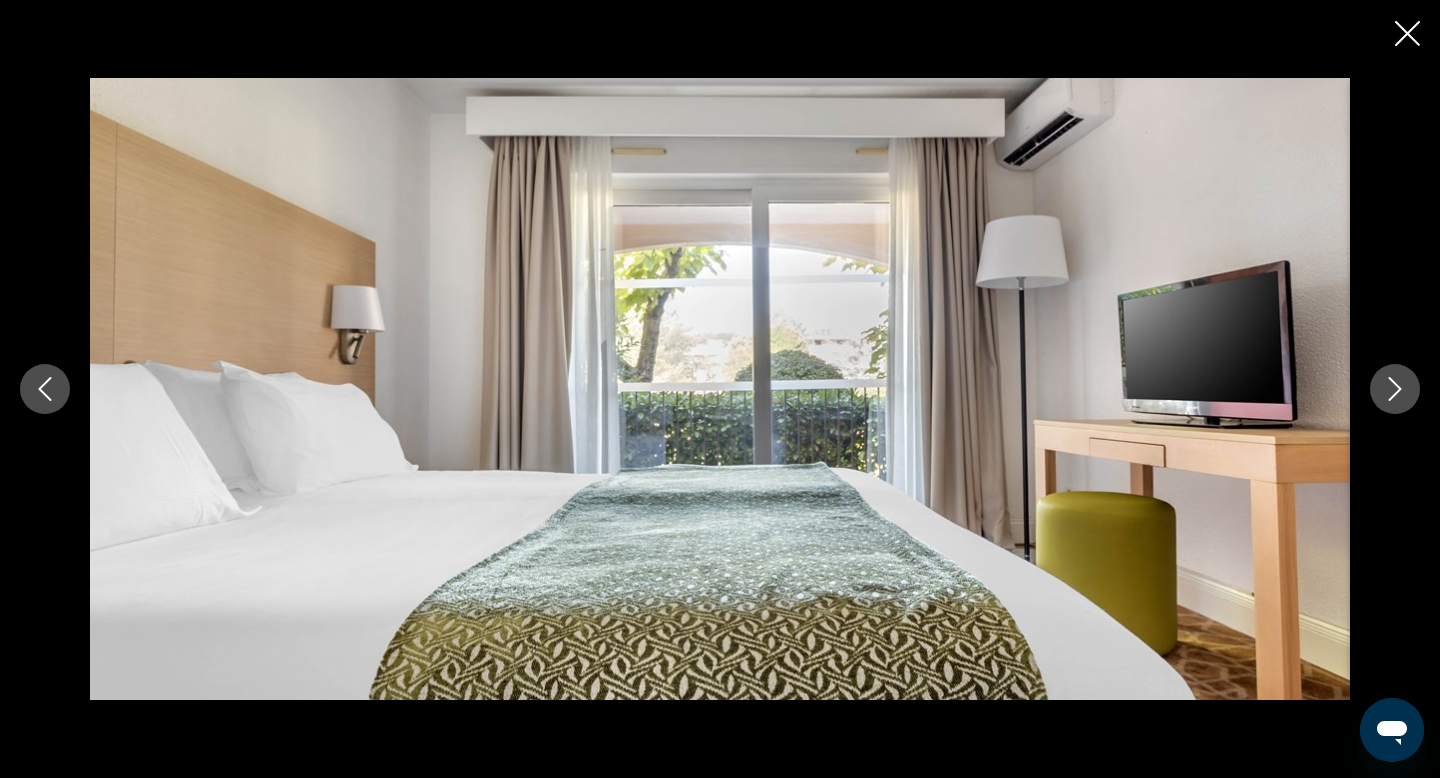 click 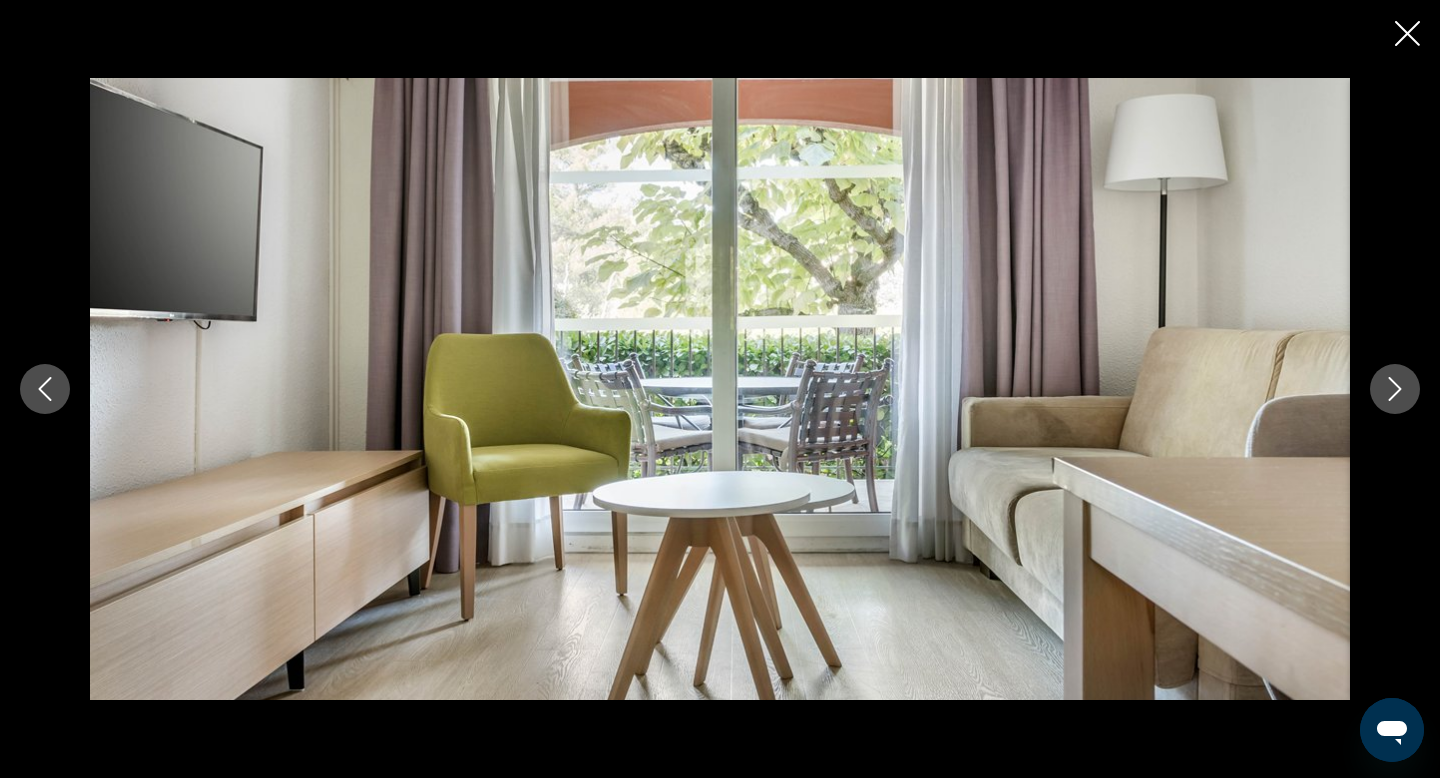 click 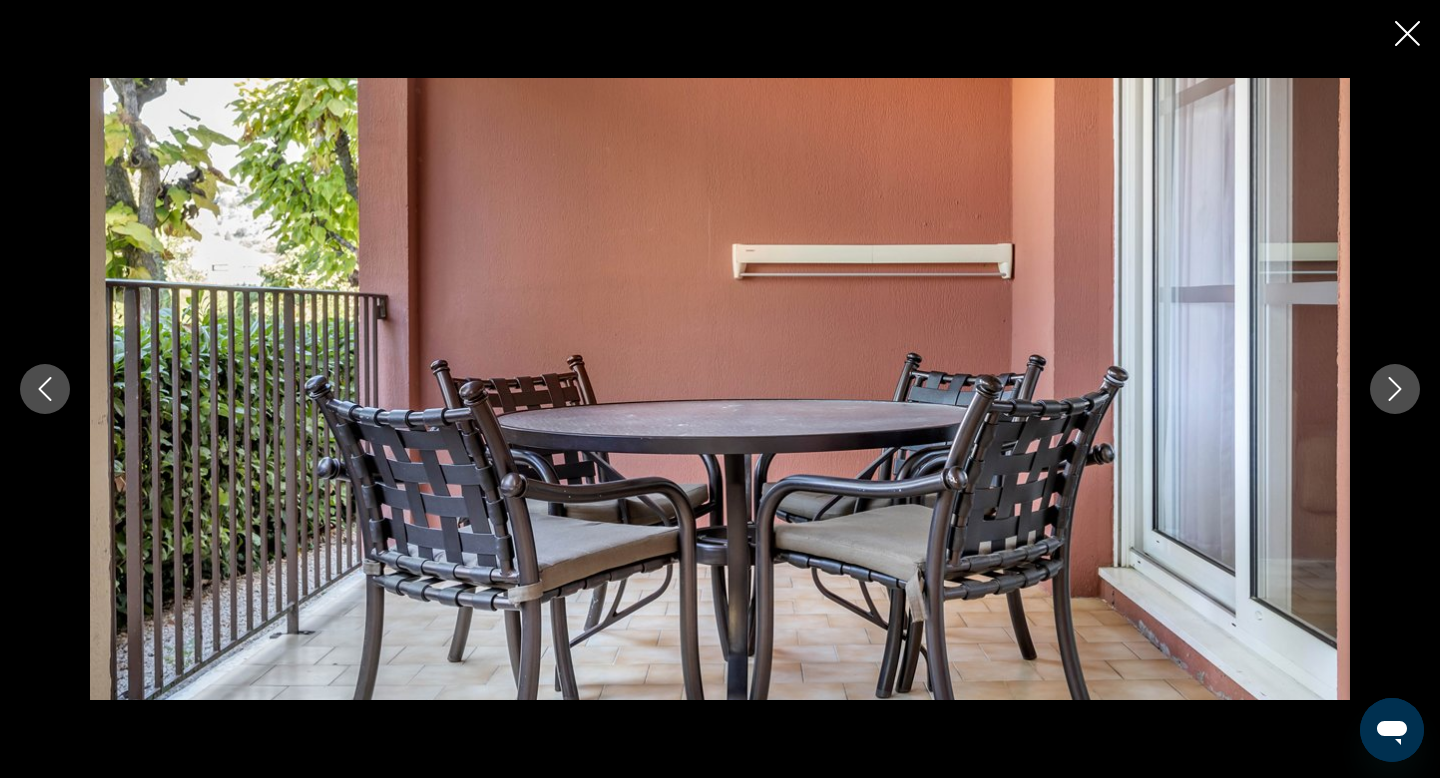 click 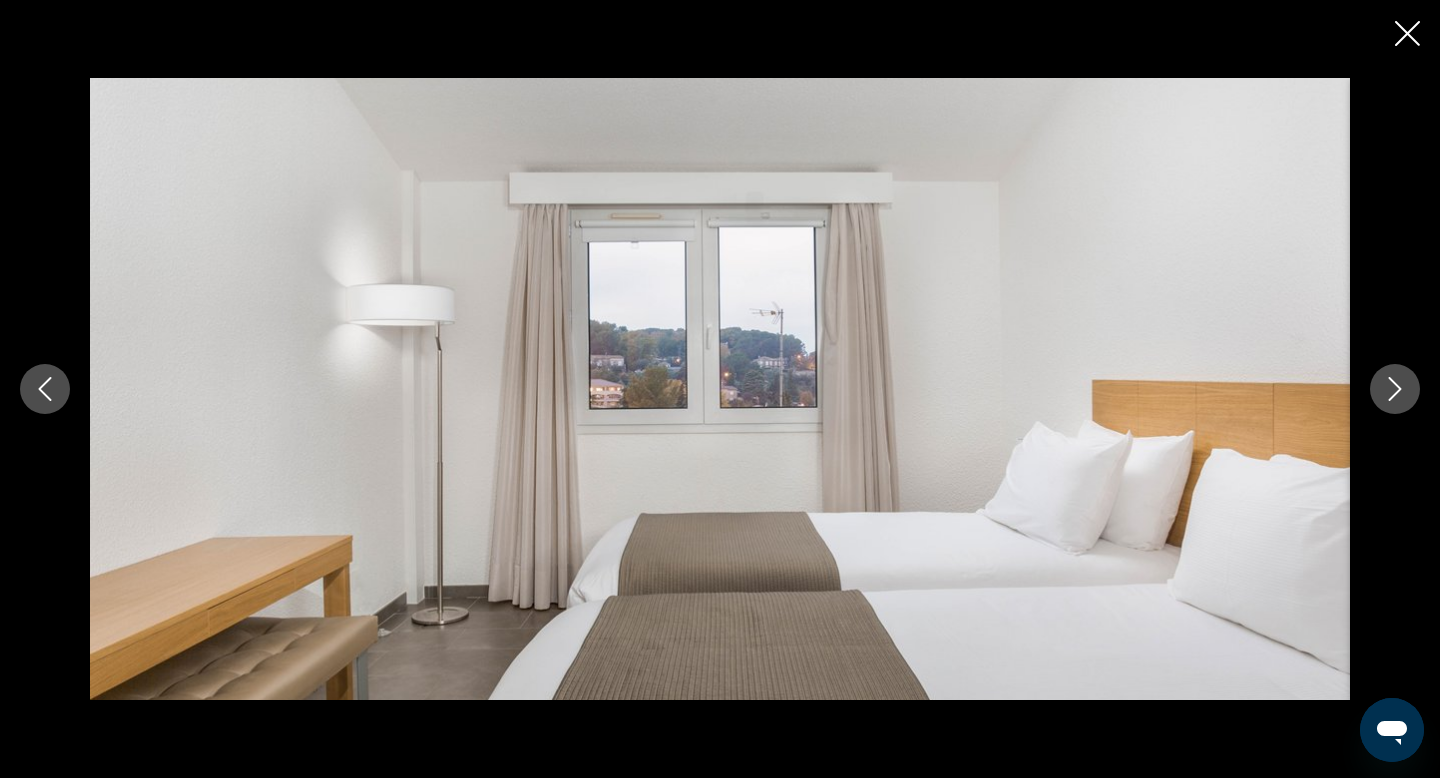 click 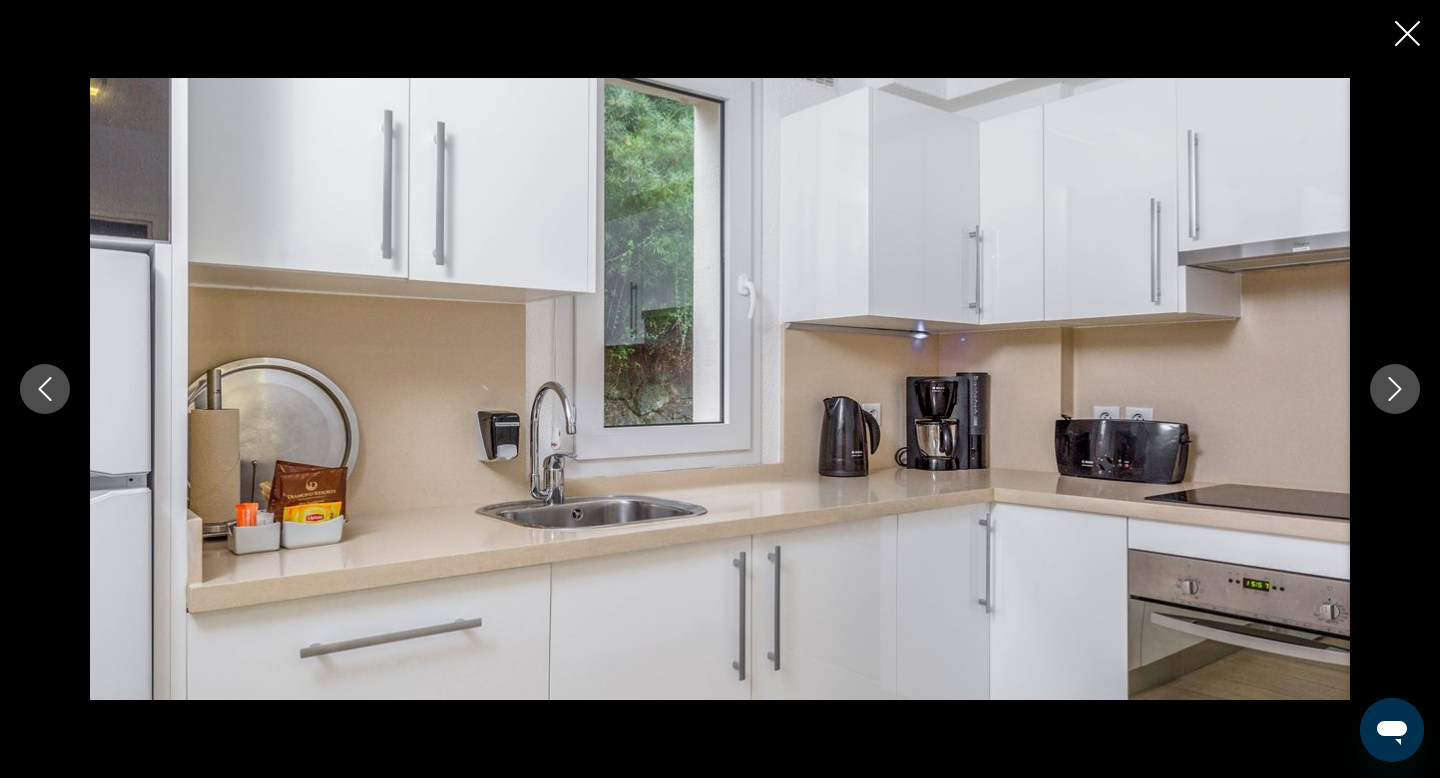 click 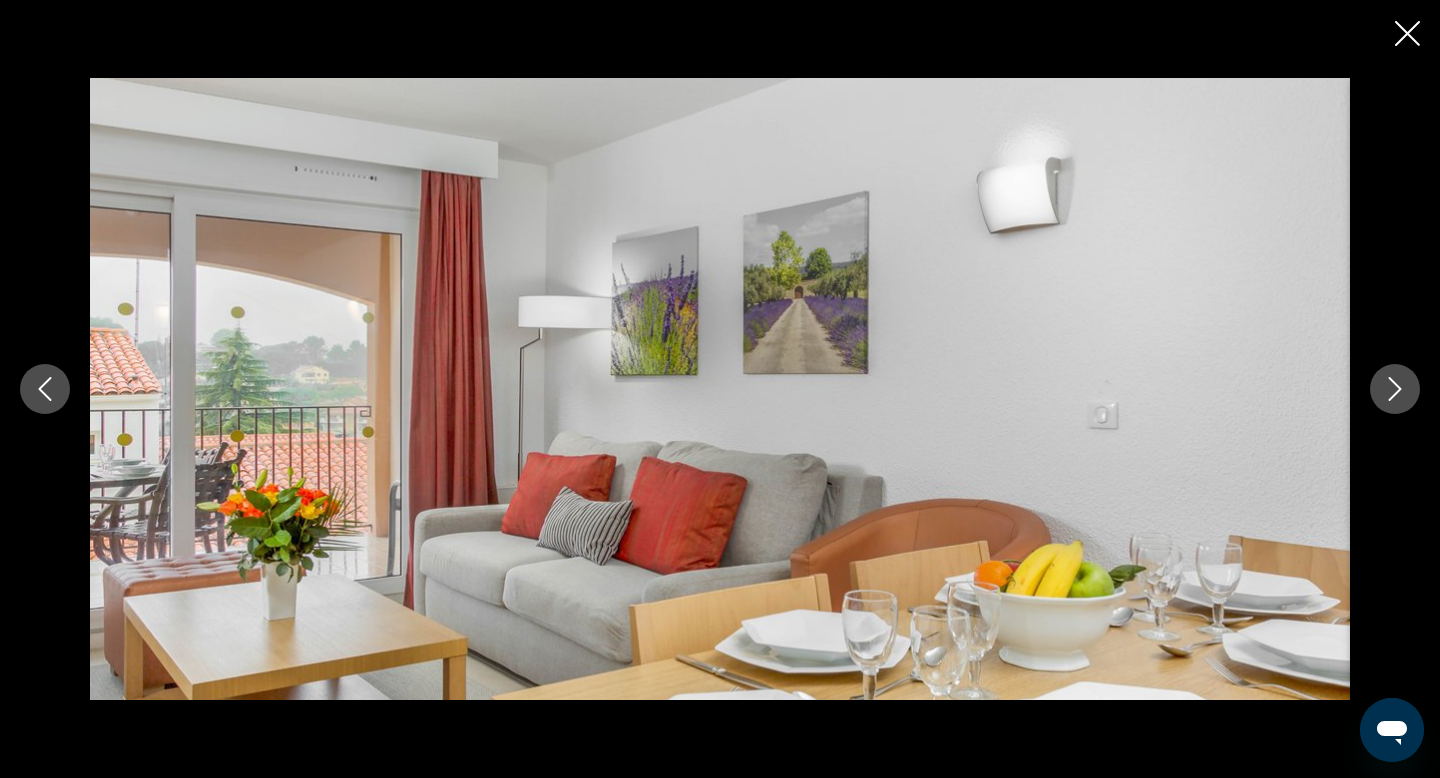 click 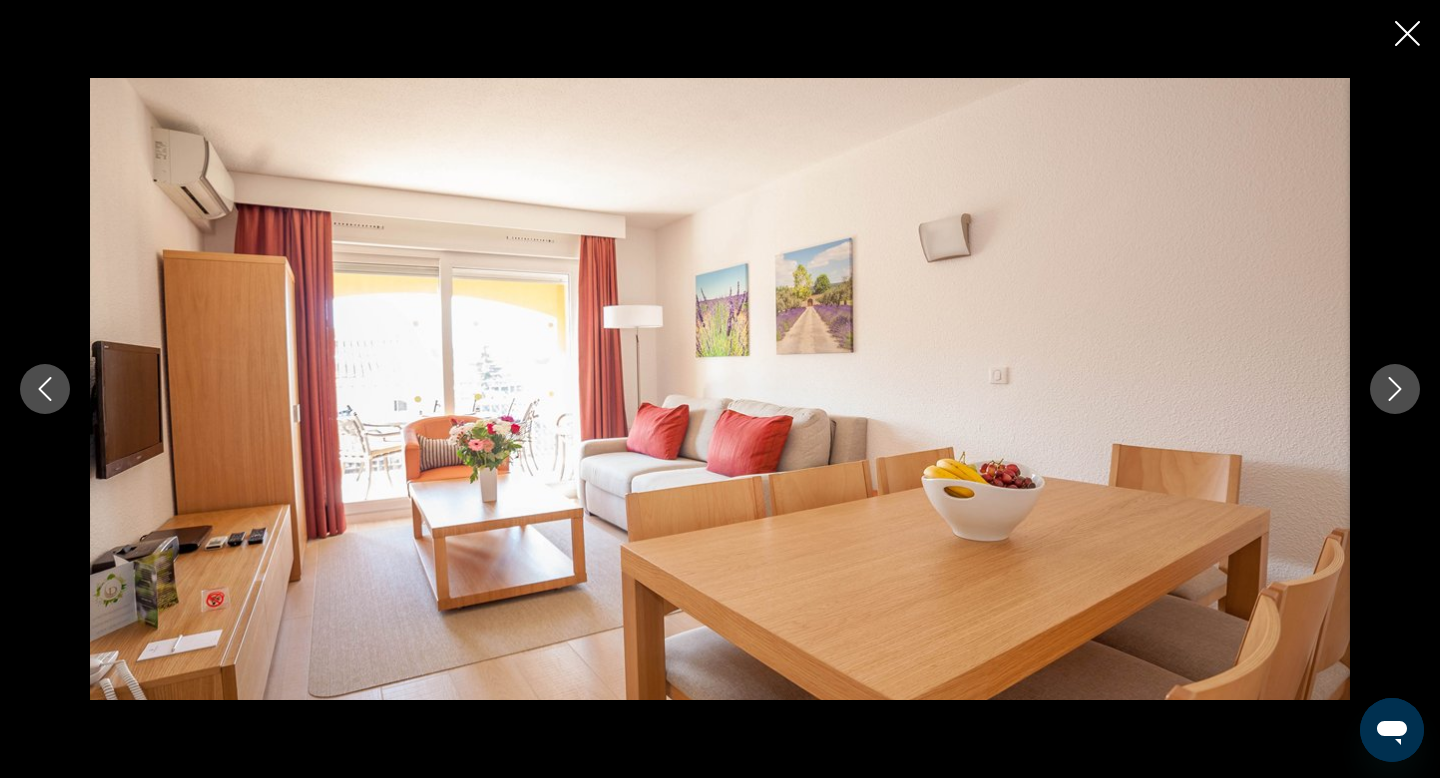 click 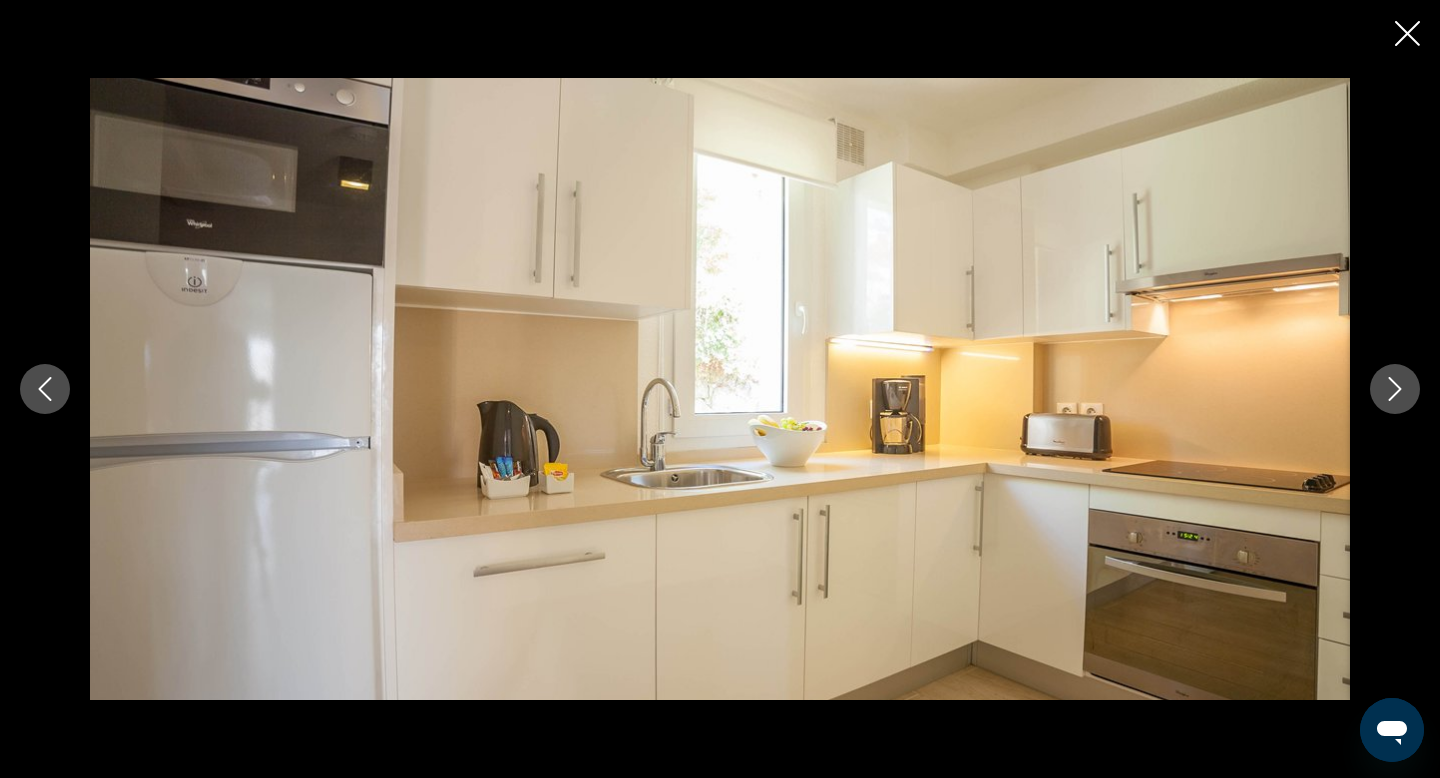 click 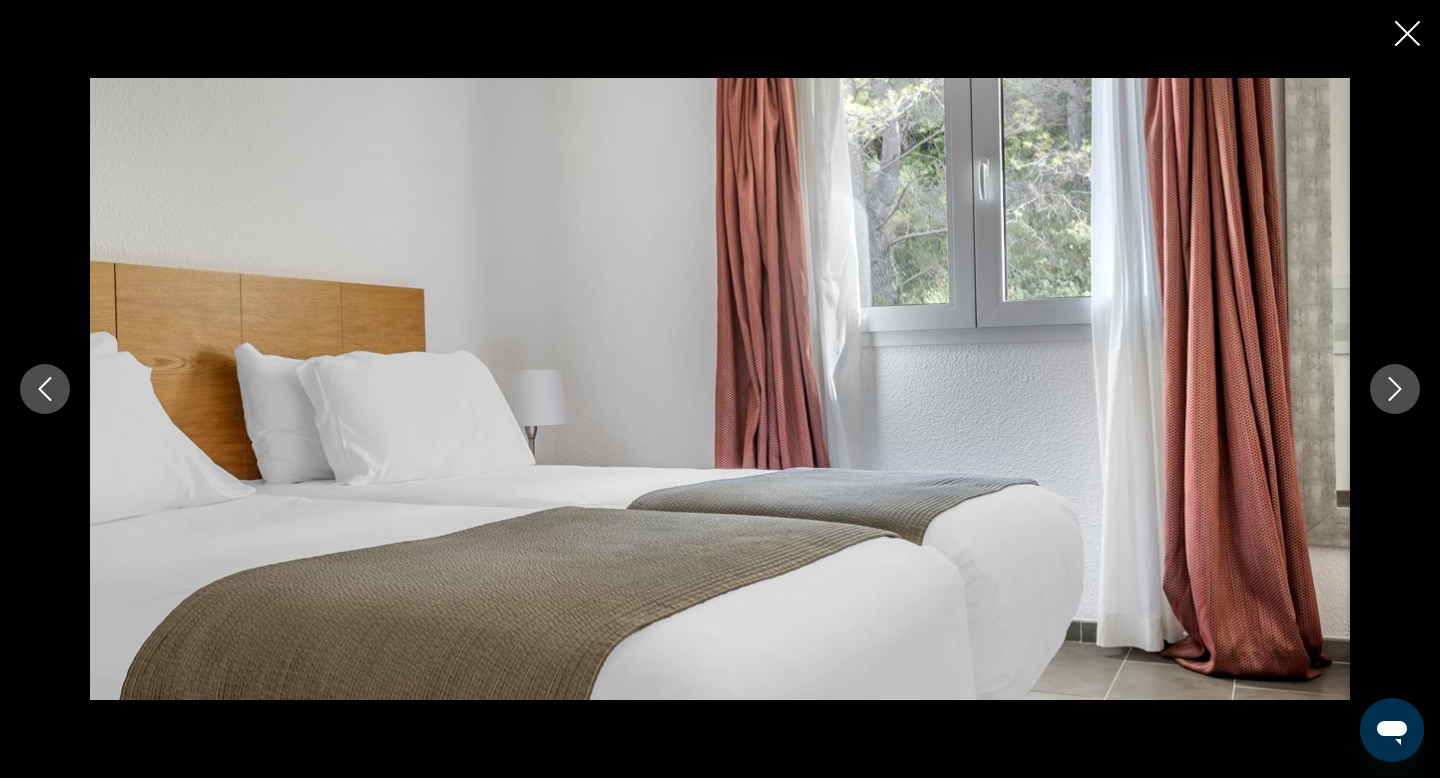 click 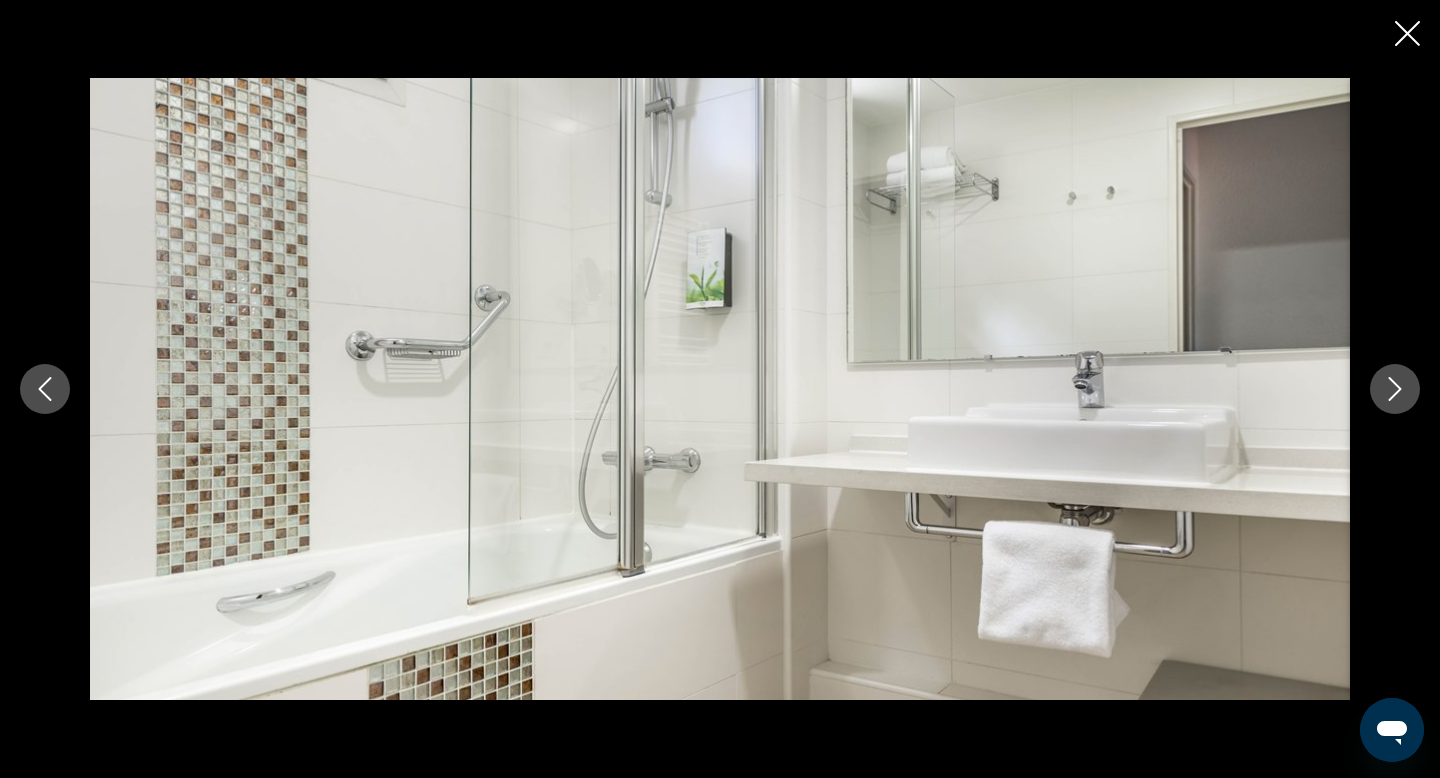 click 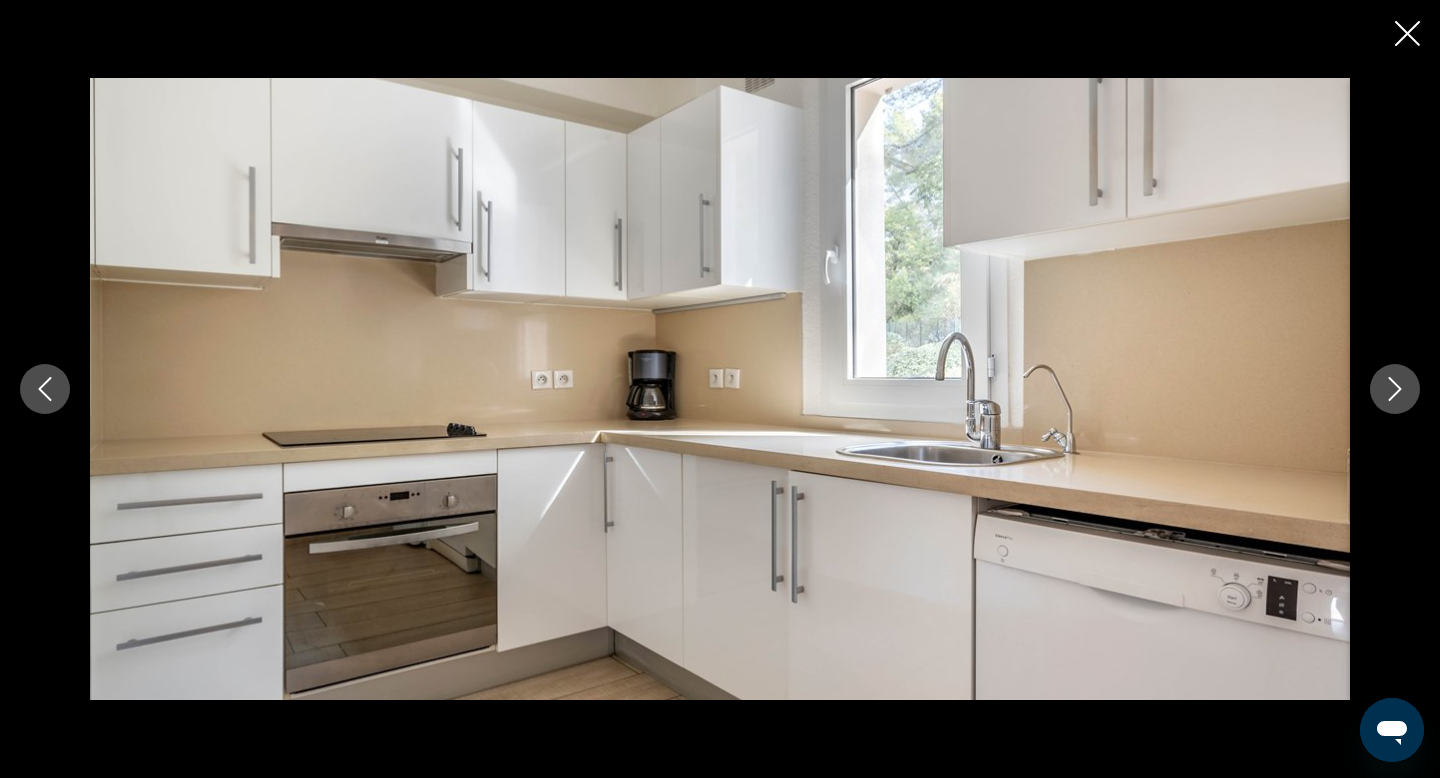 click 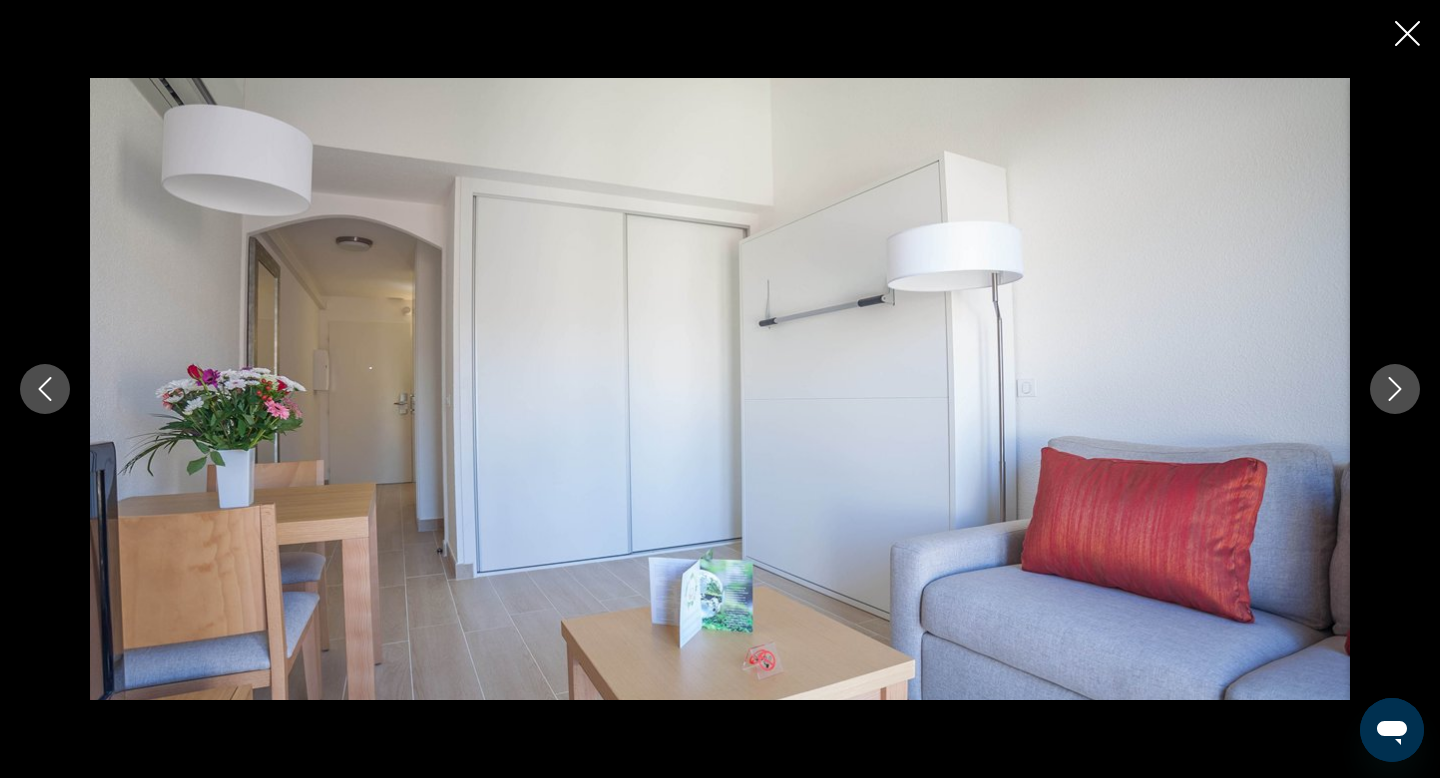 click 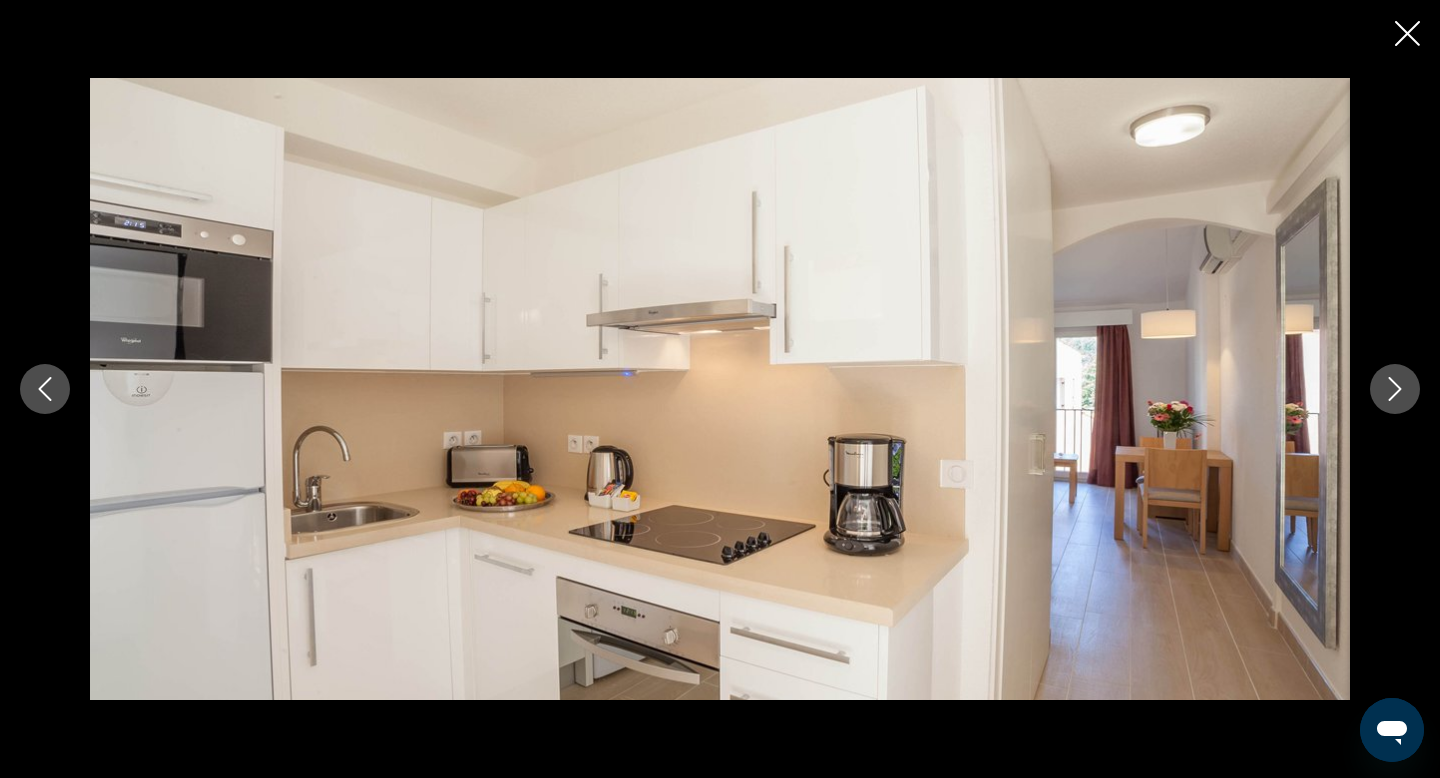 click 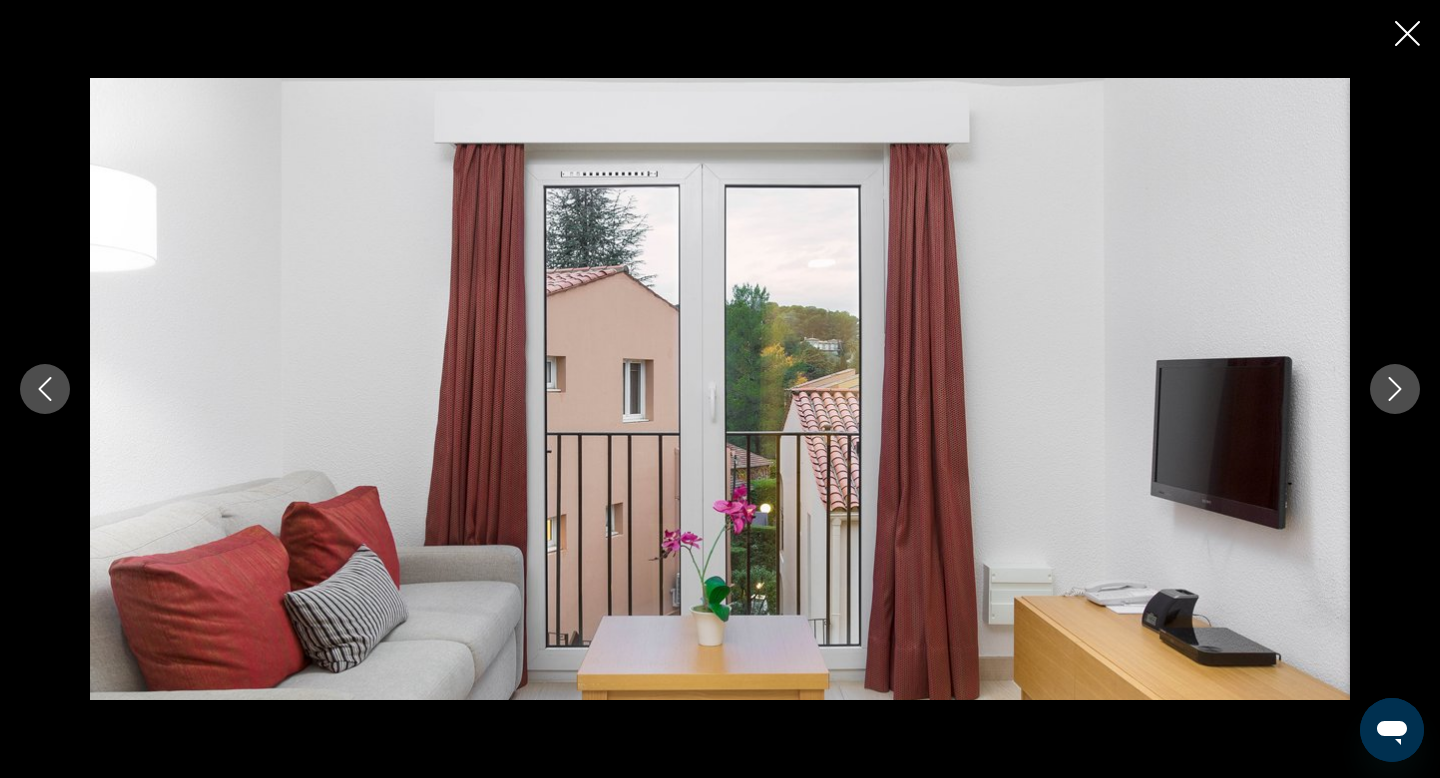 click 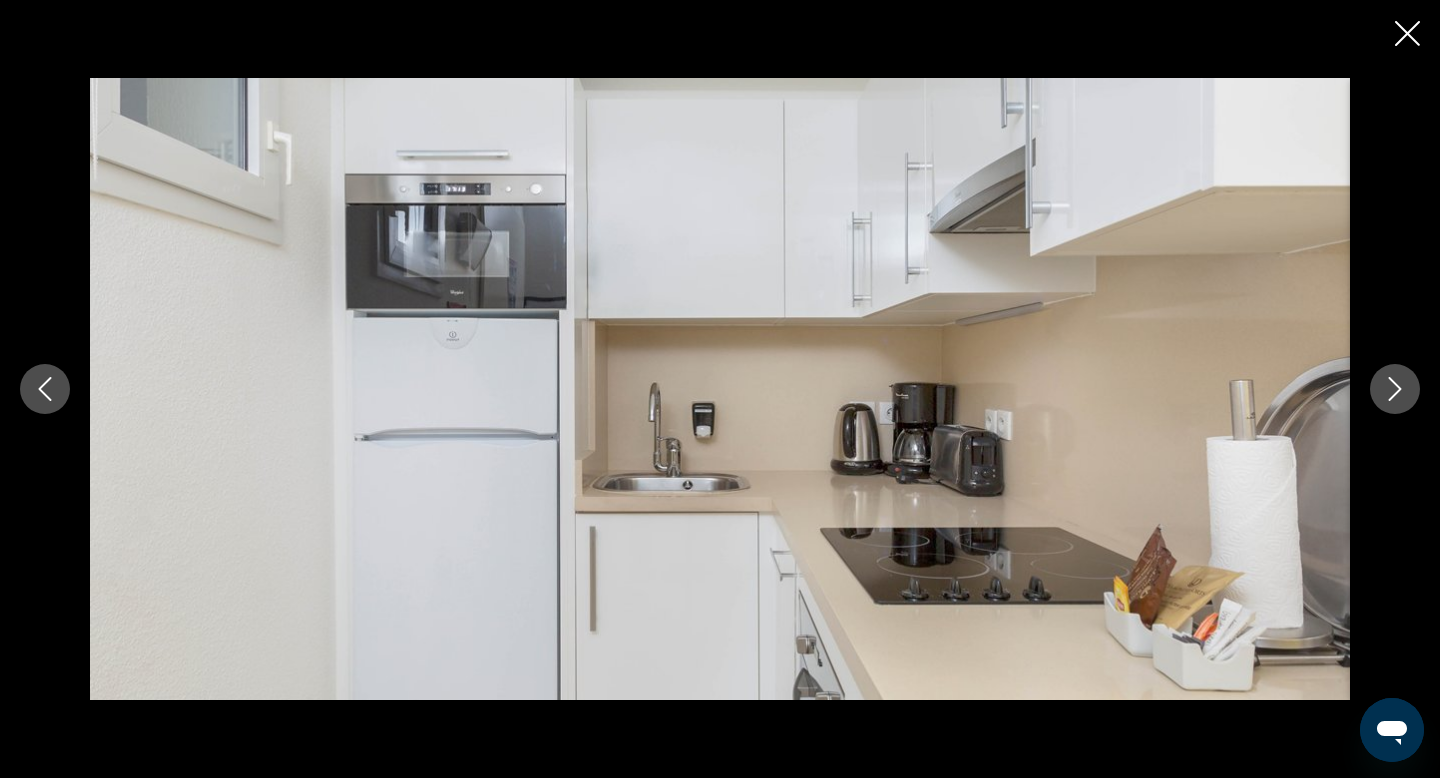 click 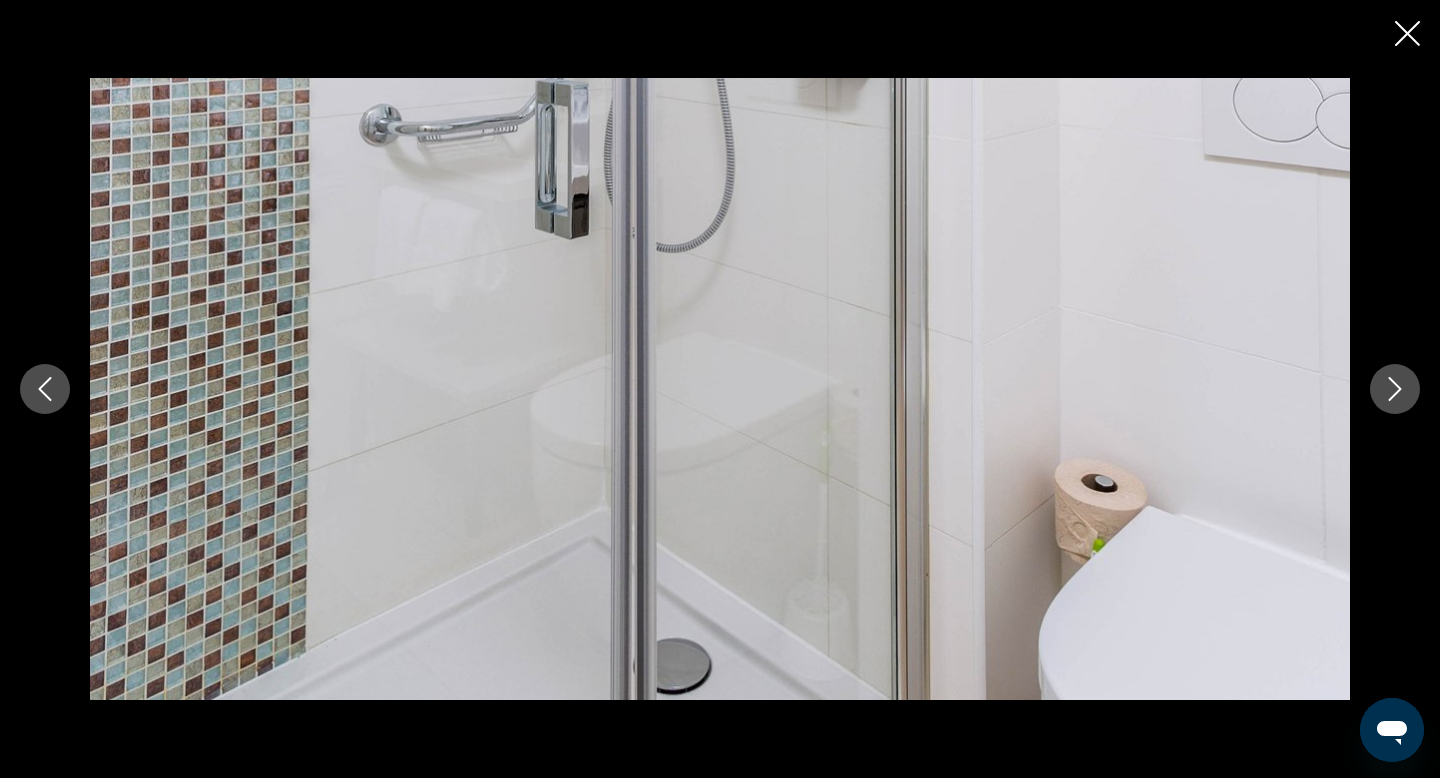 click 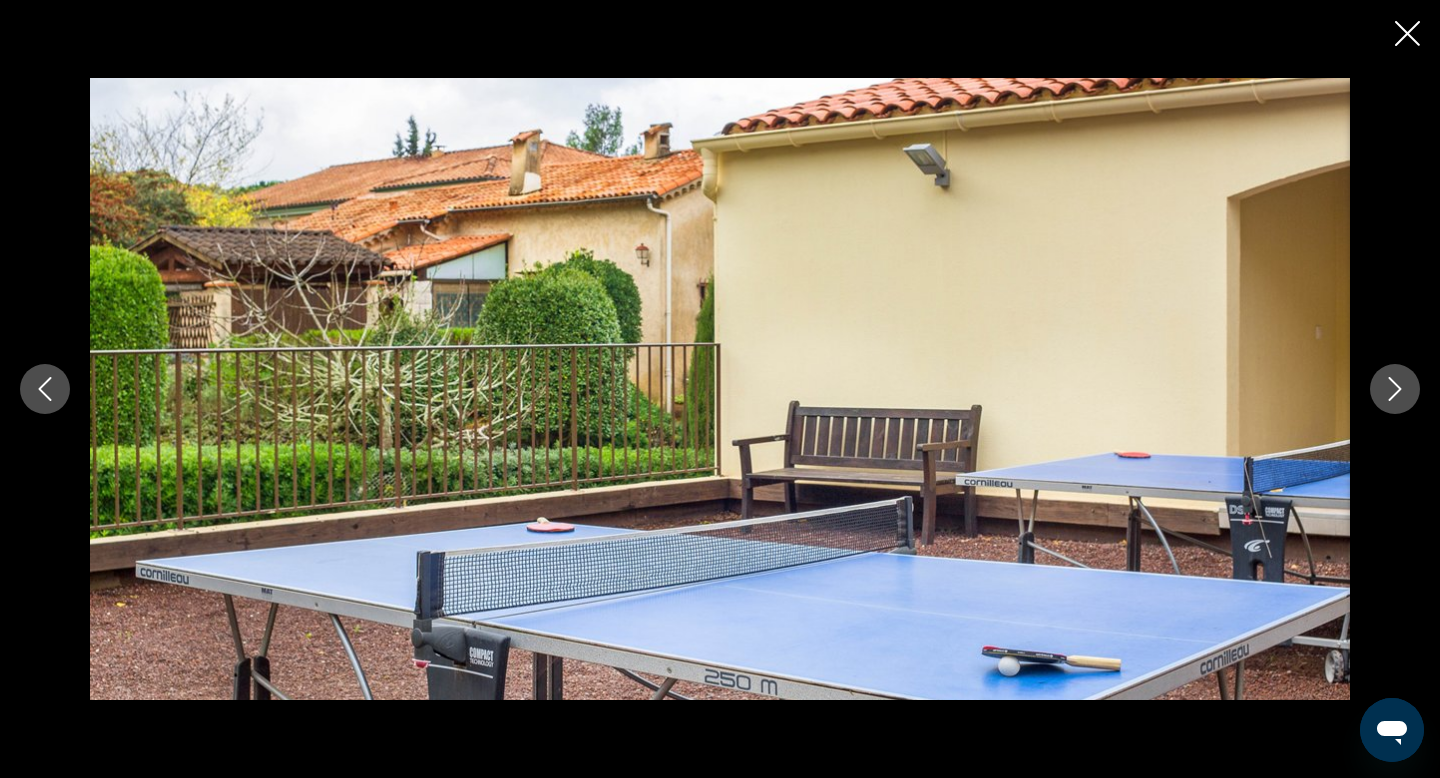 click 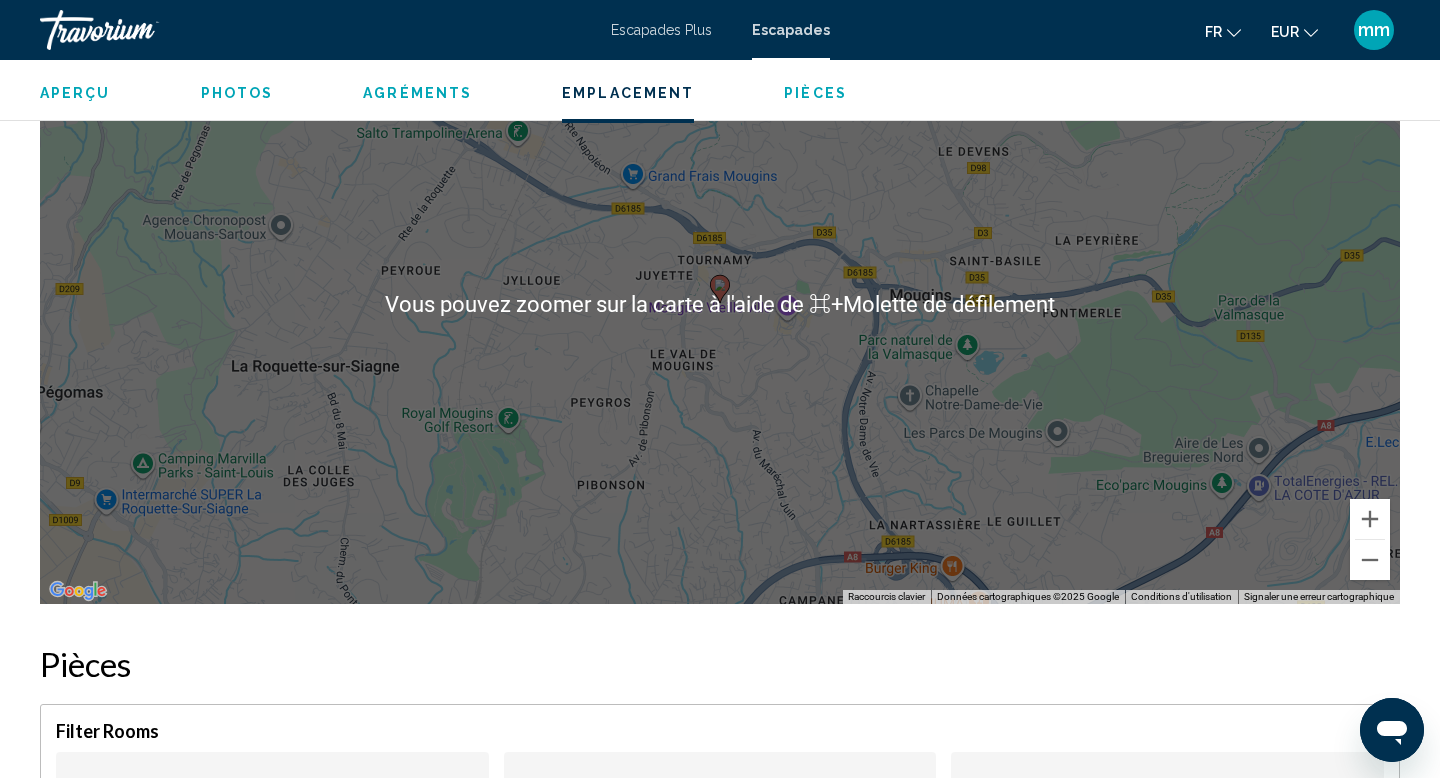 scroll, scrollTop: 3003, scrollLeft: 0, axis: vertical 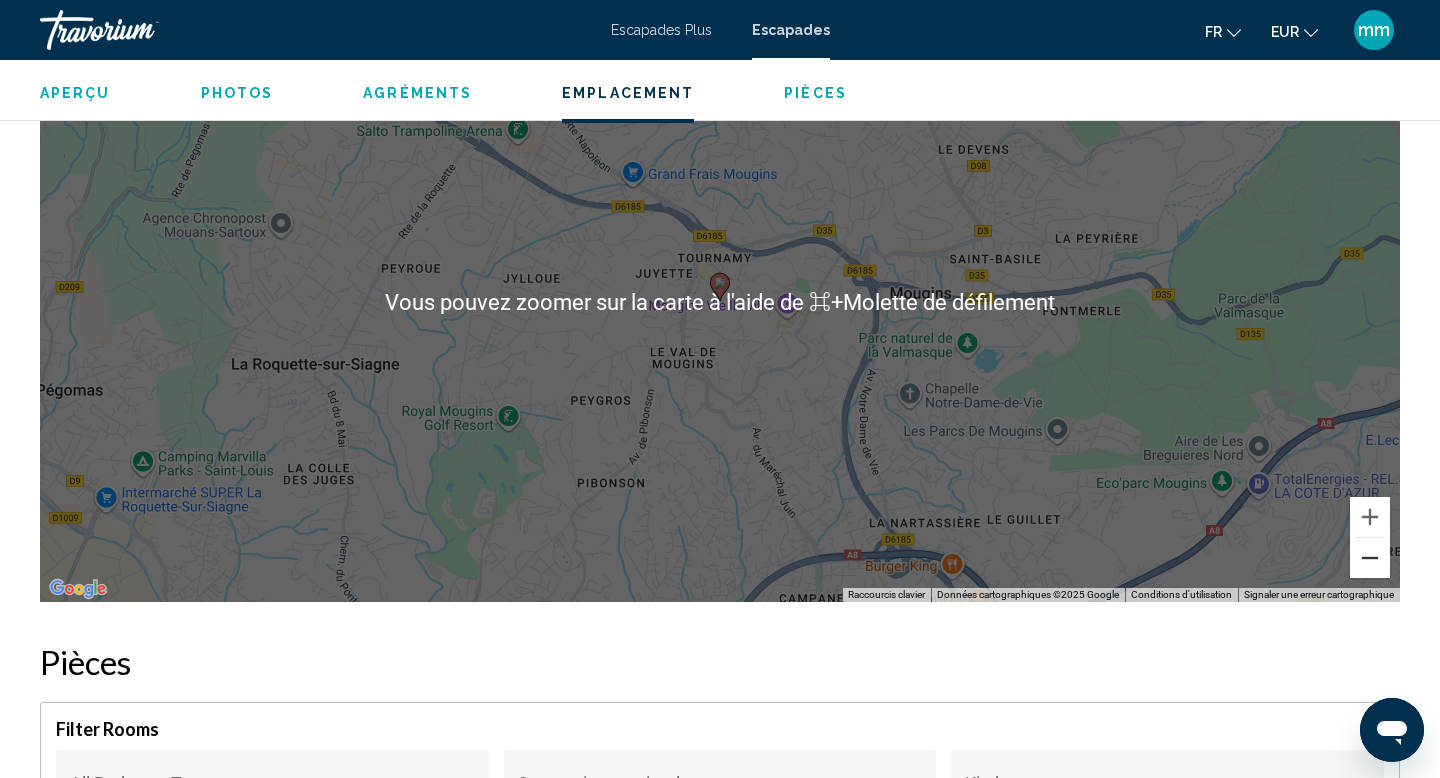 click at bounding box center [1370, 558] 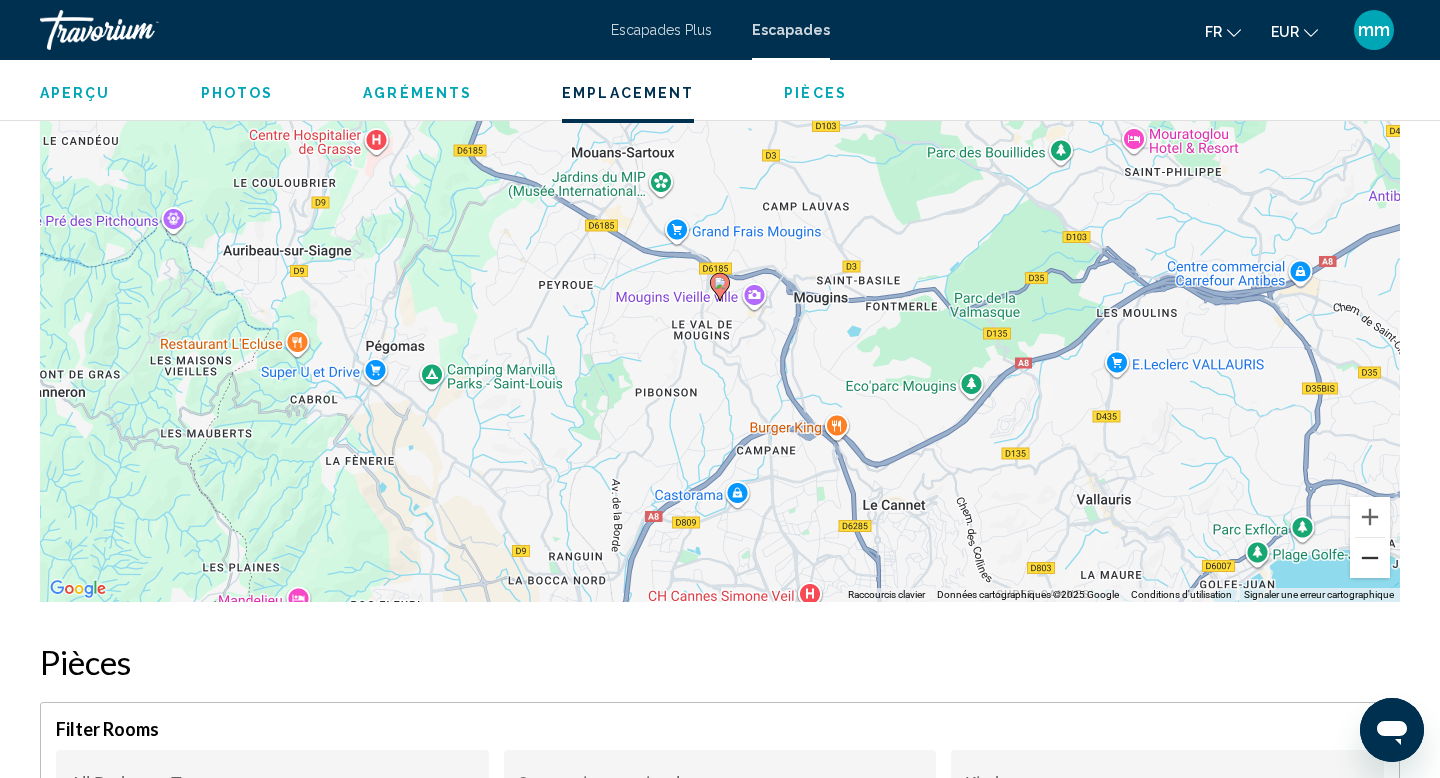 click at bounding box center [1370, 558] 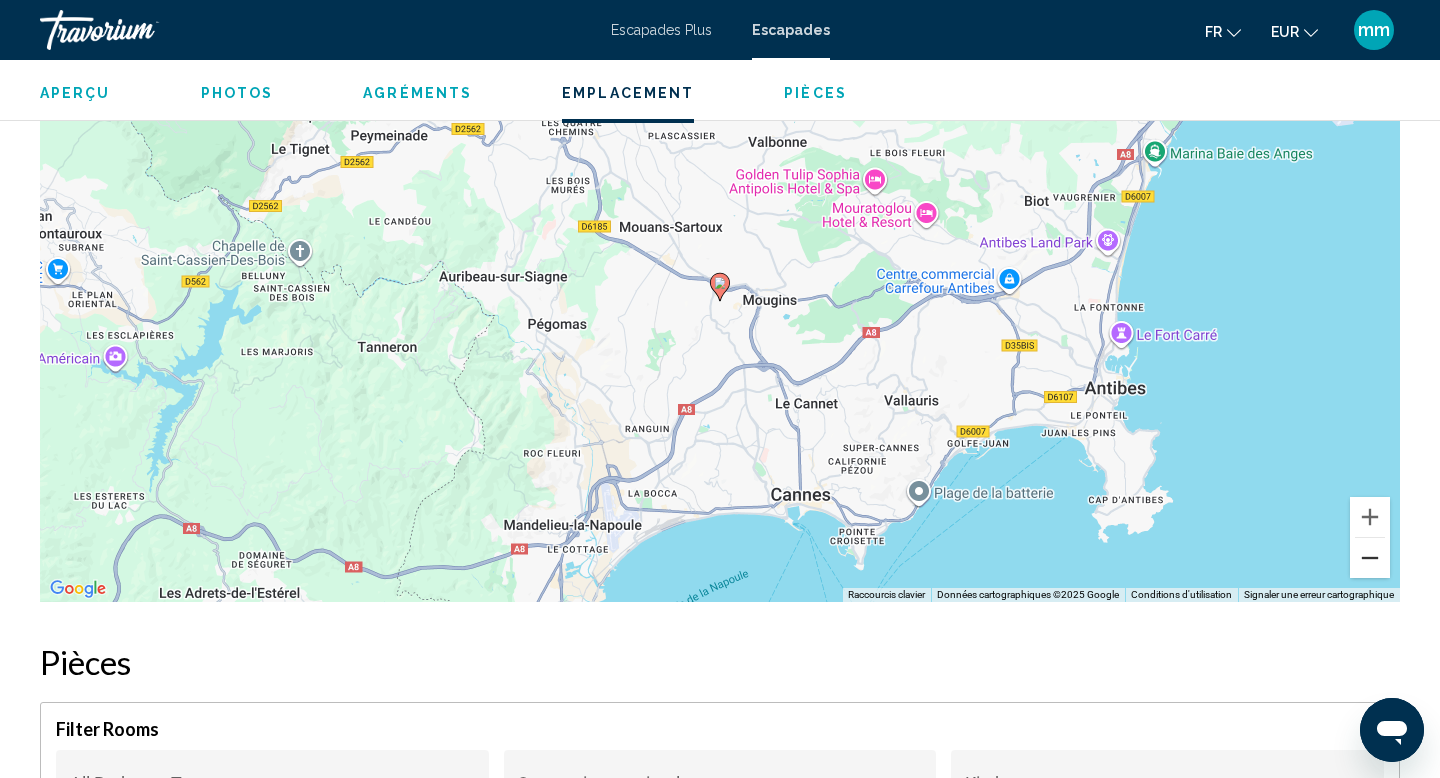 click at bounding box center (1370, 558) 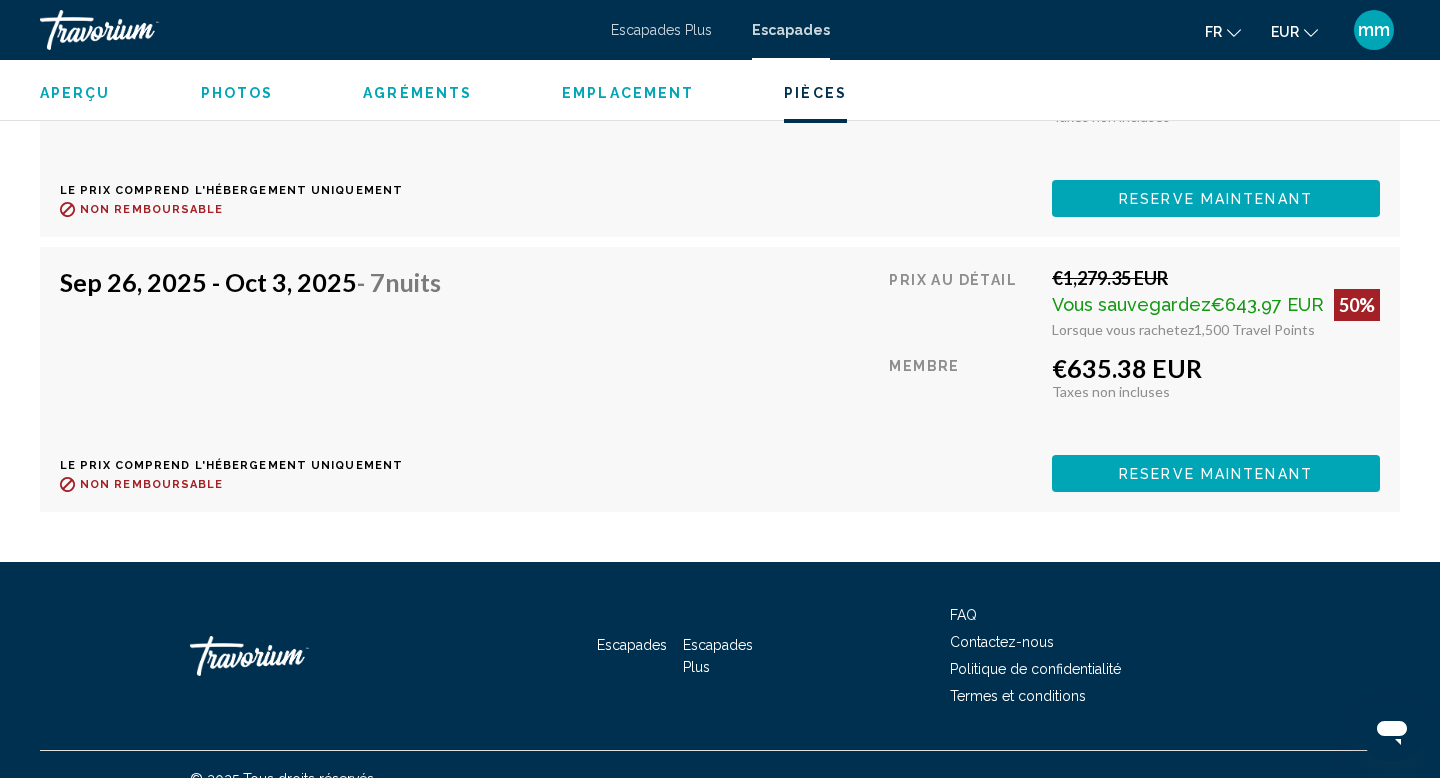 scroll, scrollTop: 6259, scrollLeft: 0, axis: vertical 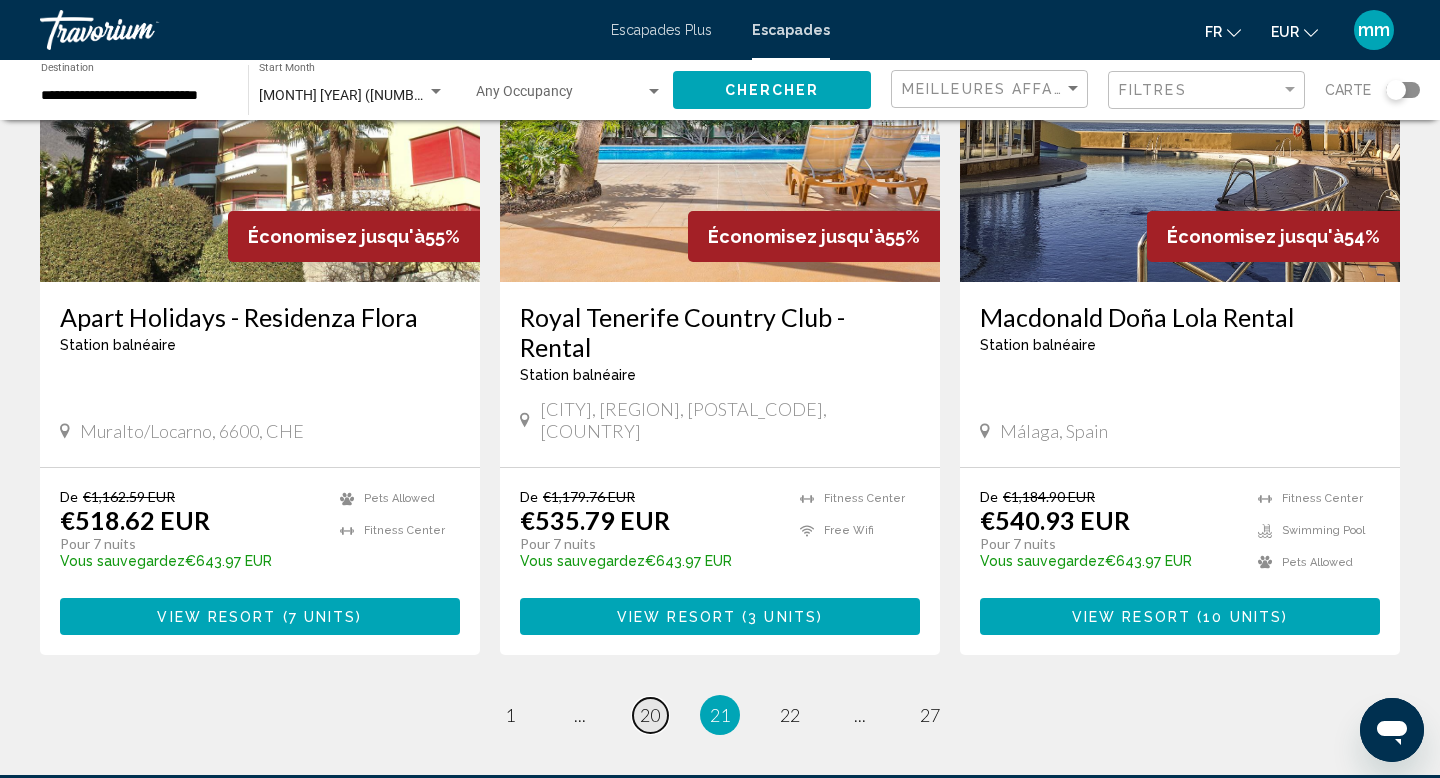 click on "20" at bounding box center [650, 715] 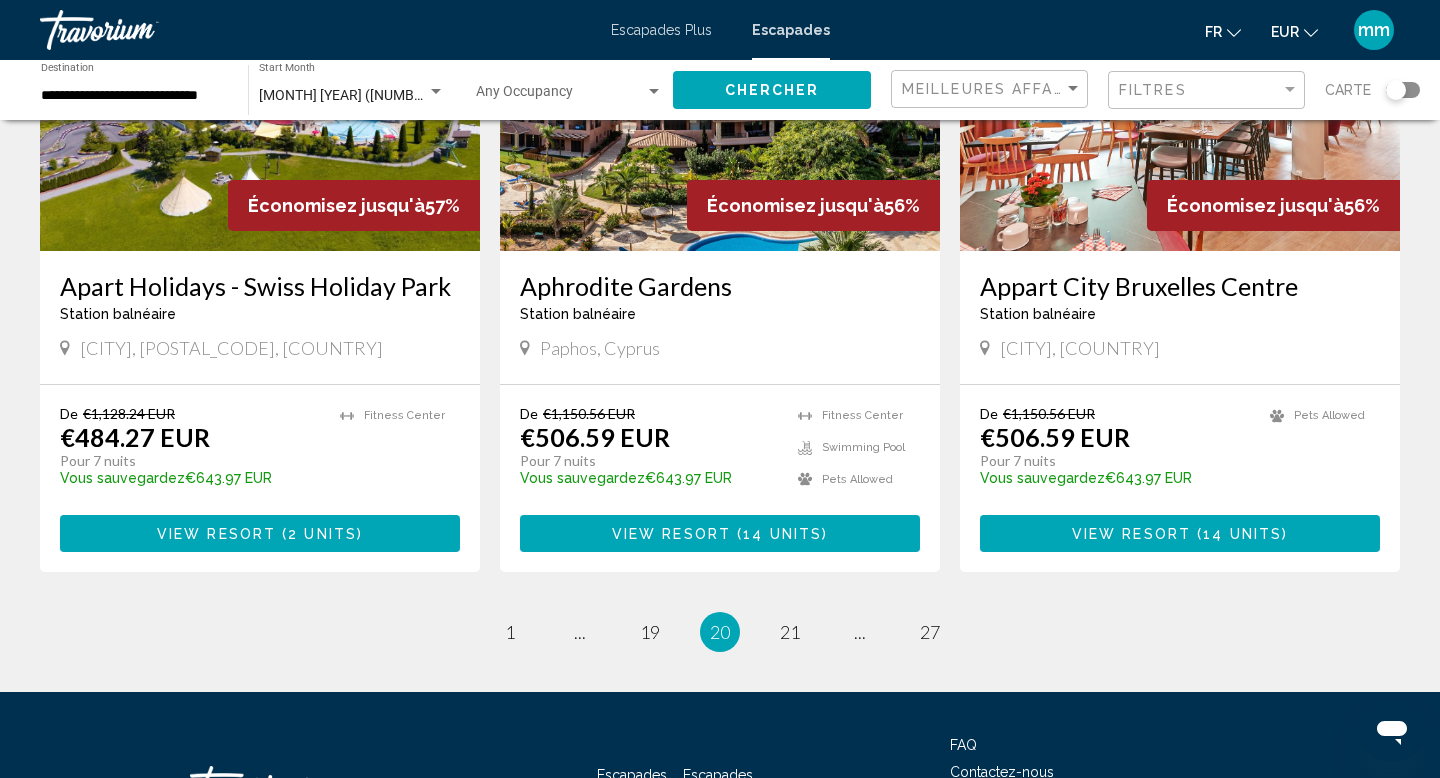 scroll, scrollTop: 2440, scrollLeft: 0, axis: vertical 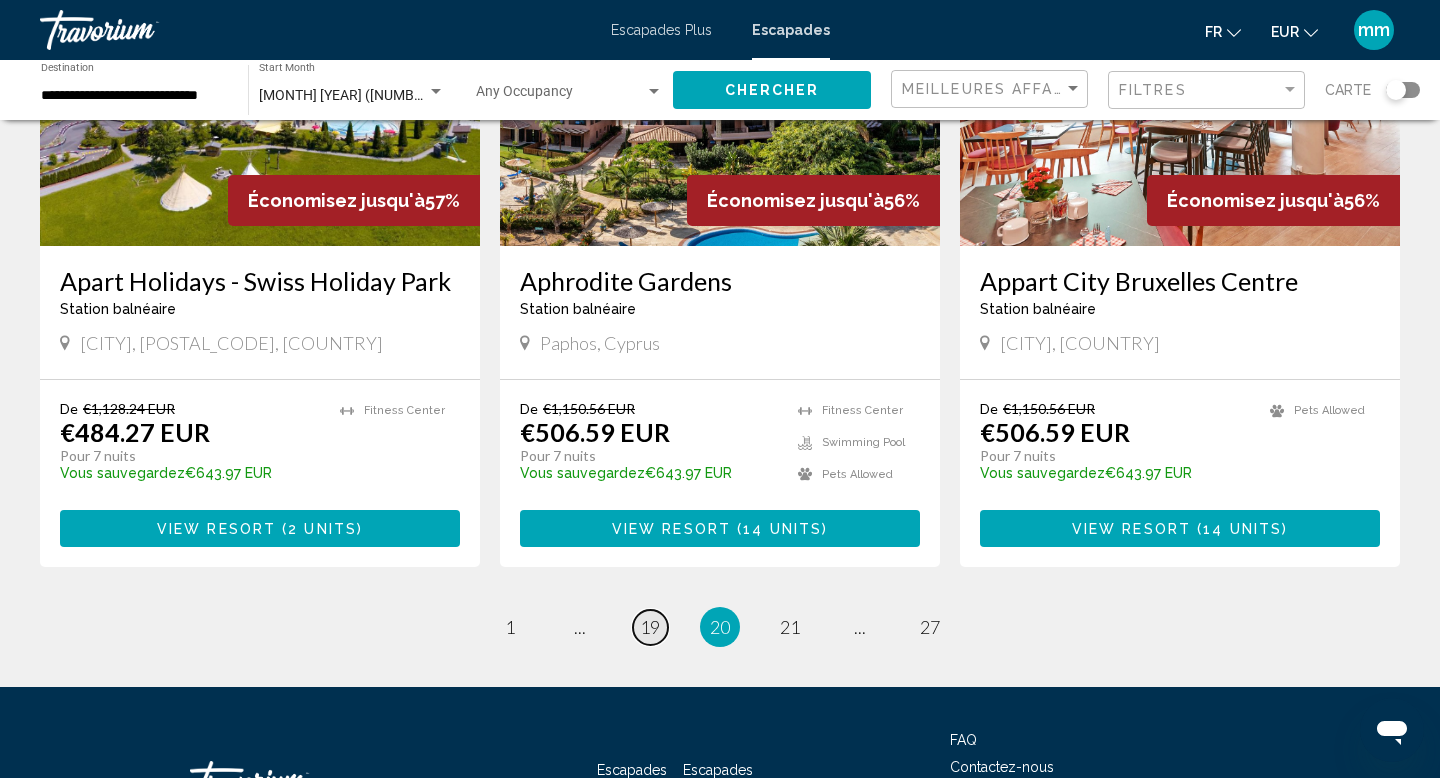 click on "19" at bounding box center (650, 627) 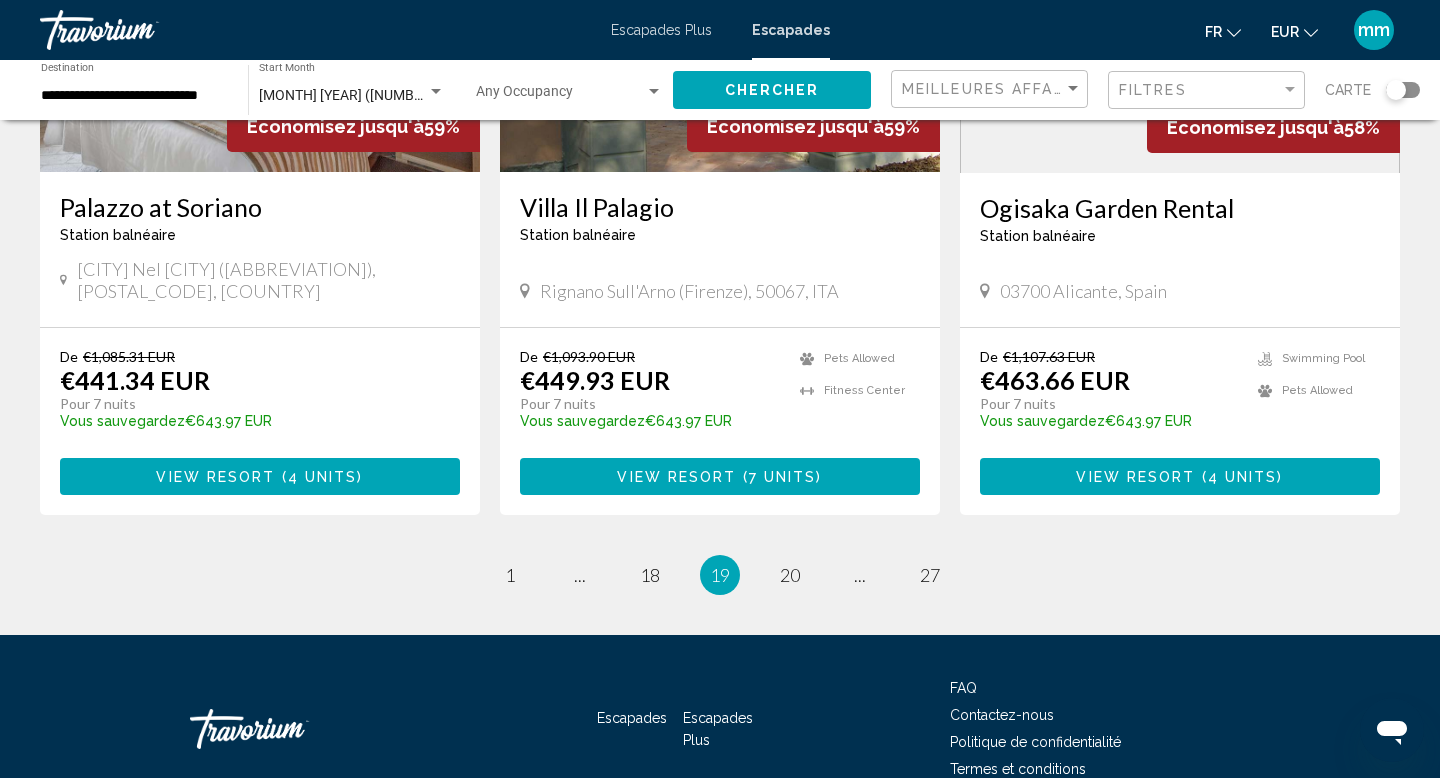 scroll, scrollTop: 2449, scrollLeft: 0, axis: vertical 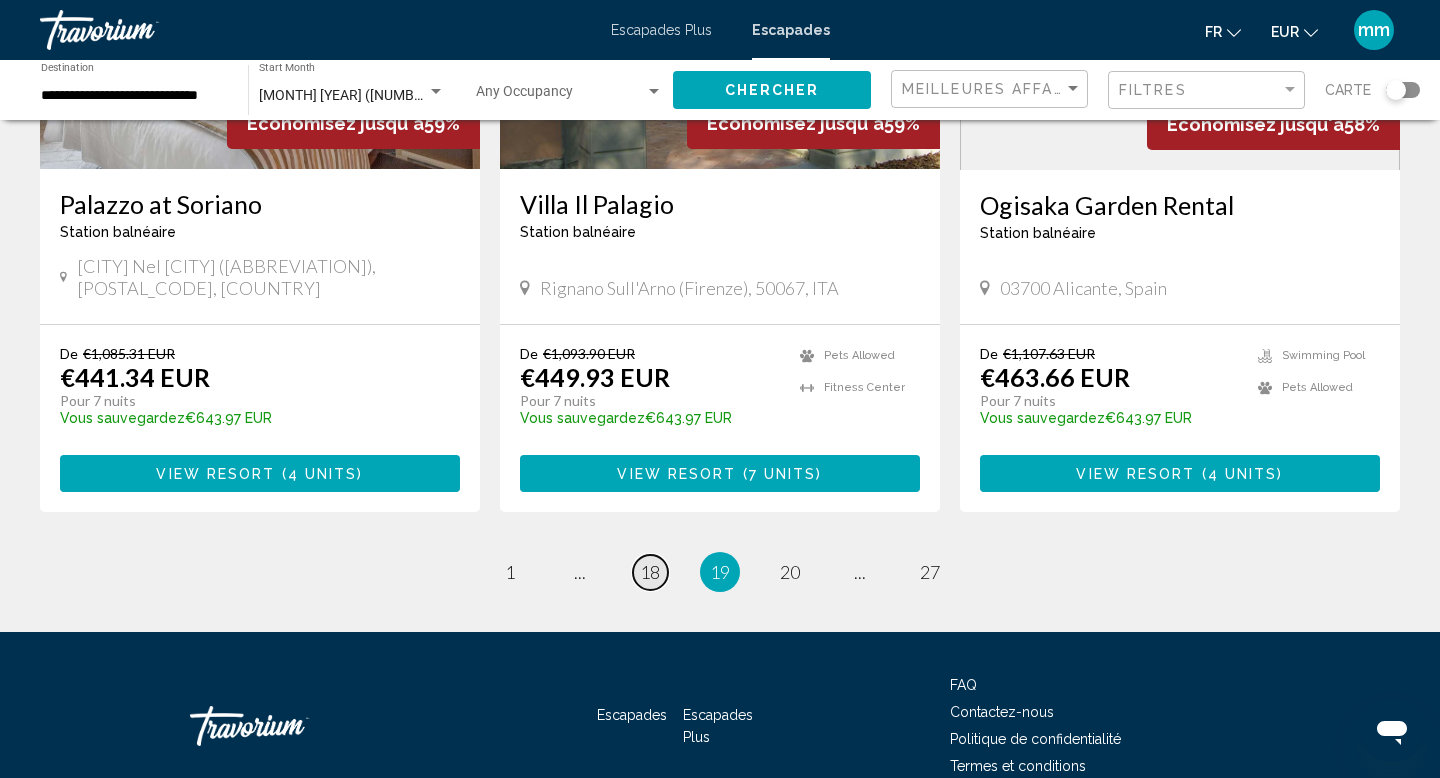 click on "18" at bounding box center (650, 572) 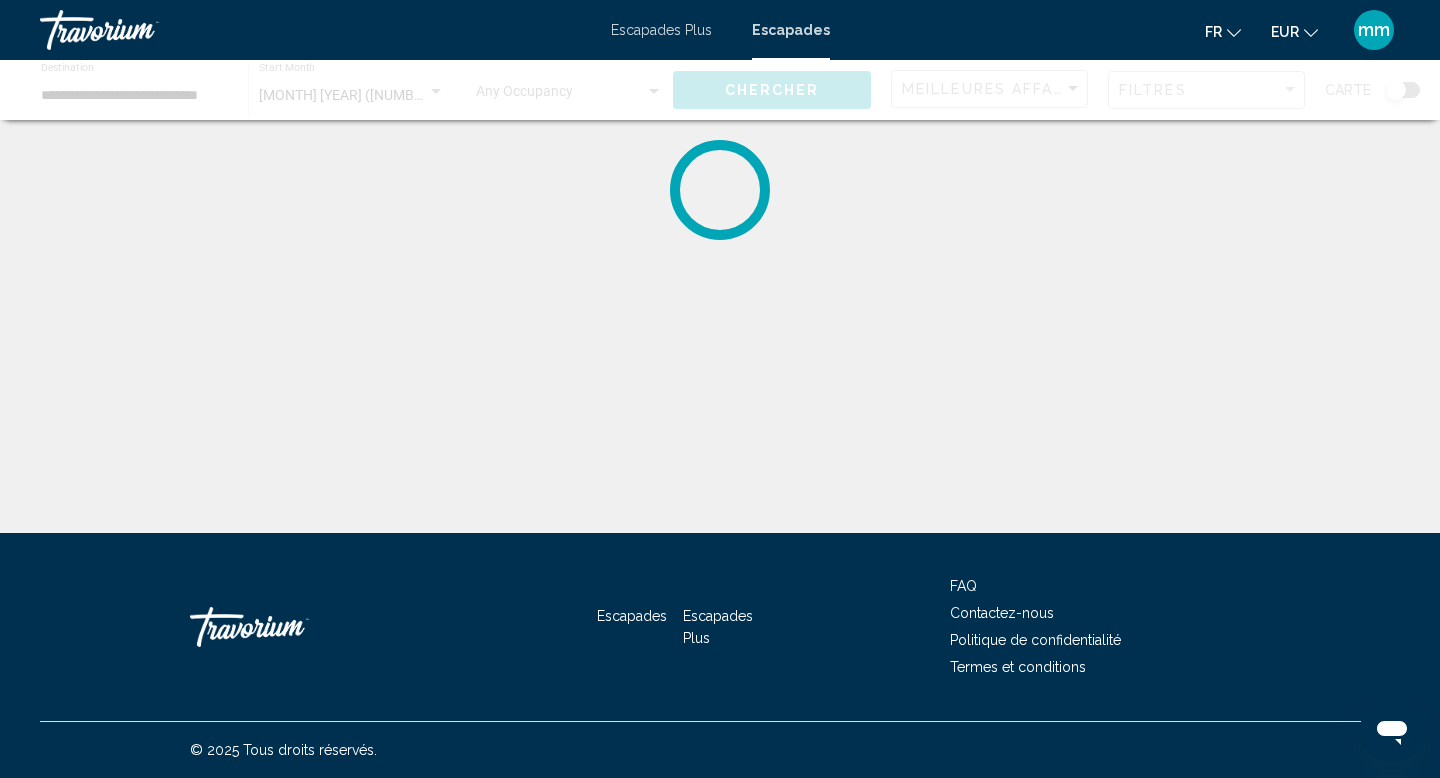 scroll, scrollTop: 0, scrollLeft: 0, axis: both 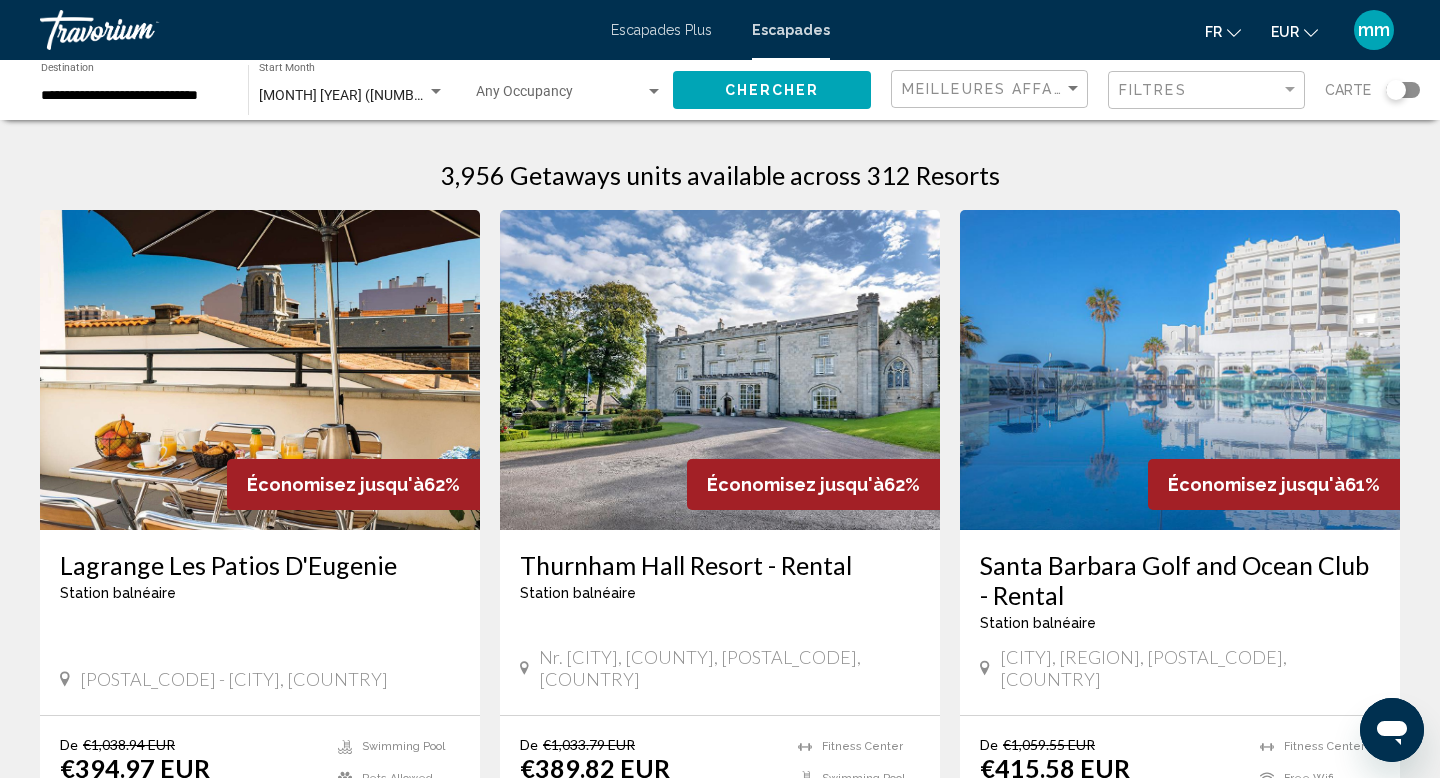 click on "[MONTH] [YEAR] ([NUMBER] units available) Start Month All Start Months" 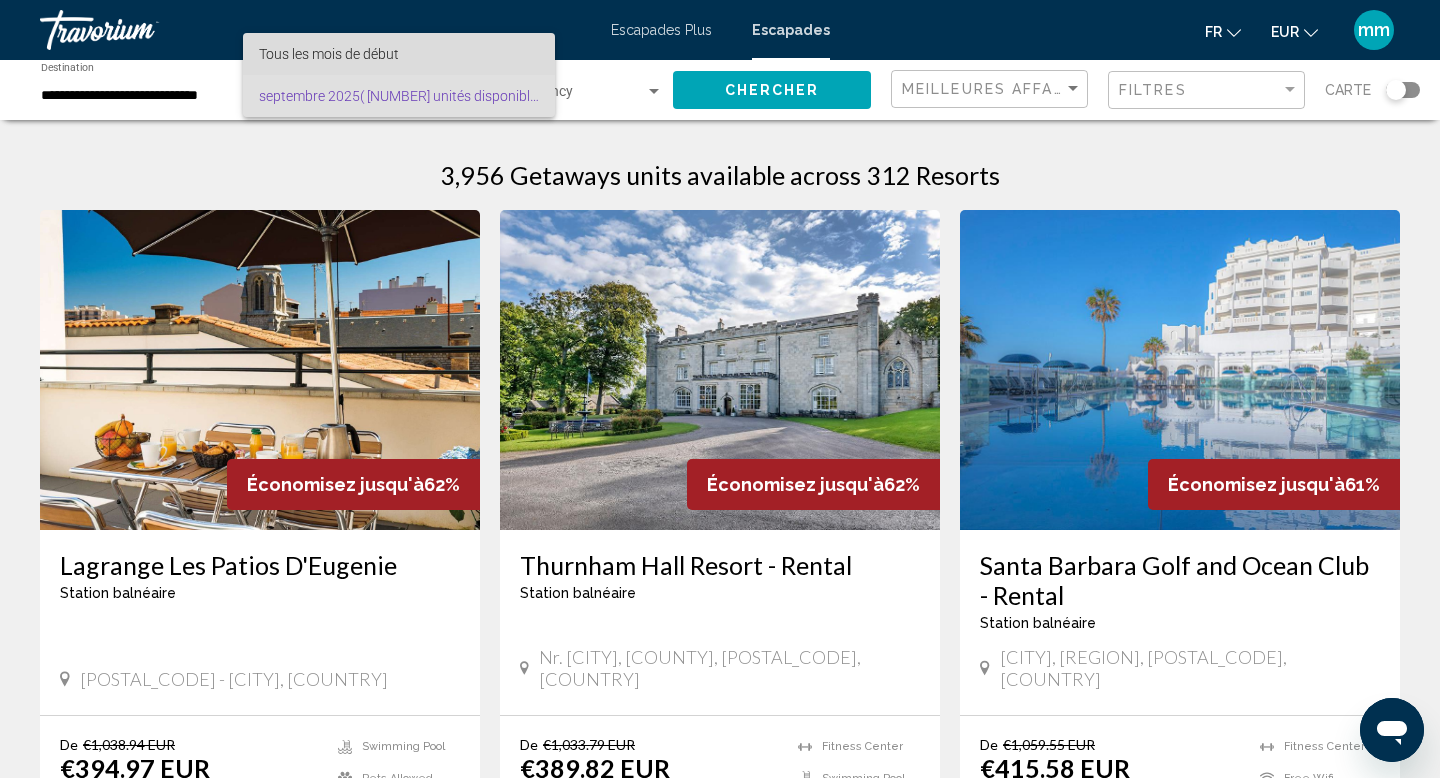 click on "Tous les mois de début" at bounding box center (329, 54) 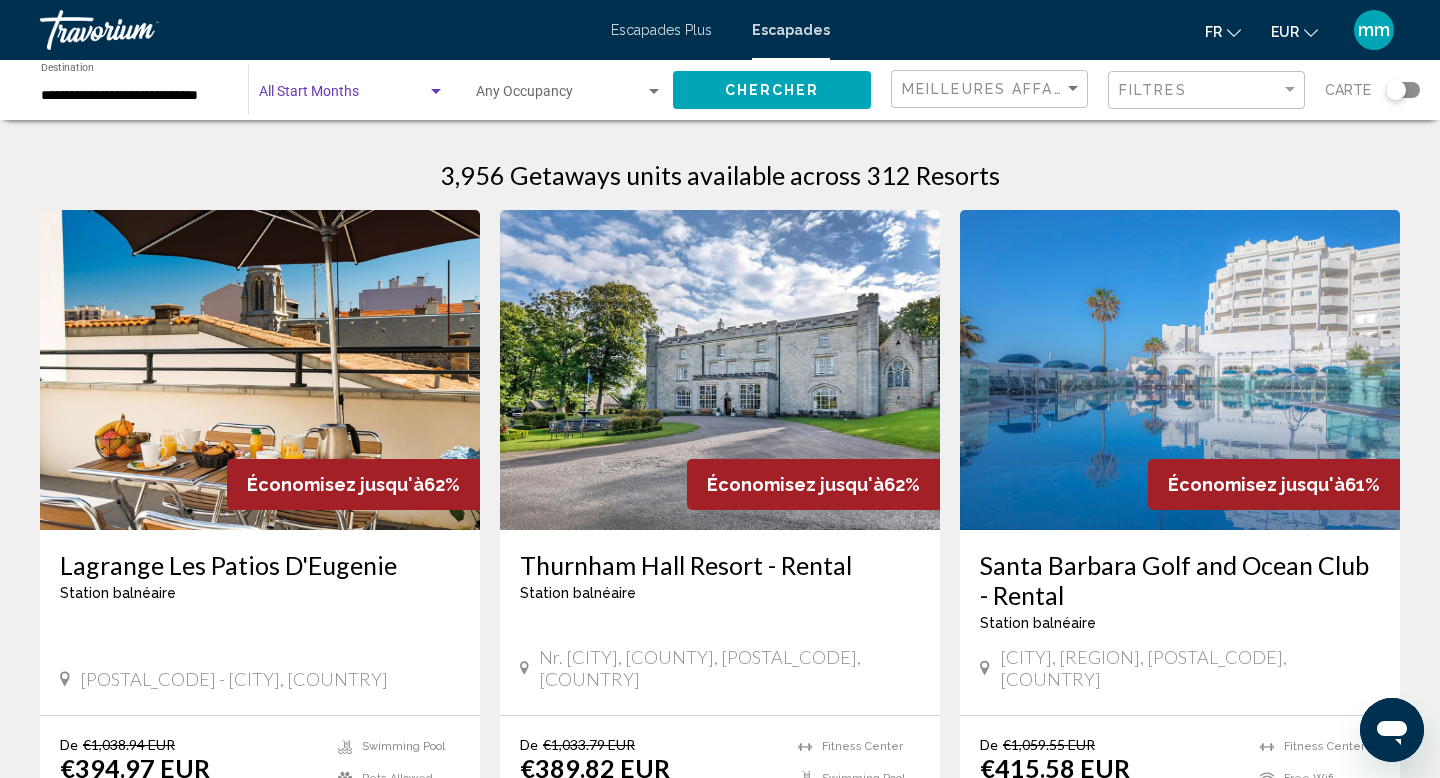 click on "Chercher" 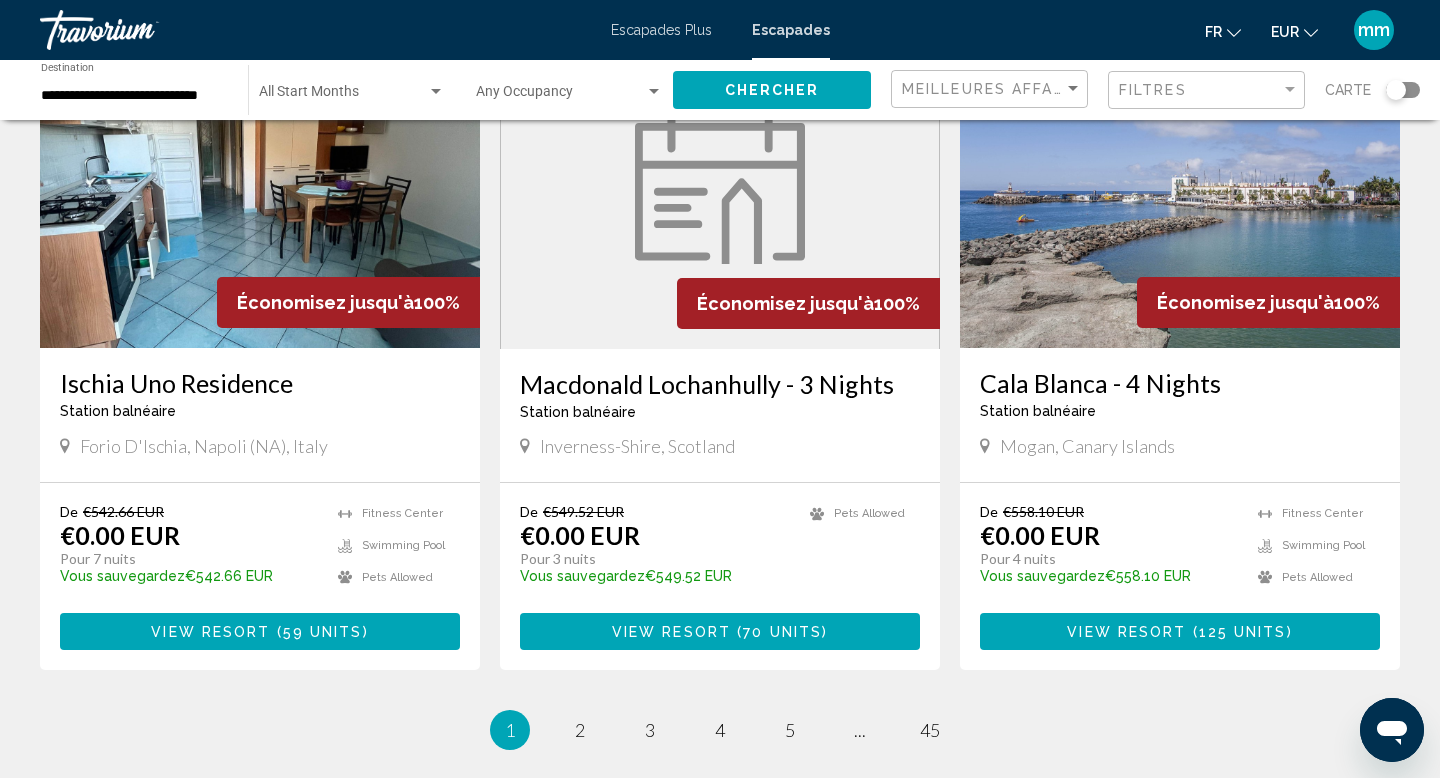 scroll, scrollTop: 2511, scrollLeft: 0, axis: vertical 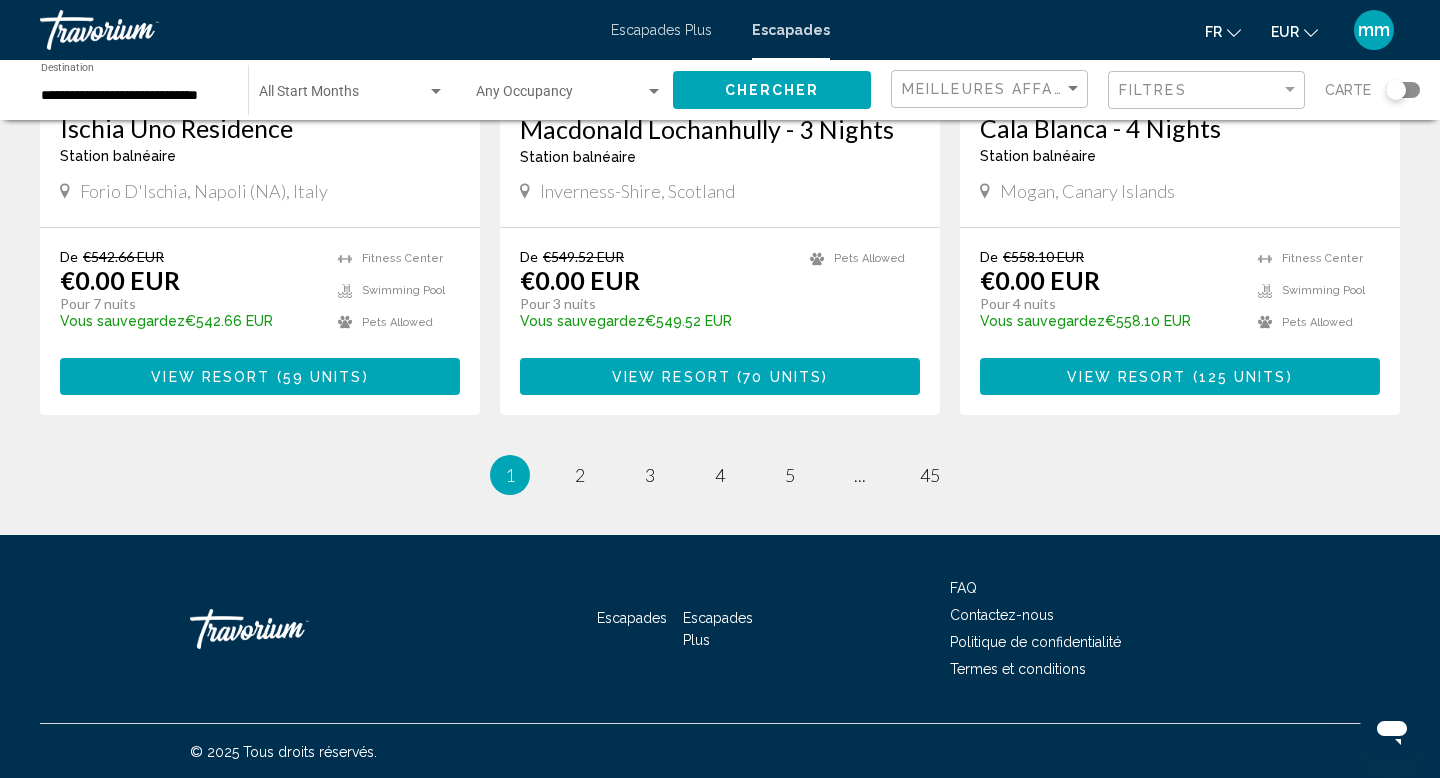 click on "page  2" at bounding box center (580, 475) 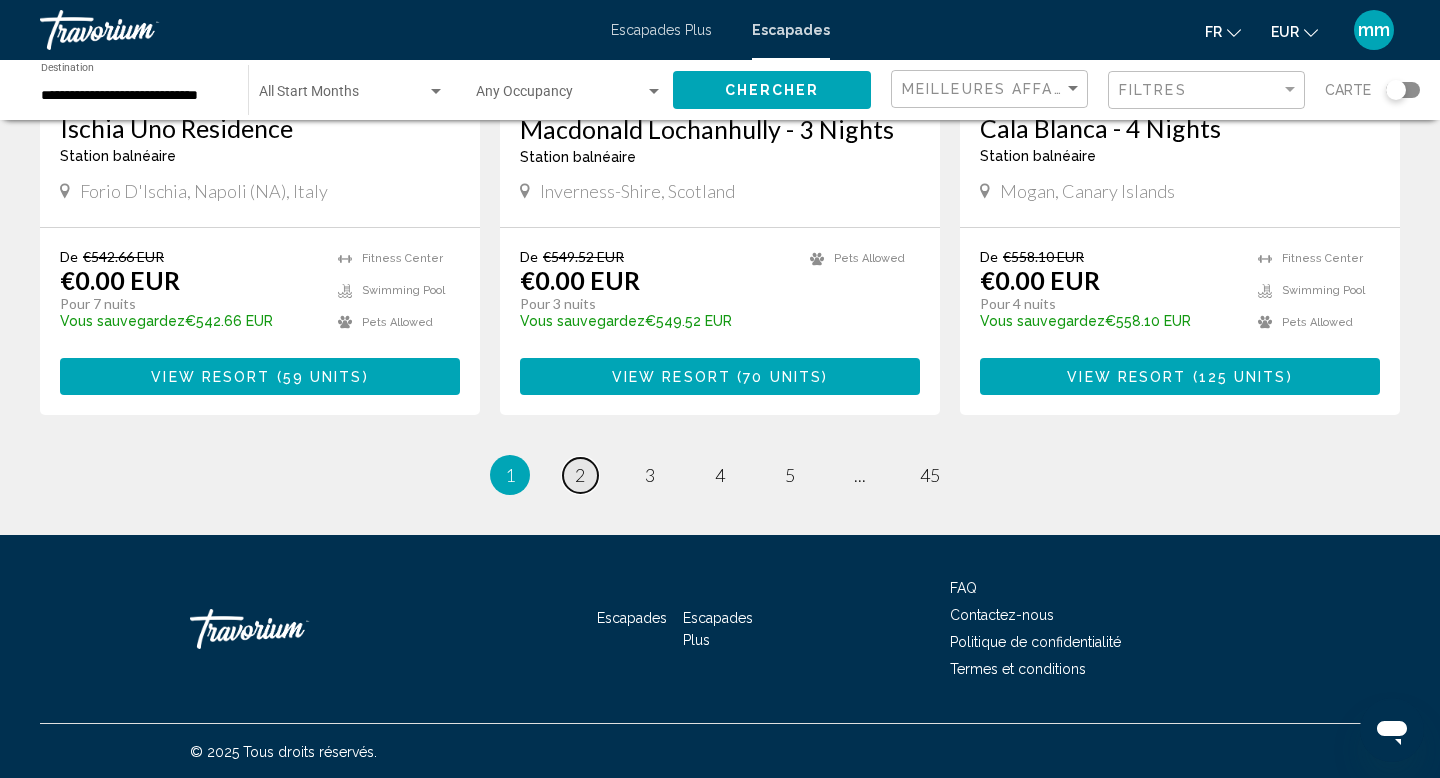 click on "2" at bounding box center [580, 475] 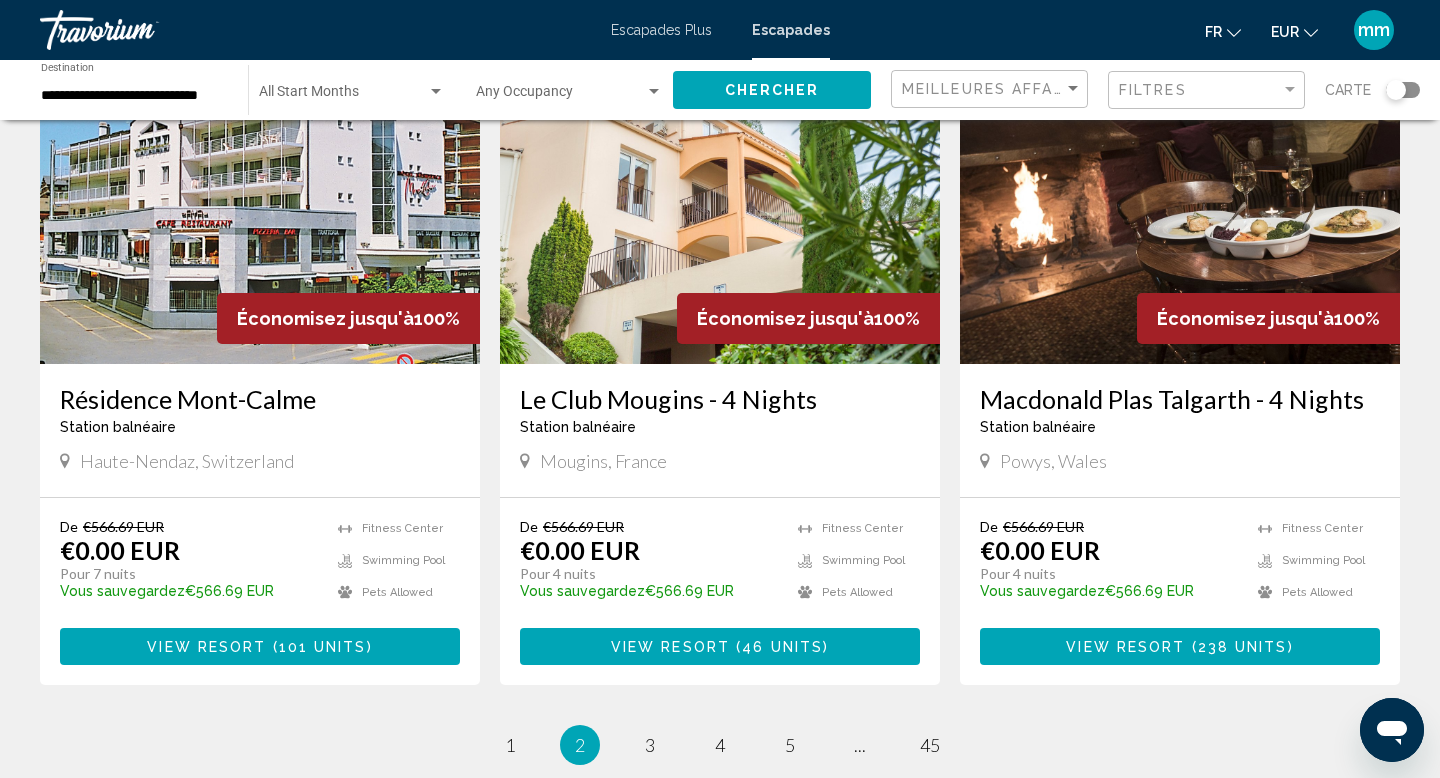 scroll, scrollTop: 2211, scrollLeft: 0, axis: vertical 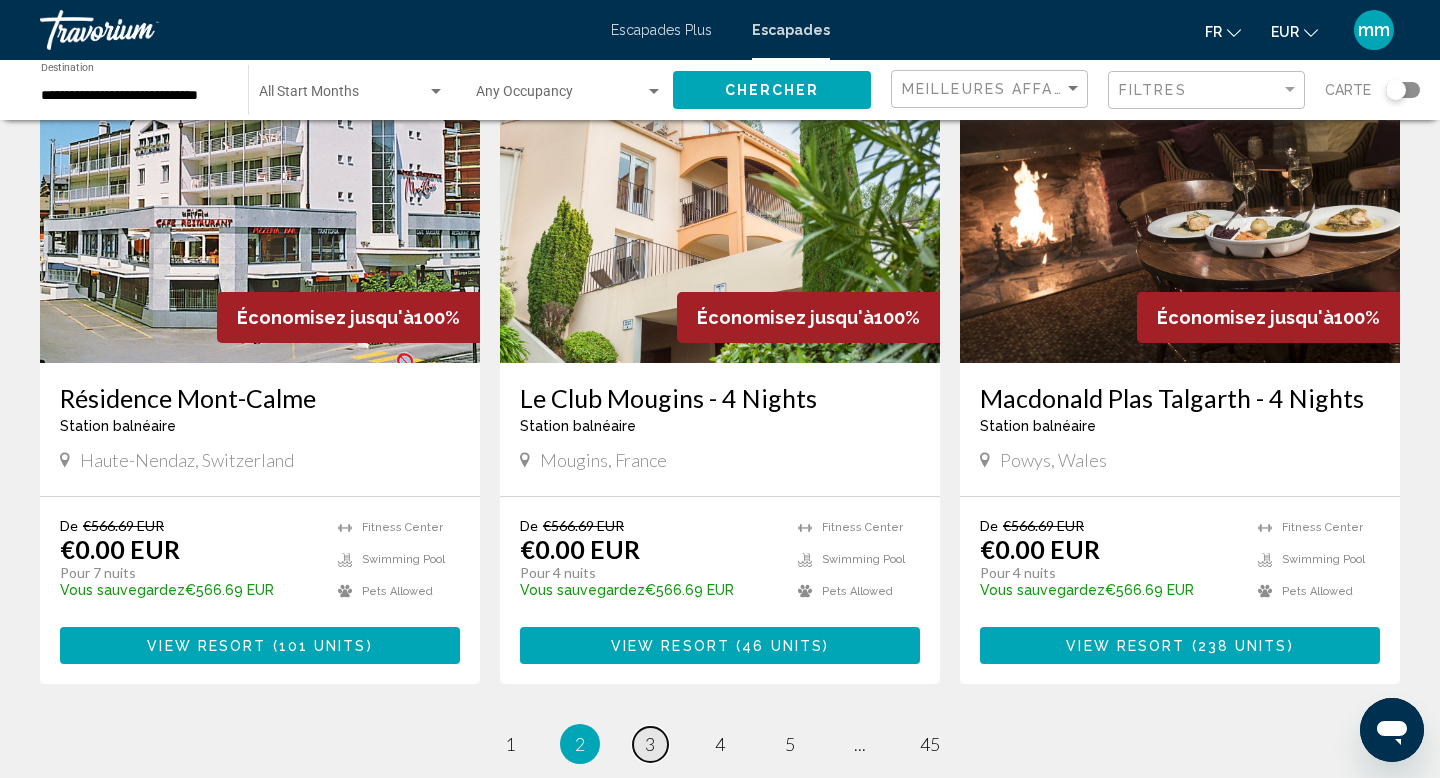 click on "page  3" at bounding box center [650, 744] 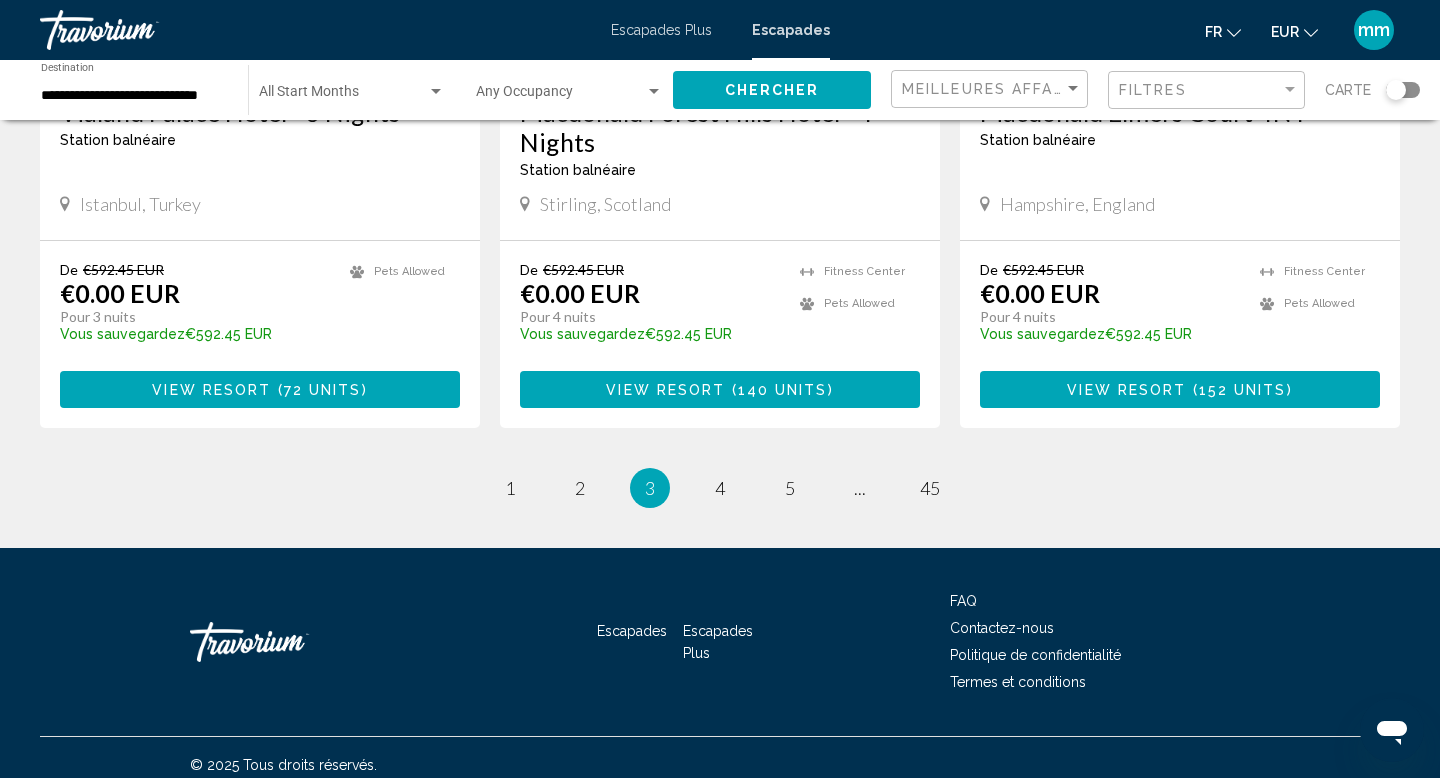 scroll, scrollTop: 2499, scrollLeft: 0, axis: vertical 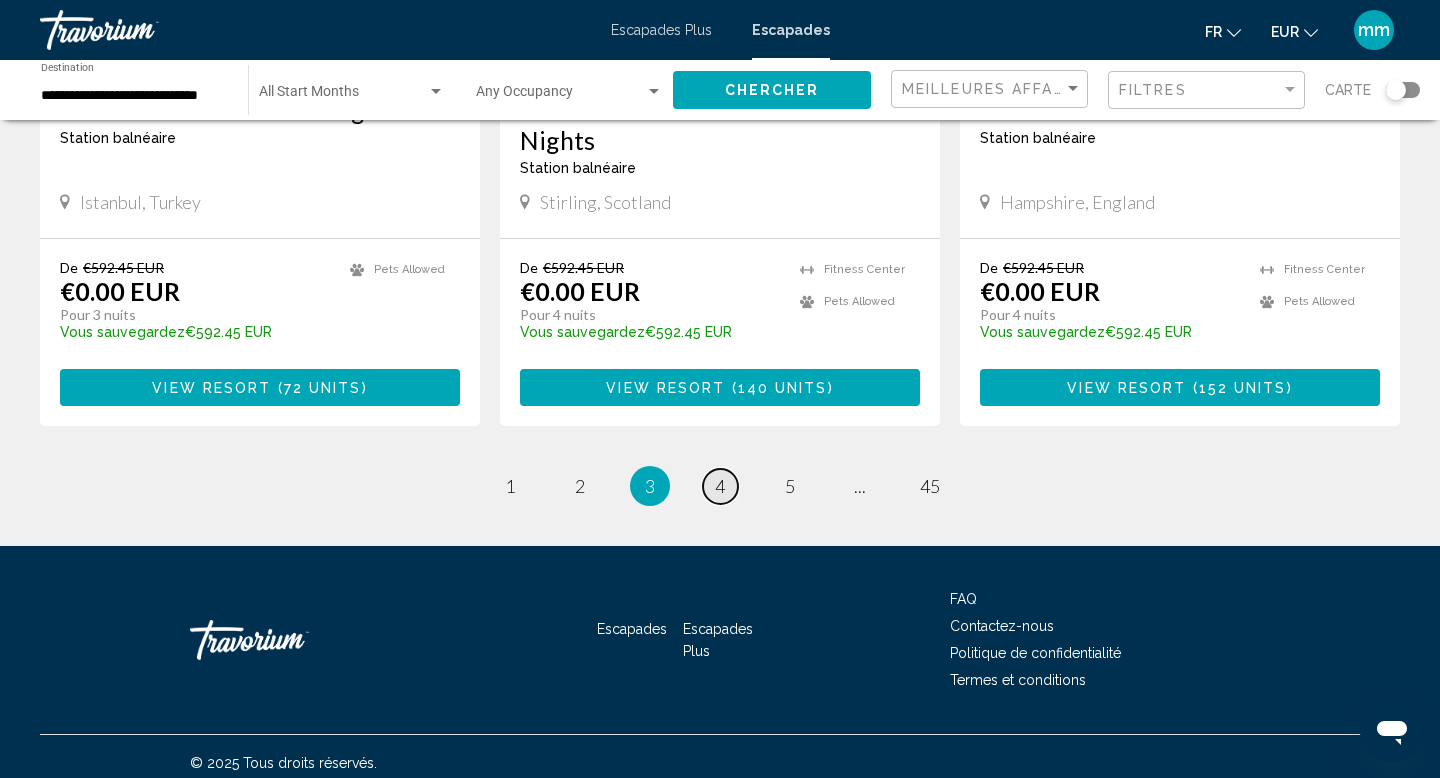 click on "page  4" at bounding box center (720, 486) 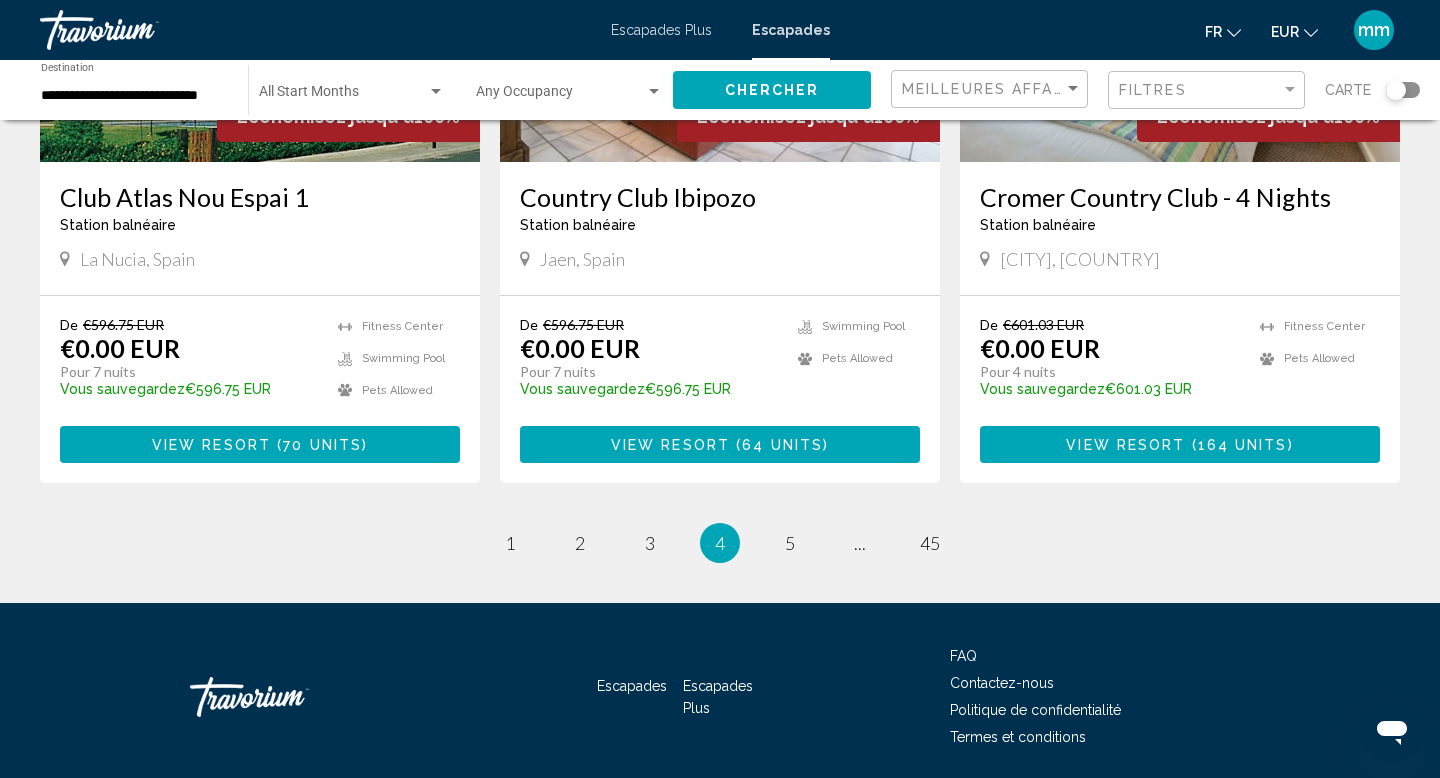 scroll, scrollTop: 2510, scrollLeft: 0, axis: vertical 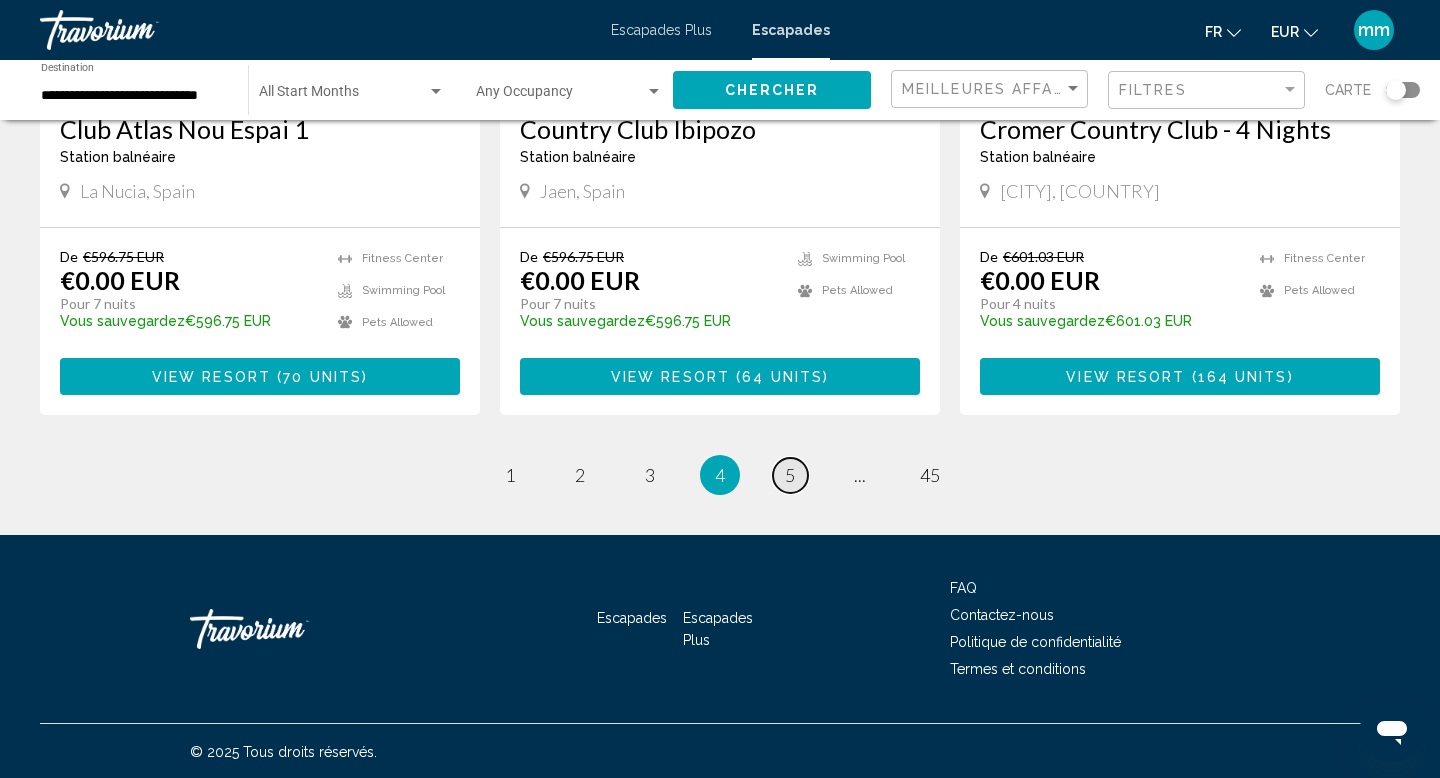click on "page  5" at bounding box center (790, 475) 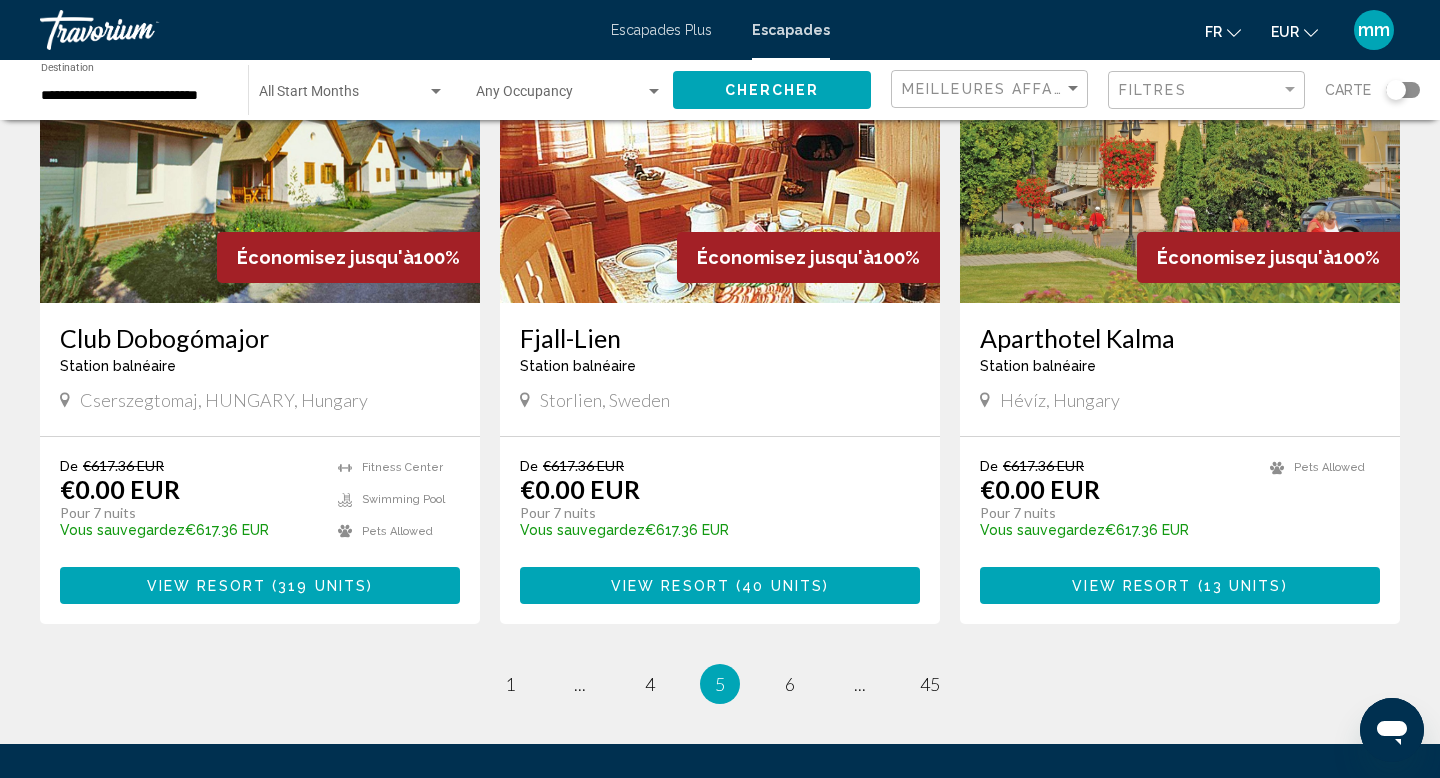 scroll, scrollTop: 2303, scrollLeft: 0, axis: vertical 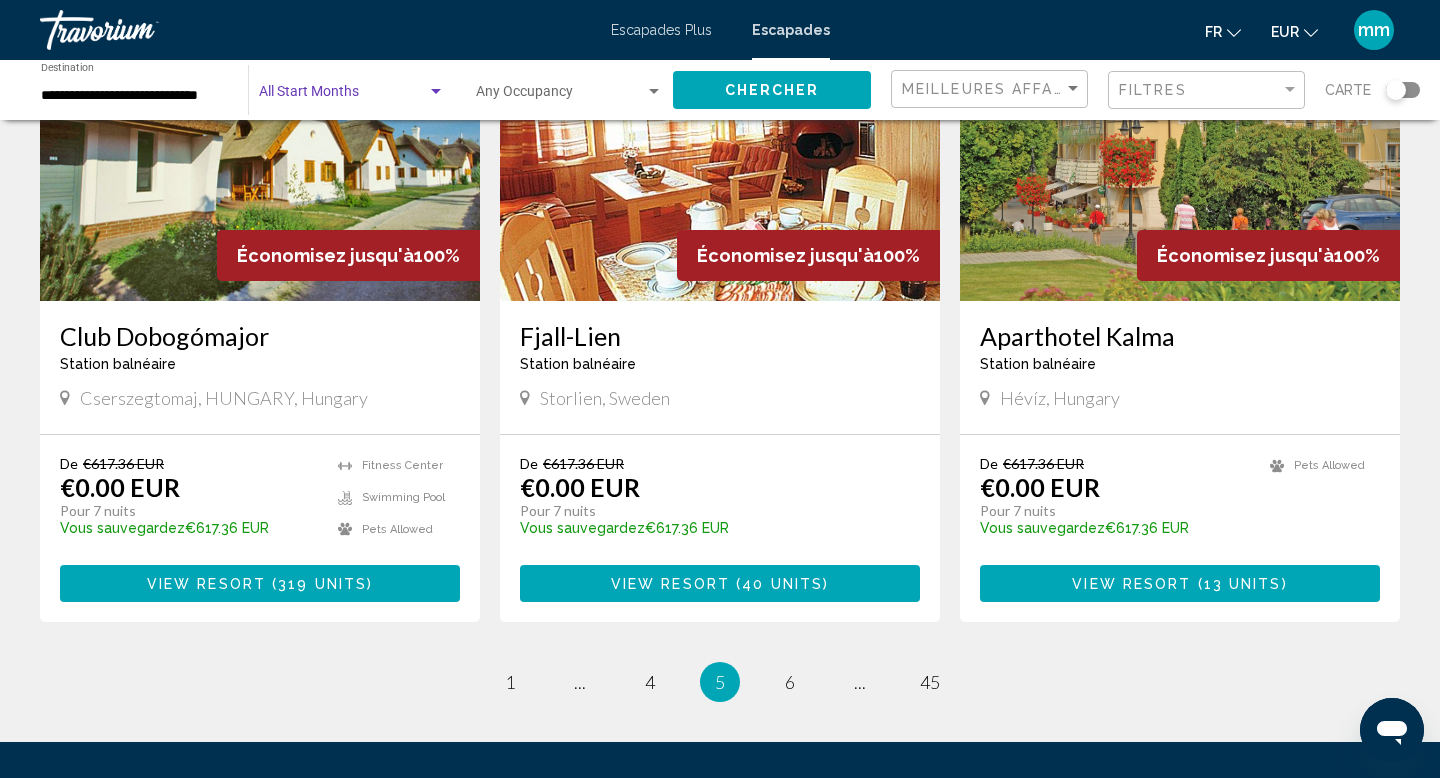 click at bounding box center (343, 96) 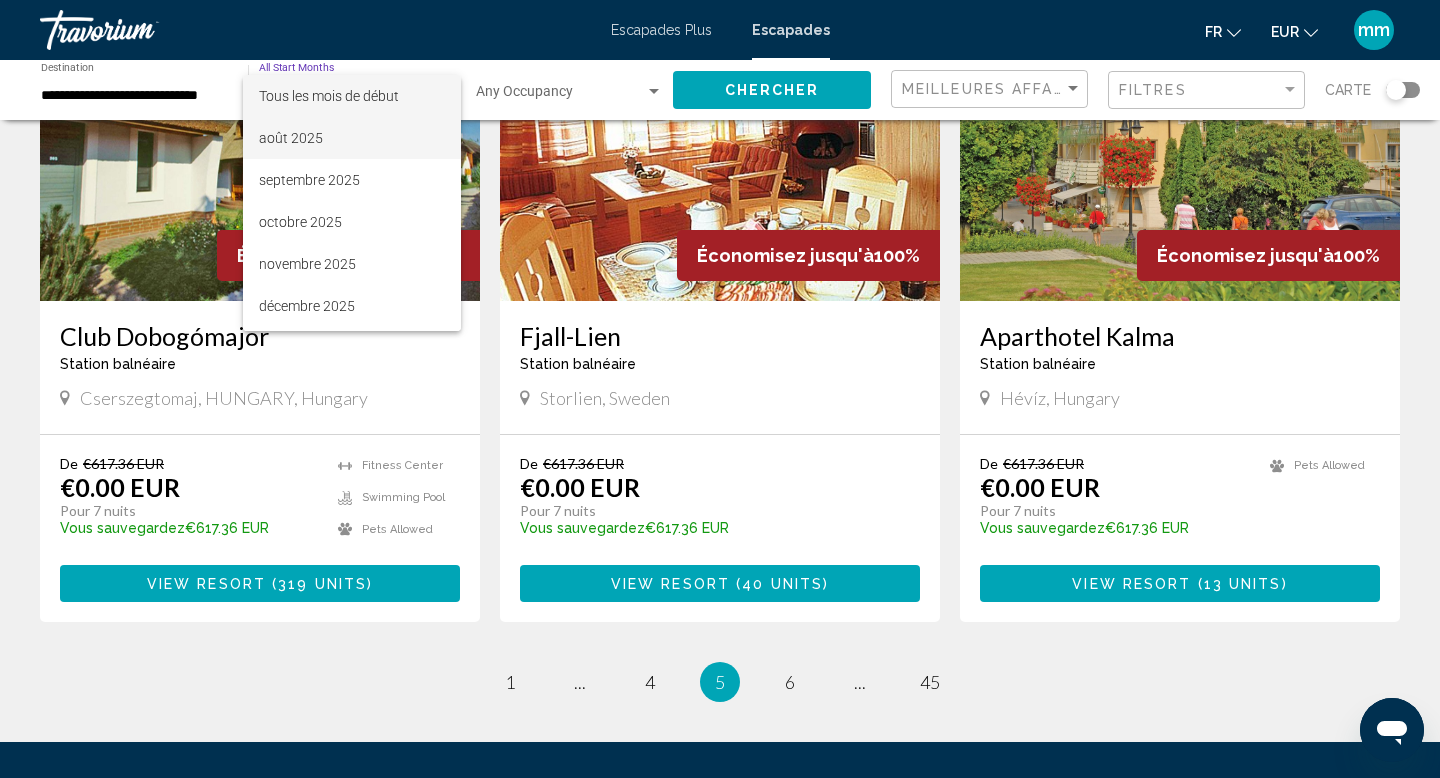 click on "août 2025" at bounding box center (352, 138) 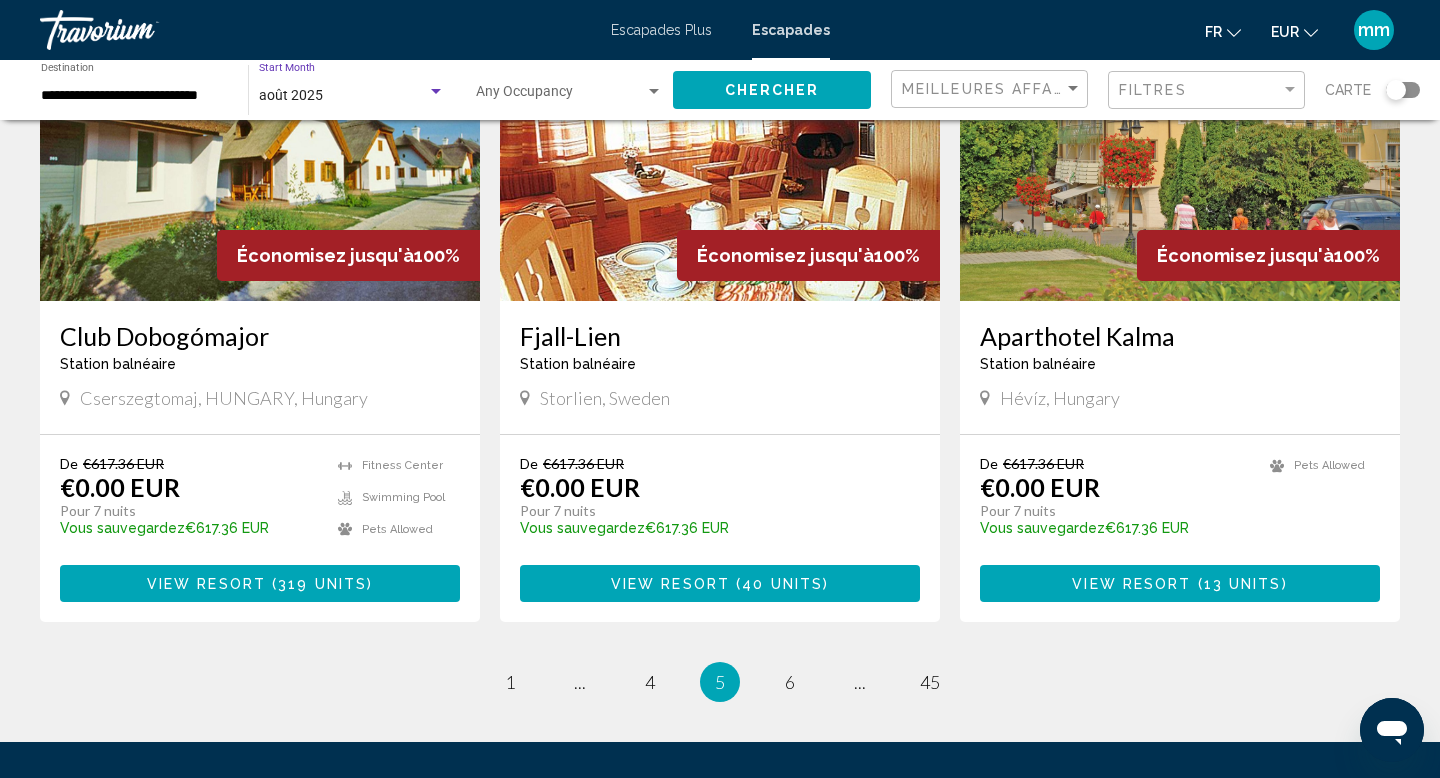 click on "Chercher" 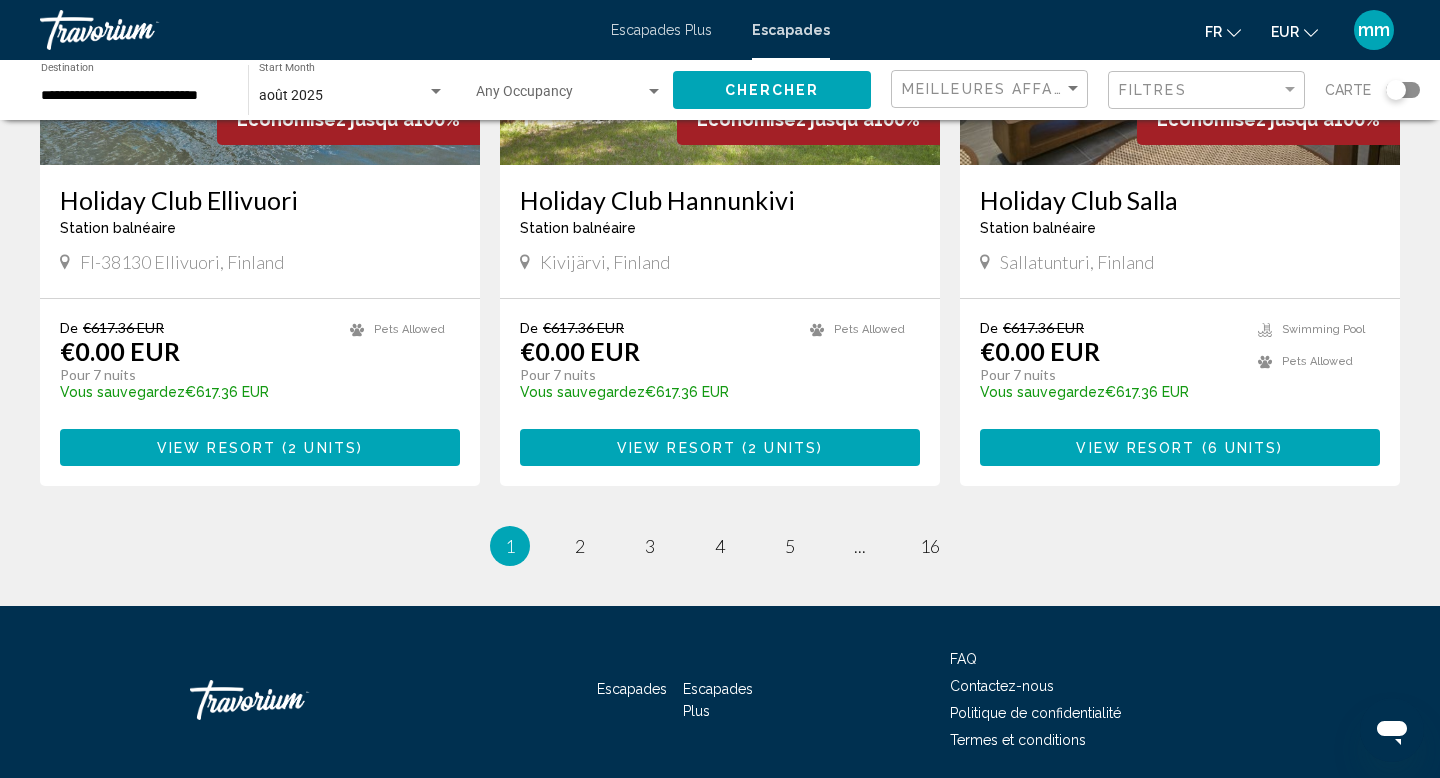 scroll, scrollTop: 2480, scrollLeft: 0, axis: vertical 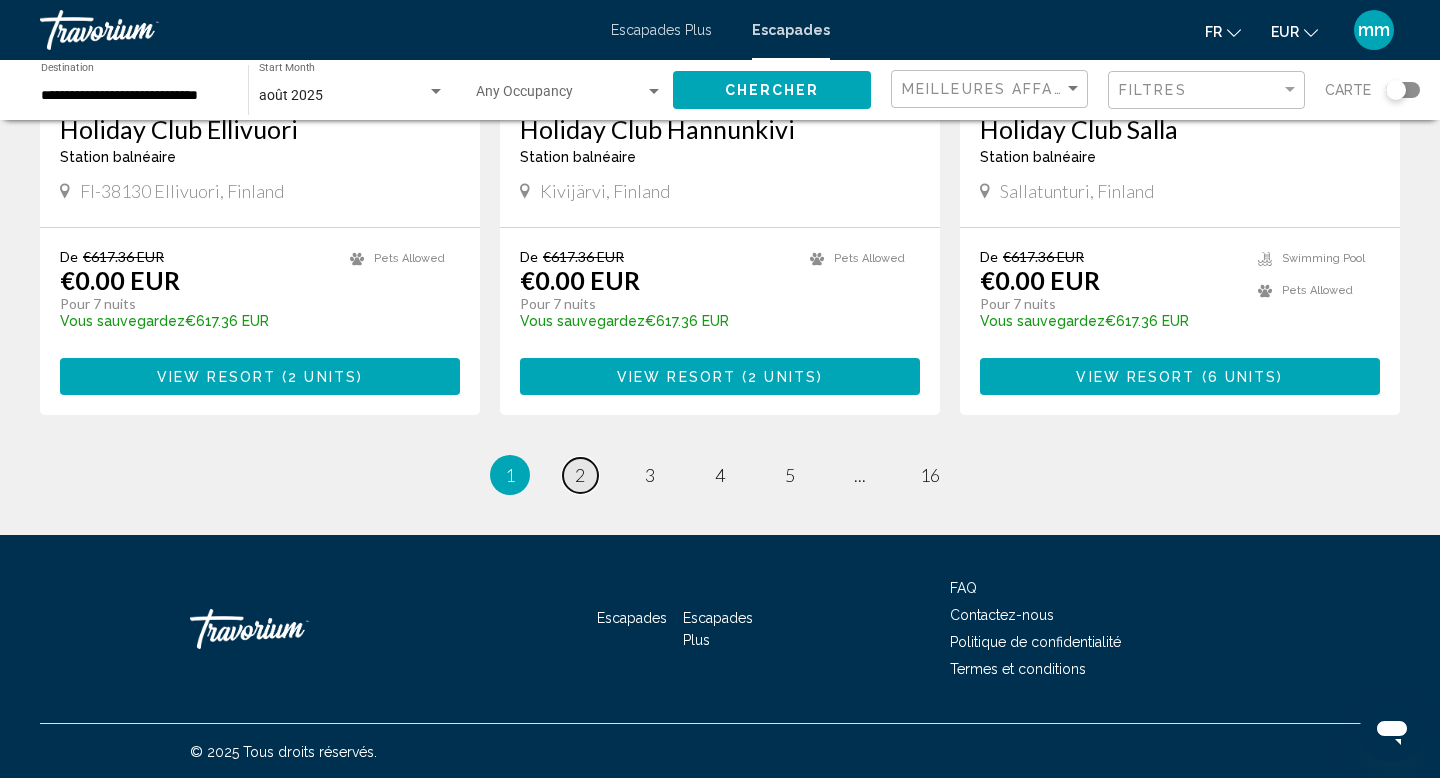 click on "2" at bounding box center [580, 475] 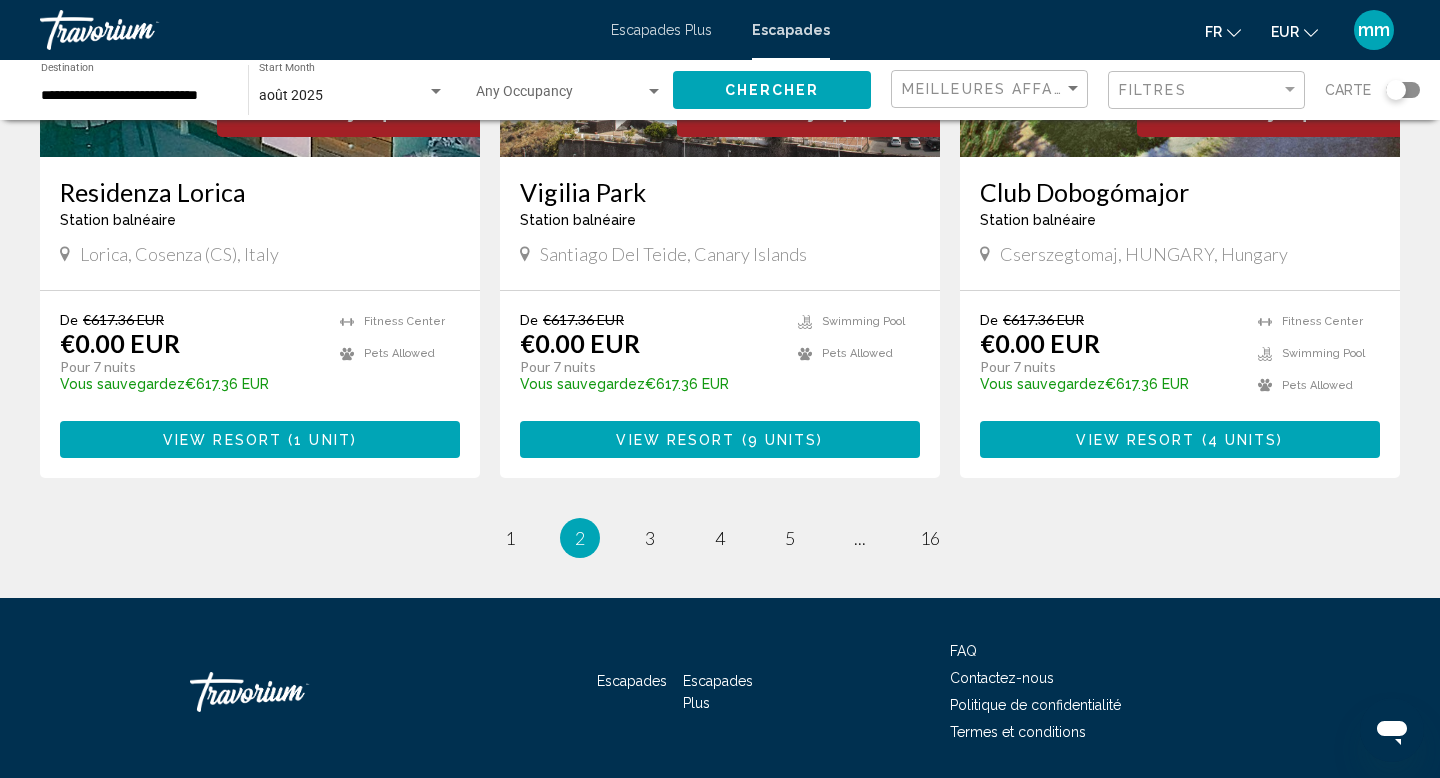 scroll, scrollTop: 2480, scrollLeft: 0, axis: vertical 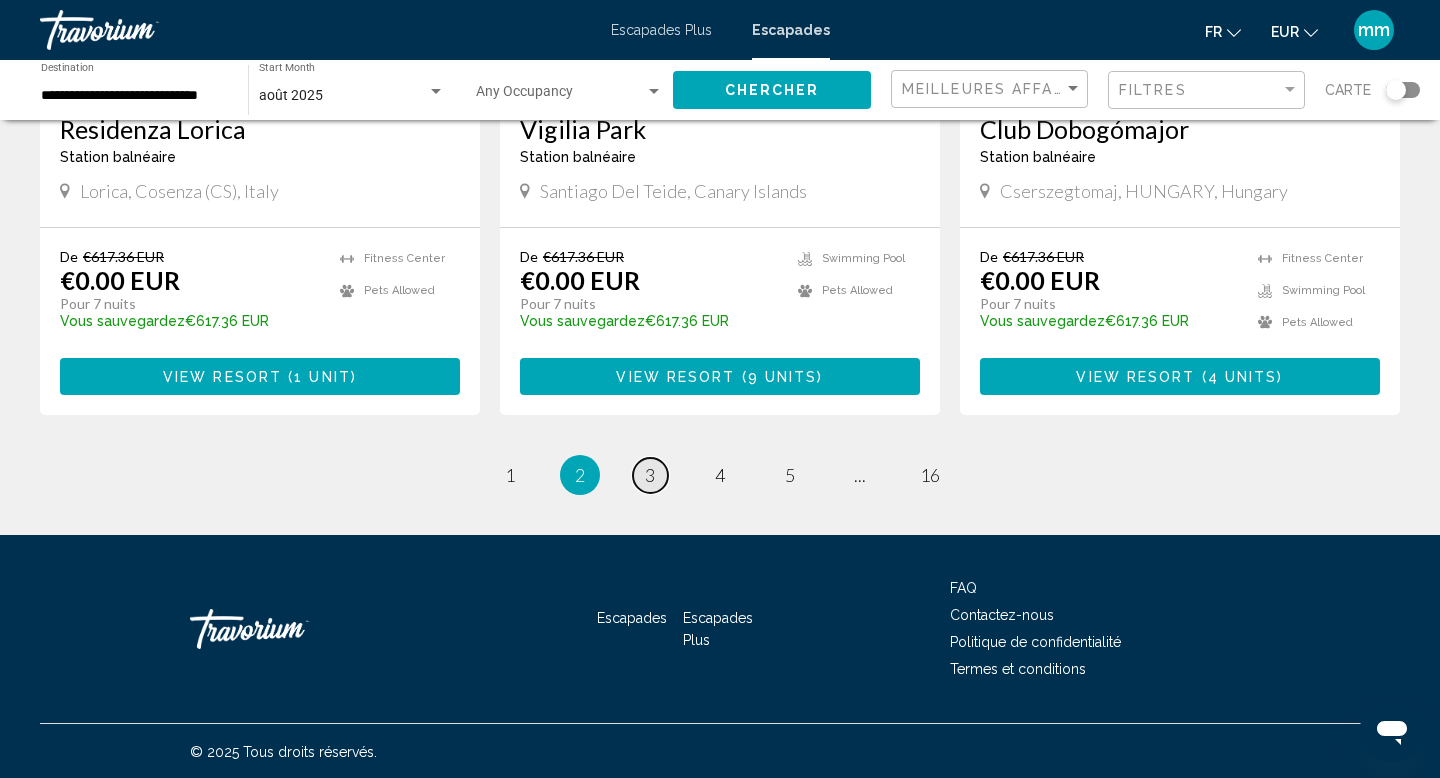 click on "page  3" at bounding box center [650, 475] 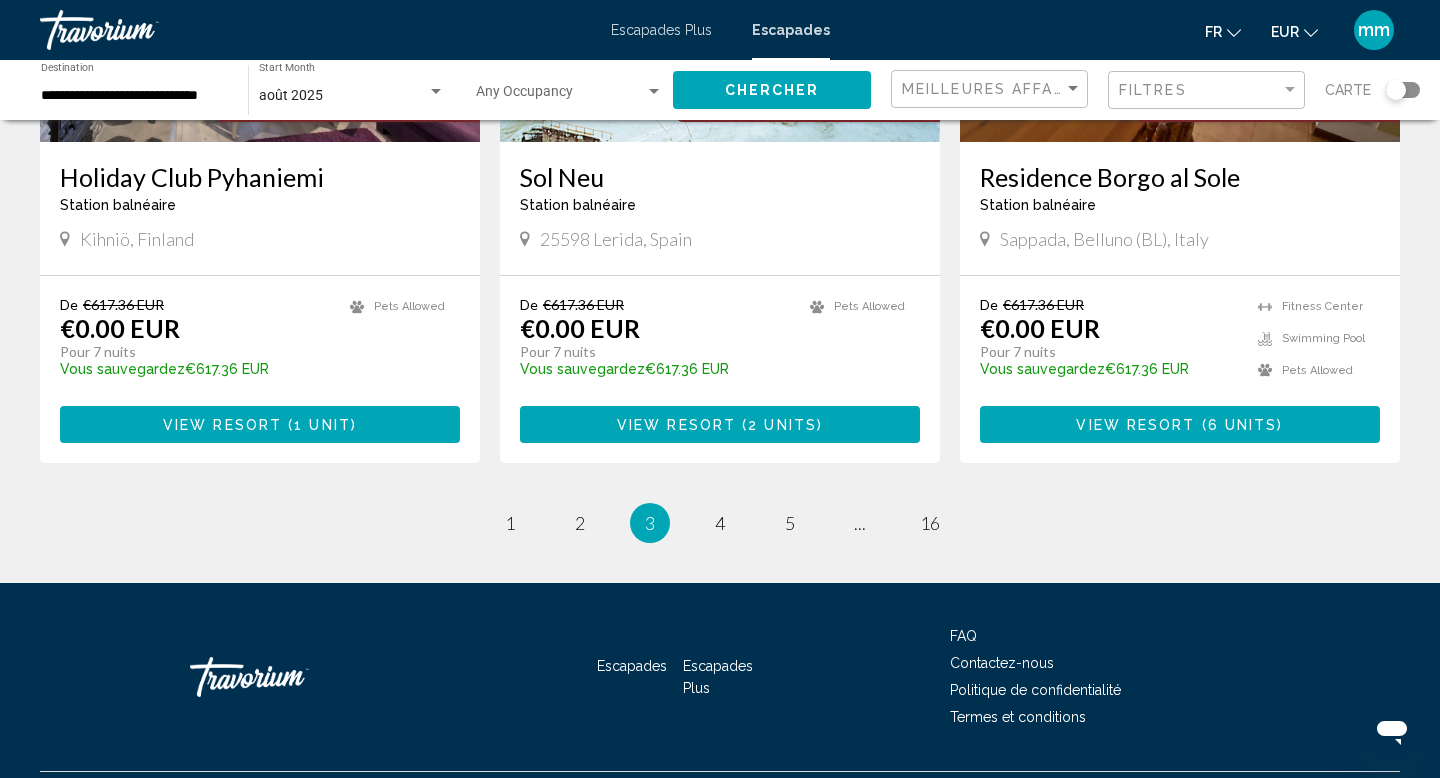 scroll, scrollTop: 2480, scrollLeft: 0, axis: vertical 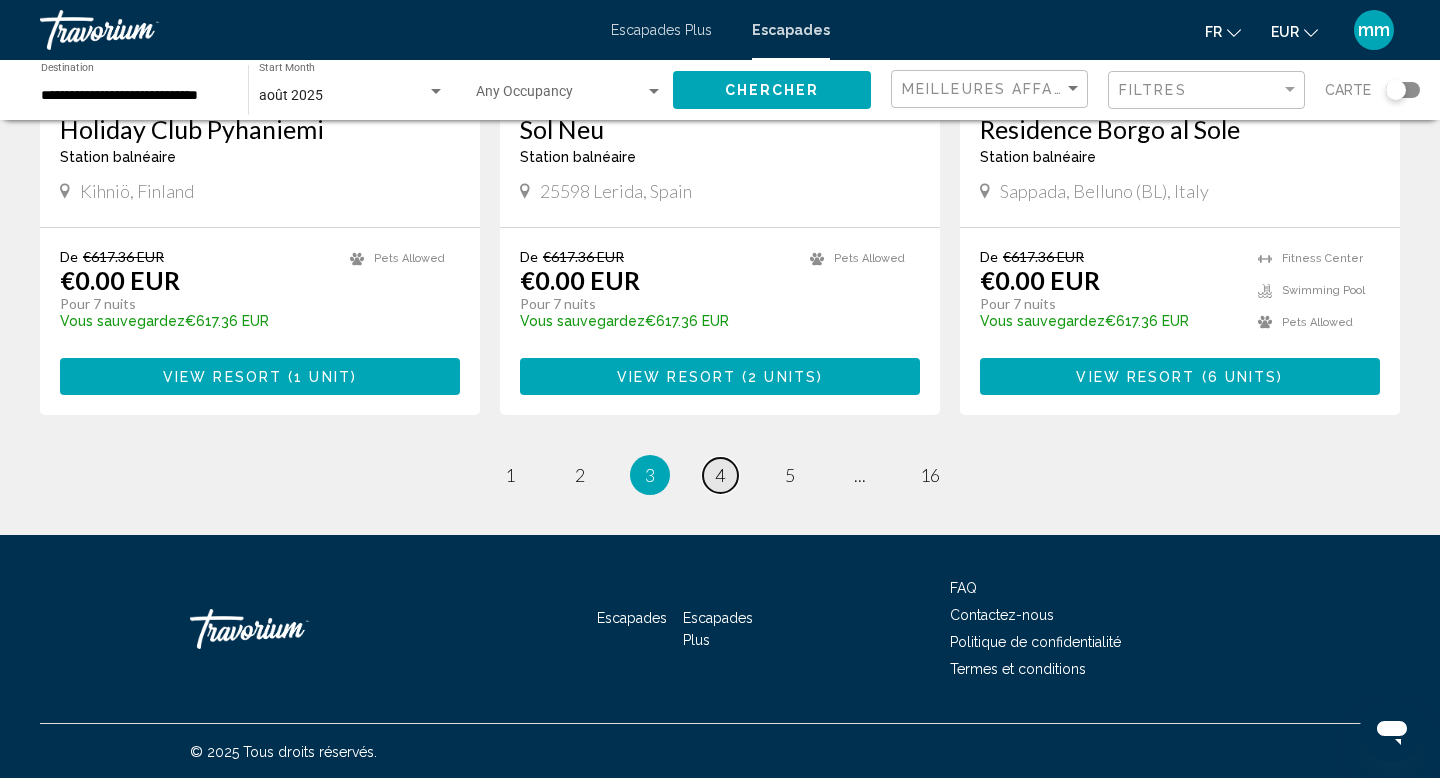 click on "4" at bounding box center (720, 475) 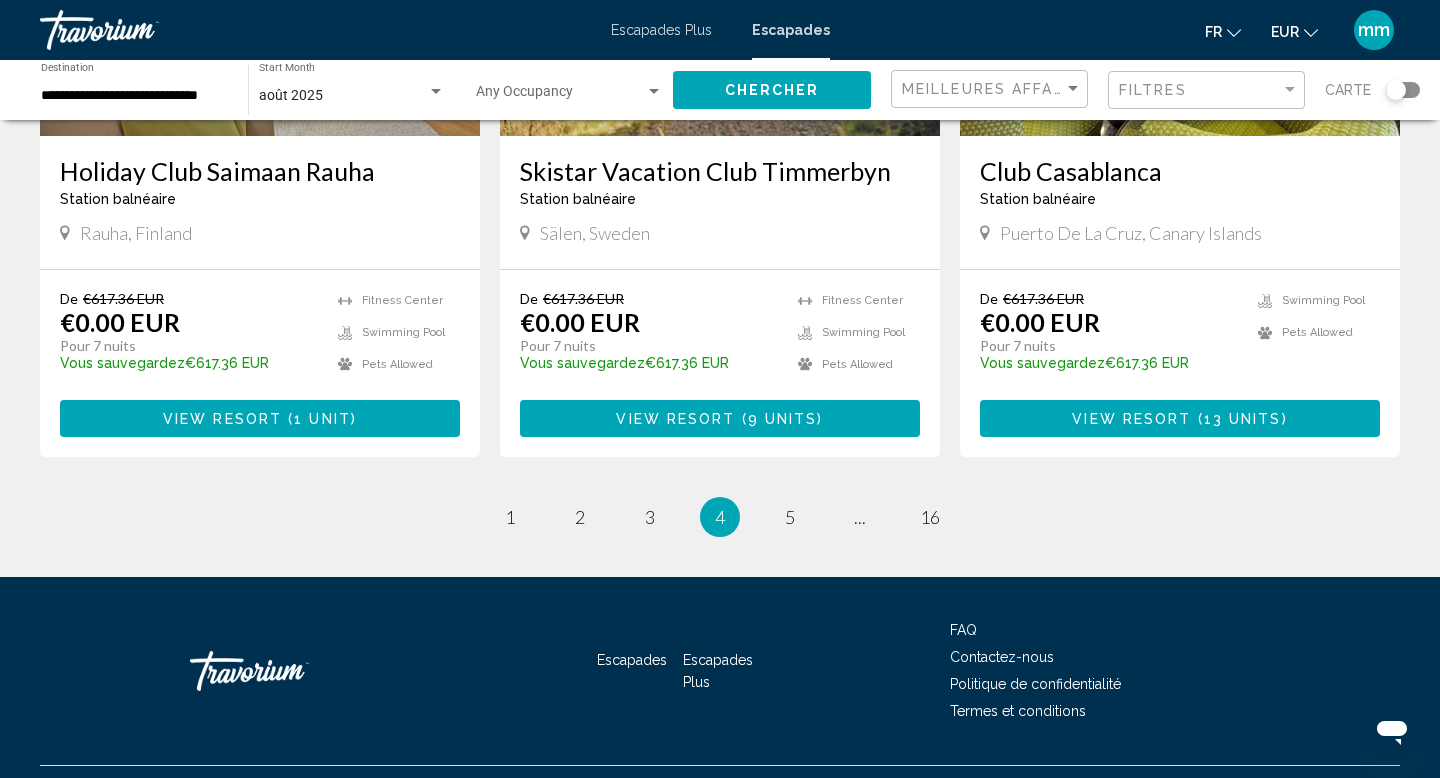 scroll, scrollTop: 2453, scrollLeft: 0, axis: vertical 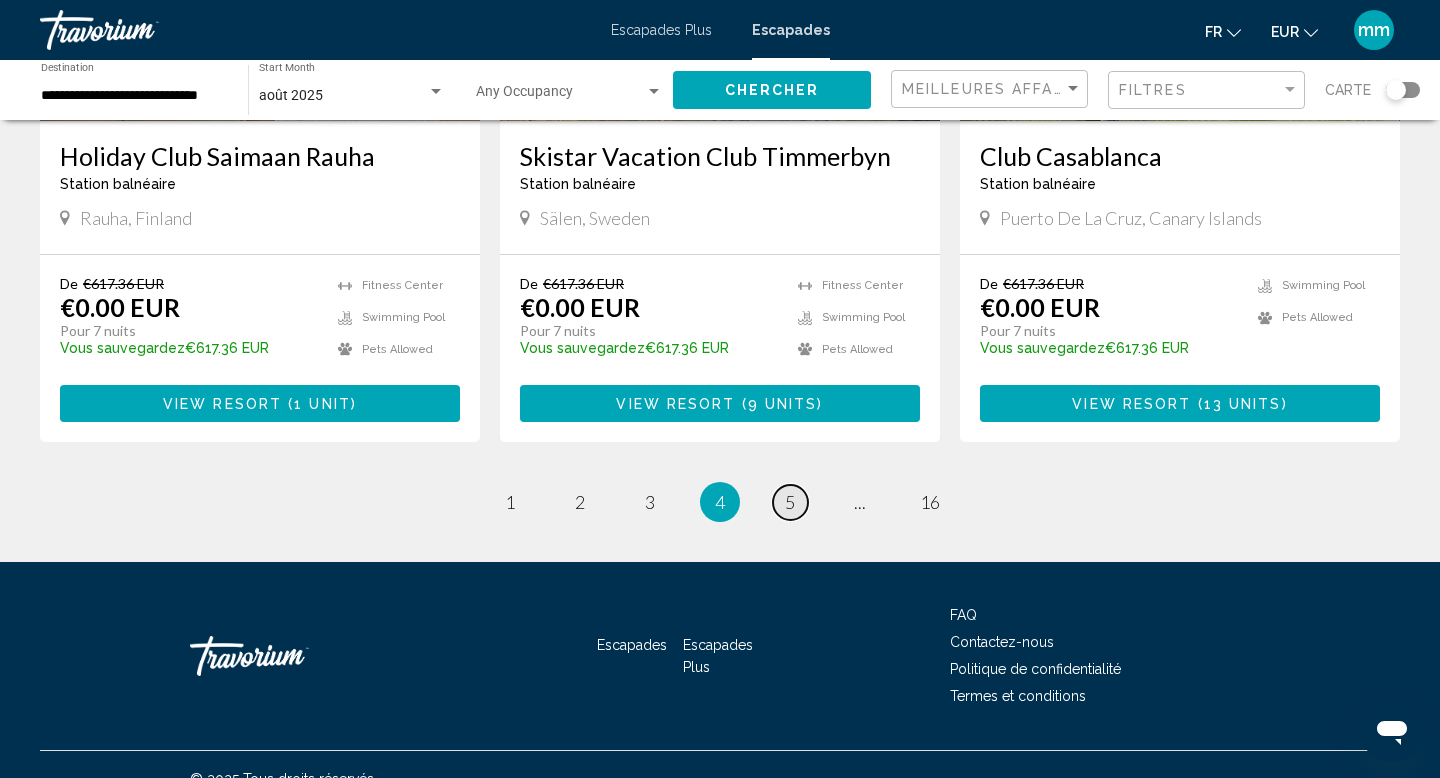 click on "page  5" at bounding box center [790, 502] 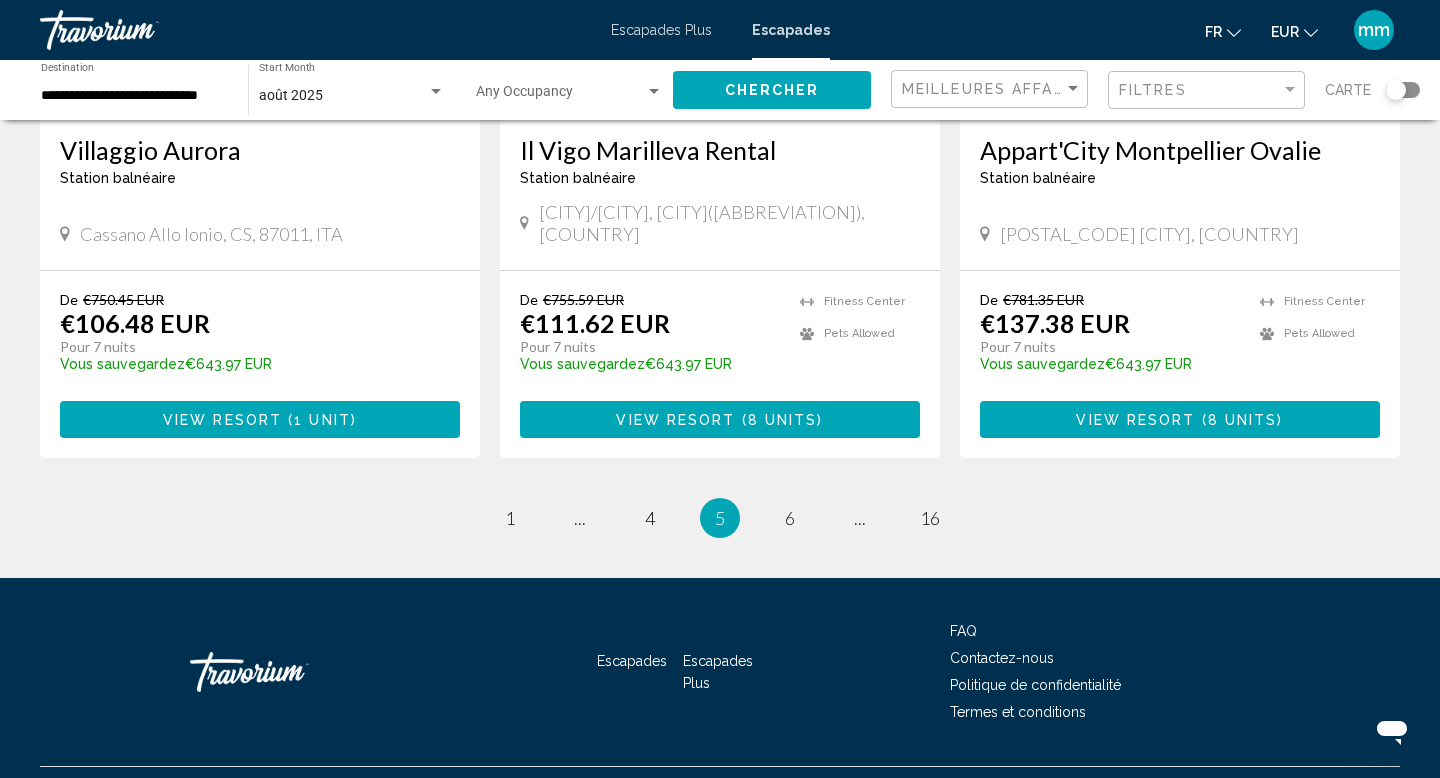 scroll, scrollTop: 2480, scrollLeft: 0, axis: vertical 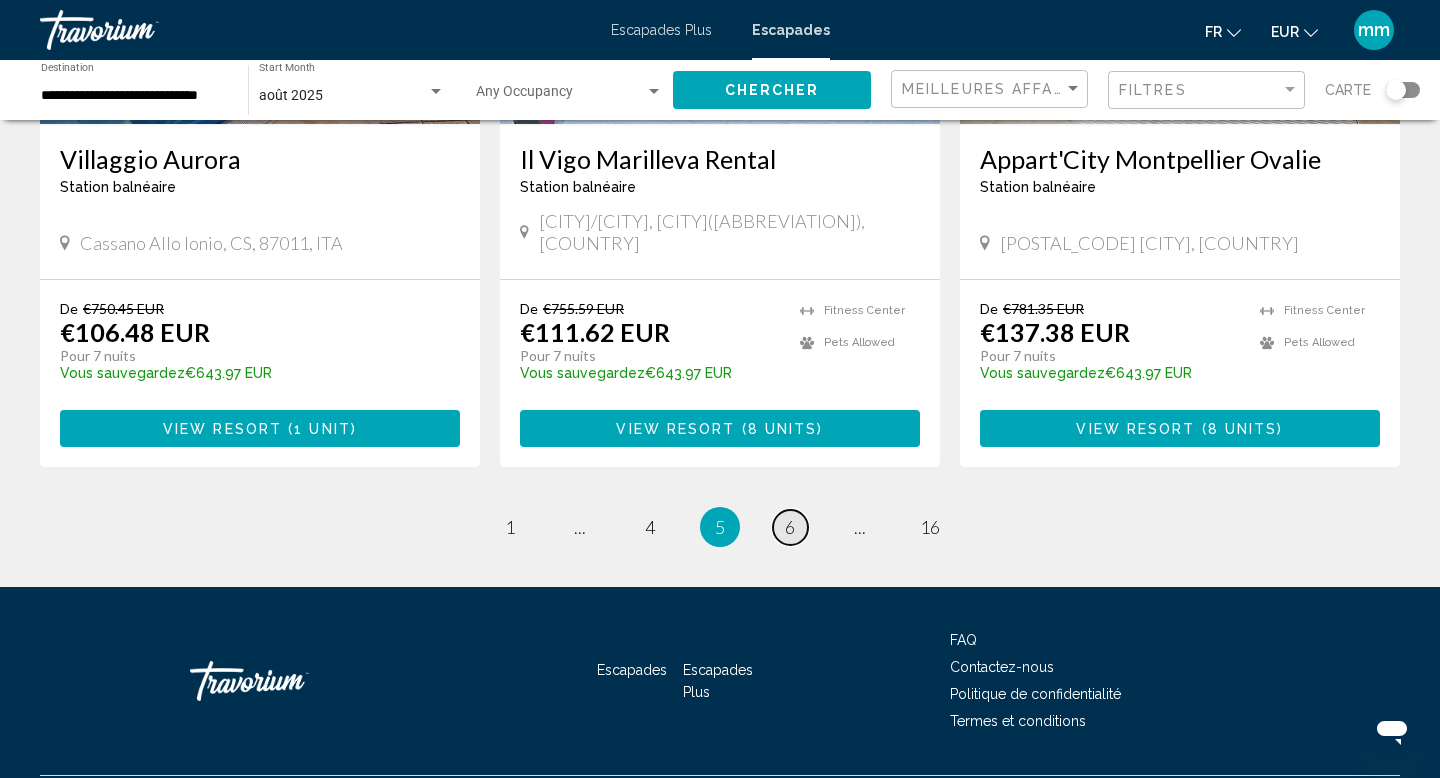 click on "6" at bounding box center (790, 527) 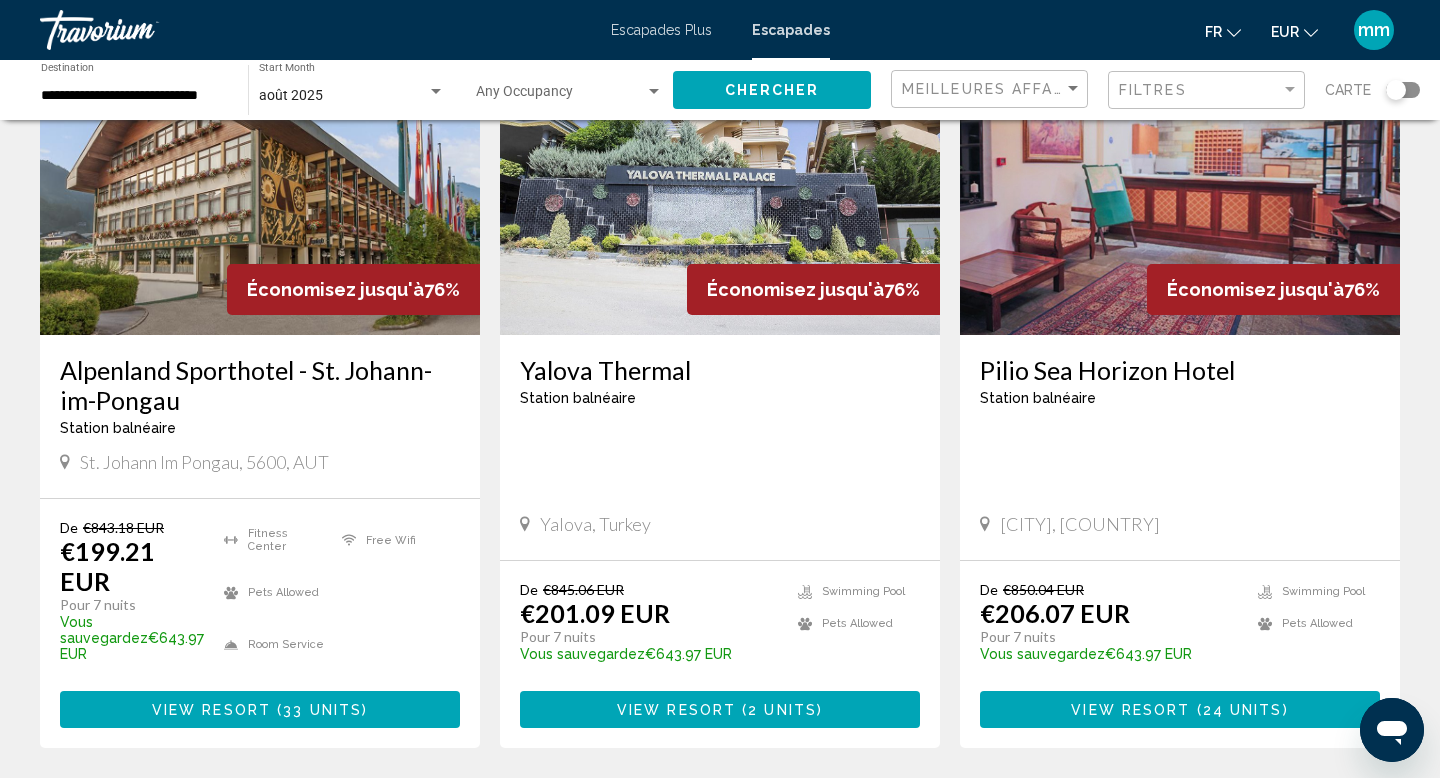 scroll, scrollTop: 2312, scrollLeft: 0, axis: vertical 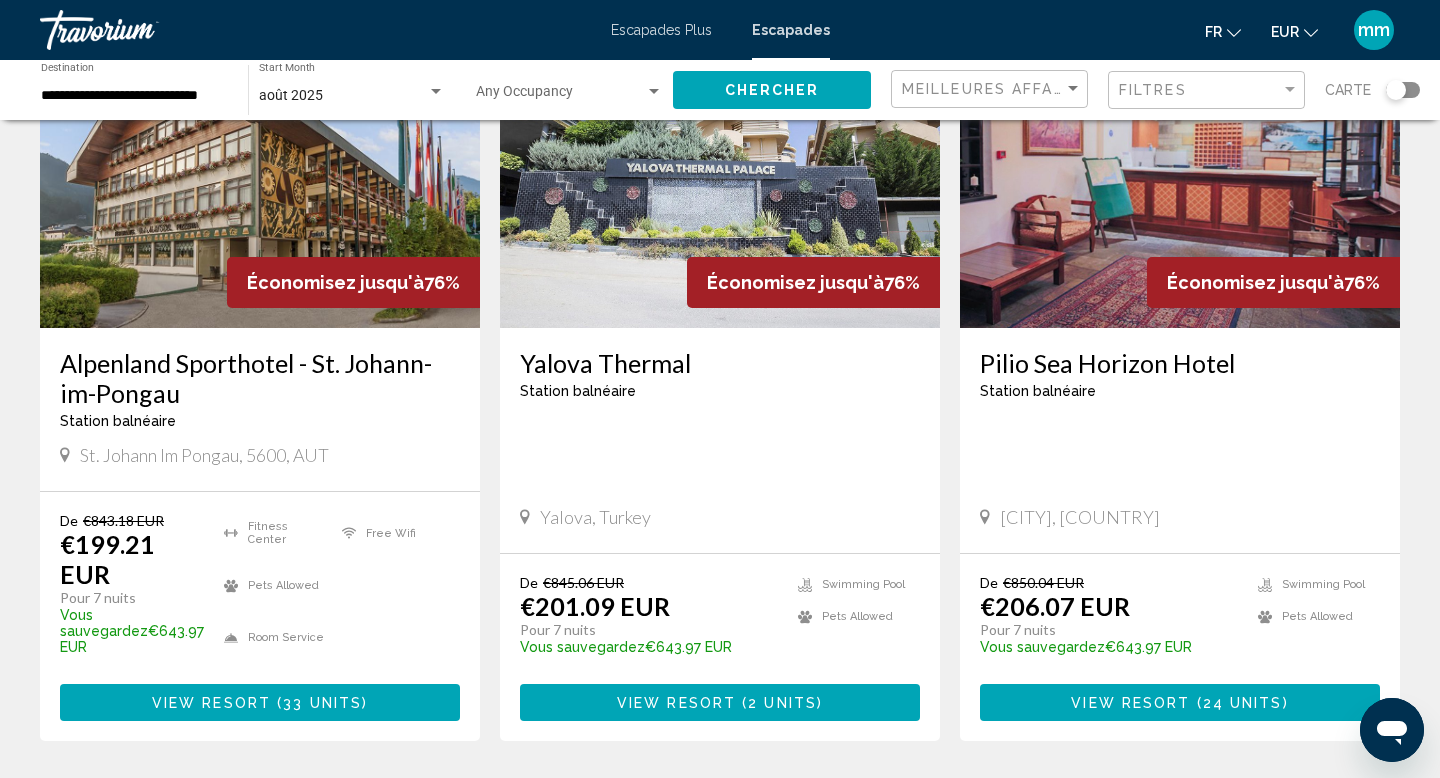 click on "7" at bounding box center [790, 801] 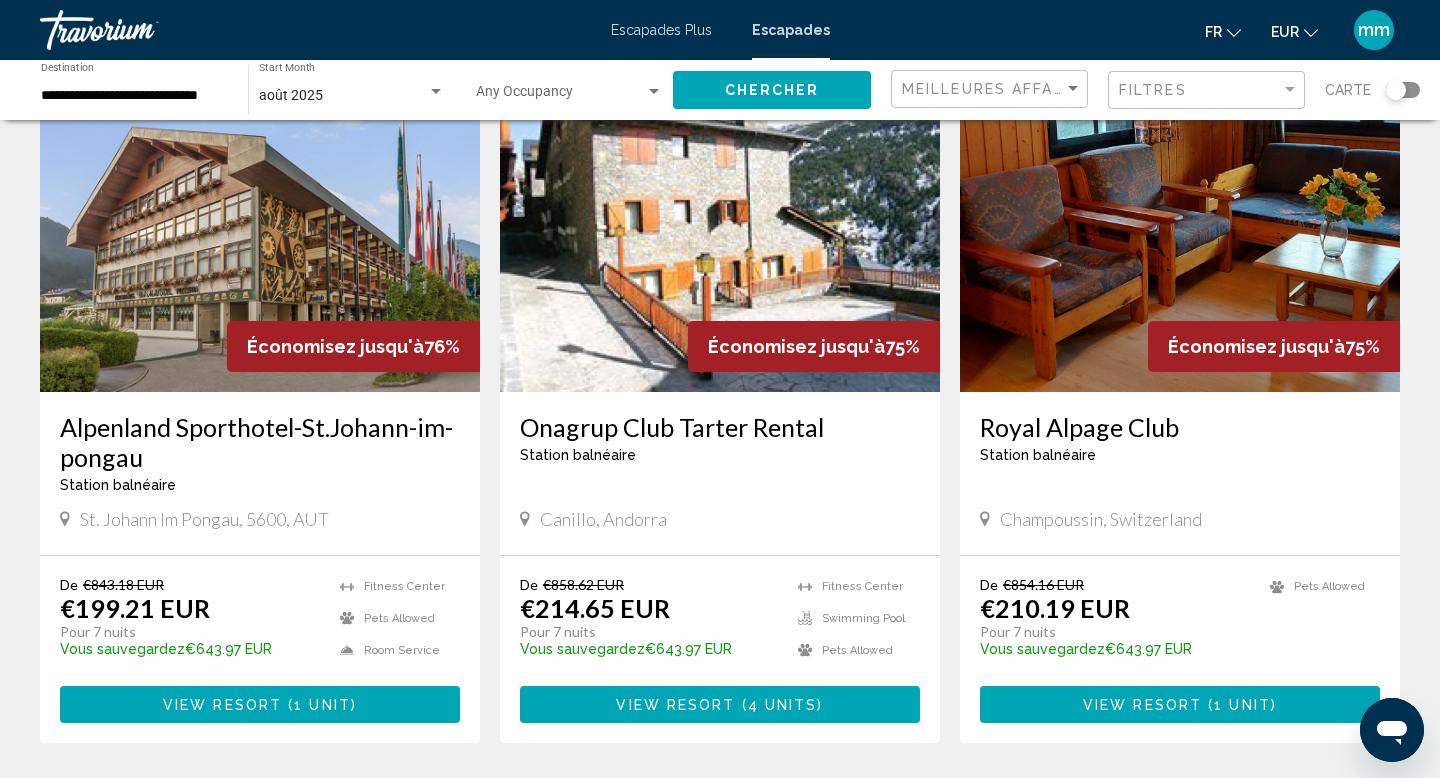 scroll, scrollTop: 121, scrollLeft: 0, axis: vertical 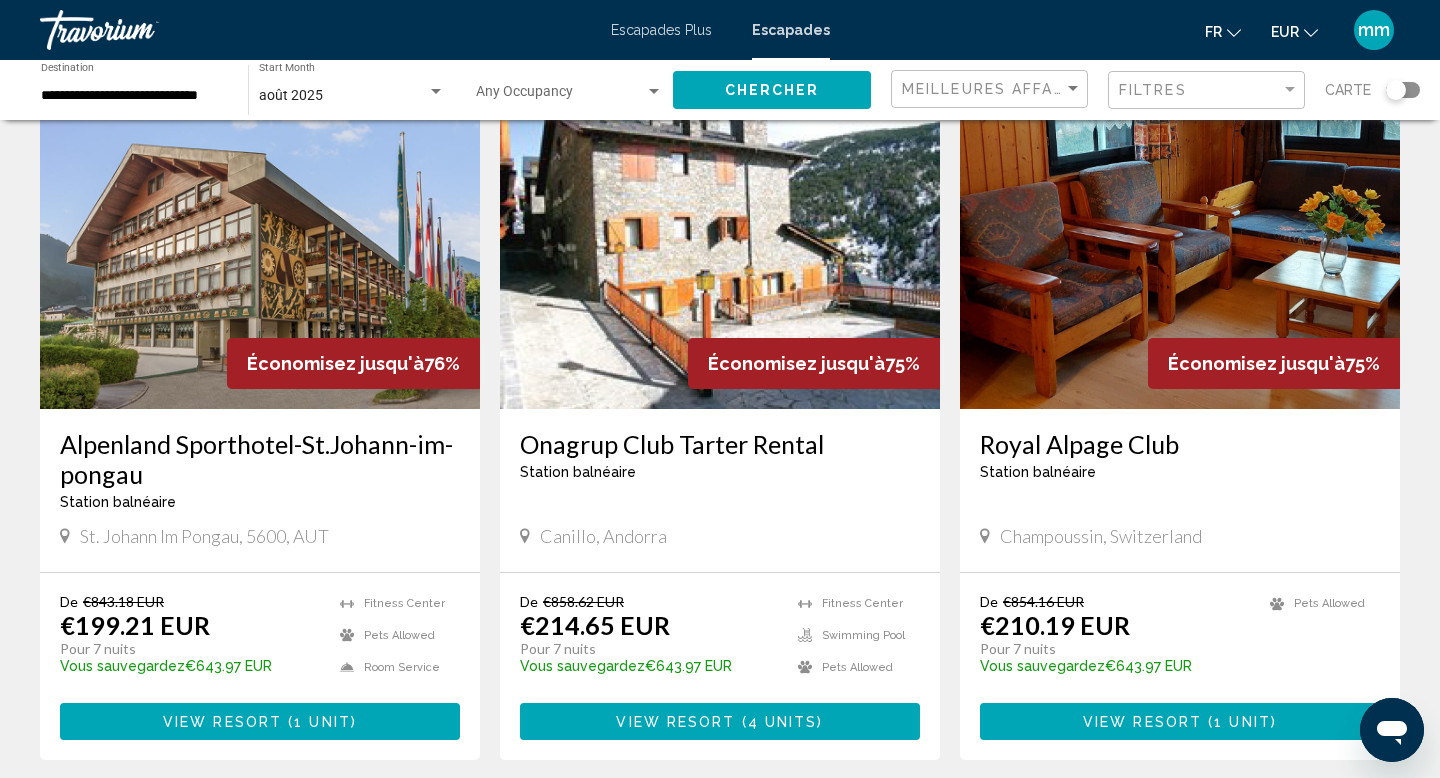 click at bounding box center [720, 249] 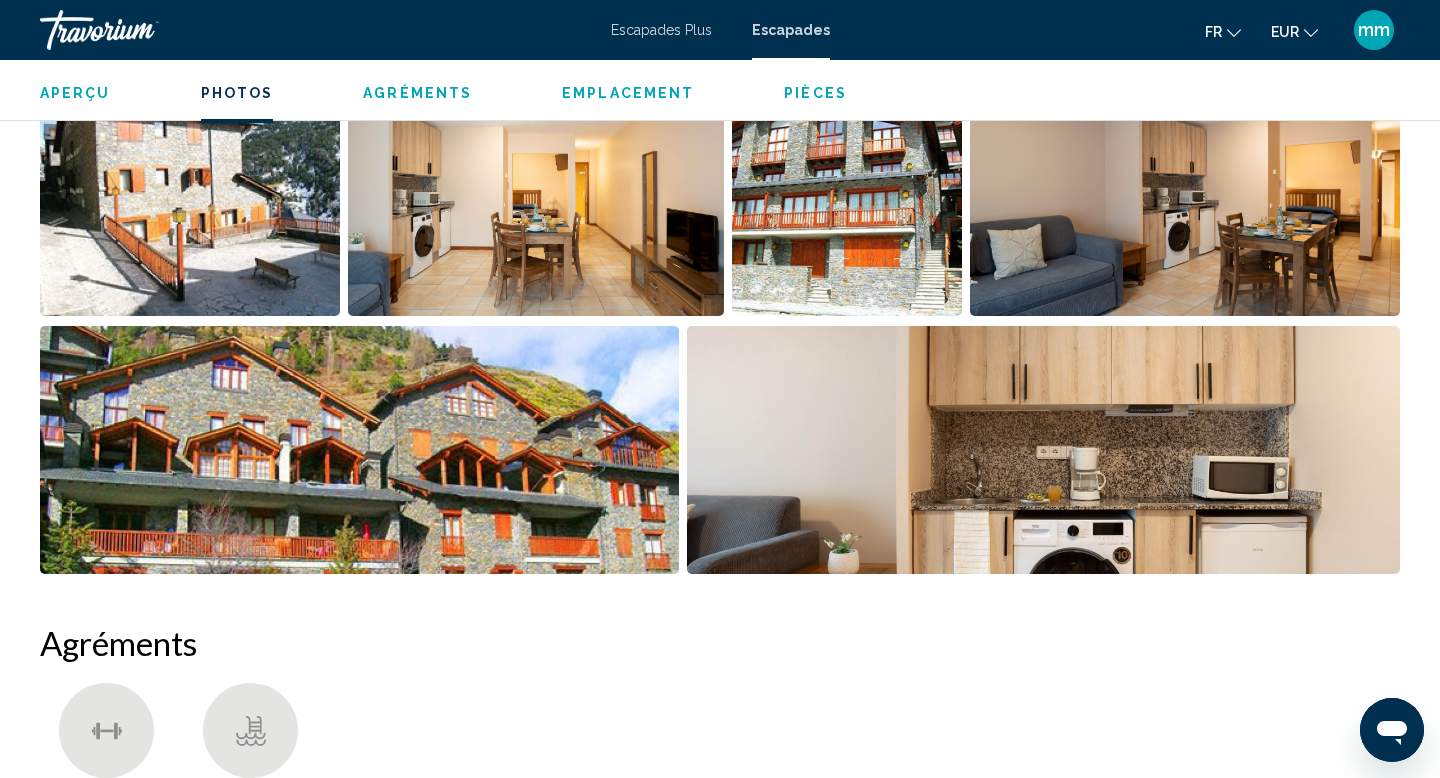 scroll, scrollTop: 935, scrollLeft: 0, axis: vertical 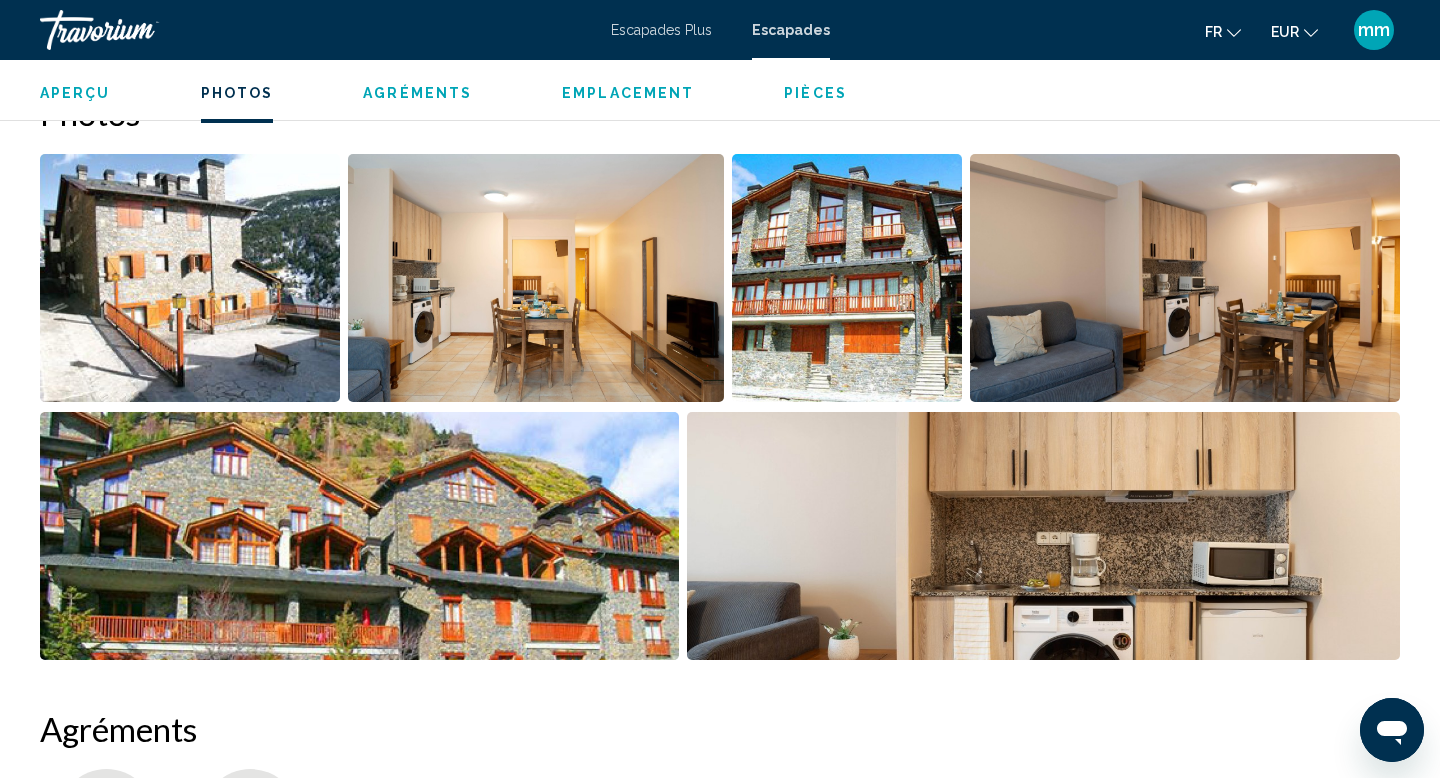 click at bounding box center [535, 278] 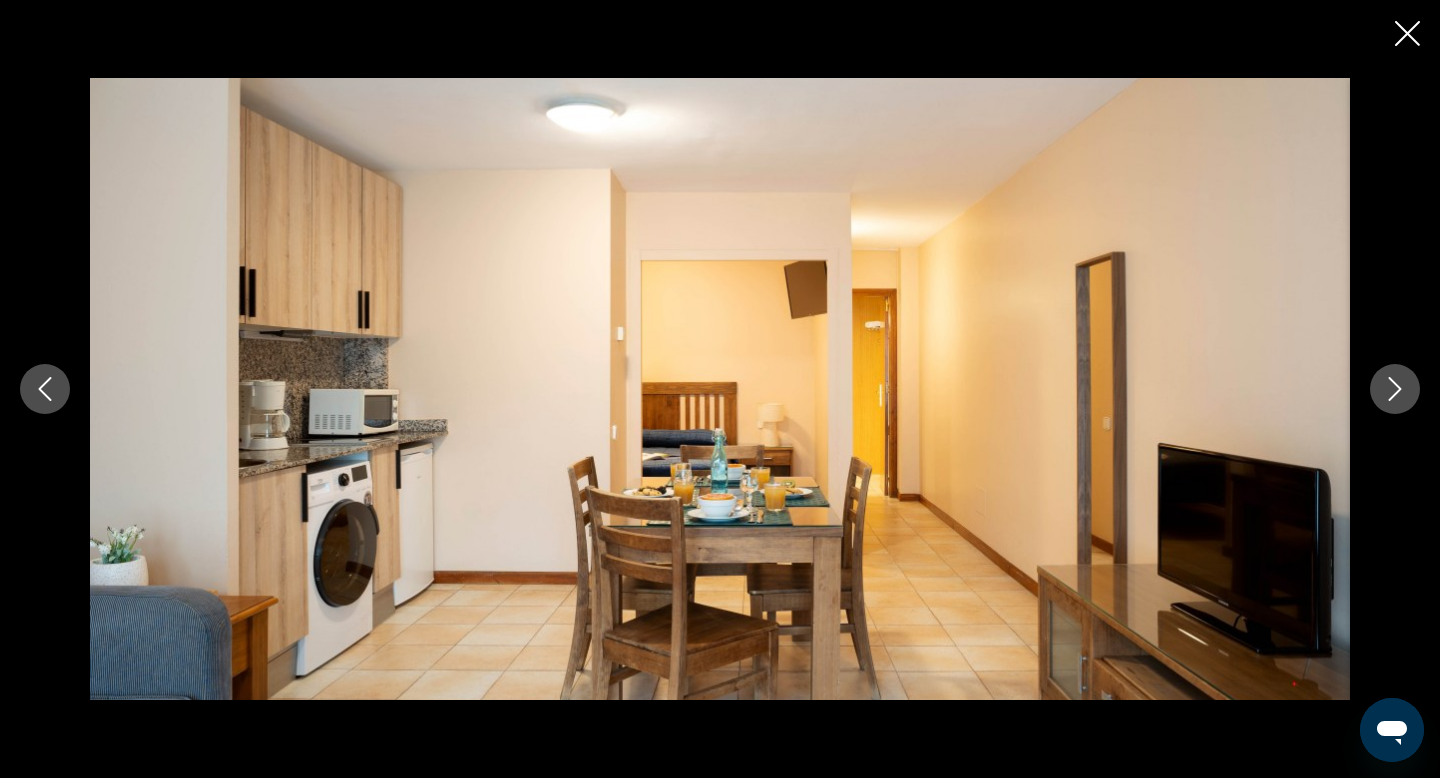 click 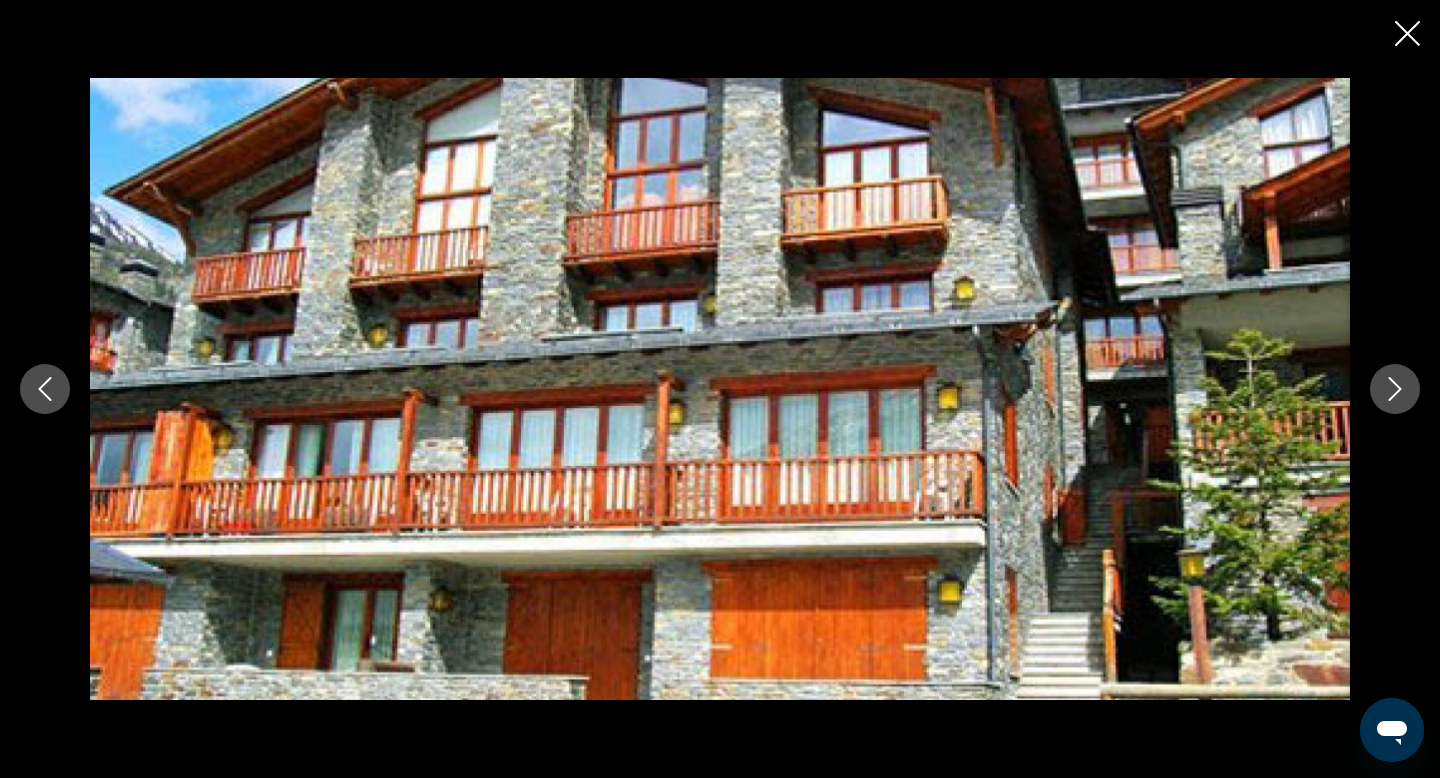 click 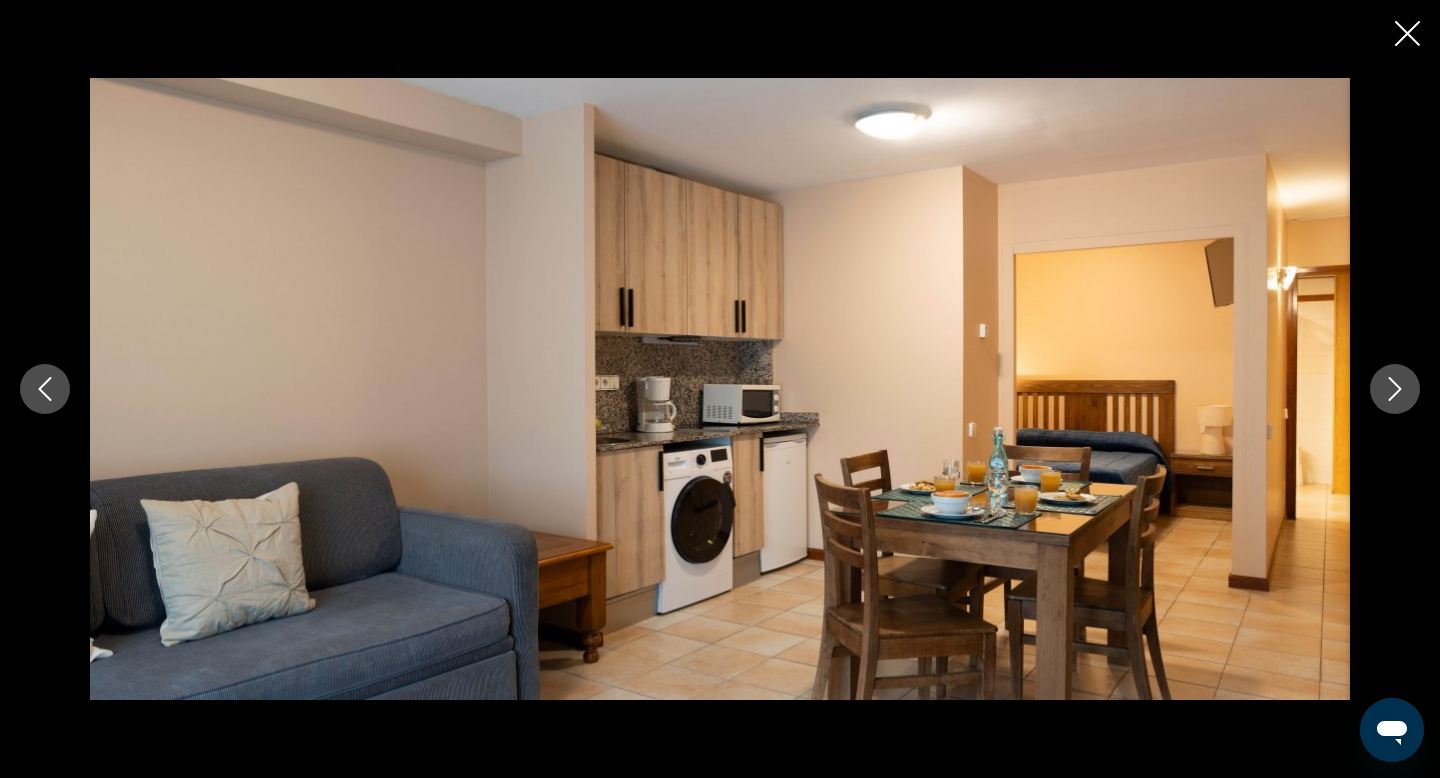 click 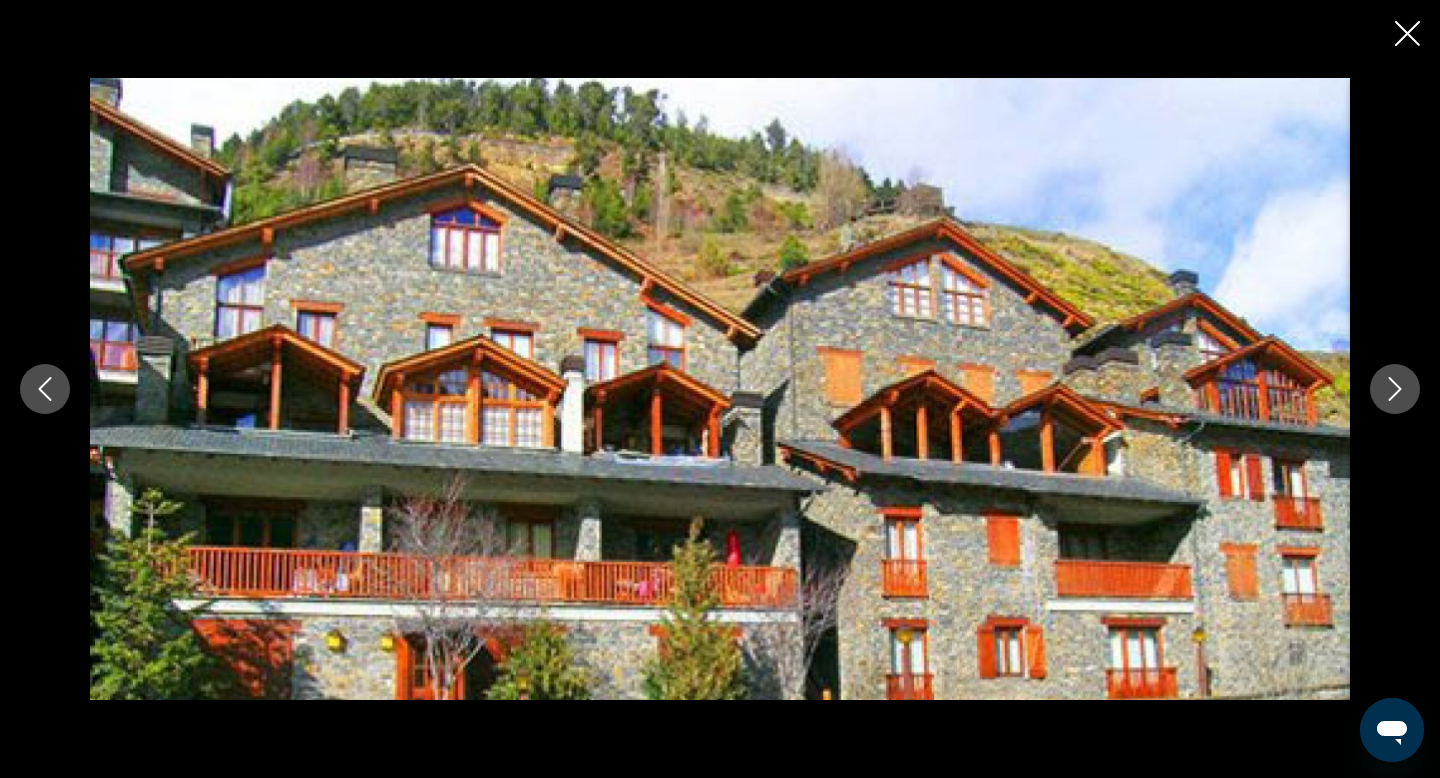 click 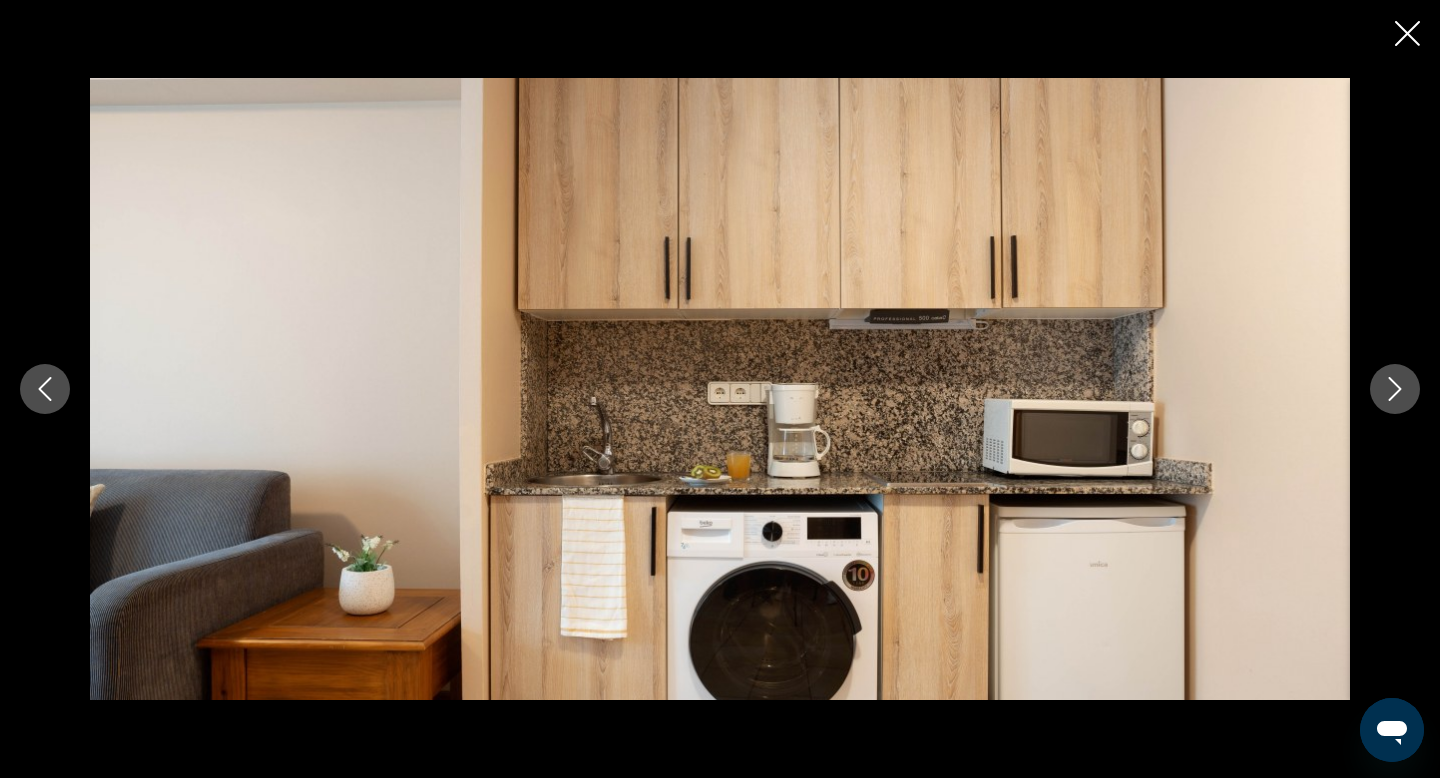 click 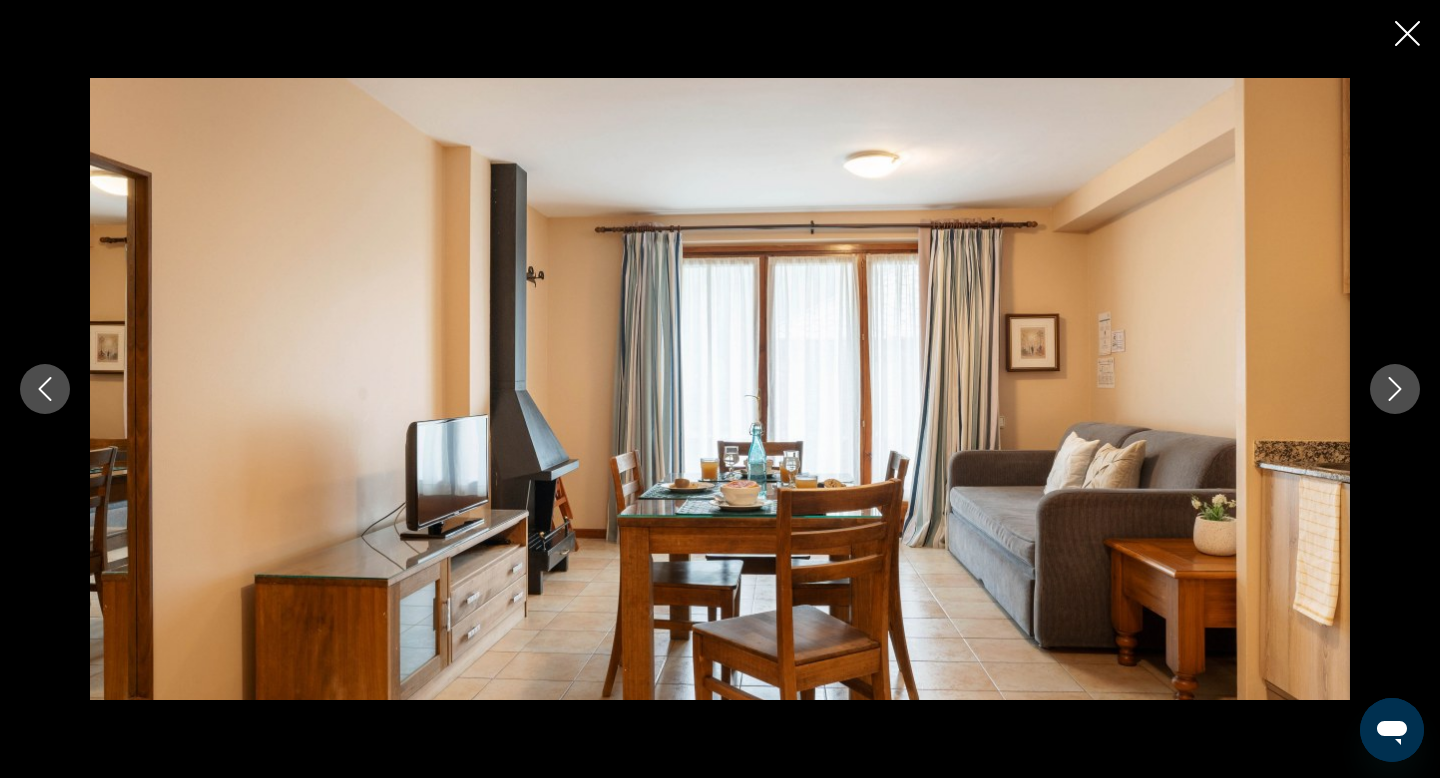 click 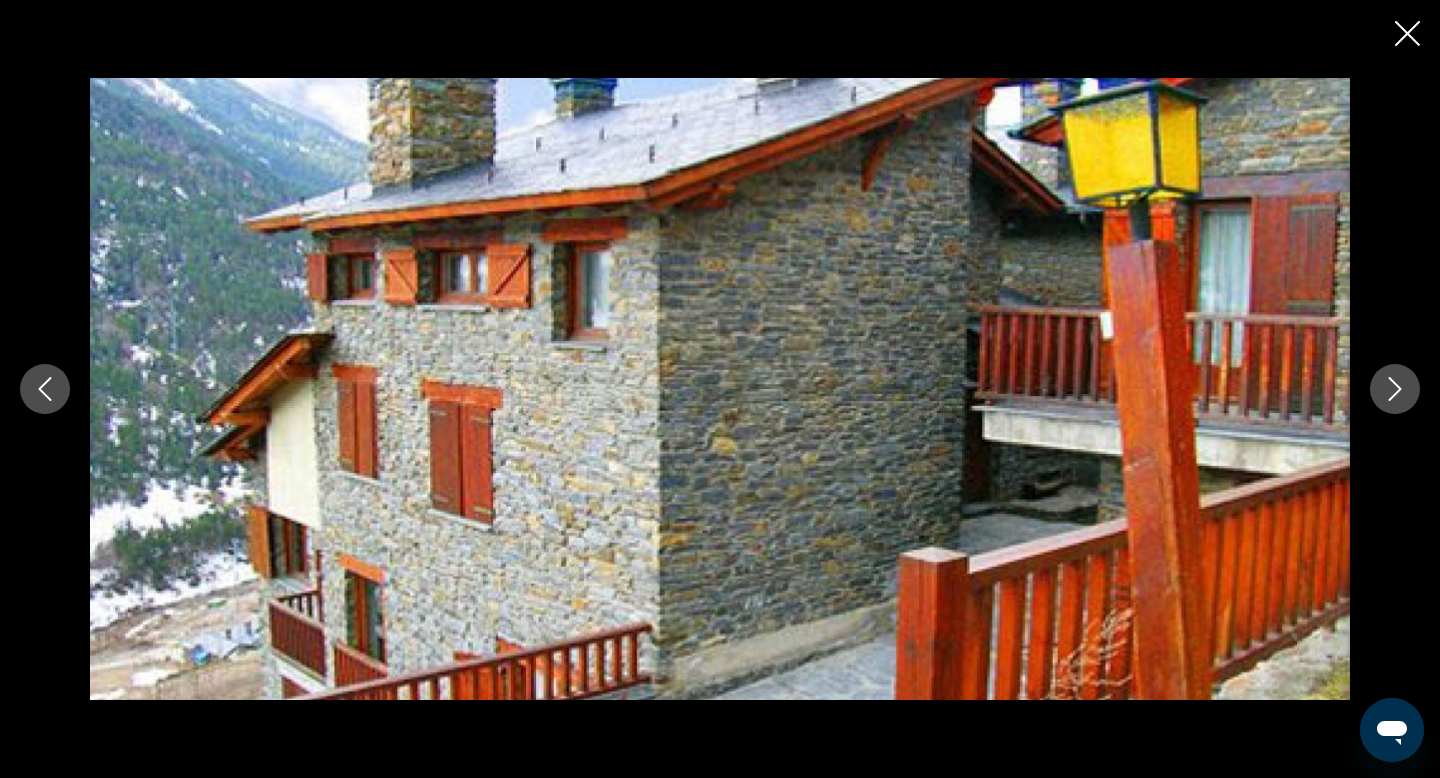 click 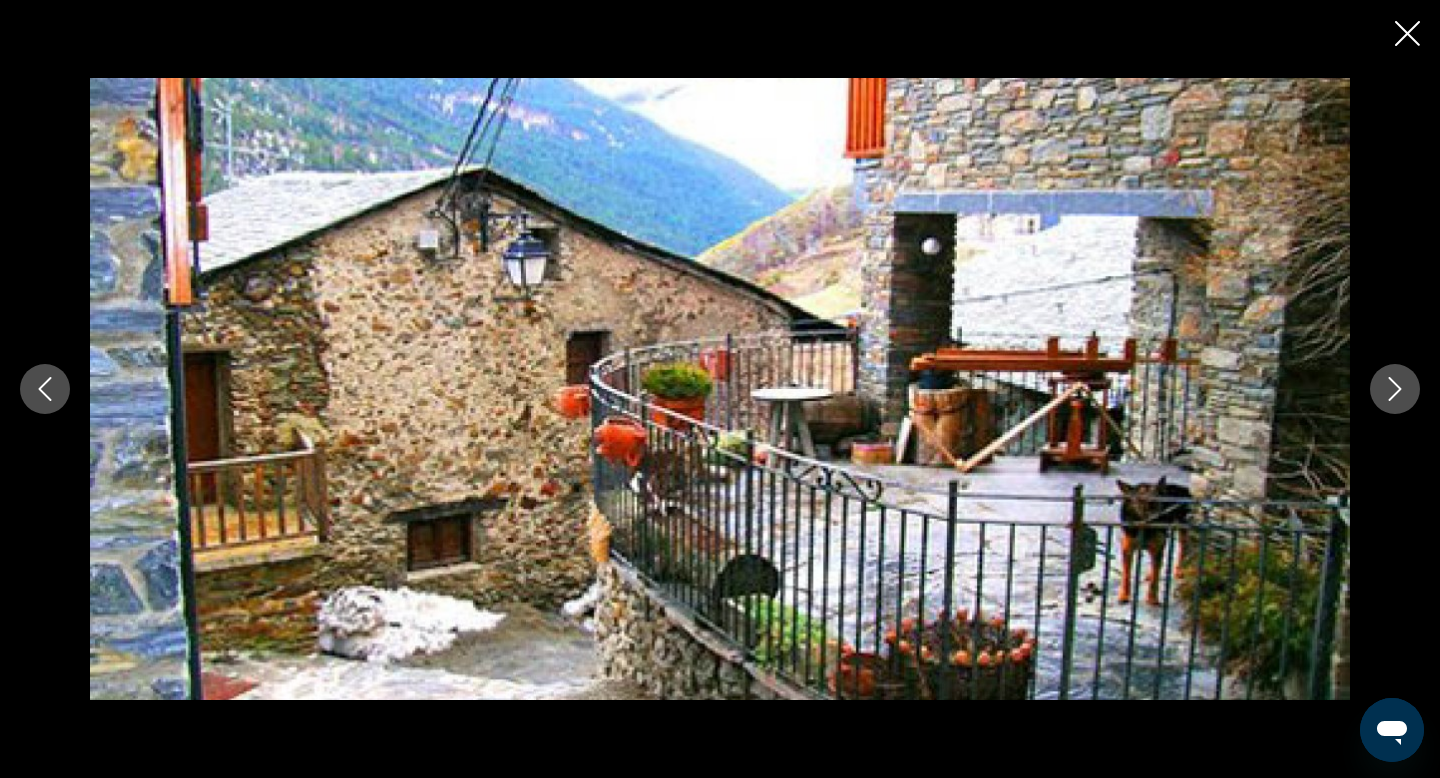 click 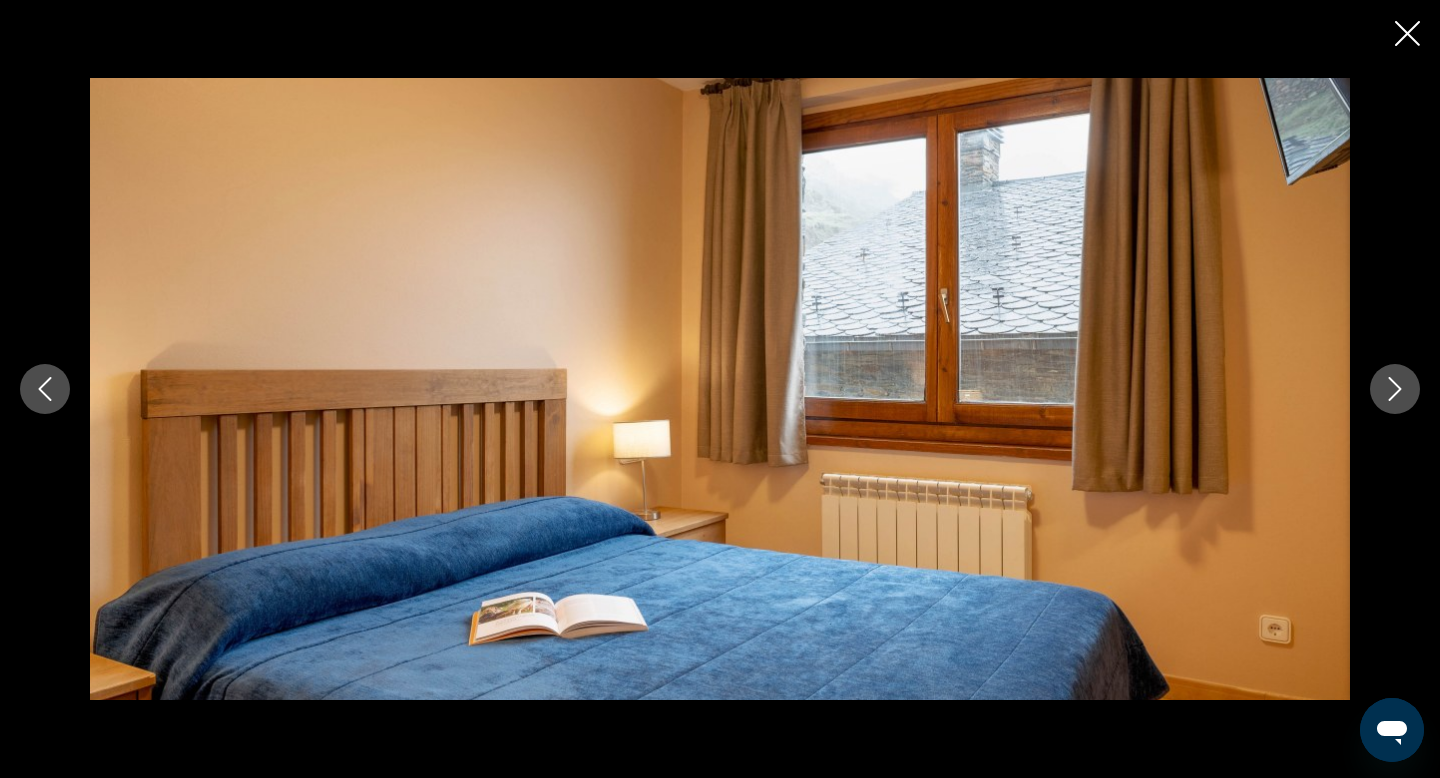 click 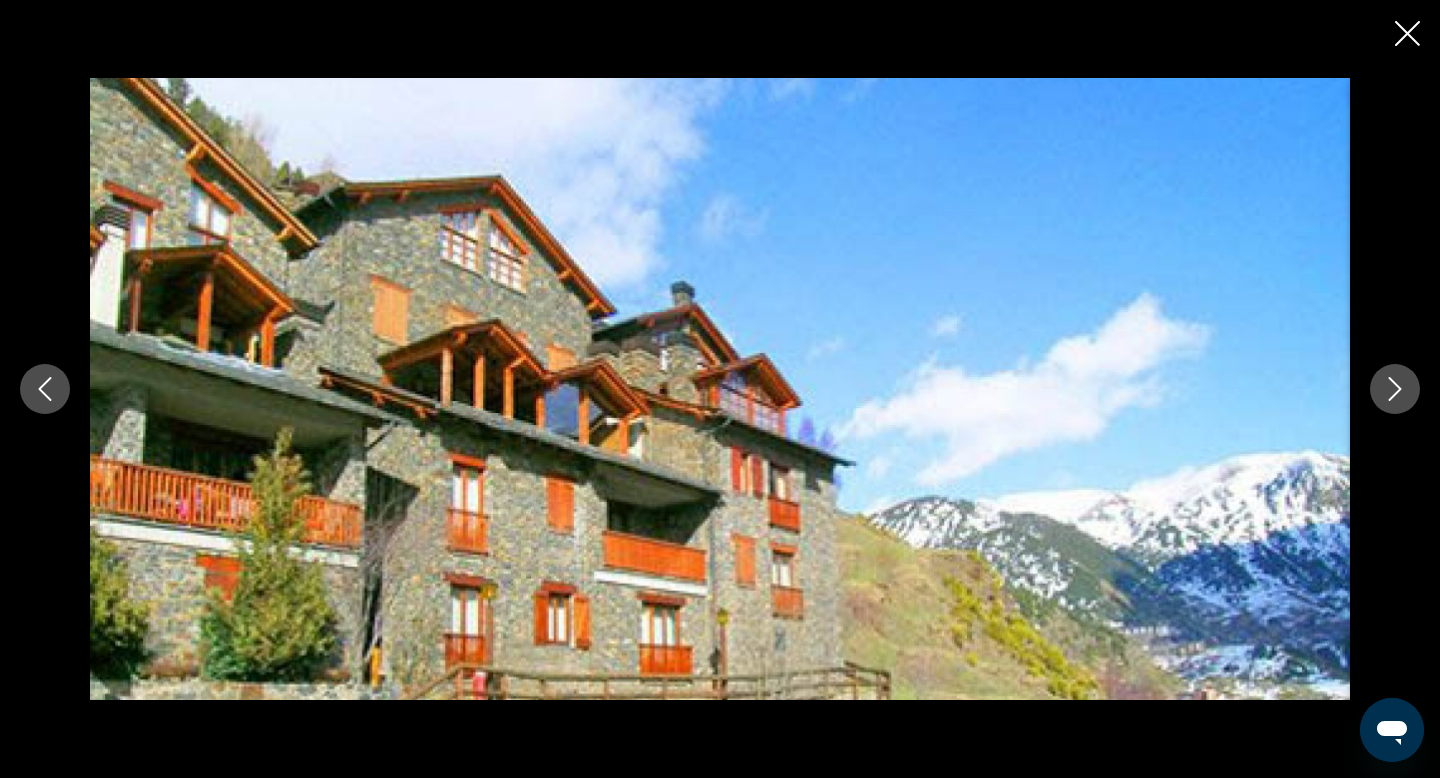 click 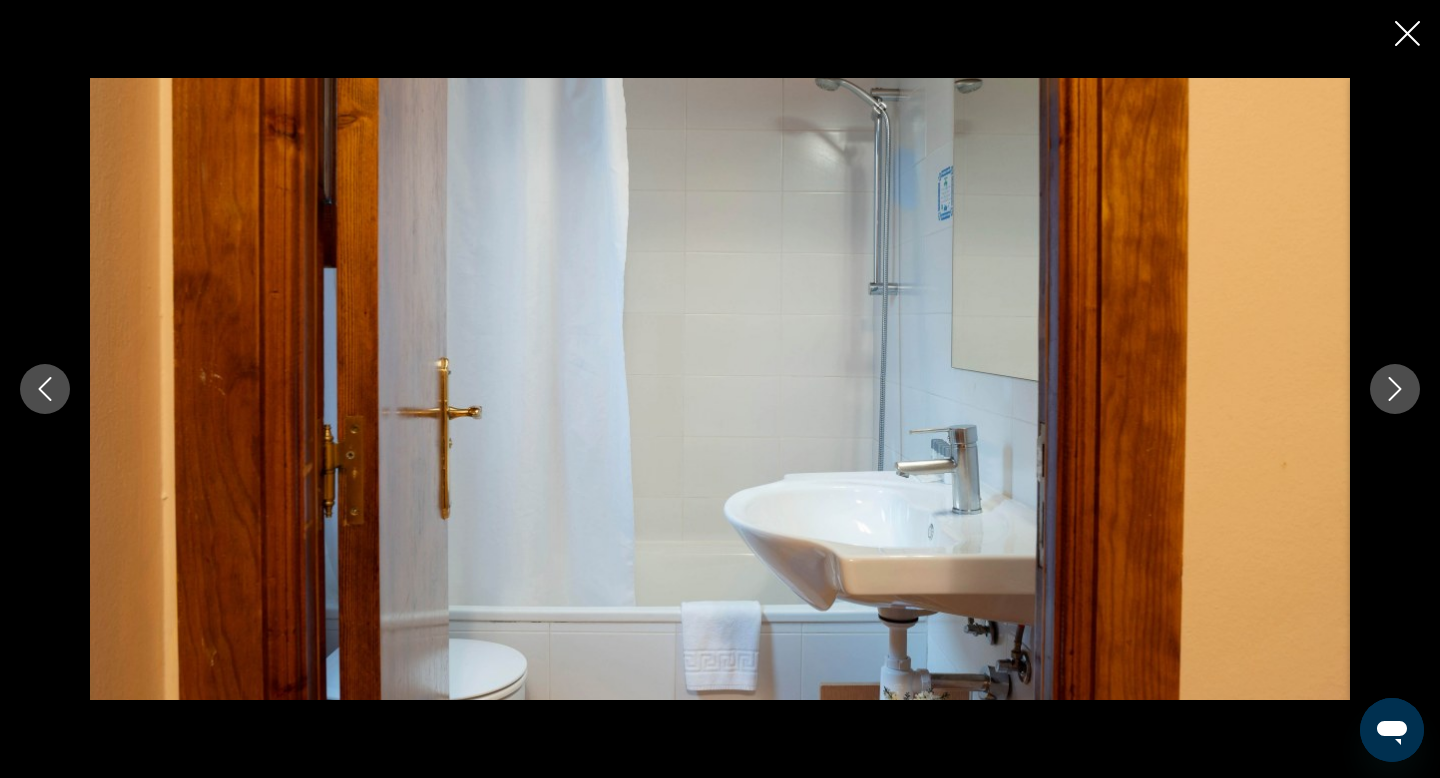 click 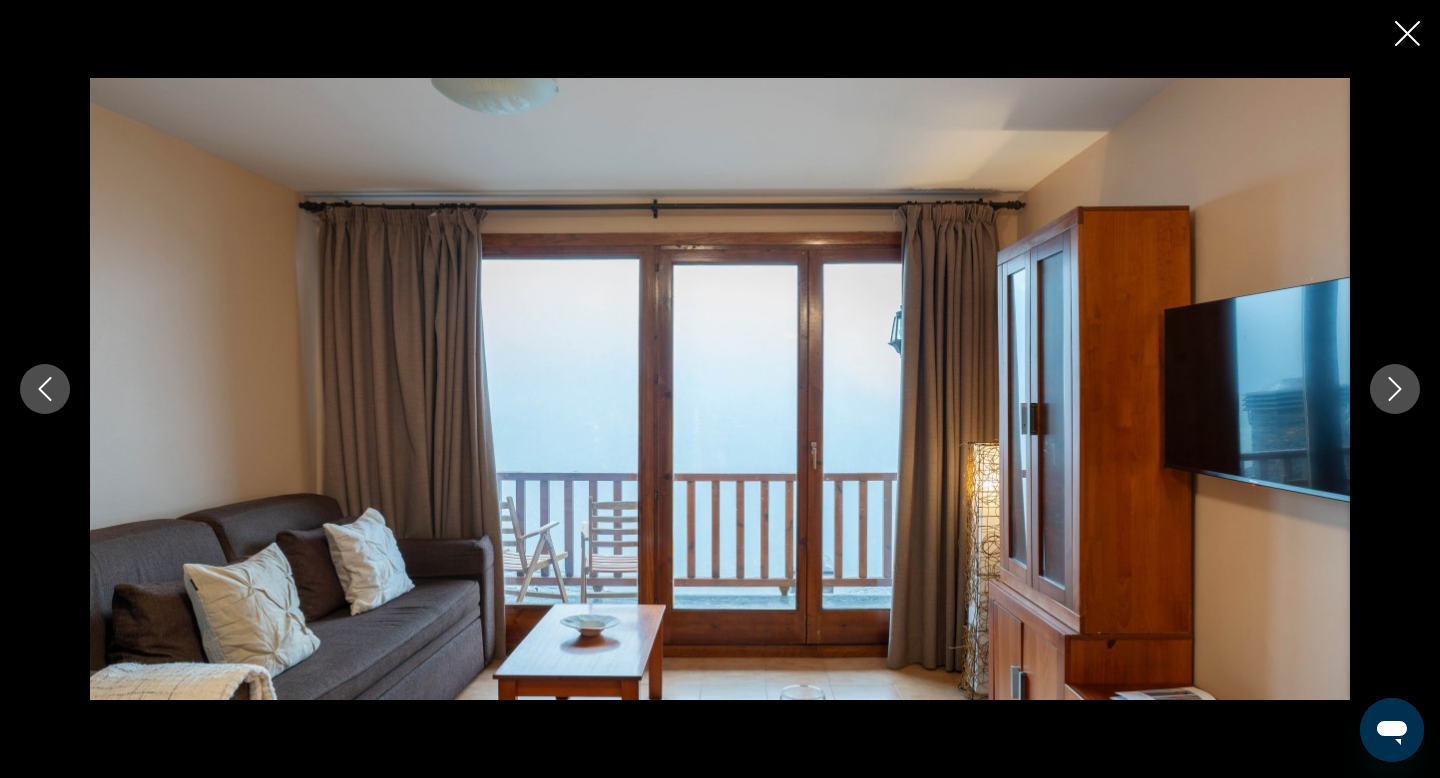 click 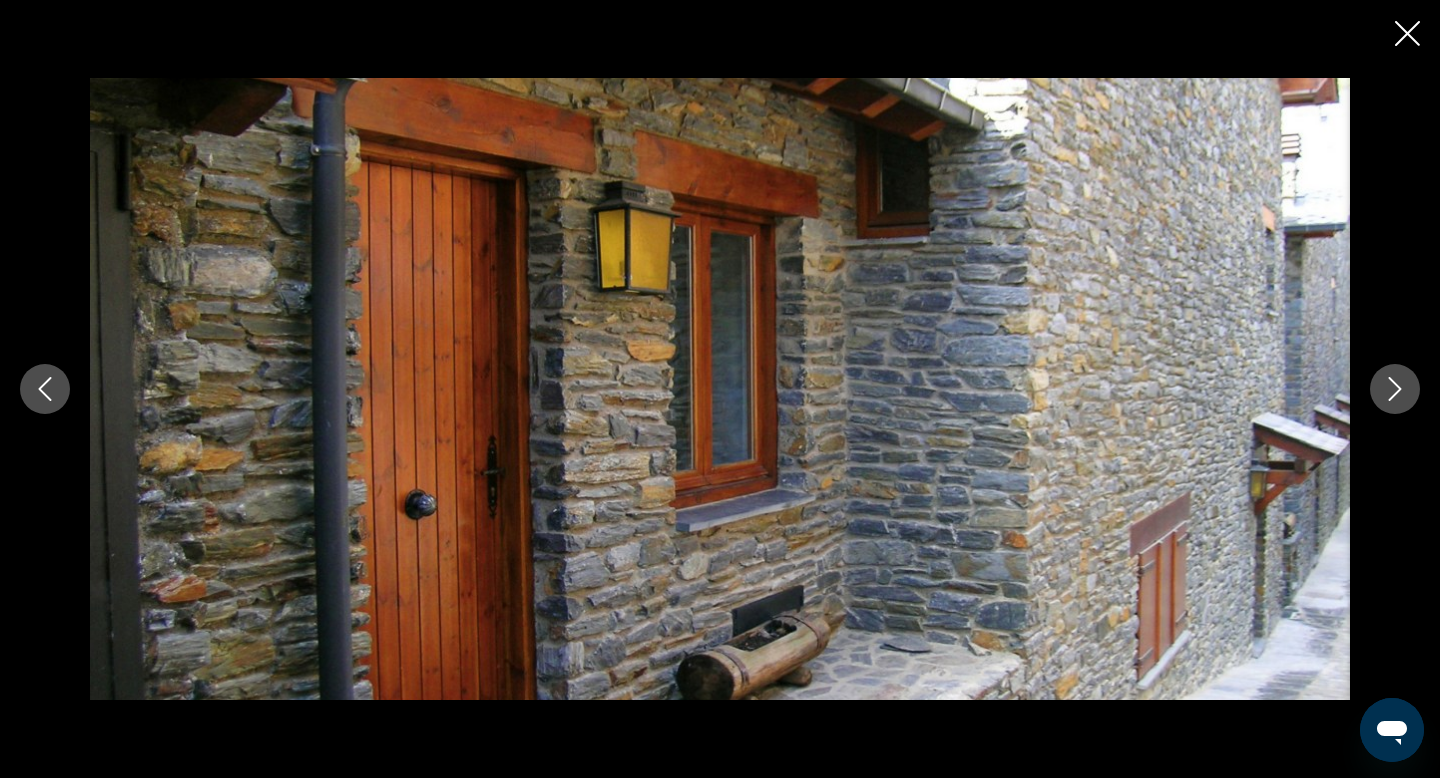 click 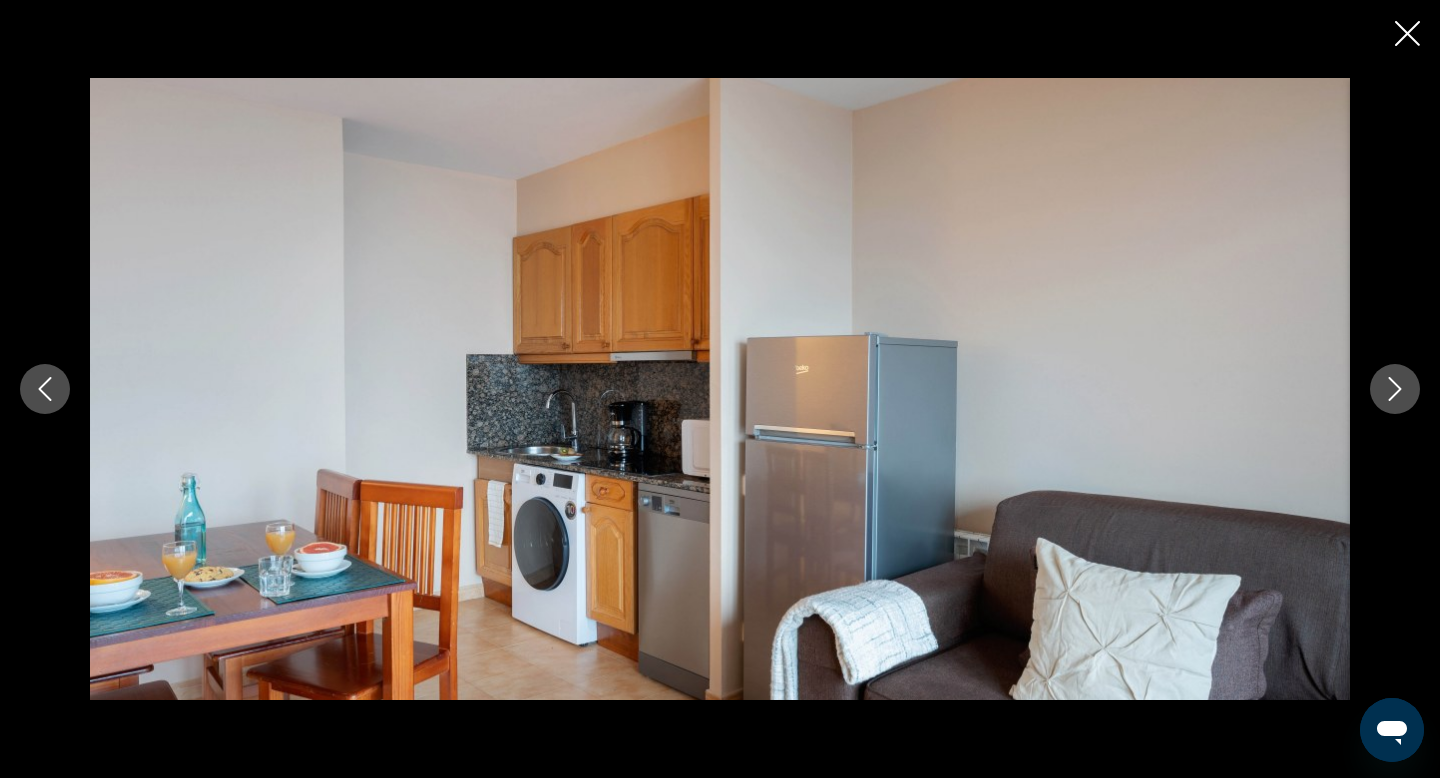 click 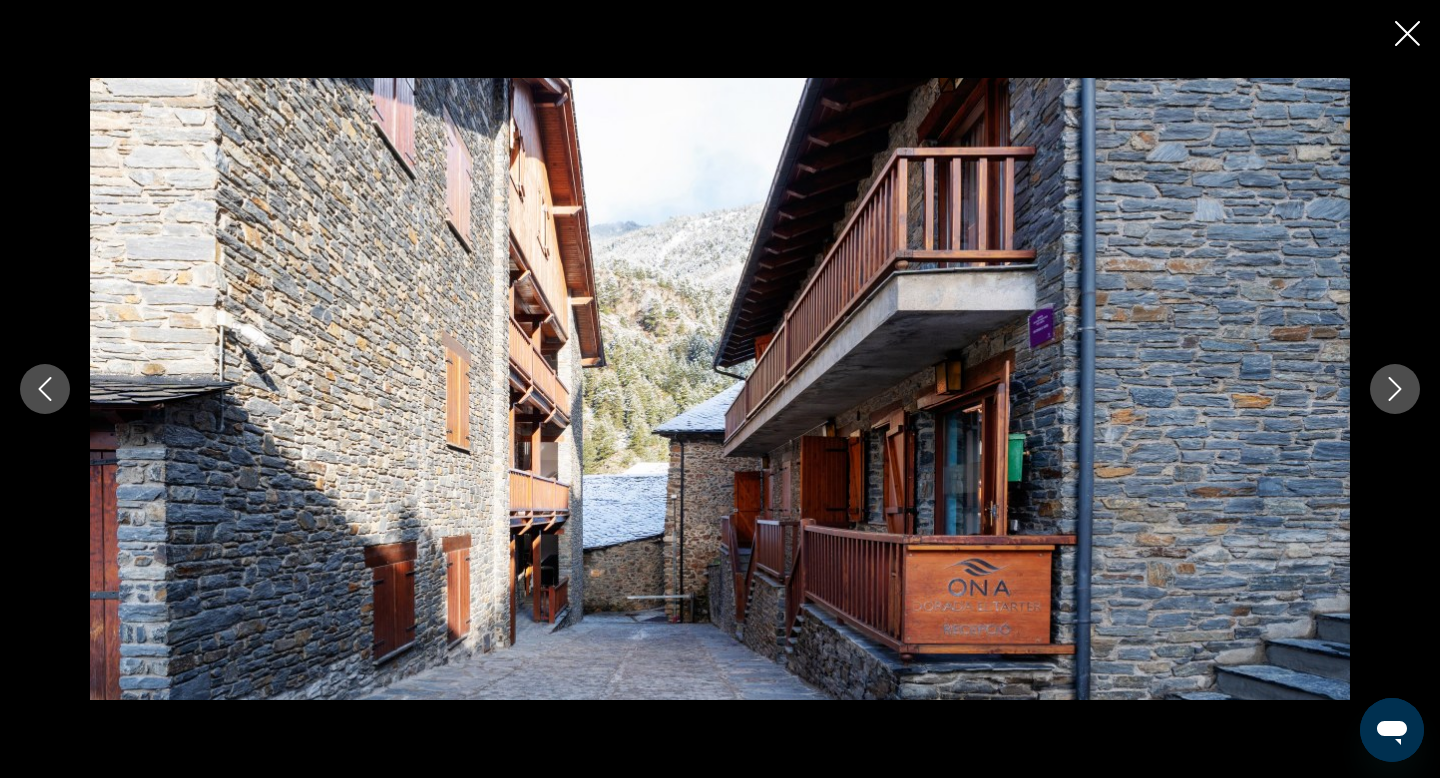 click 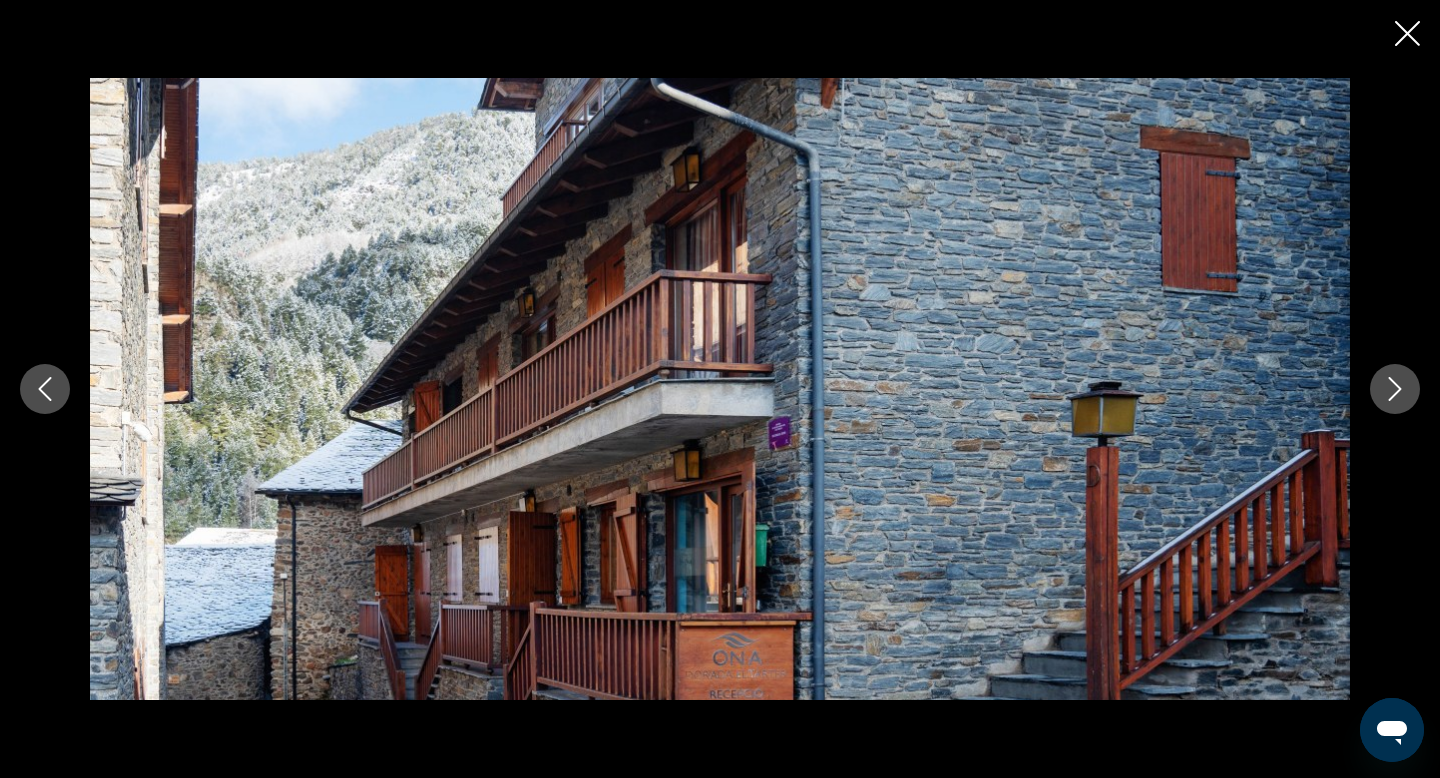 click 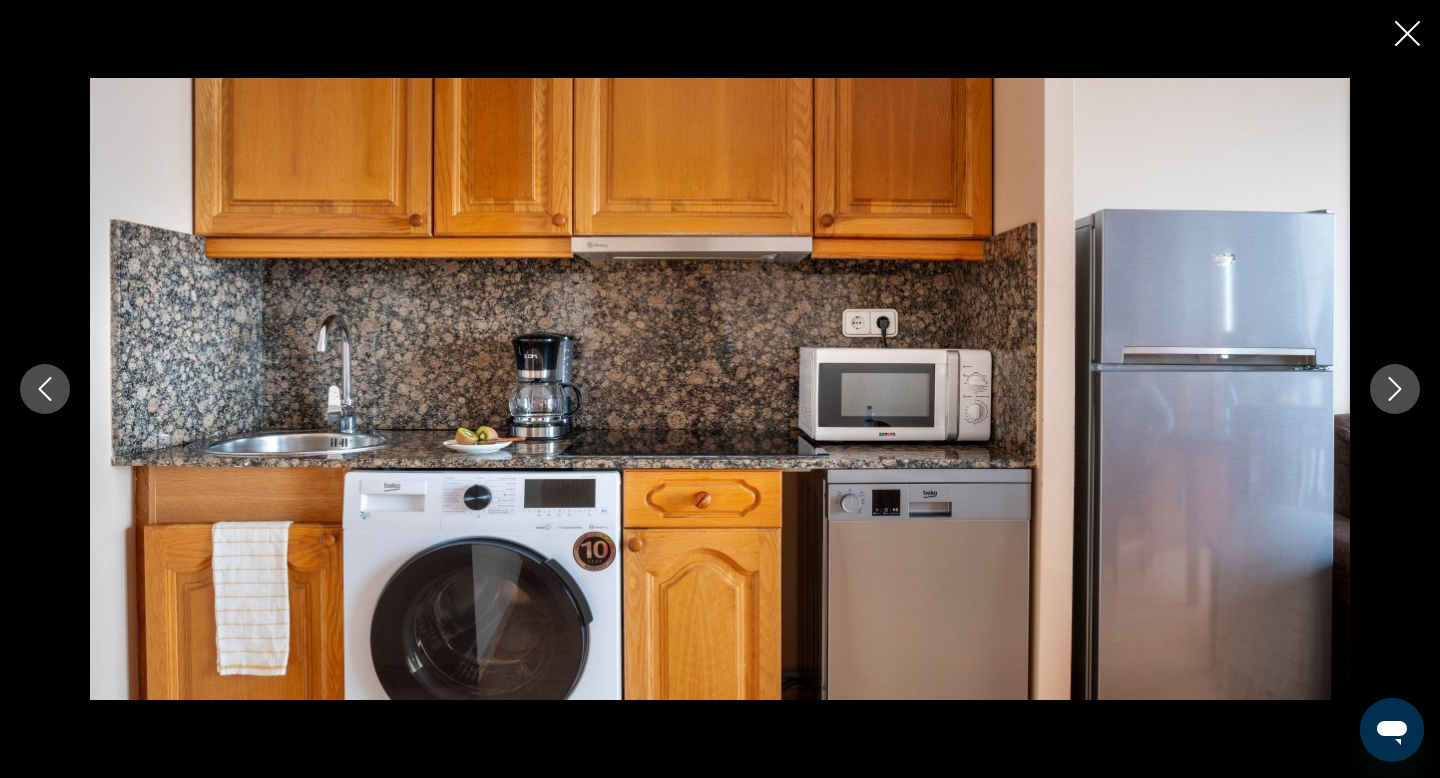 click 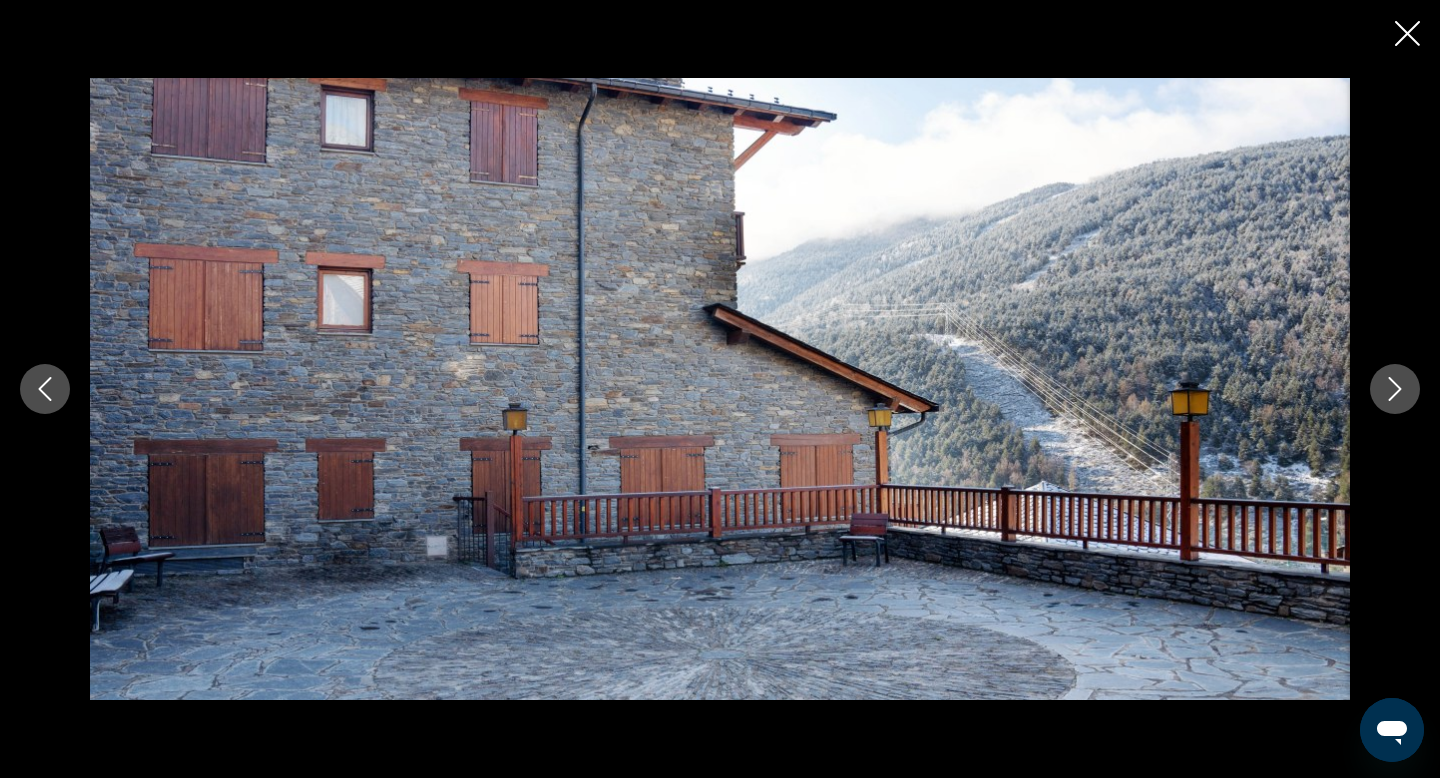 click 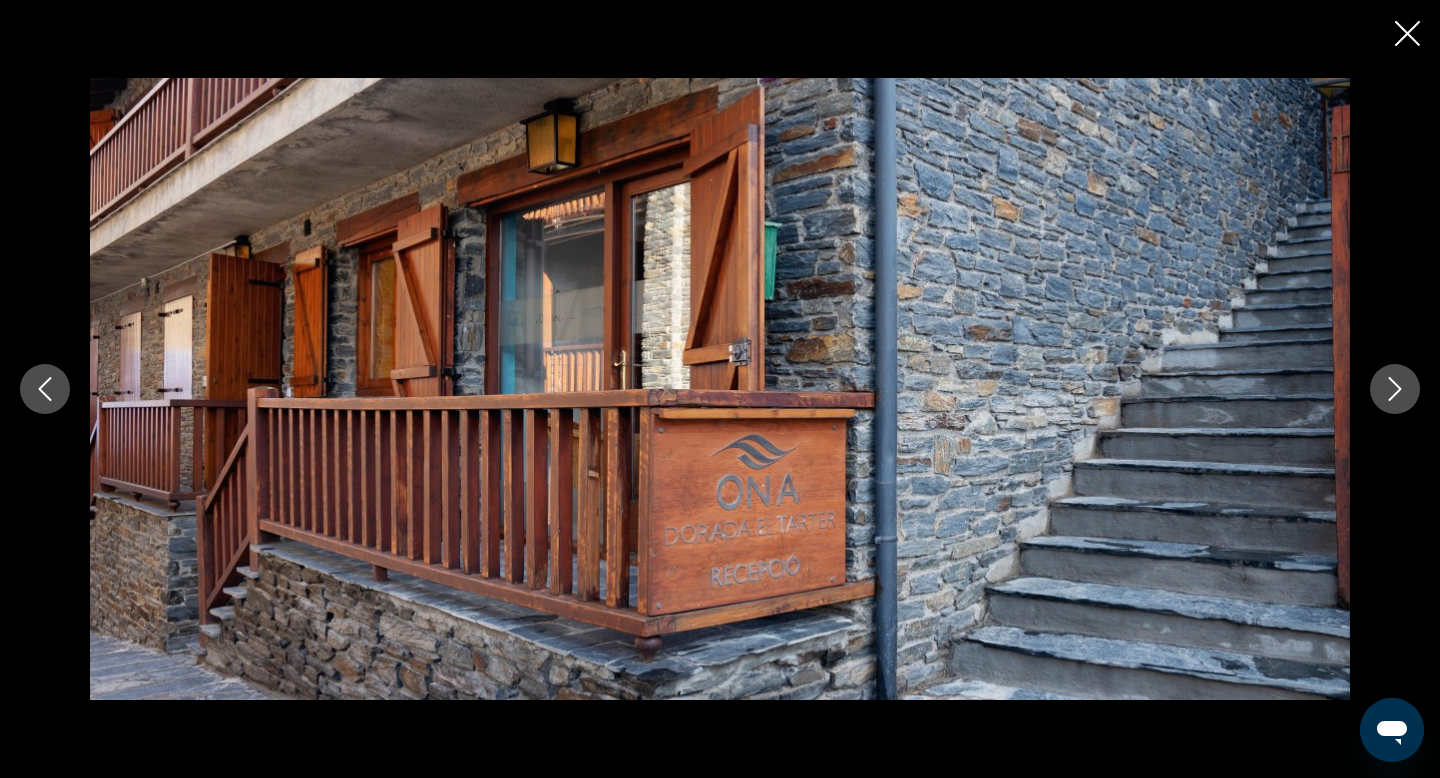 click 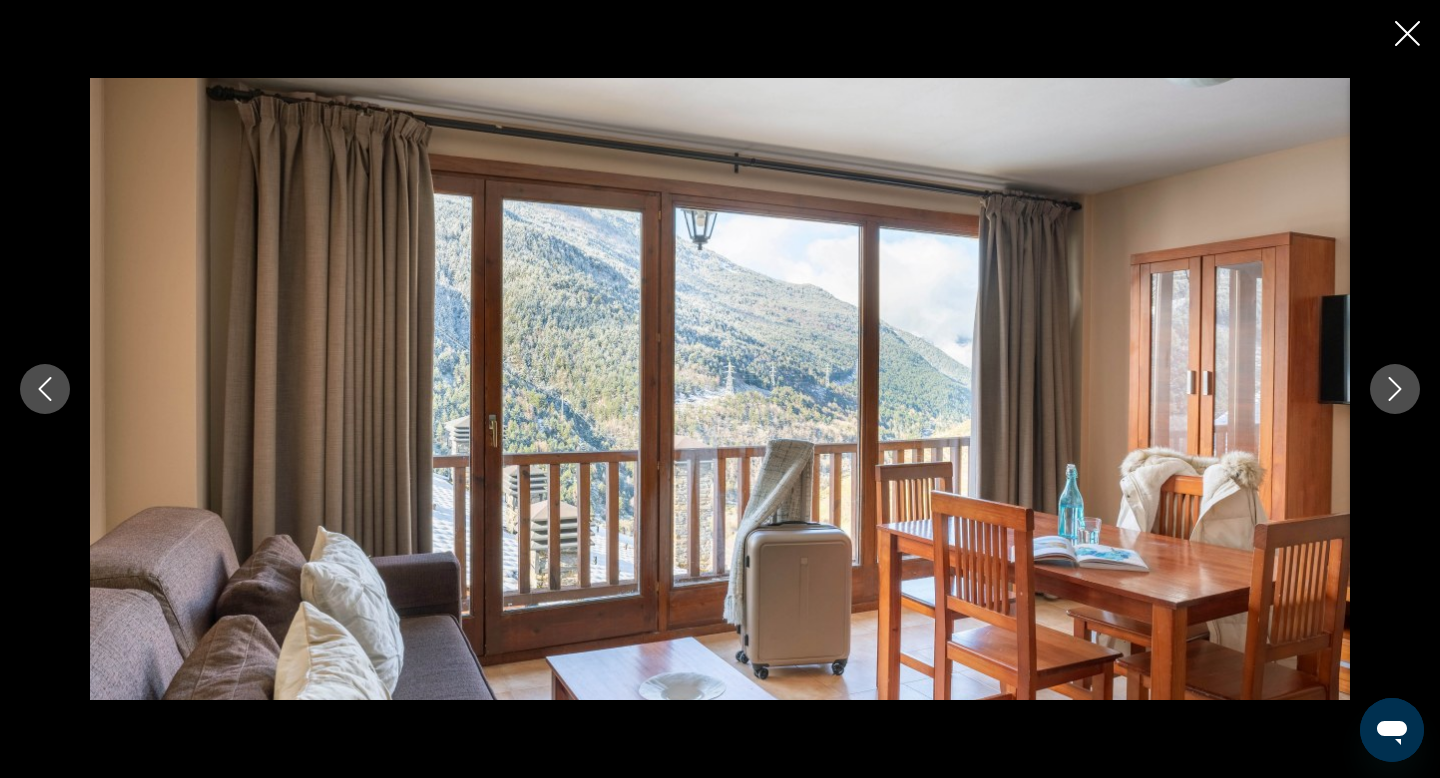 click 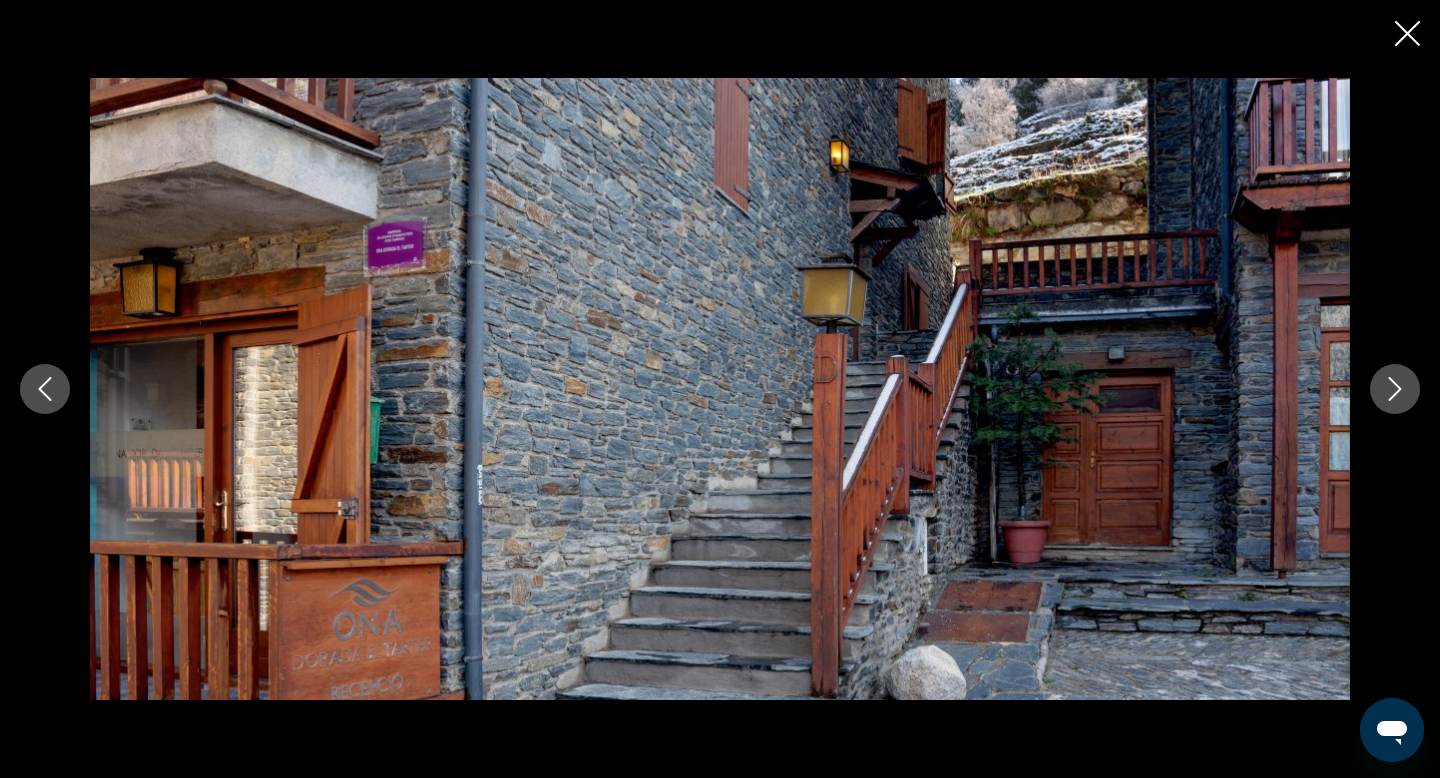 click 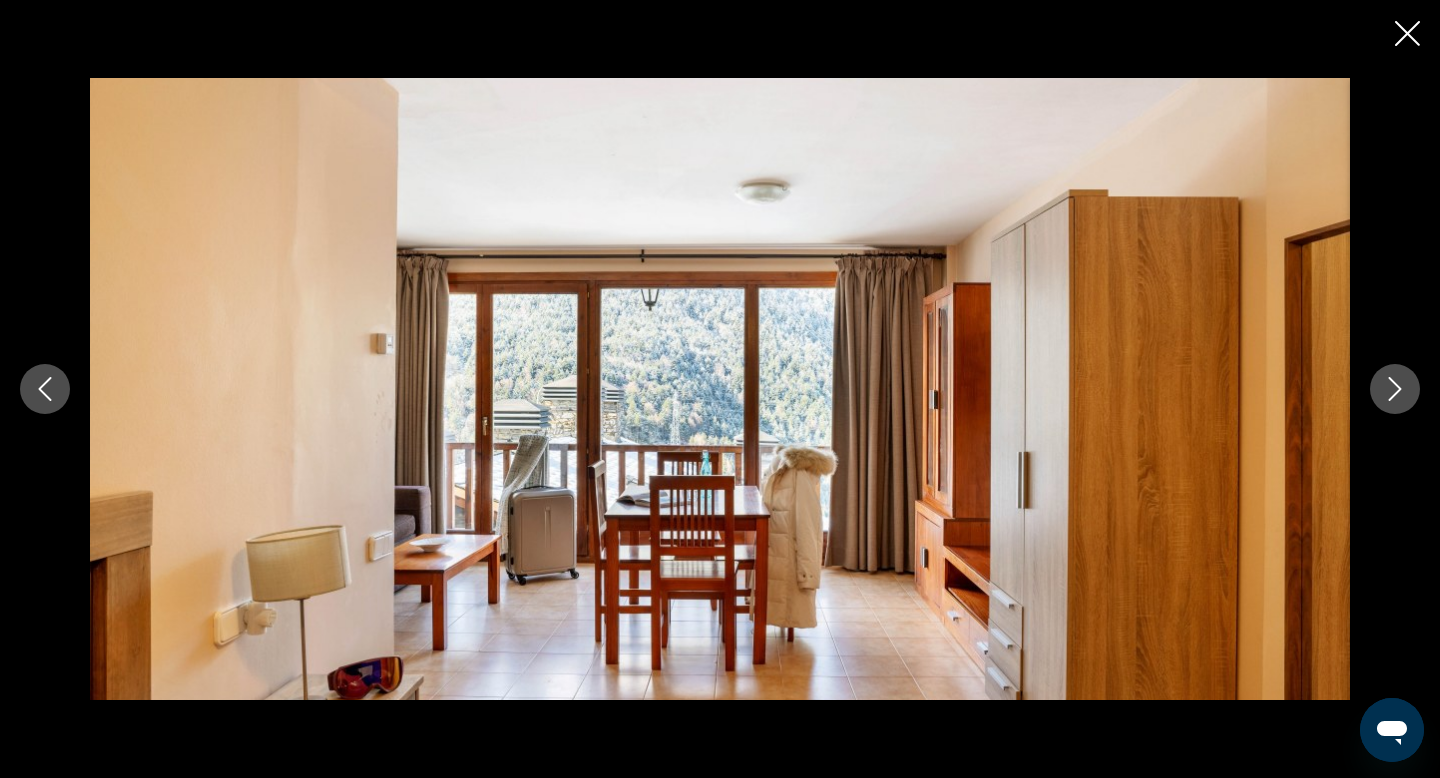 click 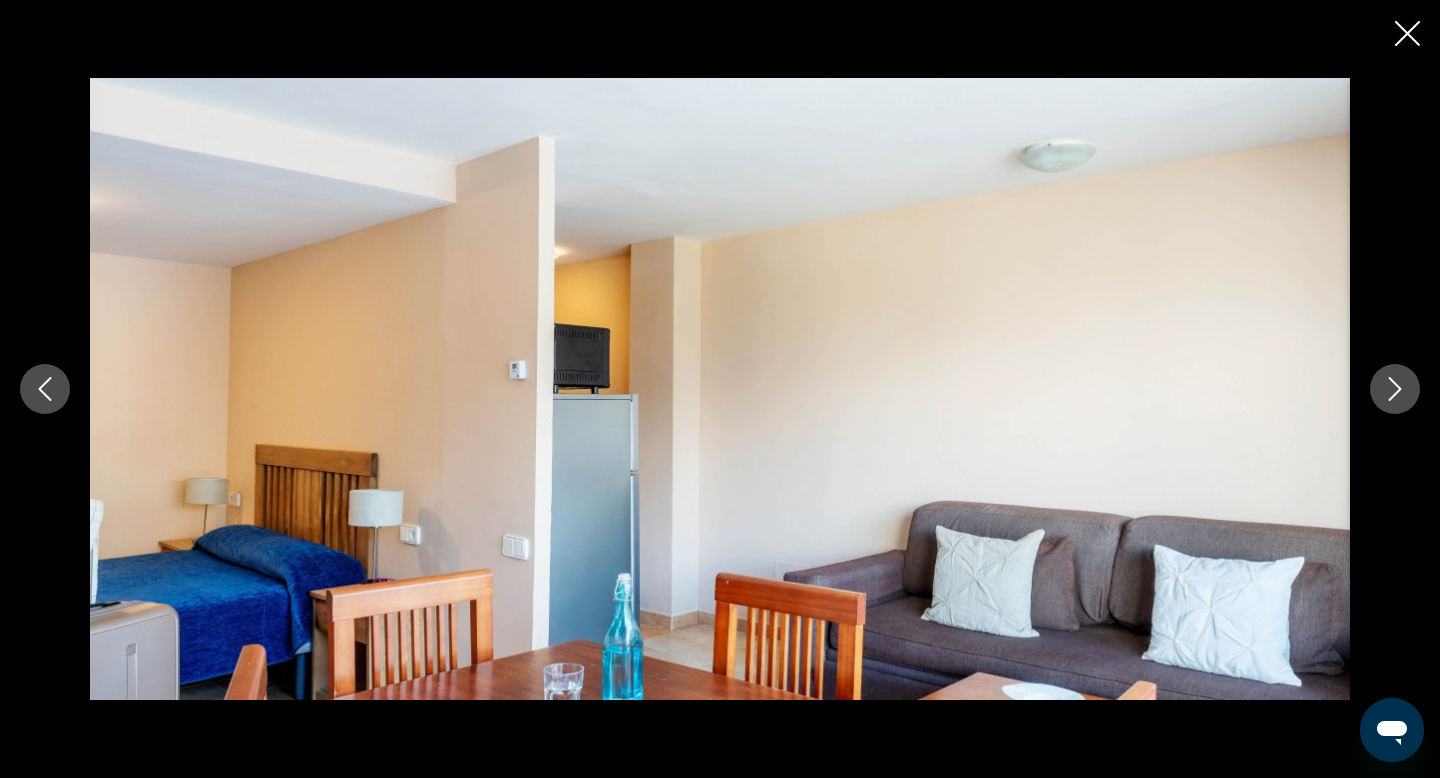 click 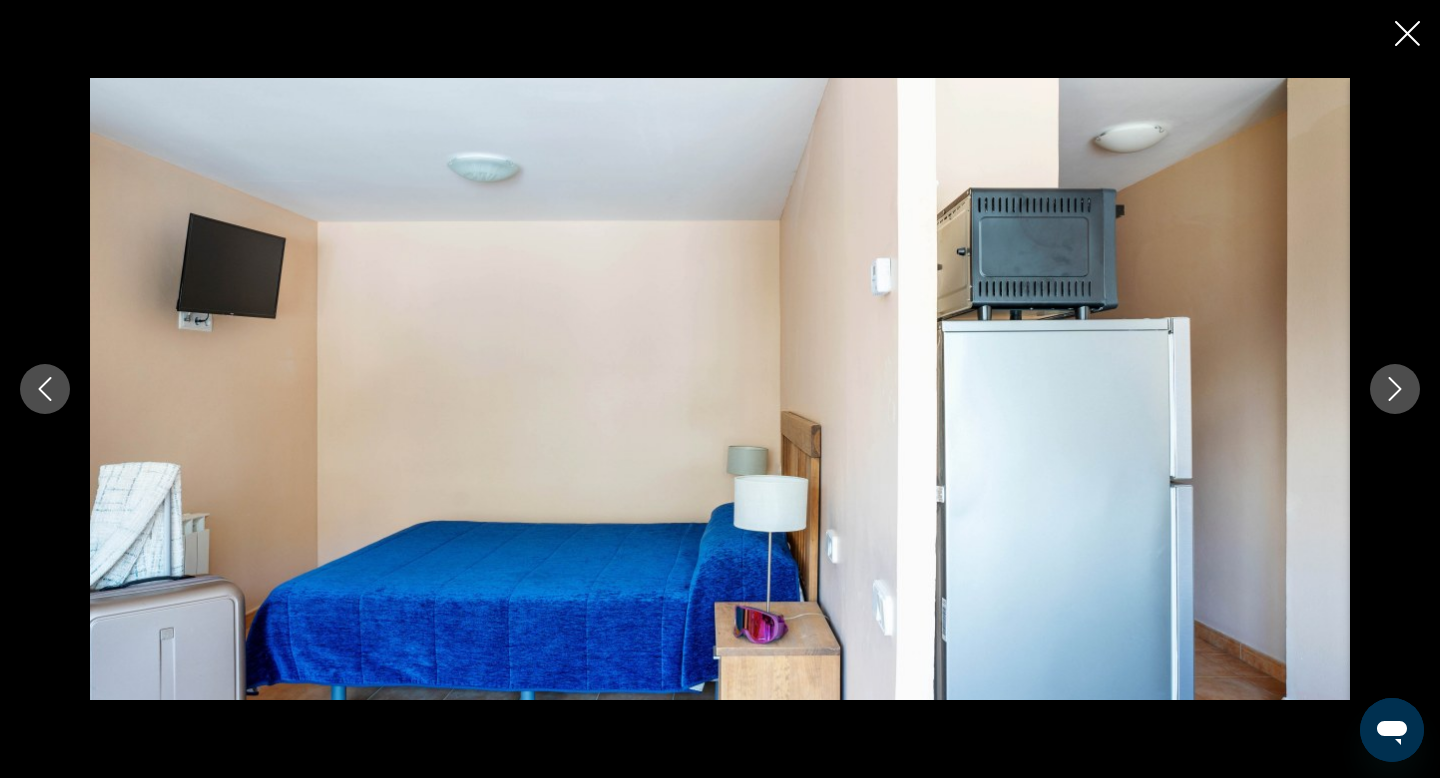 click 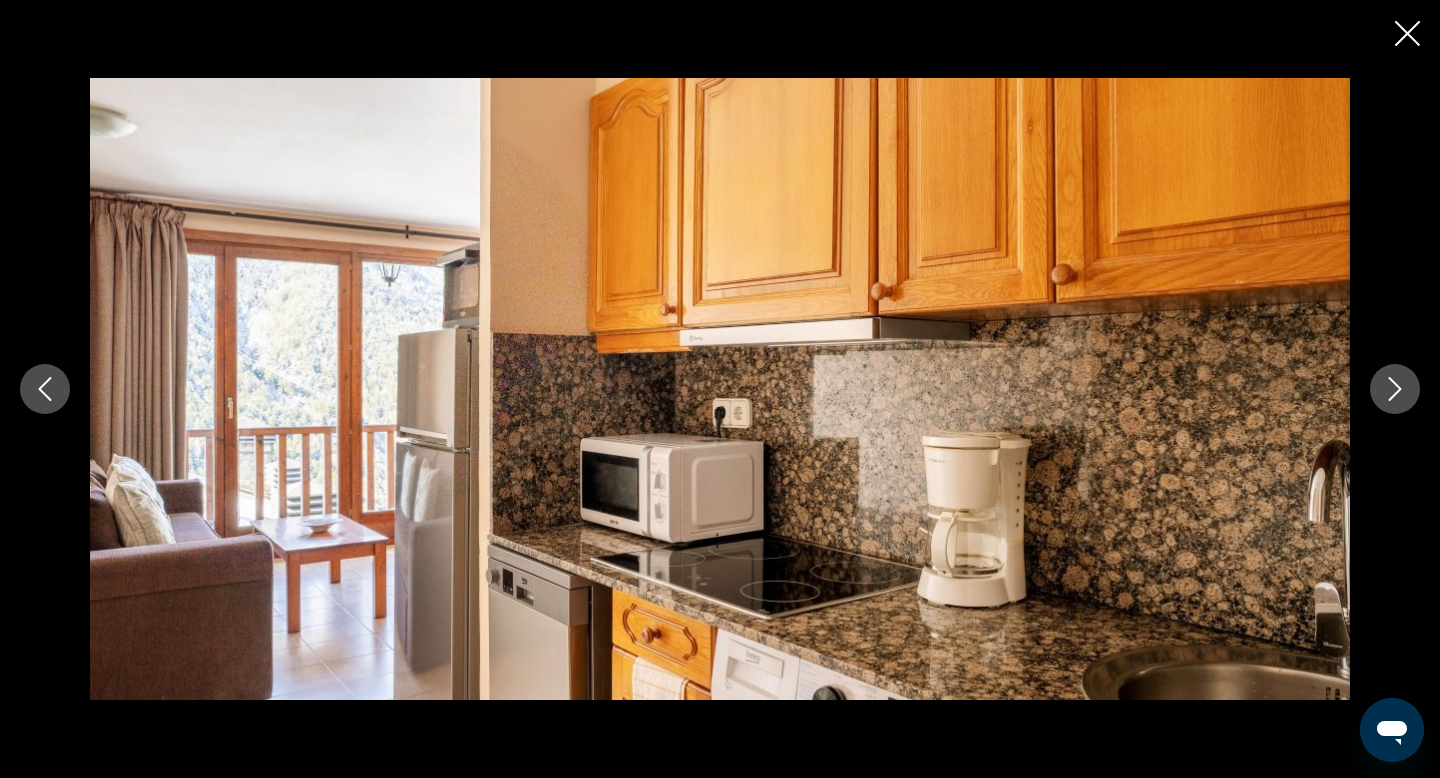 click 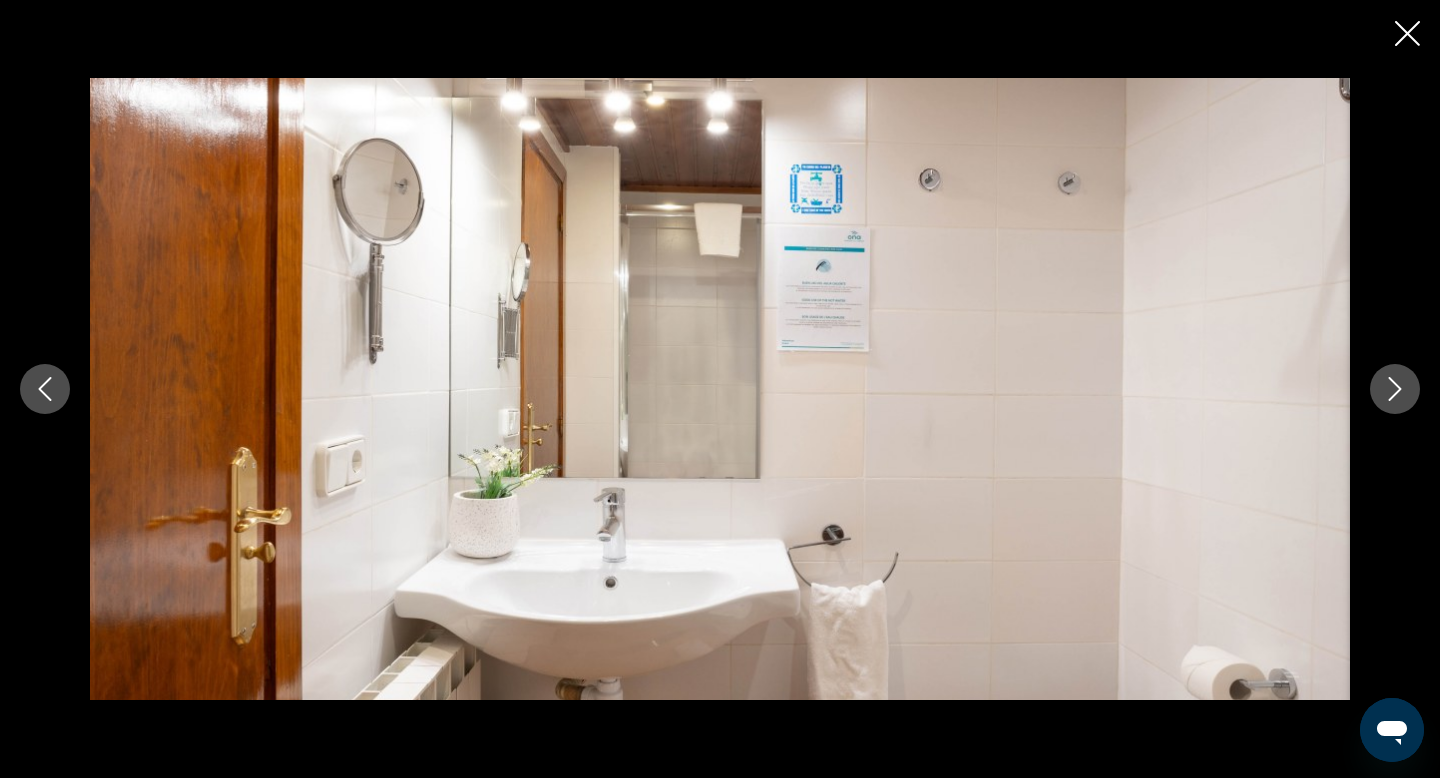 click 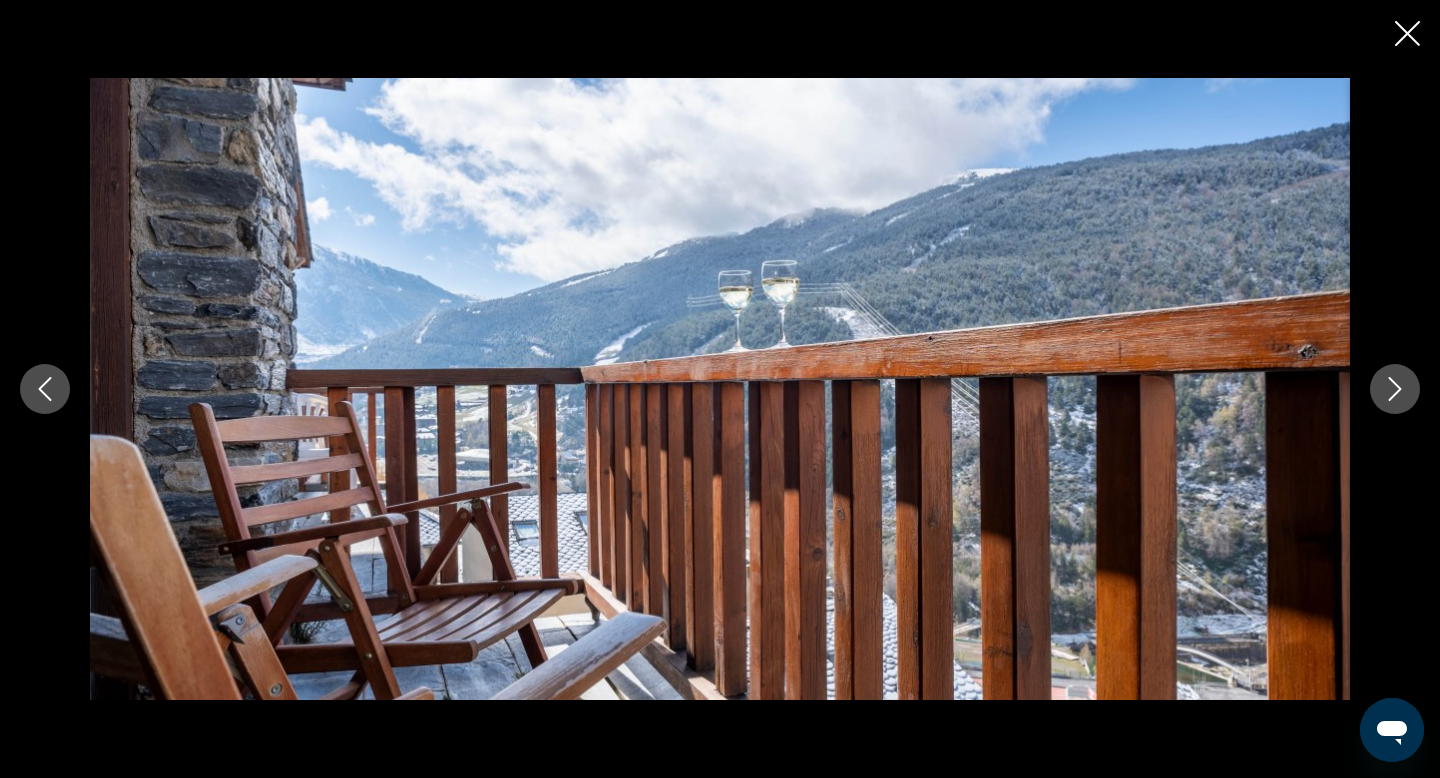 click 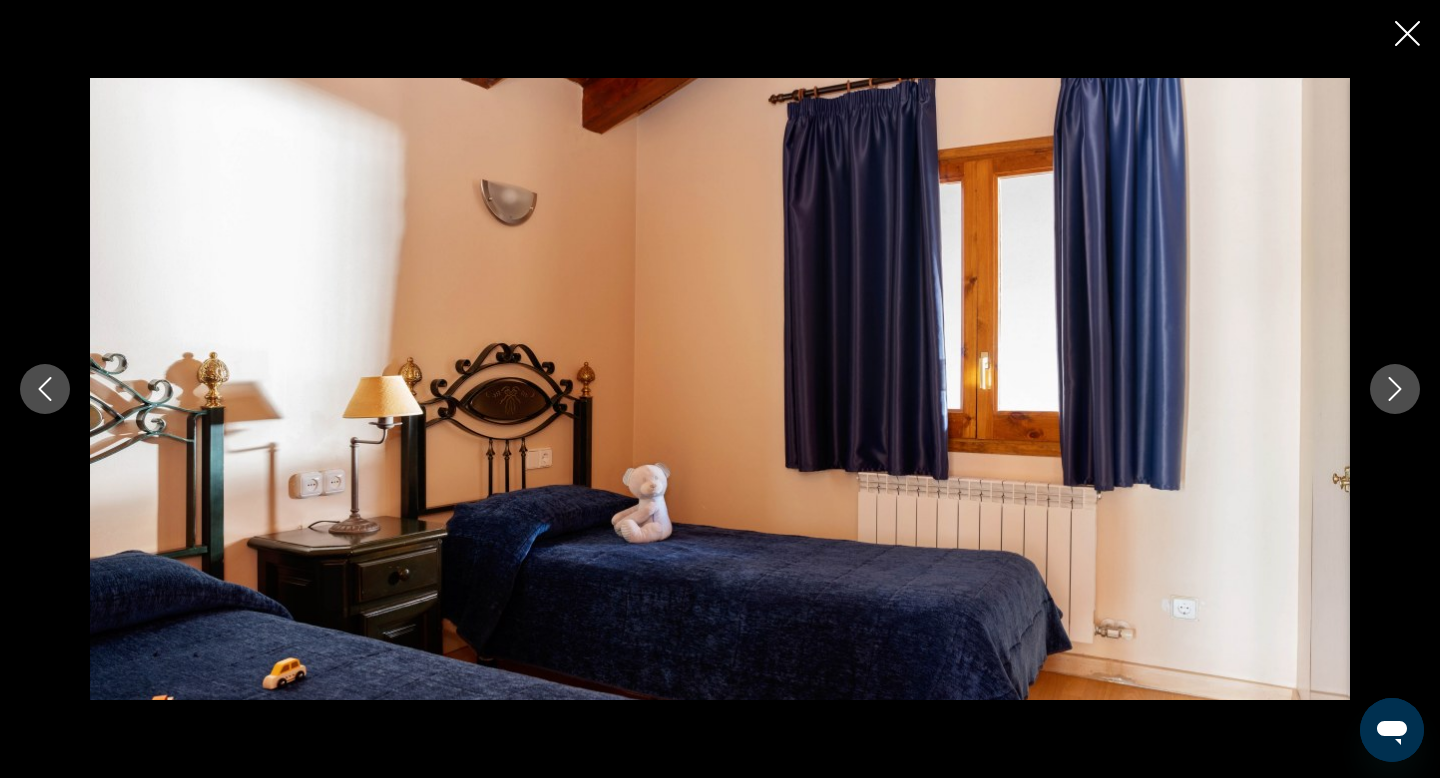 click 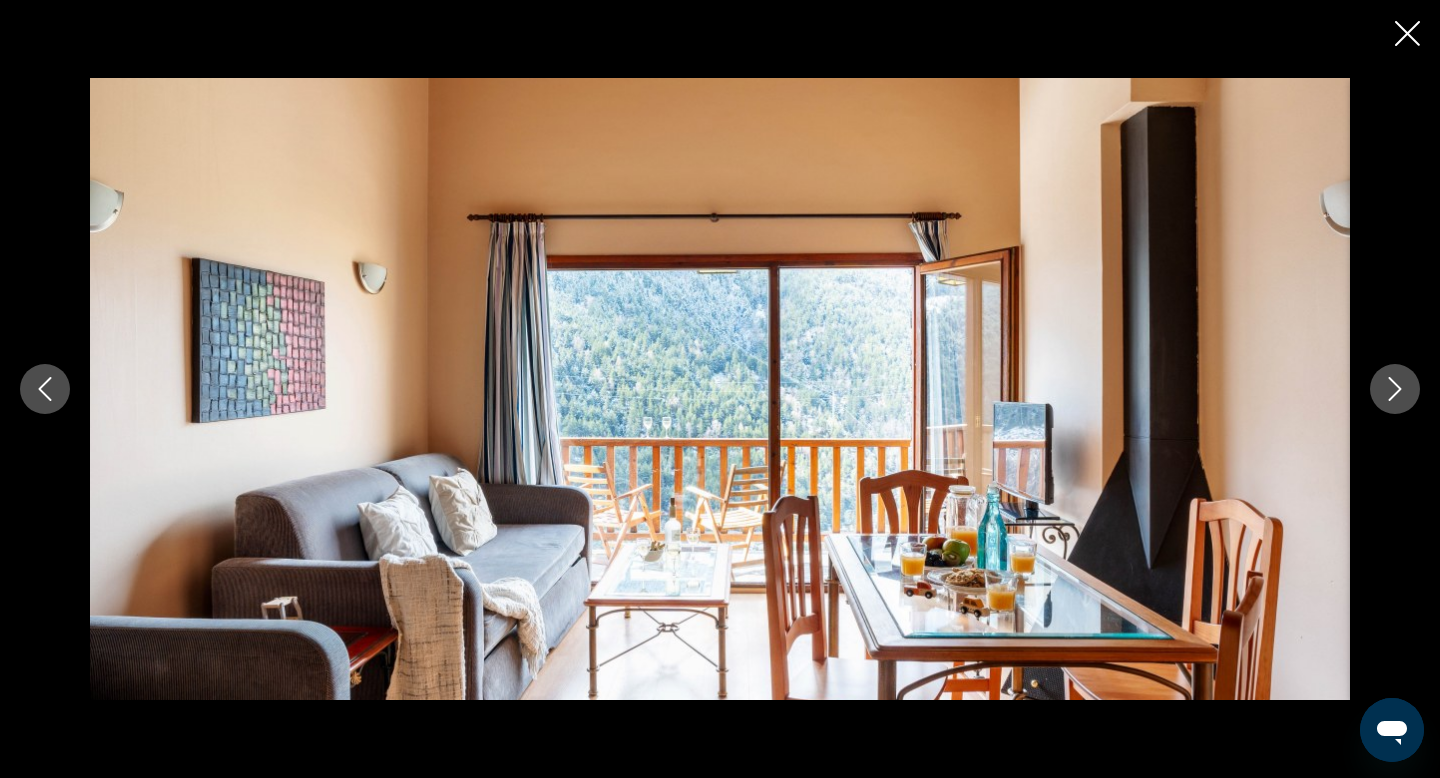 click 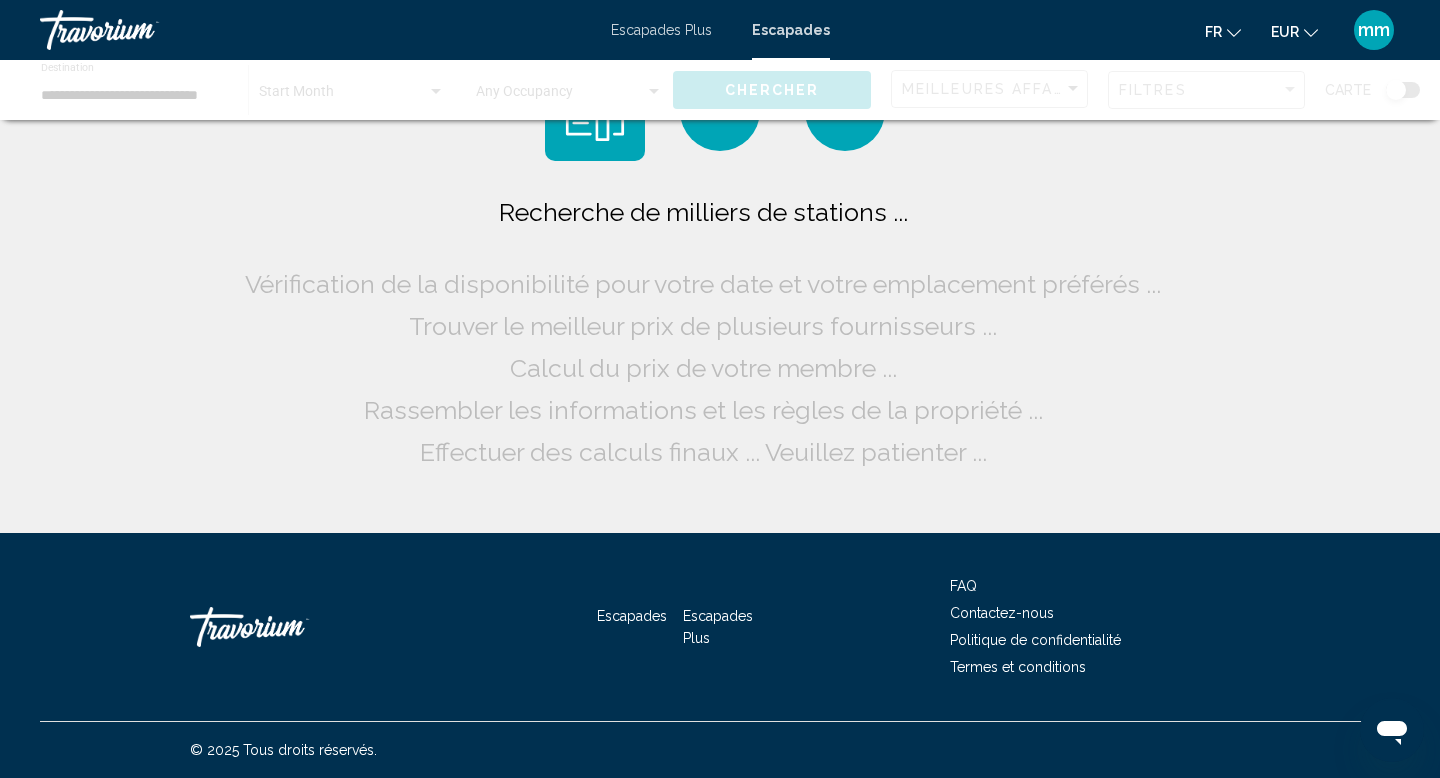 scroll, scrollTop: 0, scrollLeft: 0, axis: both 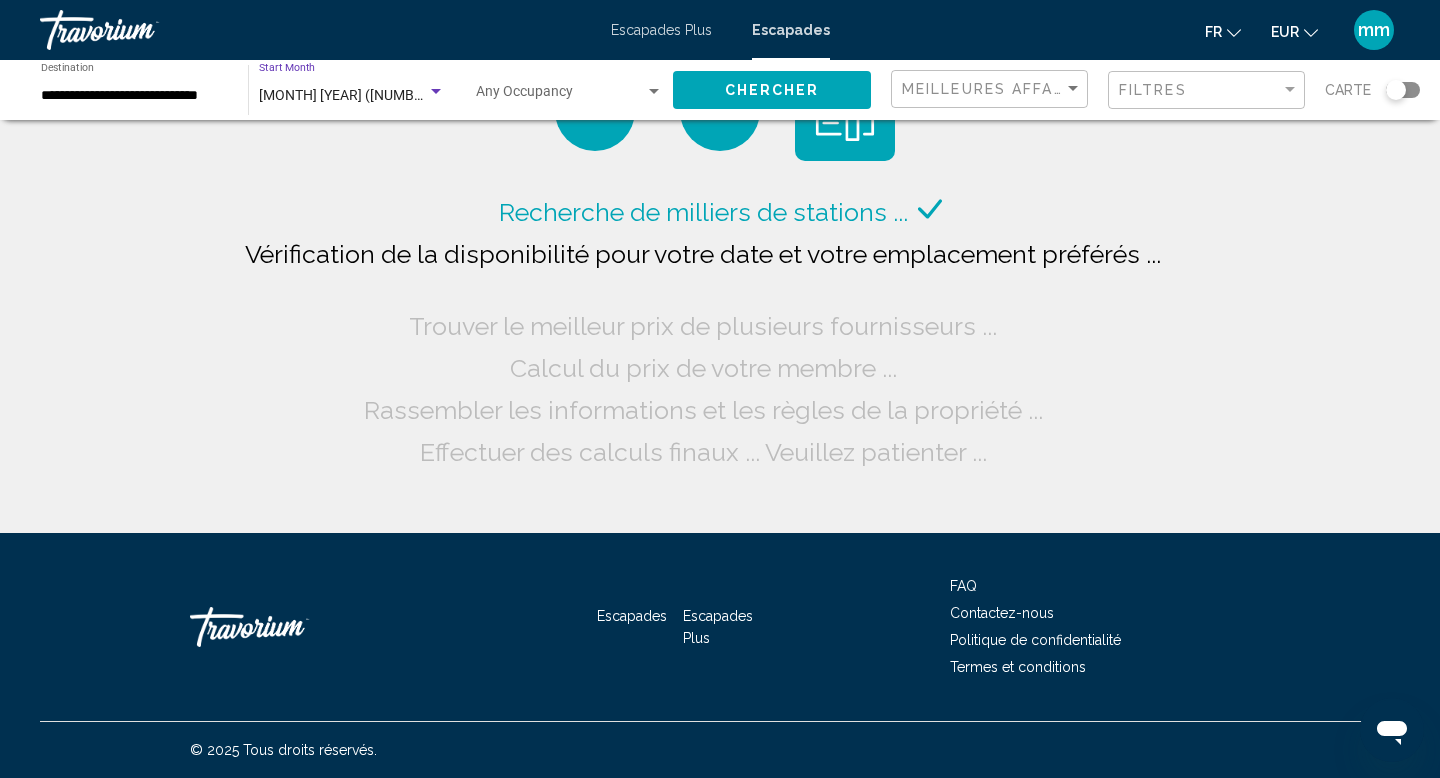 click on "[MONTH] [YEAR] ([NUMBER] units available)" at bounding box center (395, 95) 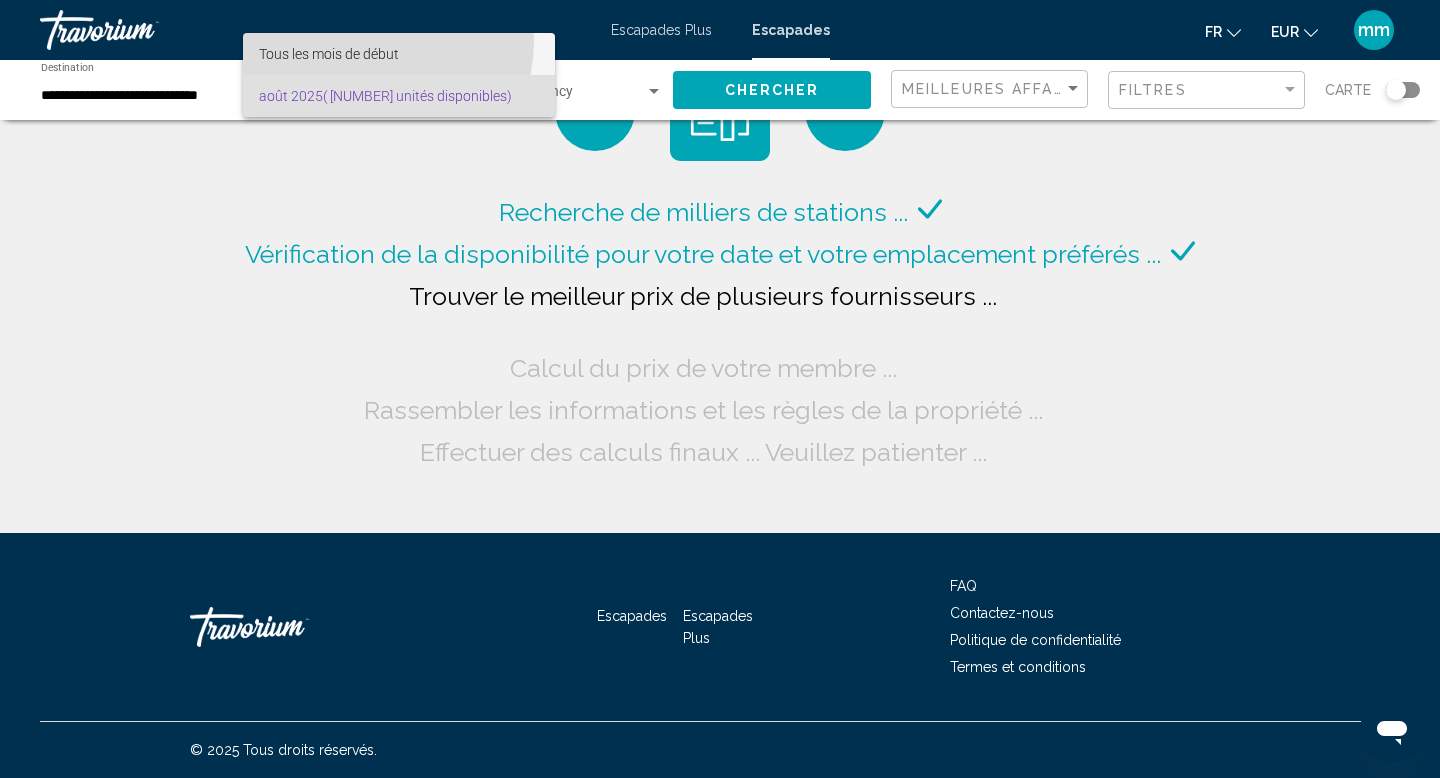 click on "Tous les mois de début" at bounding box center [399, 54] 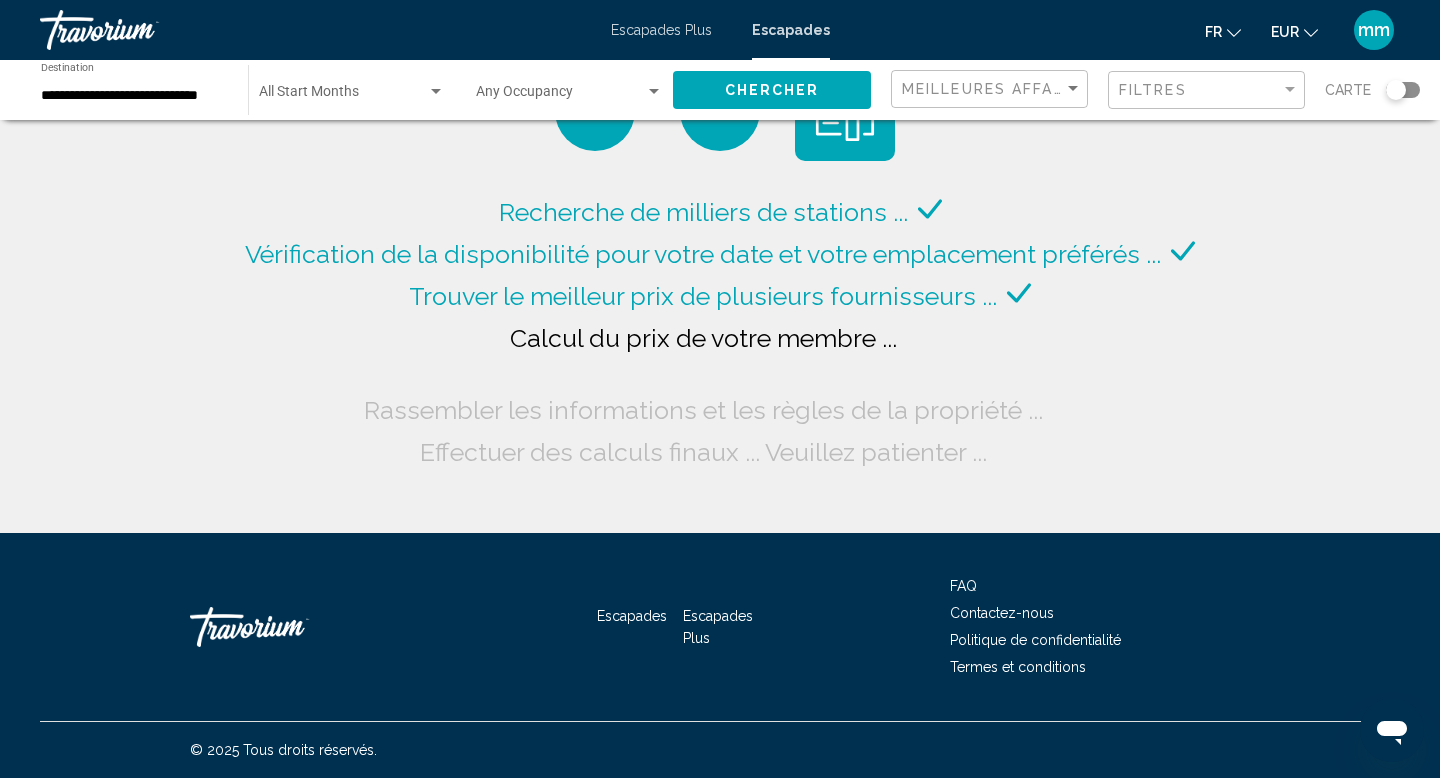 click on "Start Month All Start Months" 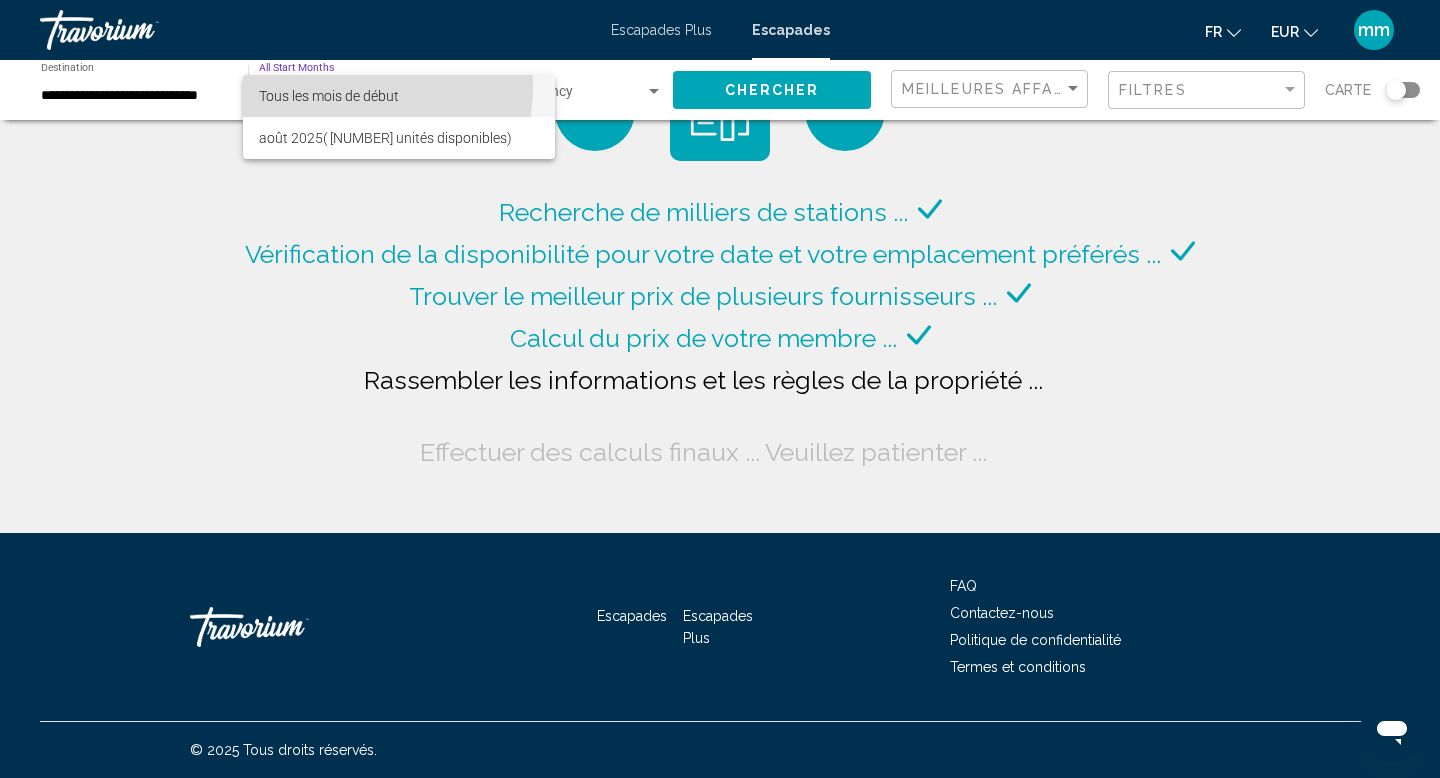 click on "Tous les mois de début" at bounding box center (329, 96) 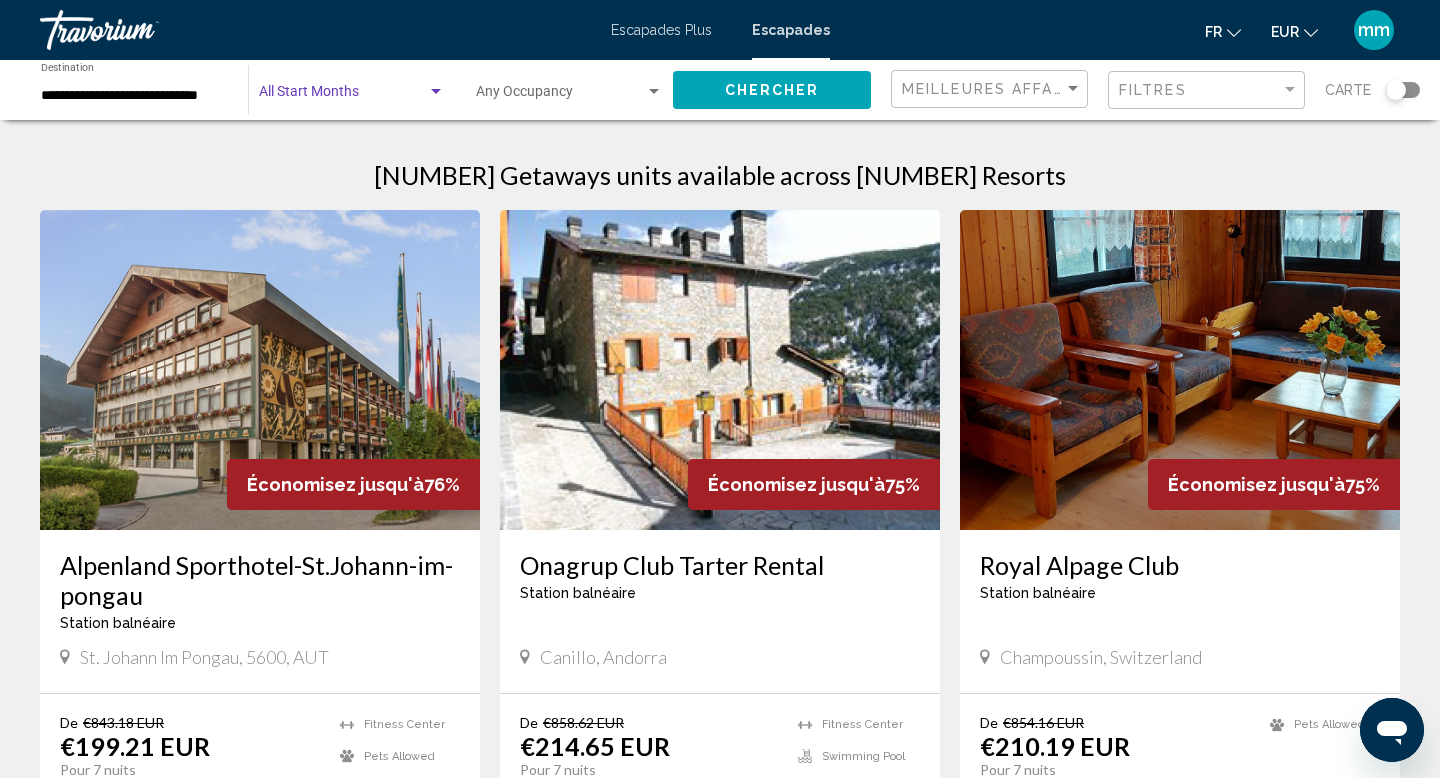 click at bounding box center (343, 96) 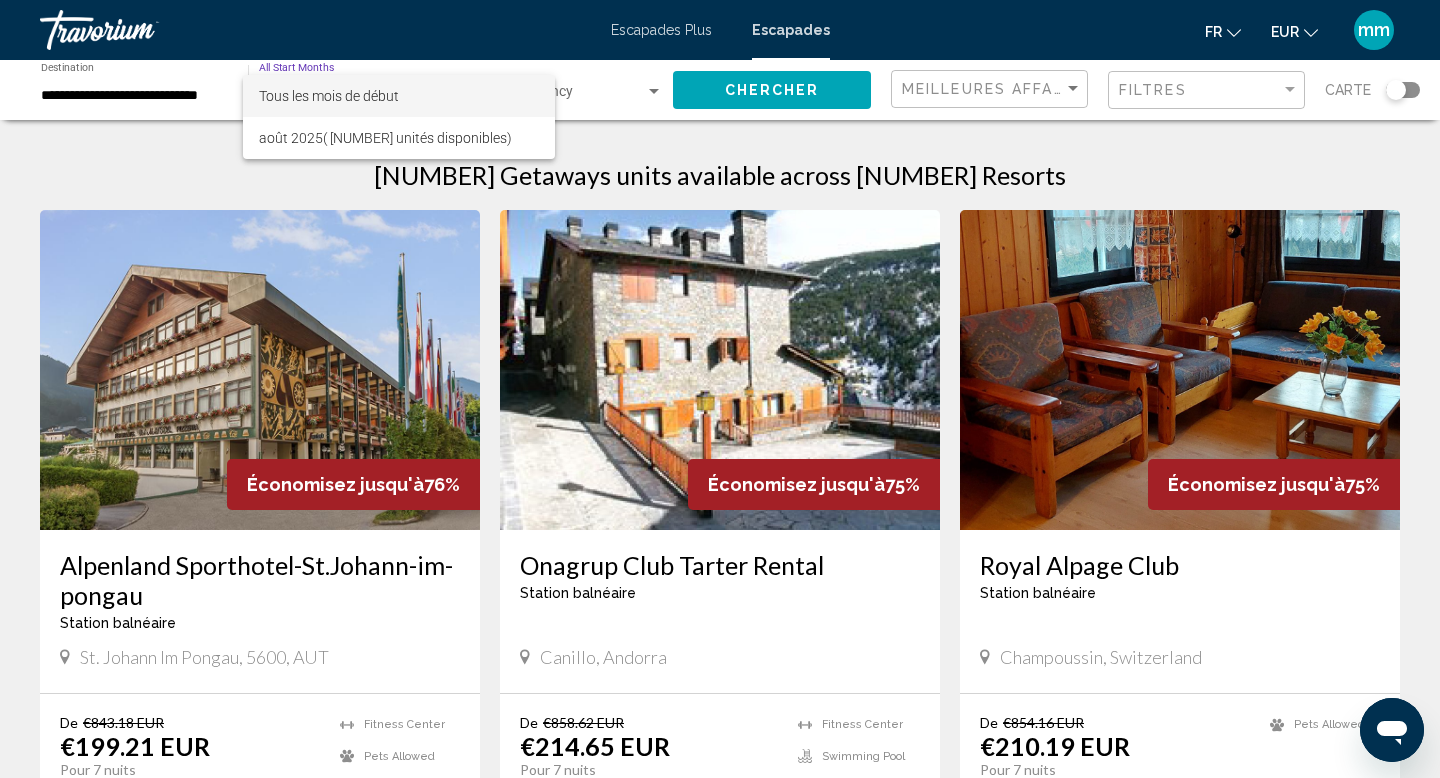 click on "Tous les mois de début" at bounding box center (329, 96) 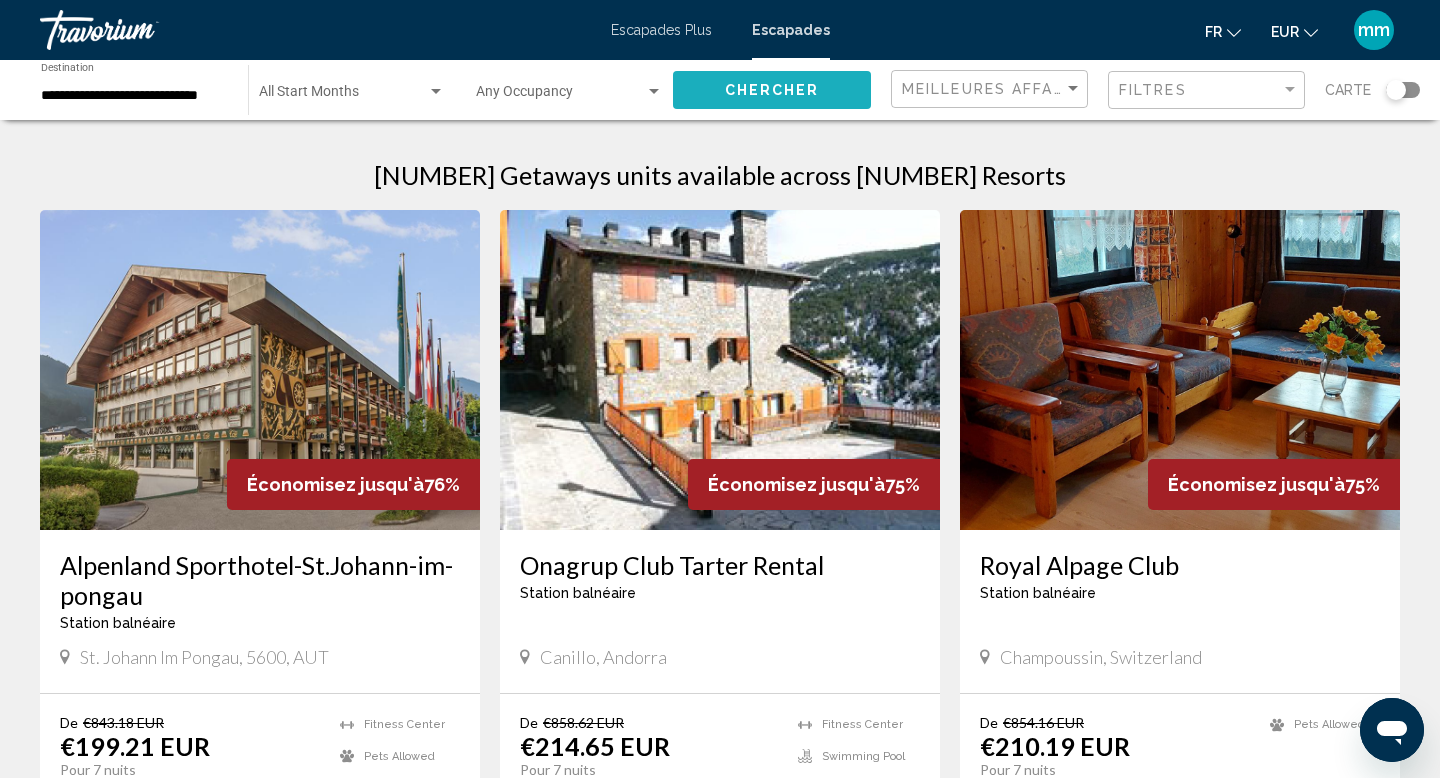 click on "Chercher" 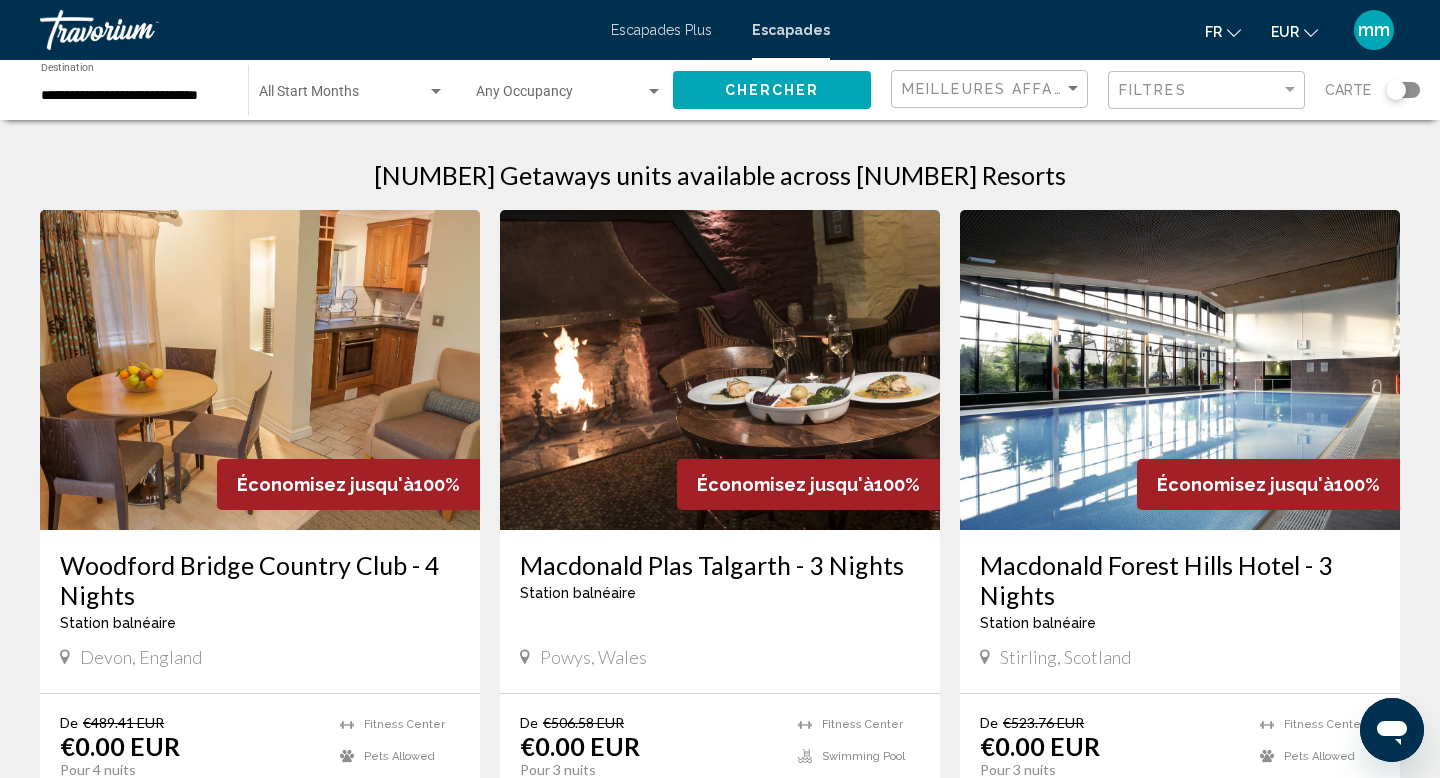 click at bounding box center [343, 96] 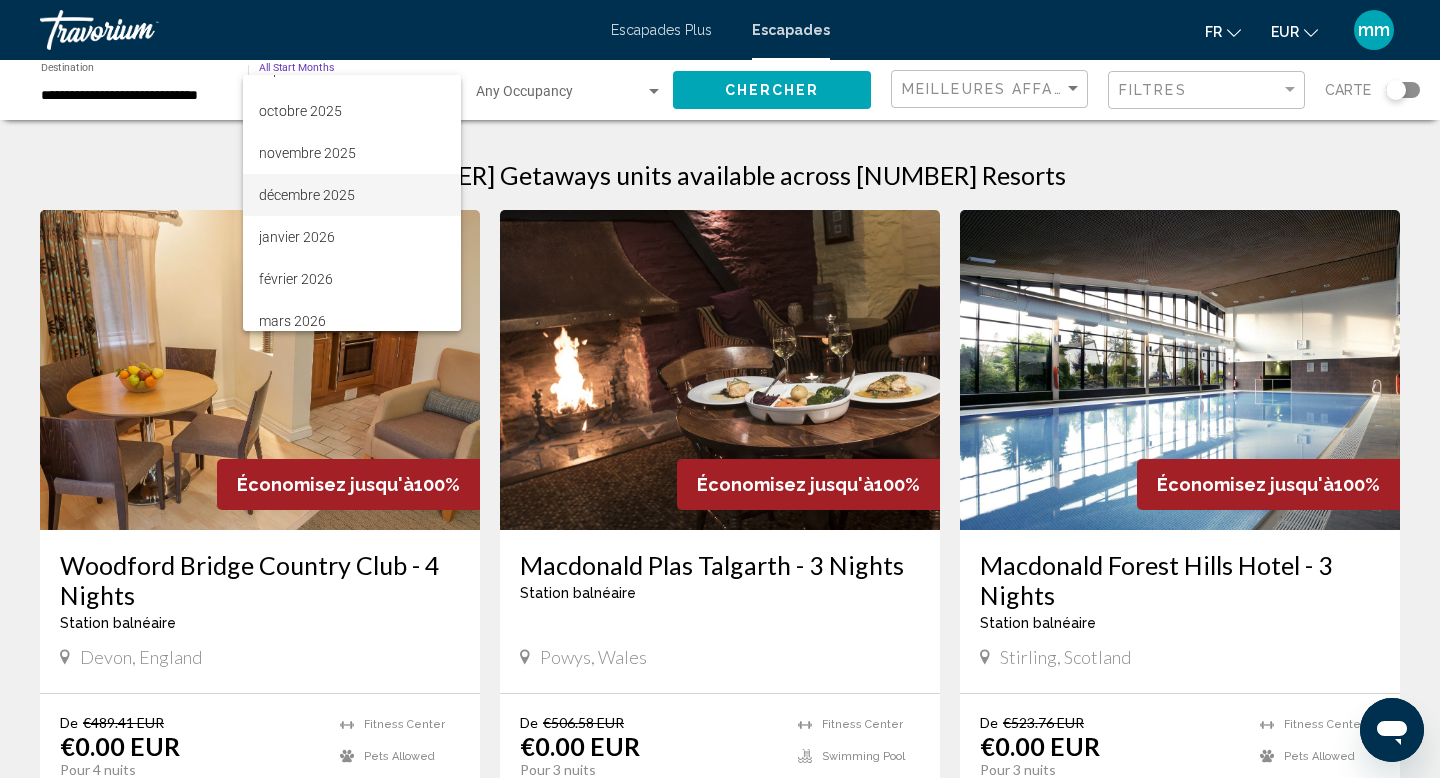 scroll, scrollTop: 112, scrollLeft: 0, axis: vertical 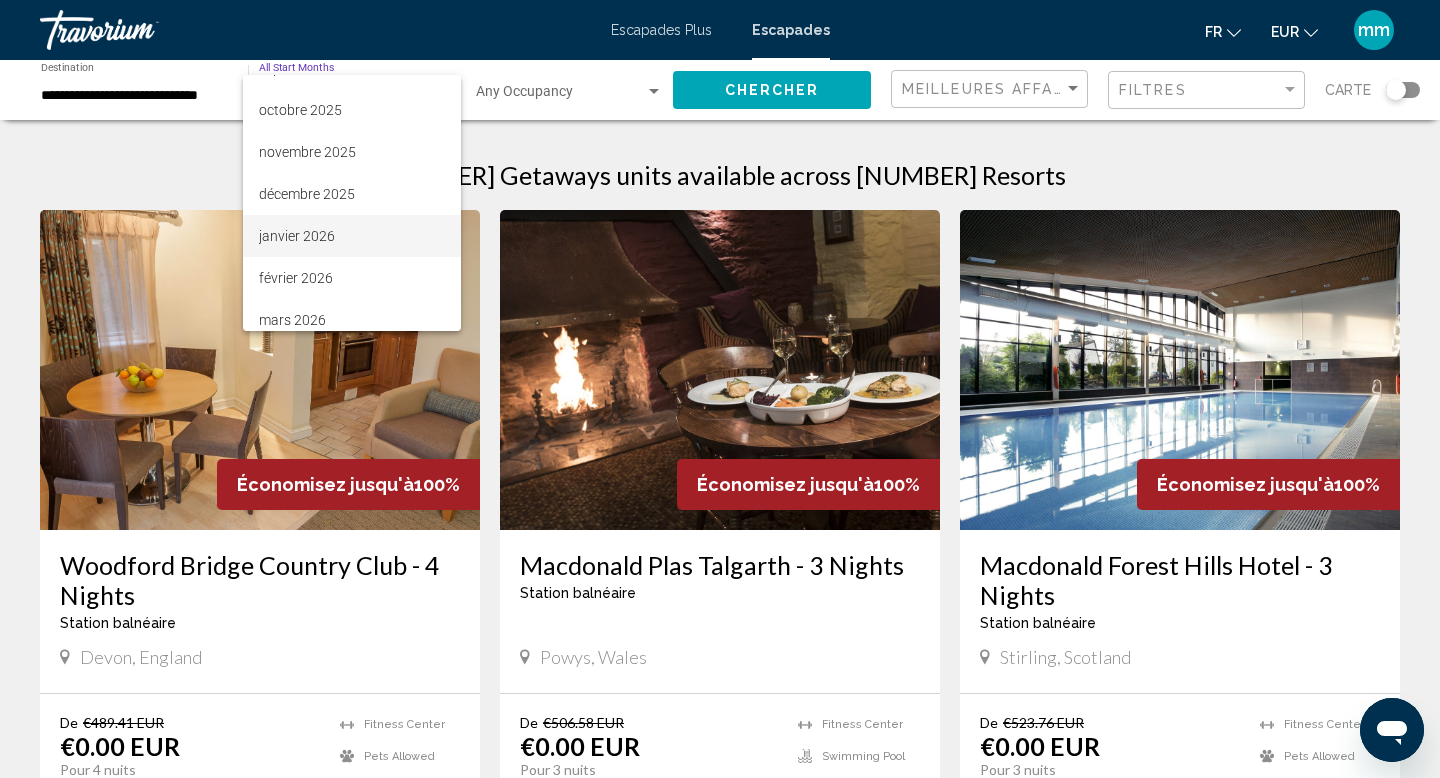 click on "janvier 2026" at bounding box center (352, 236) 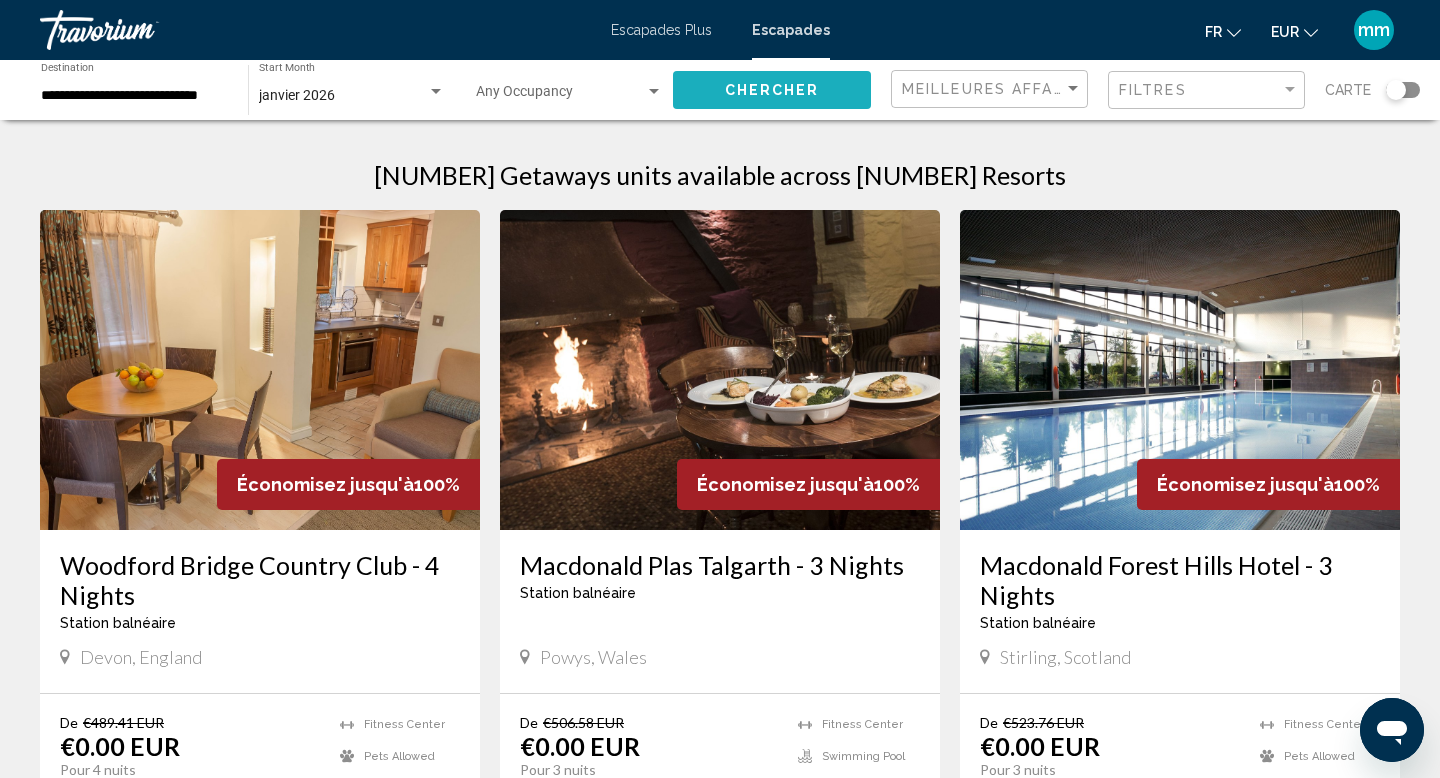 click on "Chercher" 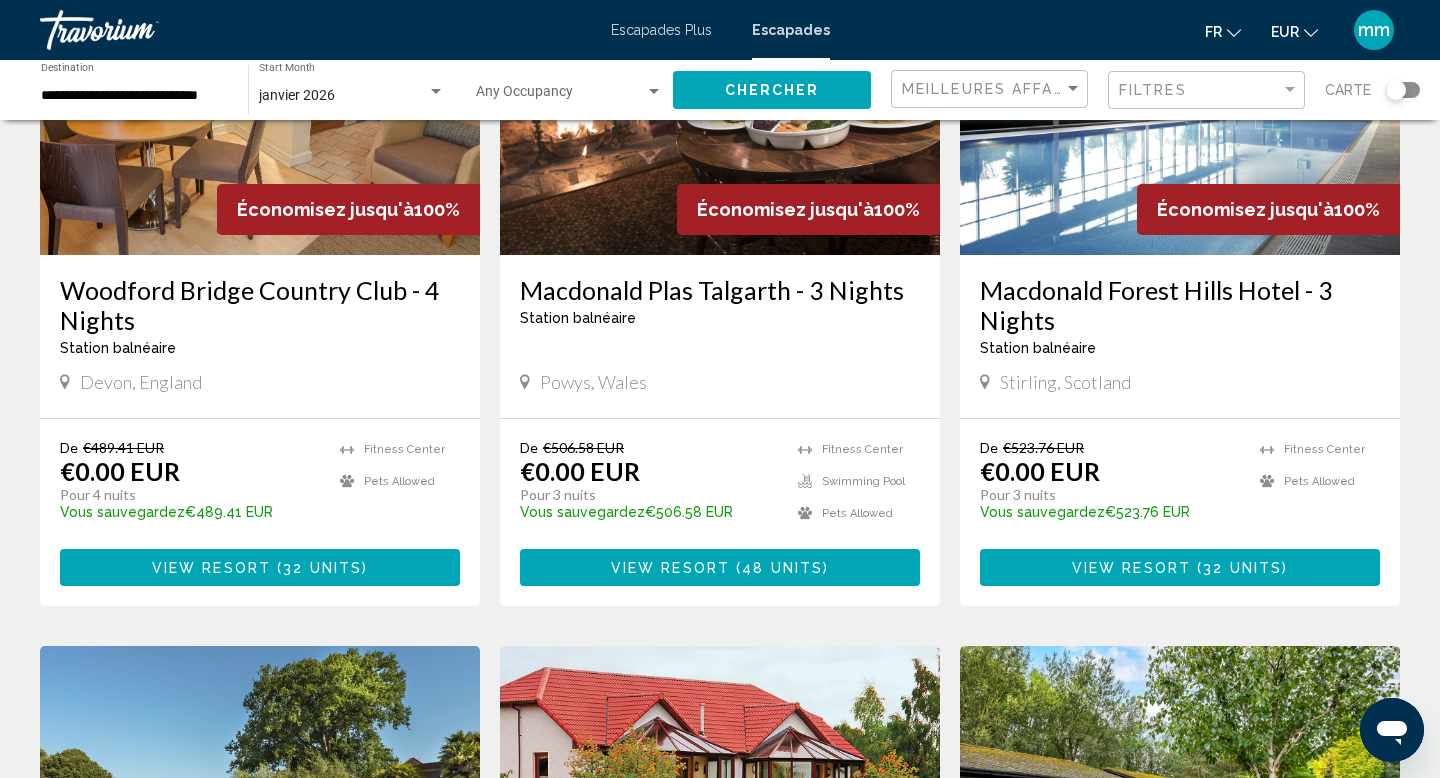 scroll, scrollTop: 0, scrollLeft: 0, axis: both 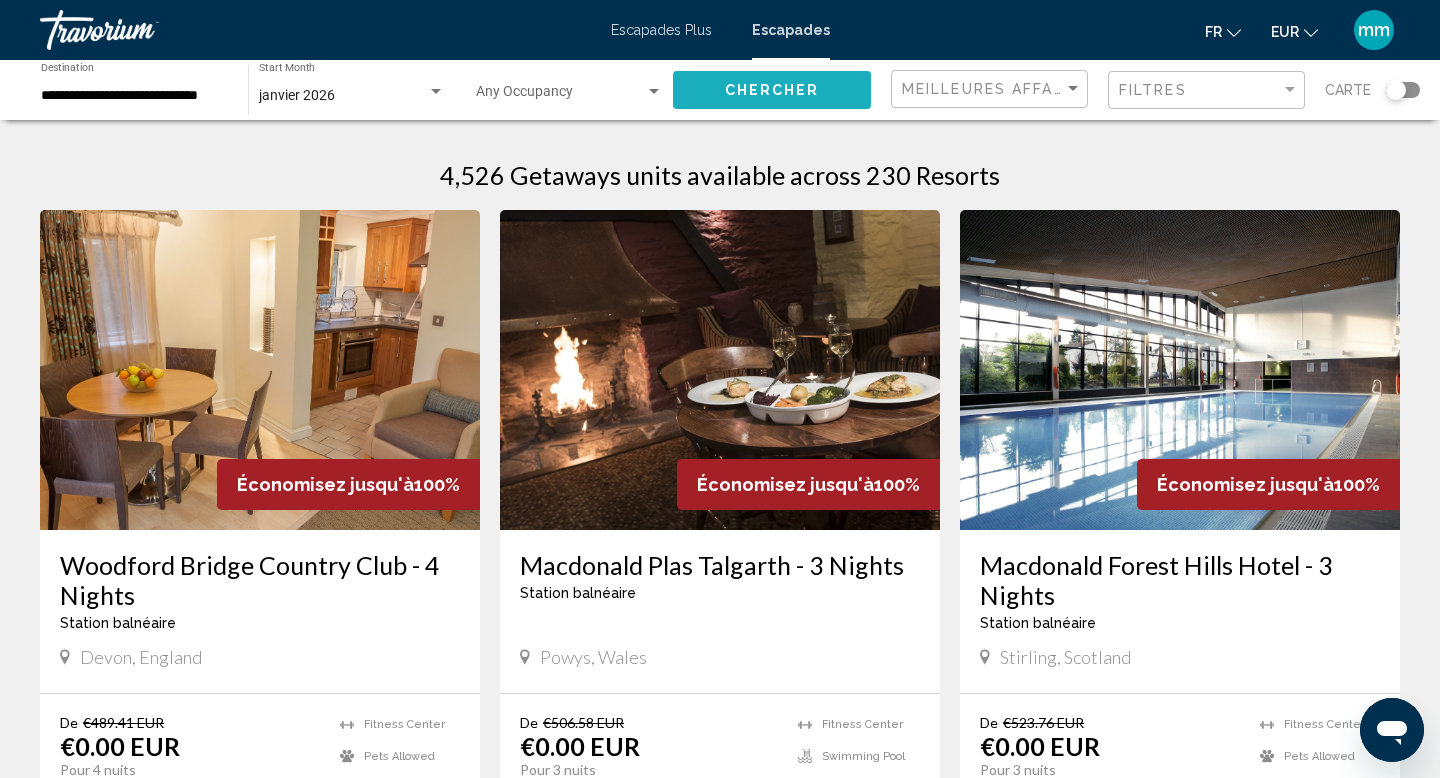 click on "Chercher" 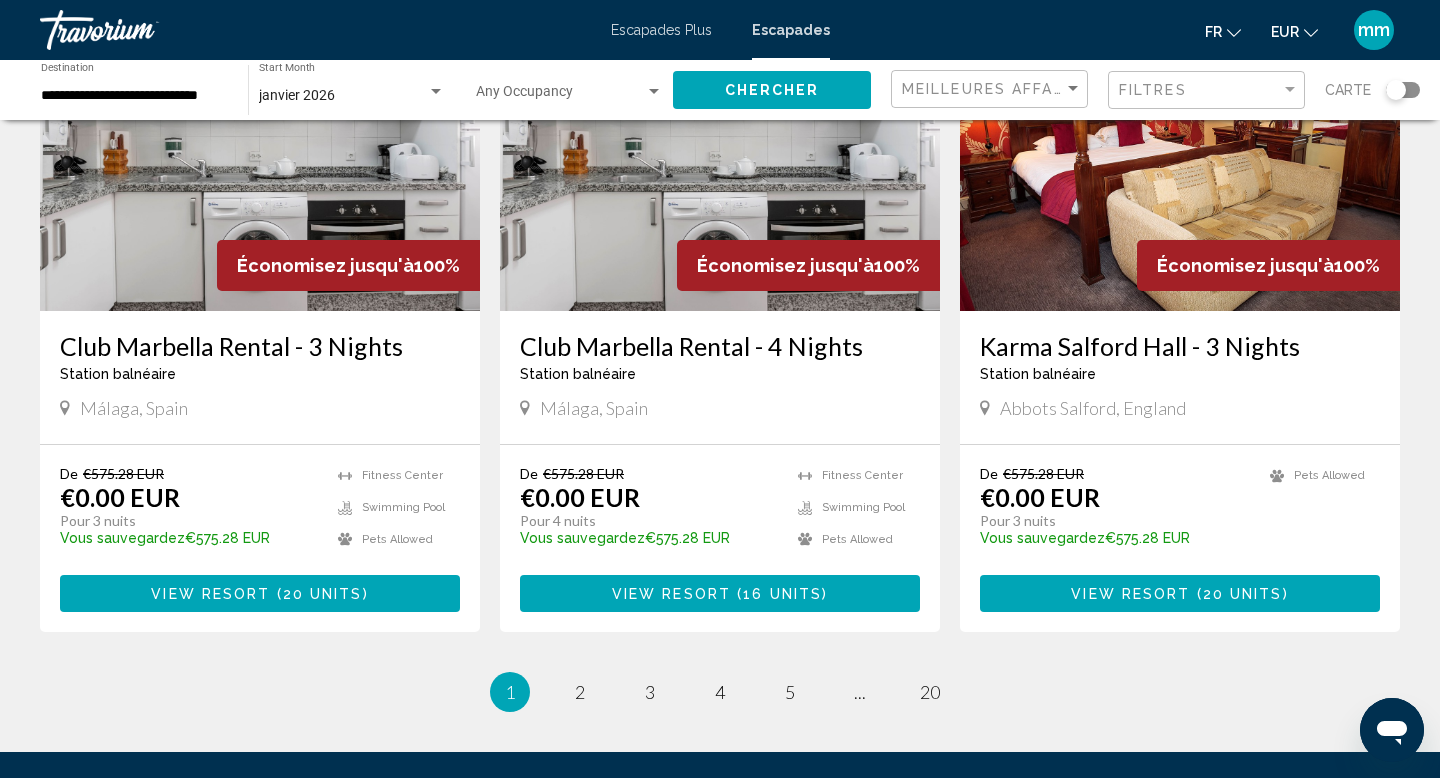 scroll, scrollTop: 2295, scrollLeft: 0, axis: vertical 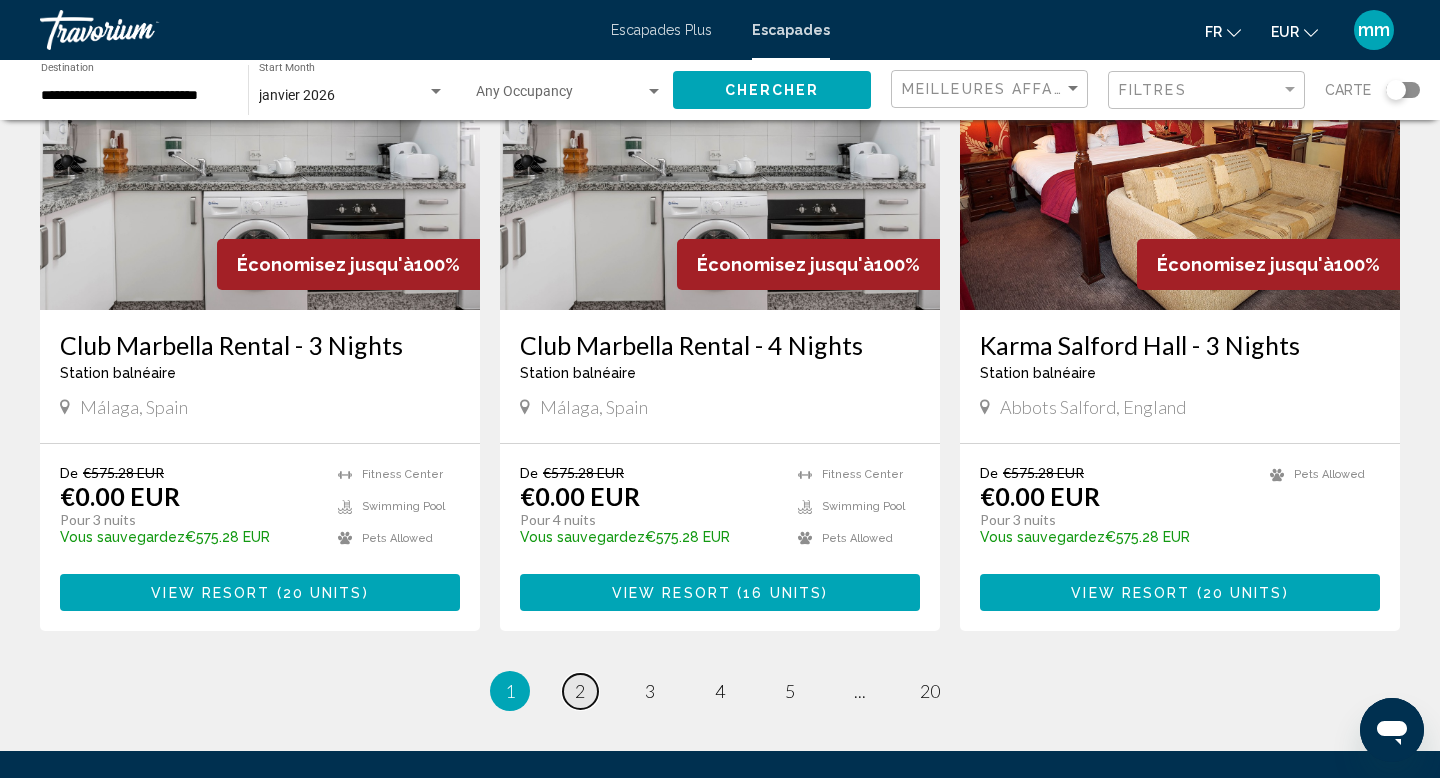 click on "page  2" at bounding box center [580, 691] 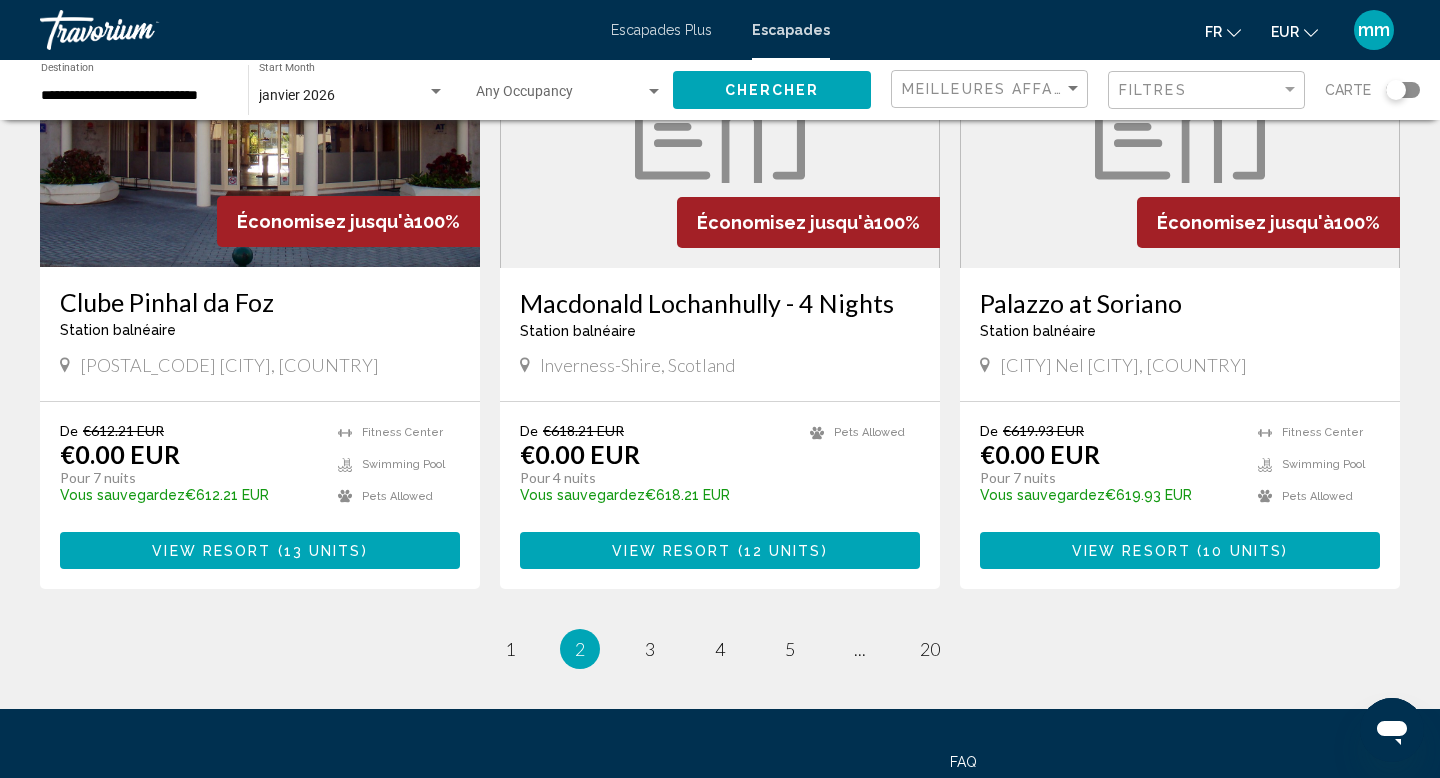scroll, scrollTop: 2511, scrollLeft: 0, axis: vertical 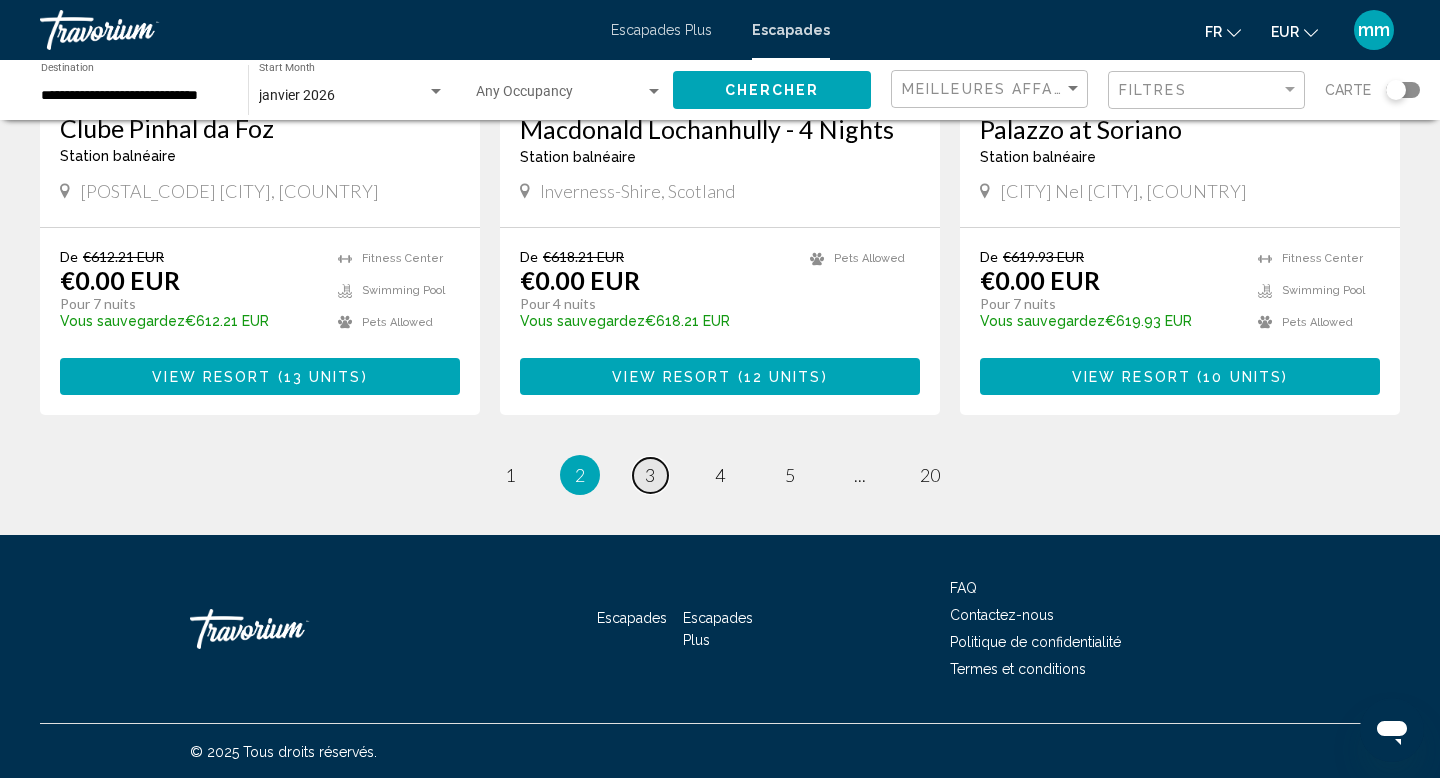 click on "3" at bounding box center (650, 475) 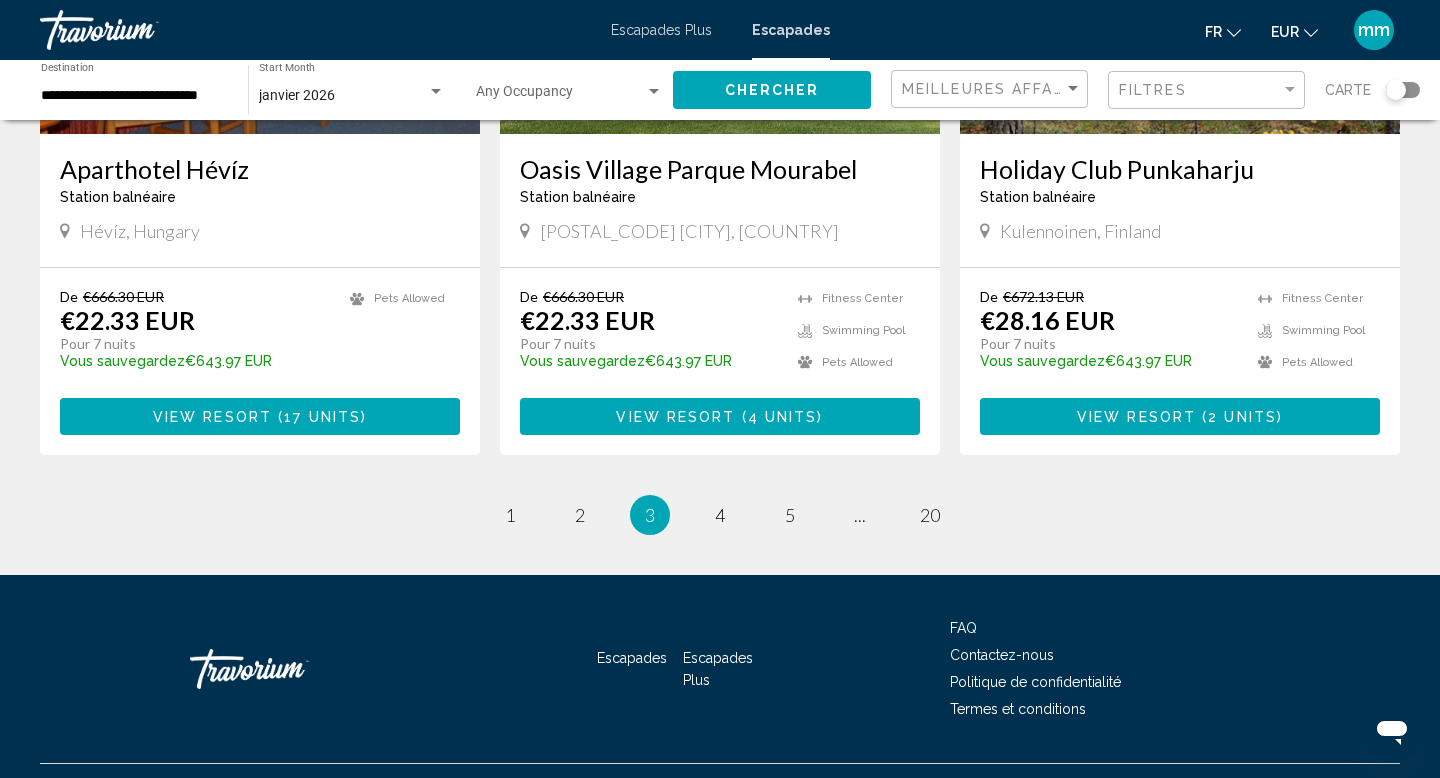 scroll, scrollTop: 2480, scrollLeft: 0, axis: vertical 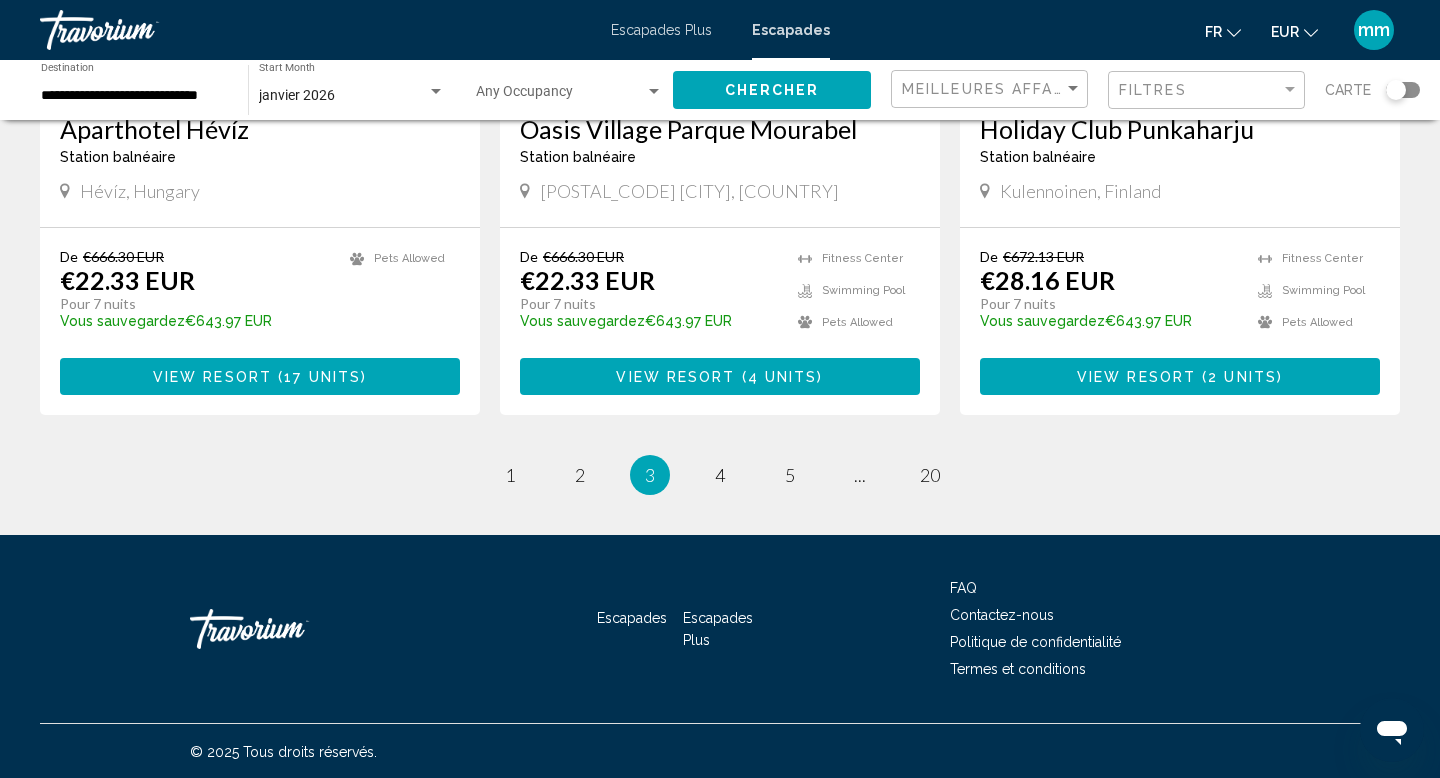click on "[CITY], [COUNTRY]" 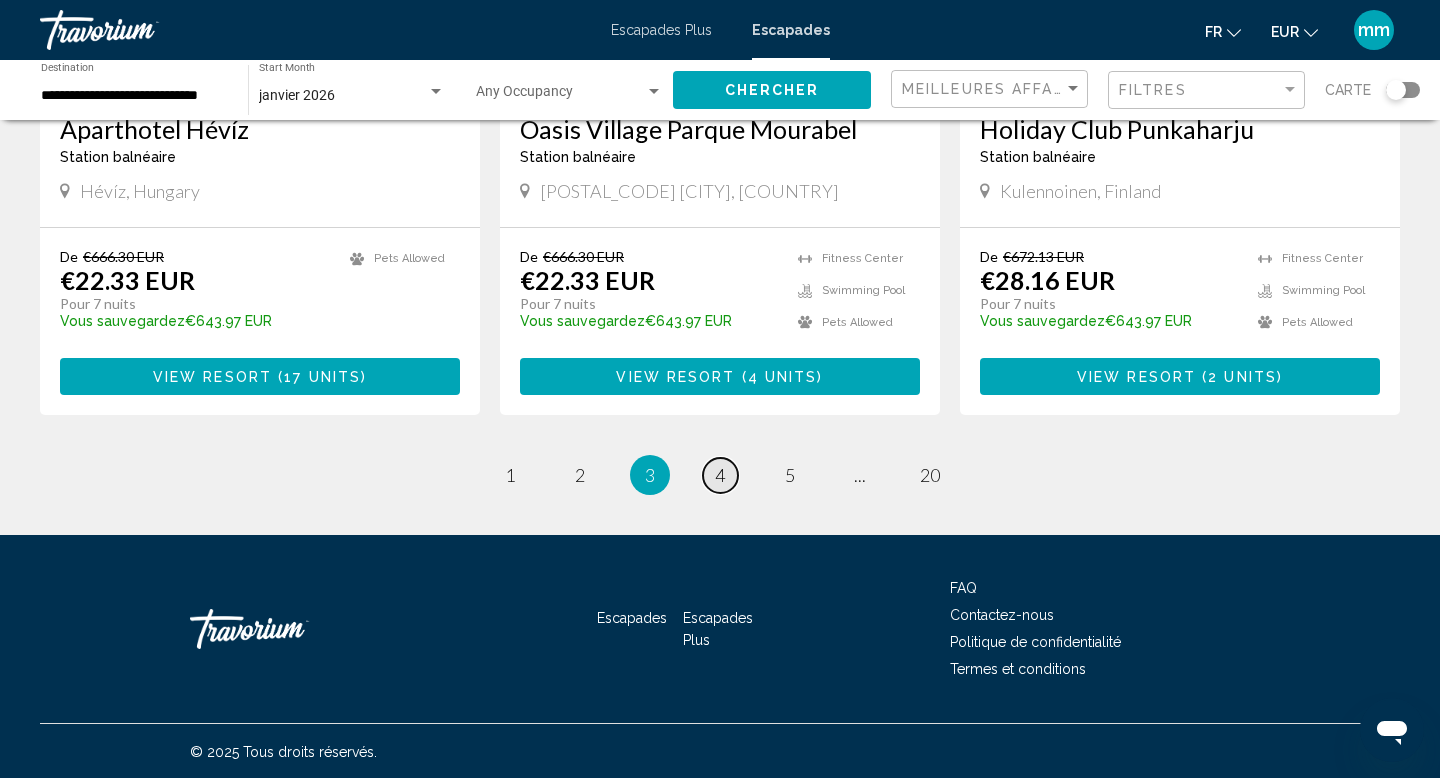 click on "page  4" at bounding box center (720, 475) 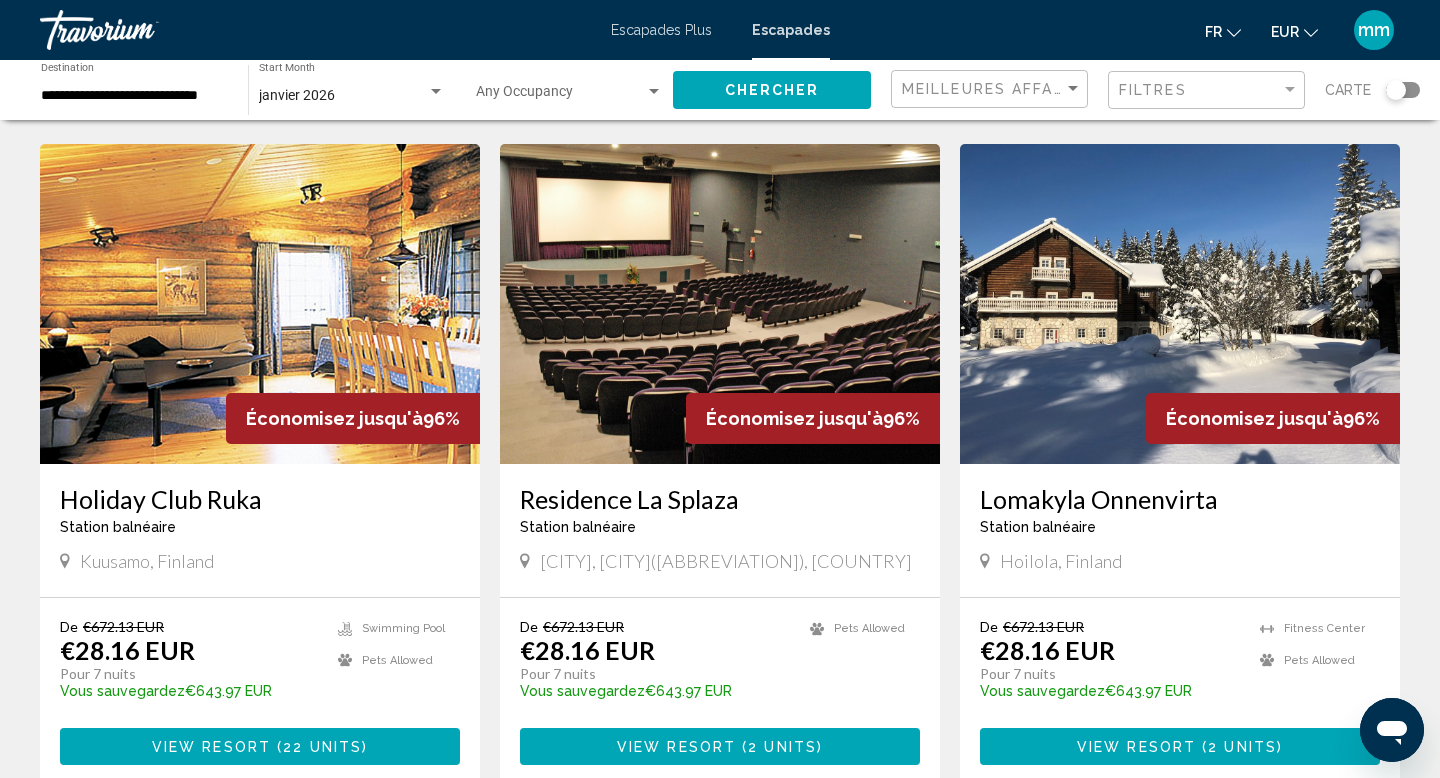 scroll, scrollTop: 1461, scrollLeft: 0, axis: vertical 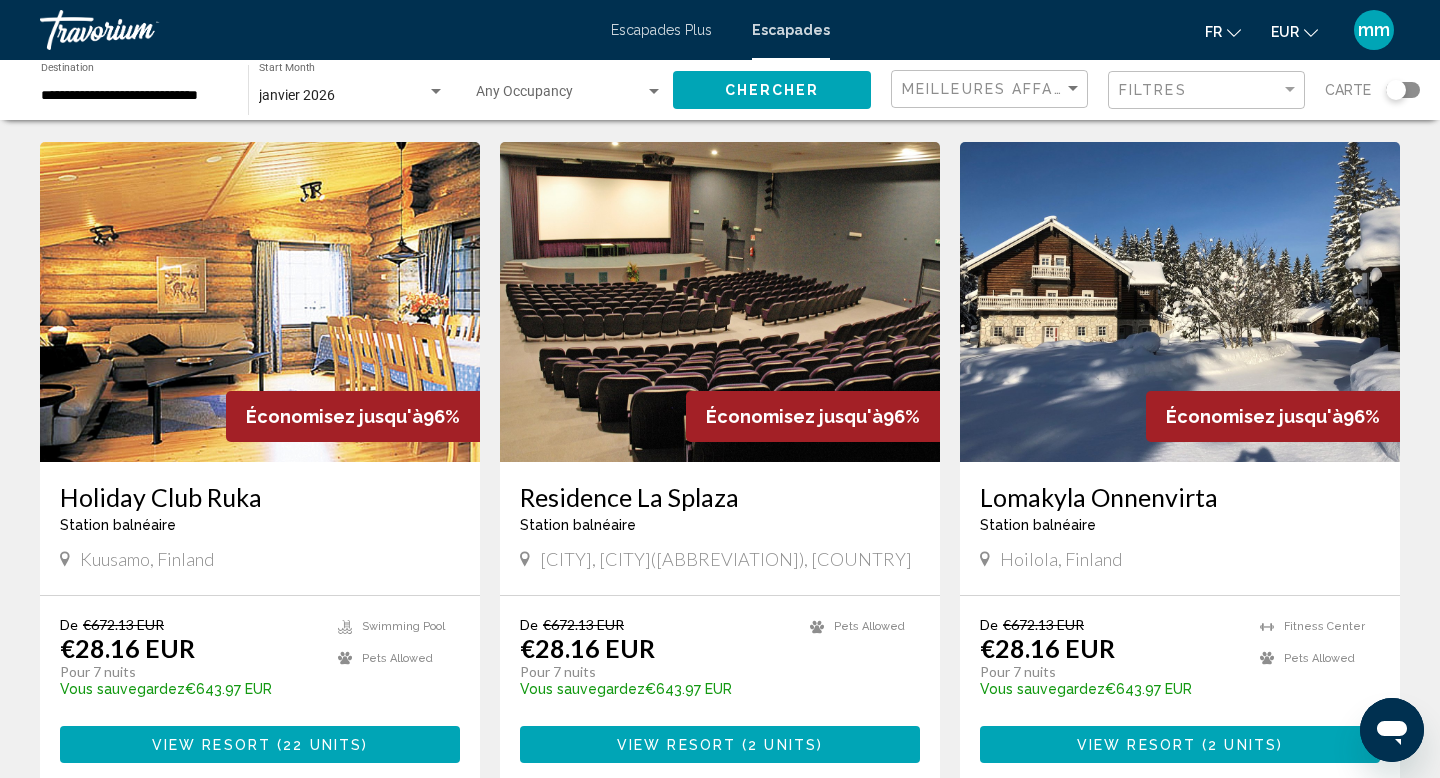 click at bounding box center [720, 302] 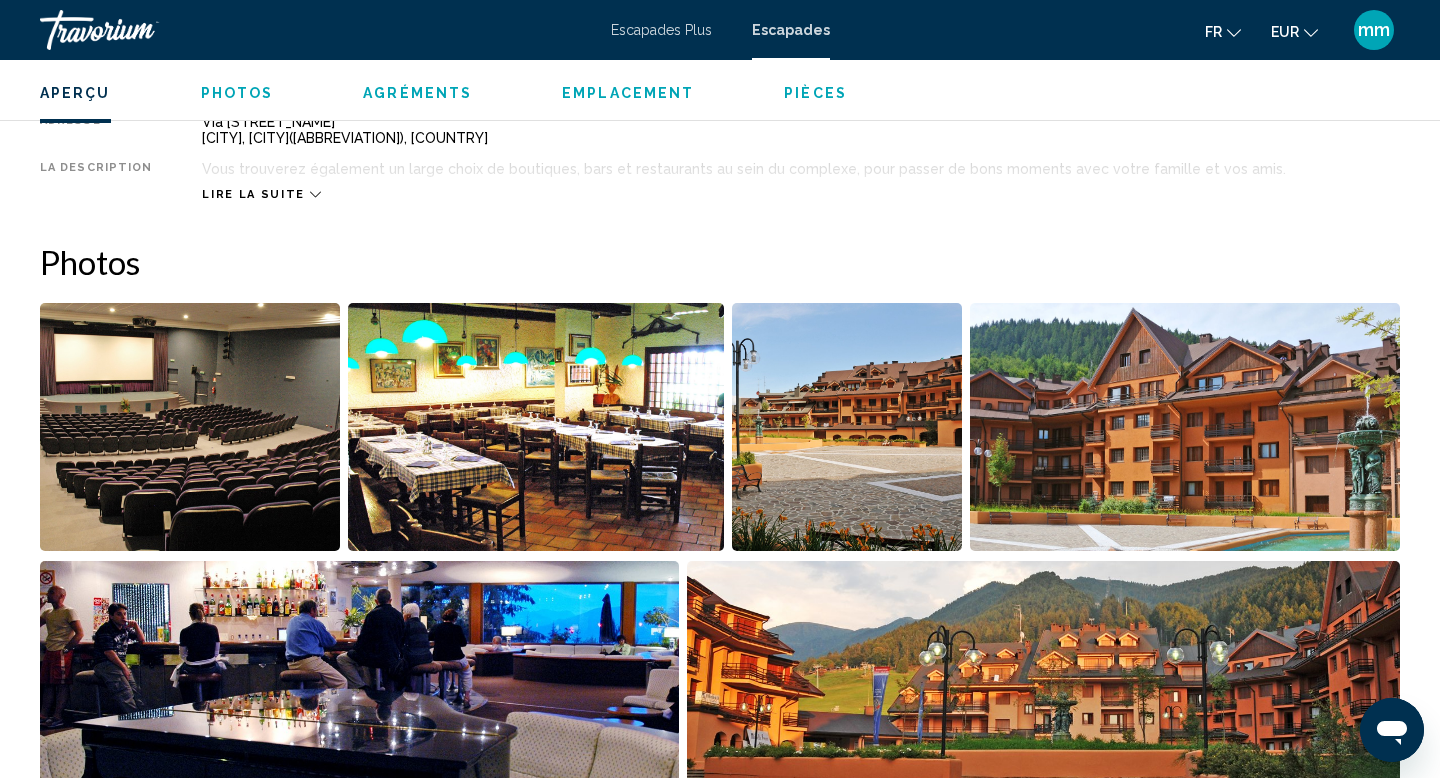 scroll, scrollTop: 744, scrollLeft: 0, axis: vertical 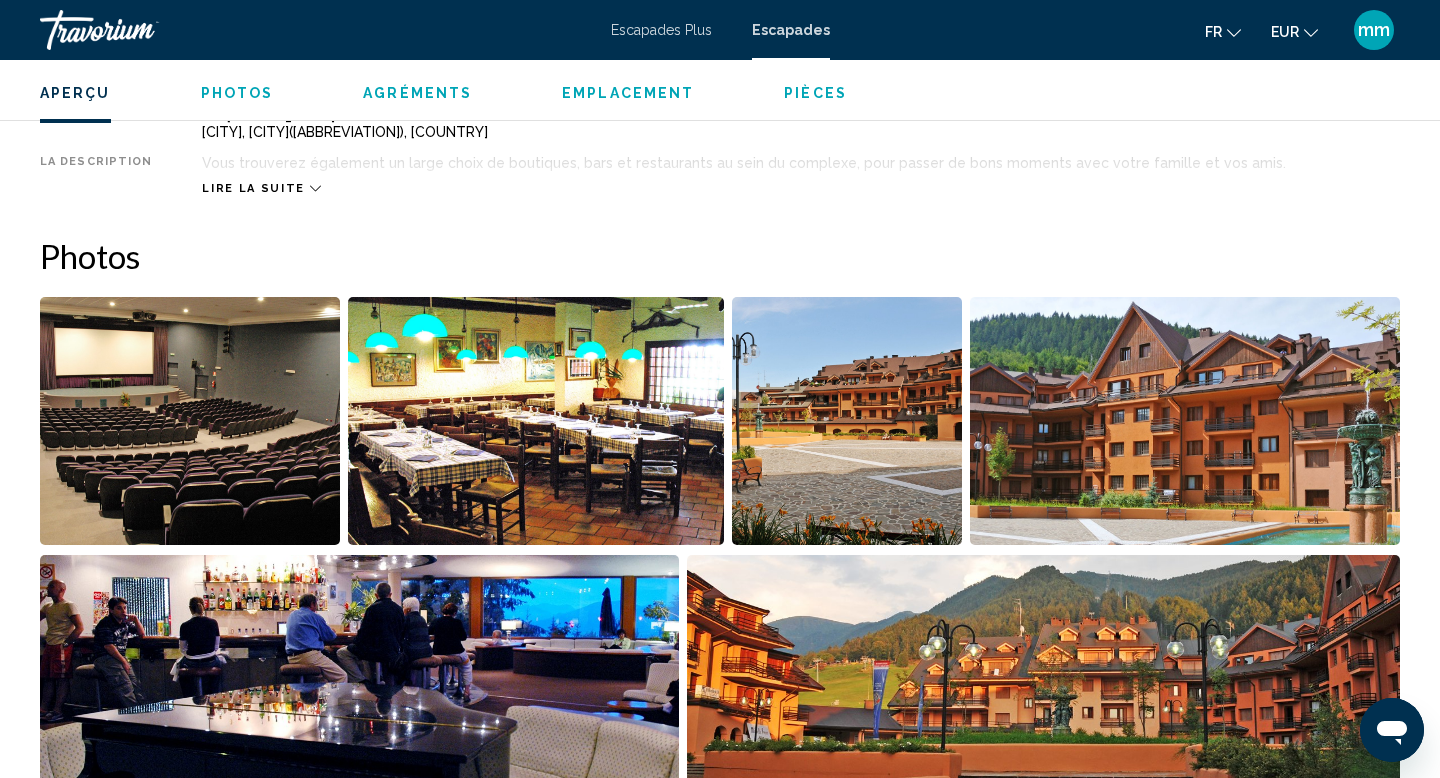 click at bounding box center [535, 421] 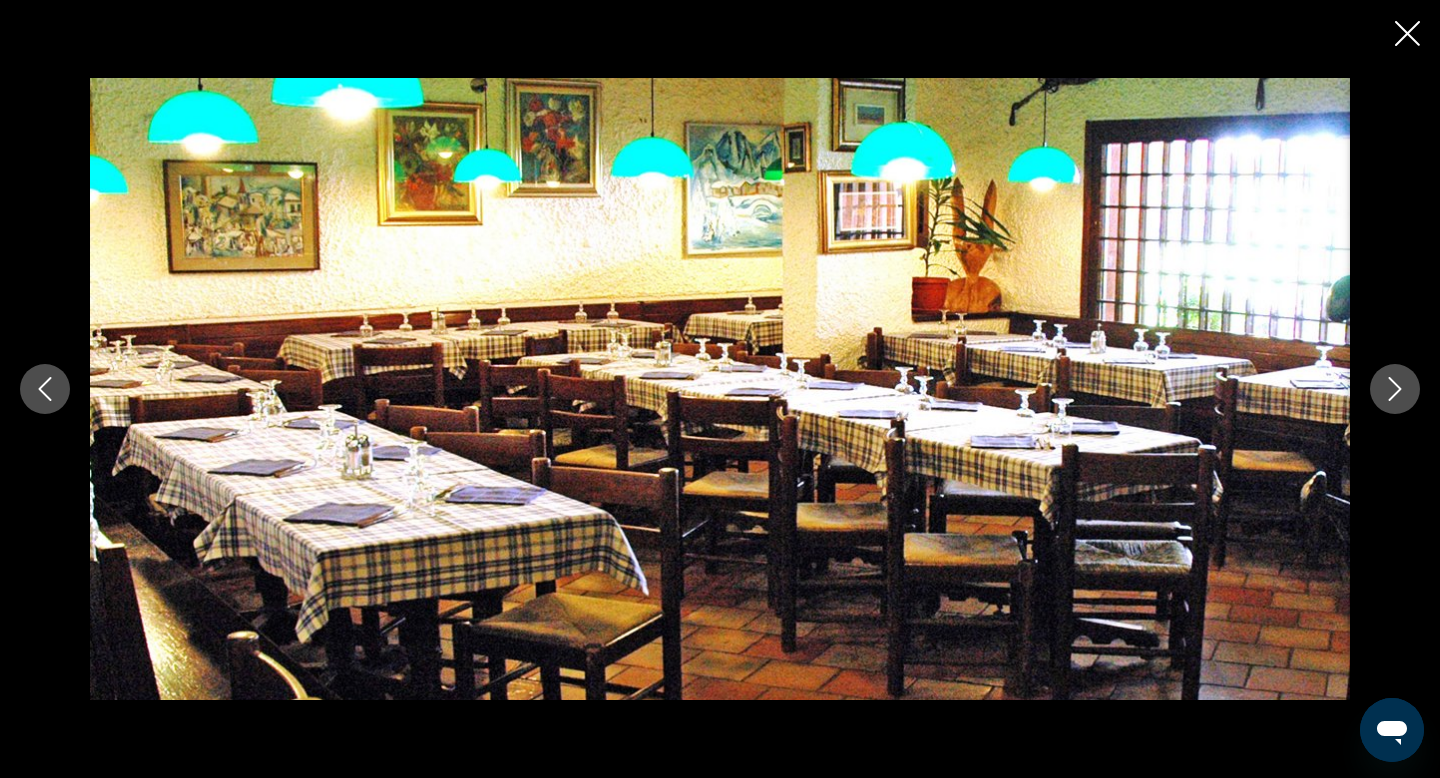 click 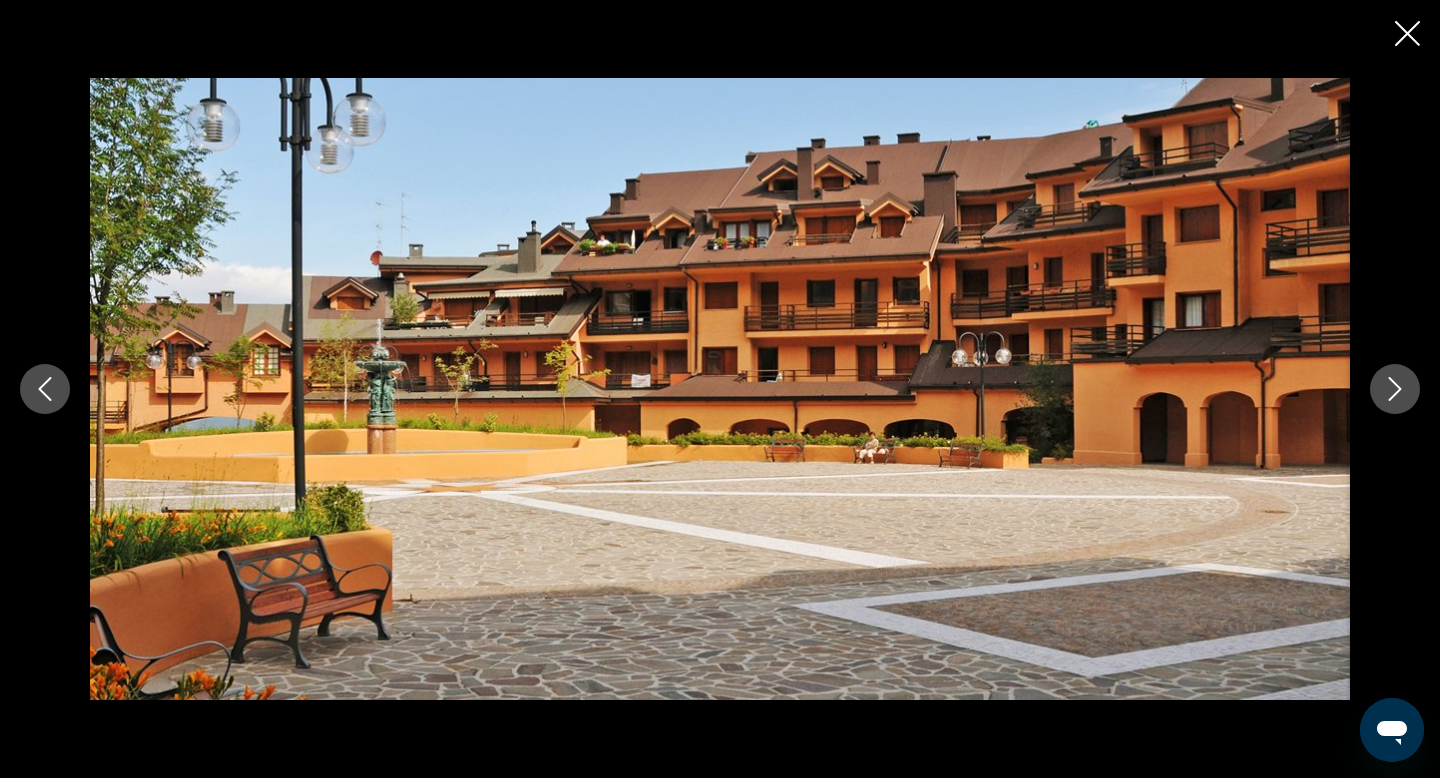 click 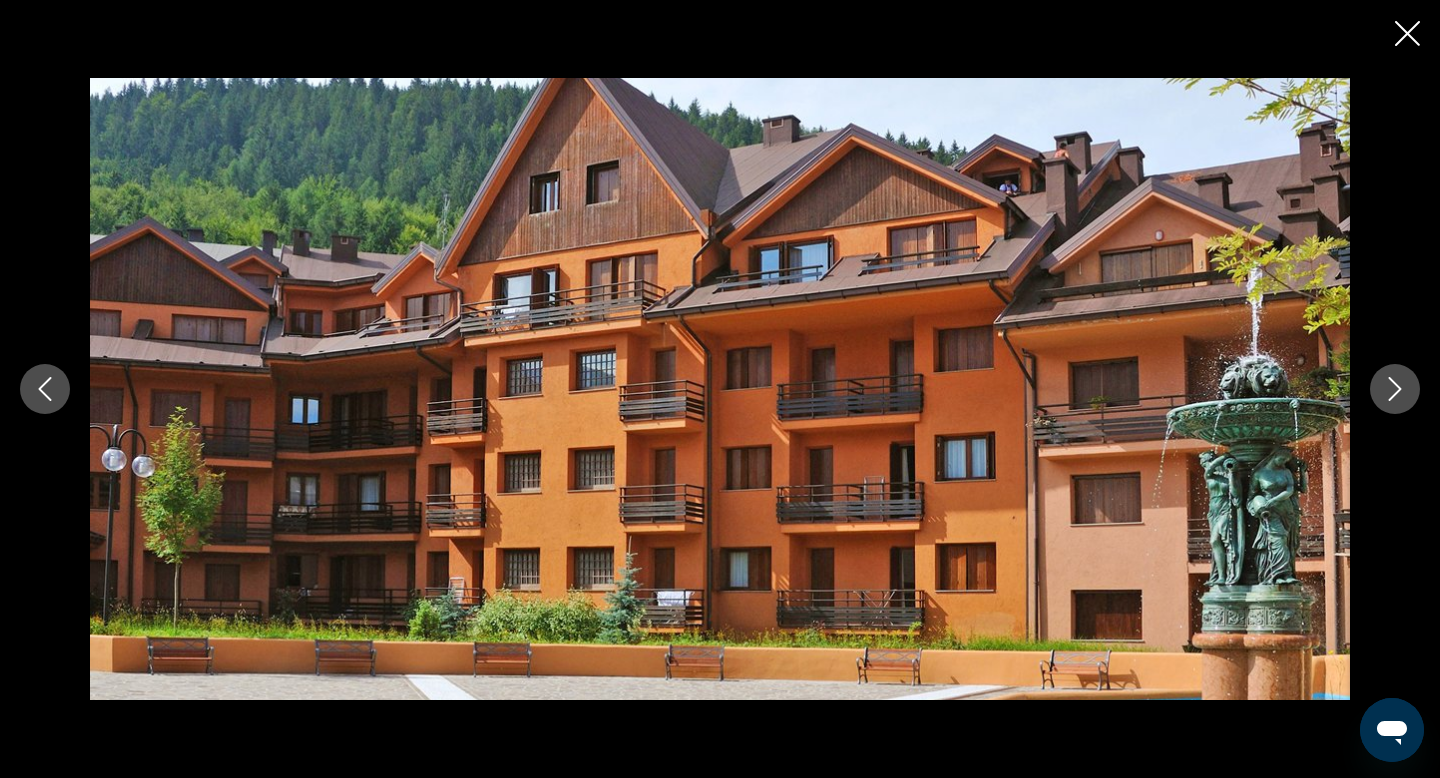 click 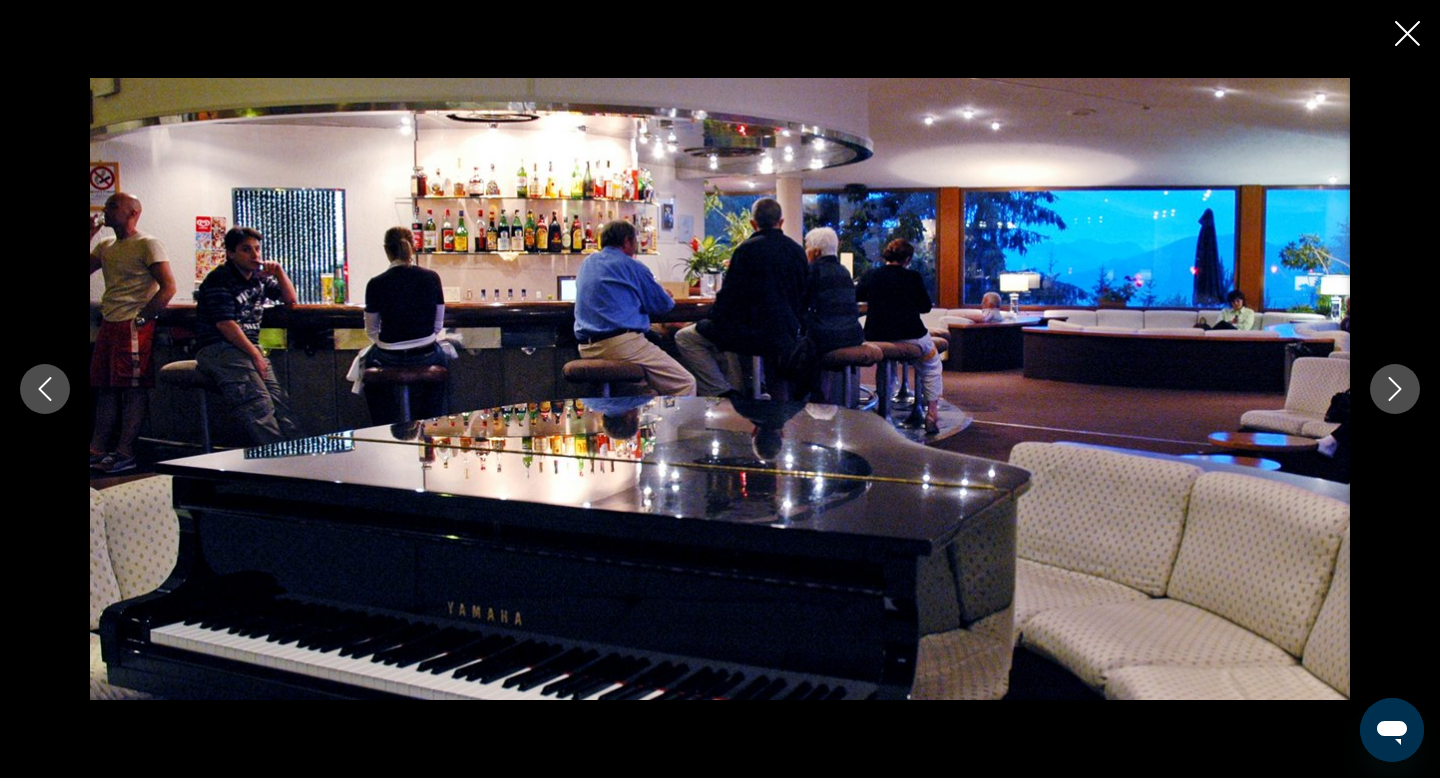 click 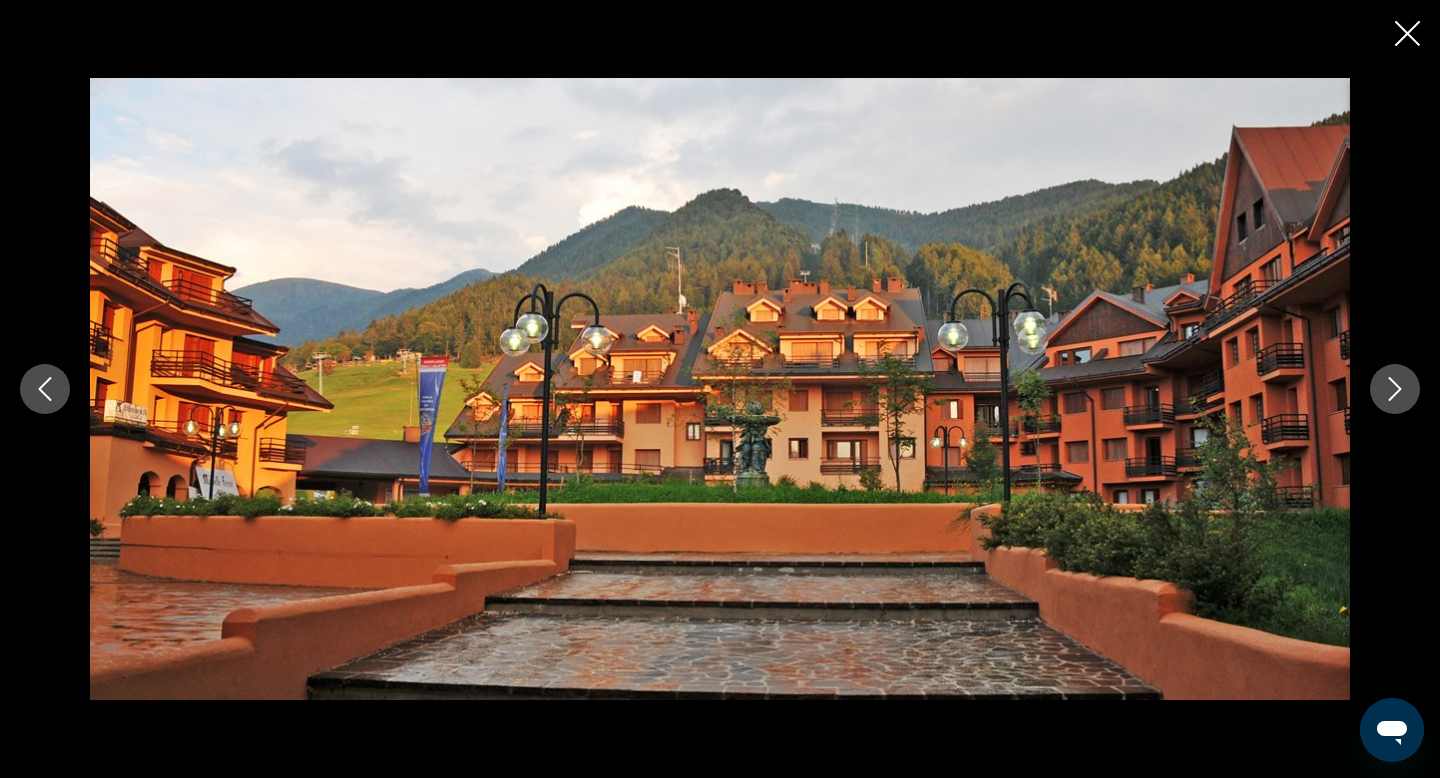click 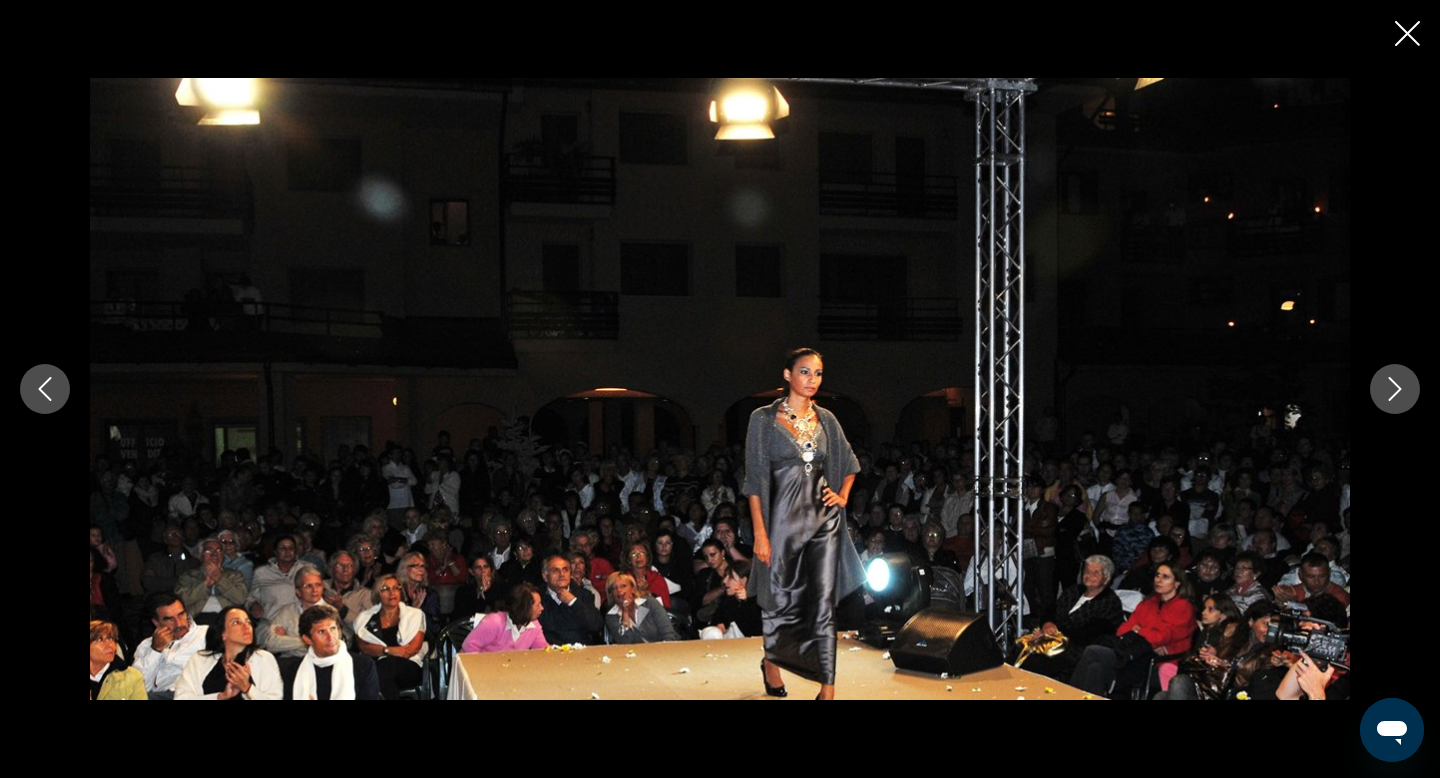 click 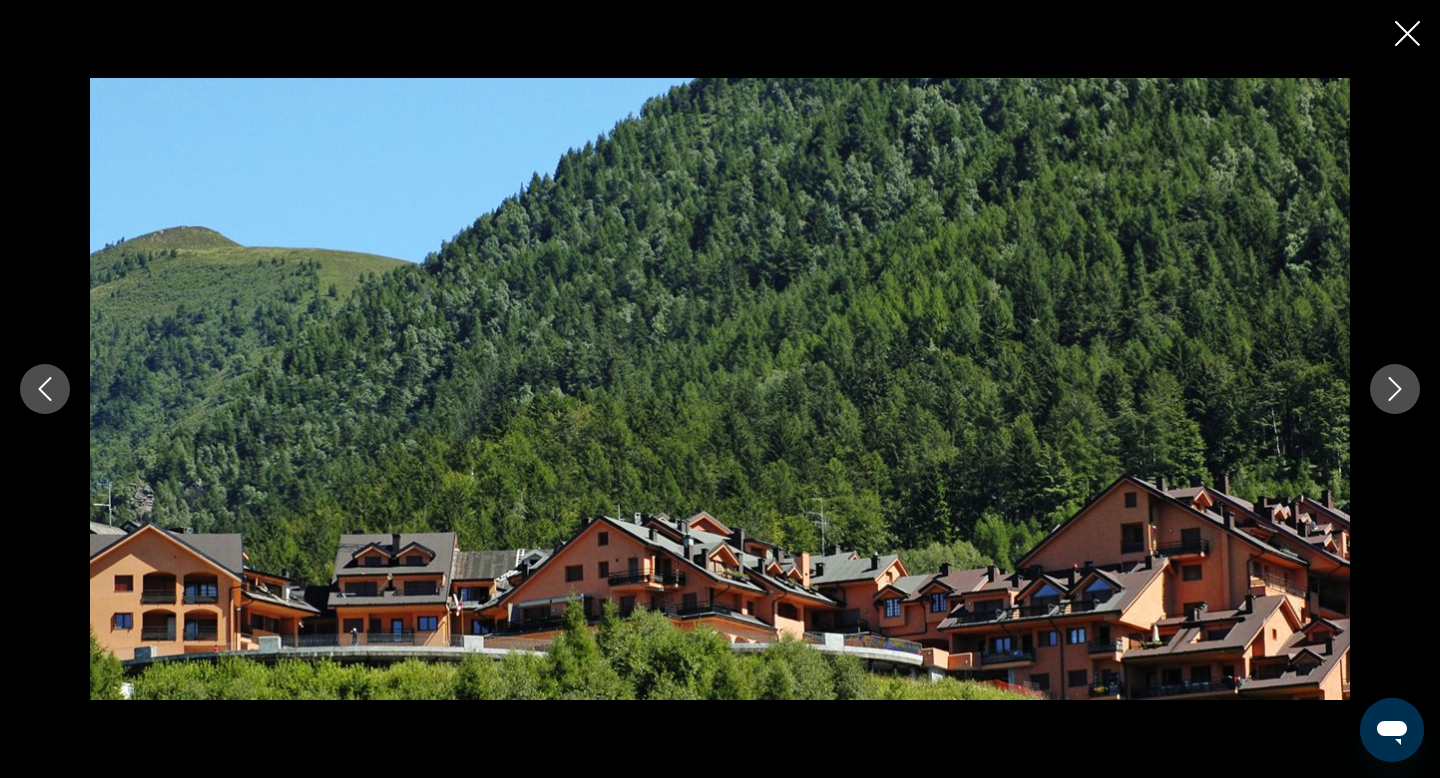 click 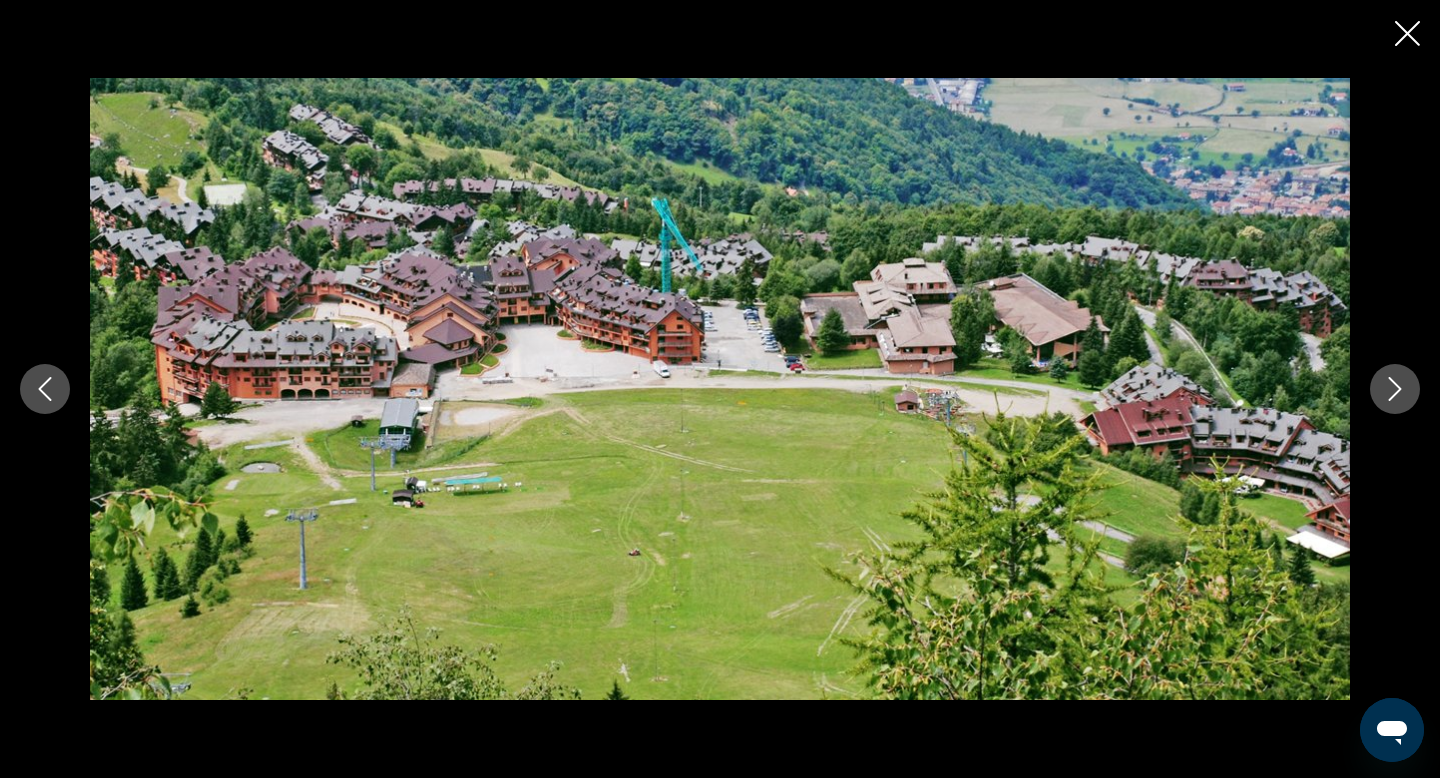 click 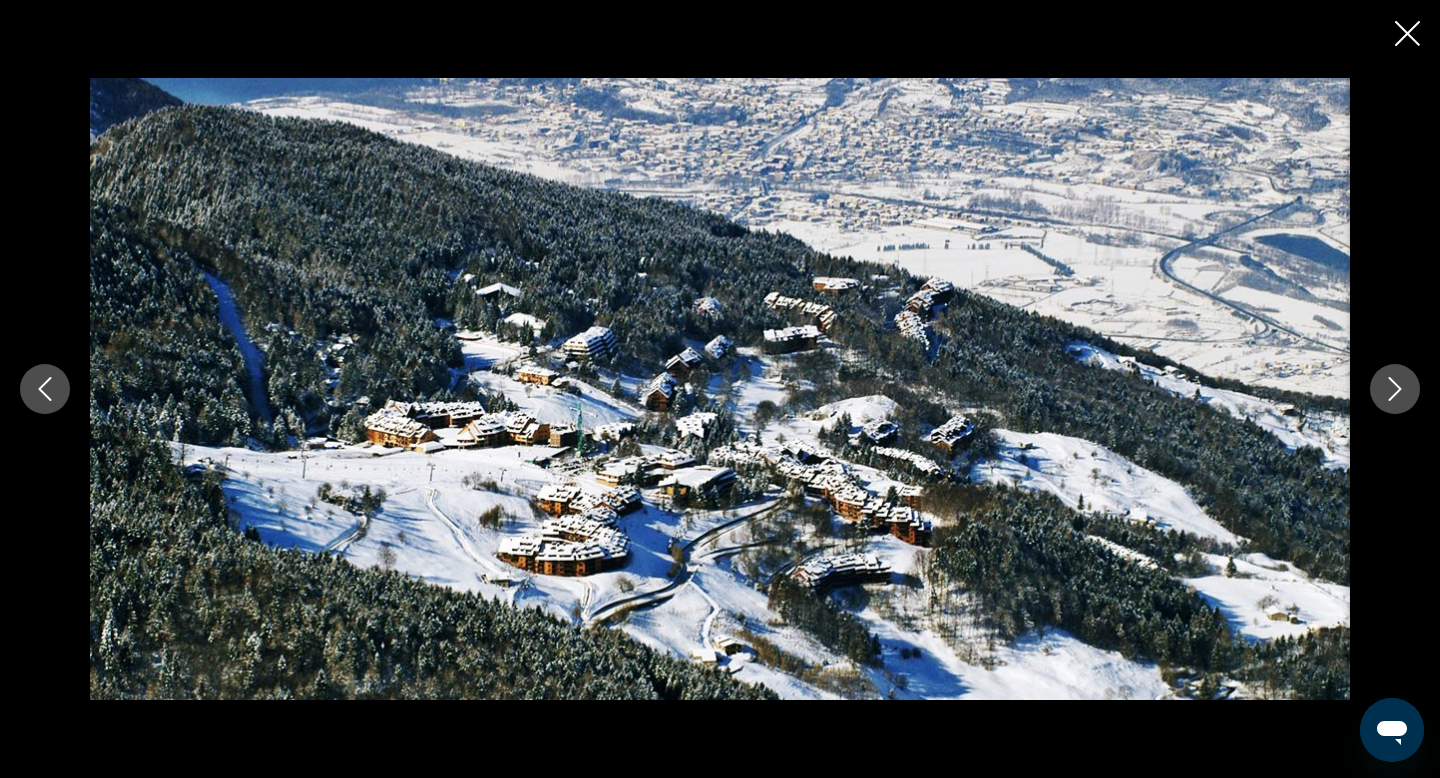 click 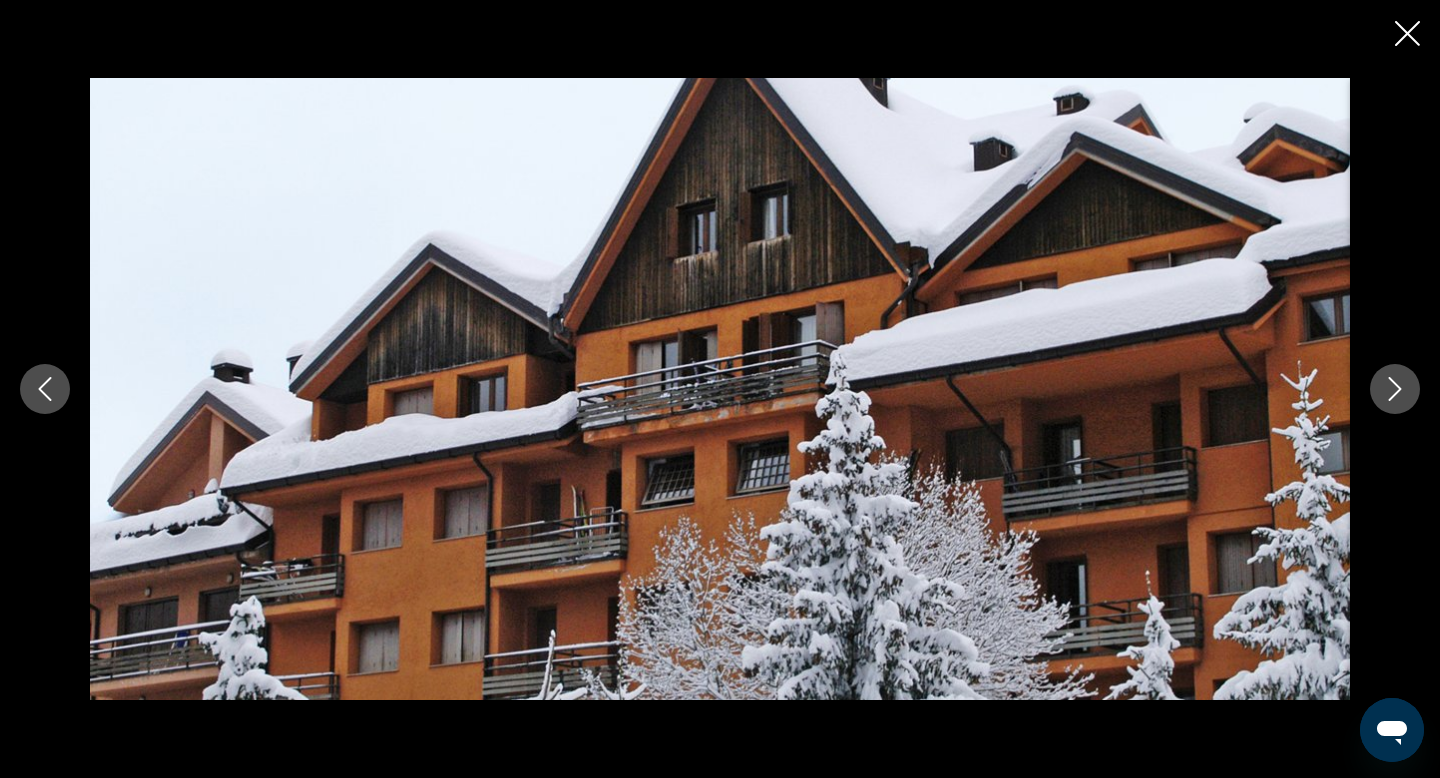 click 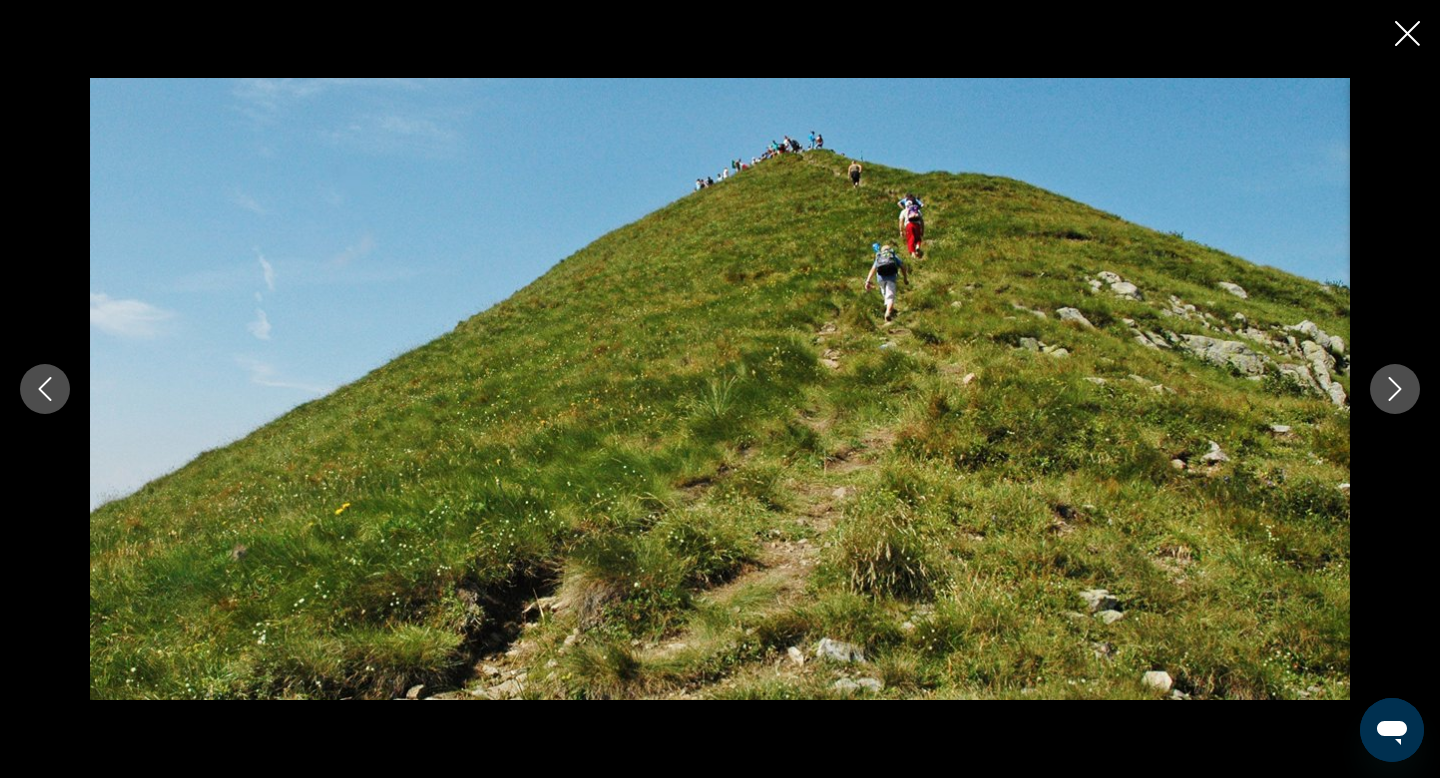 click 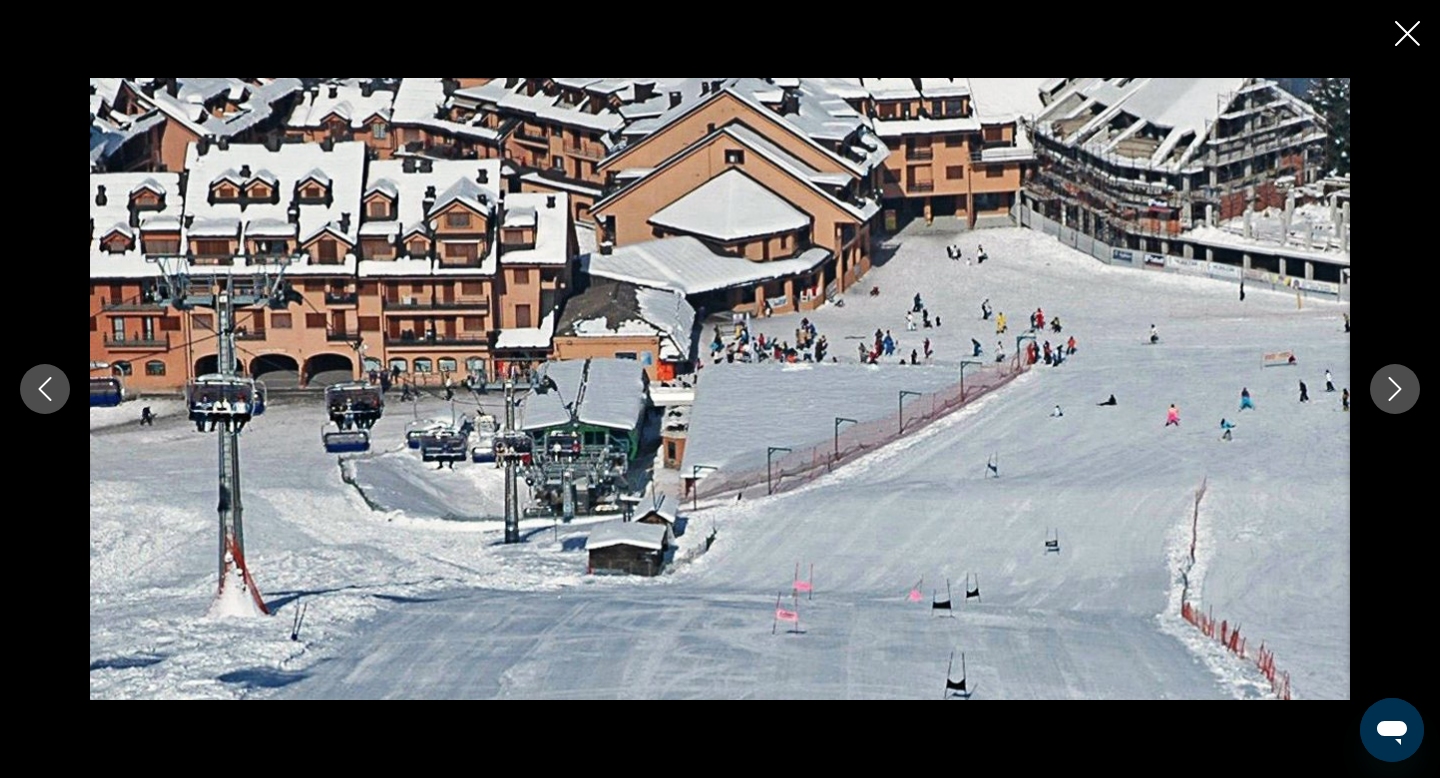 click 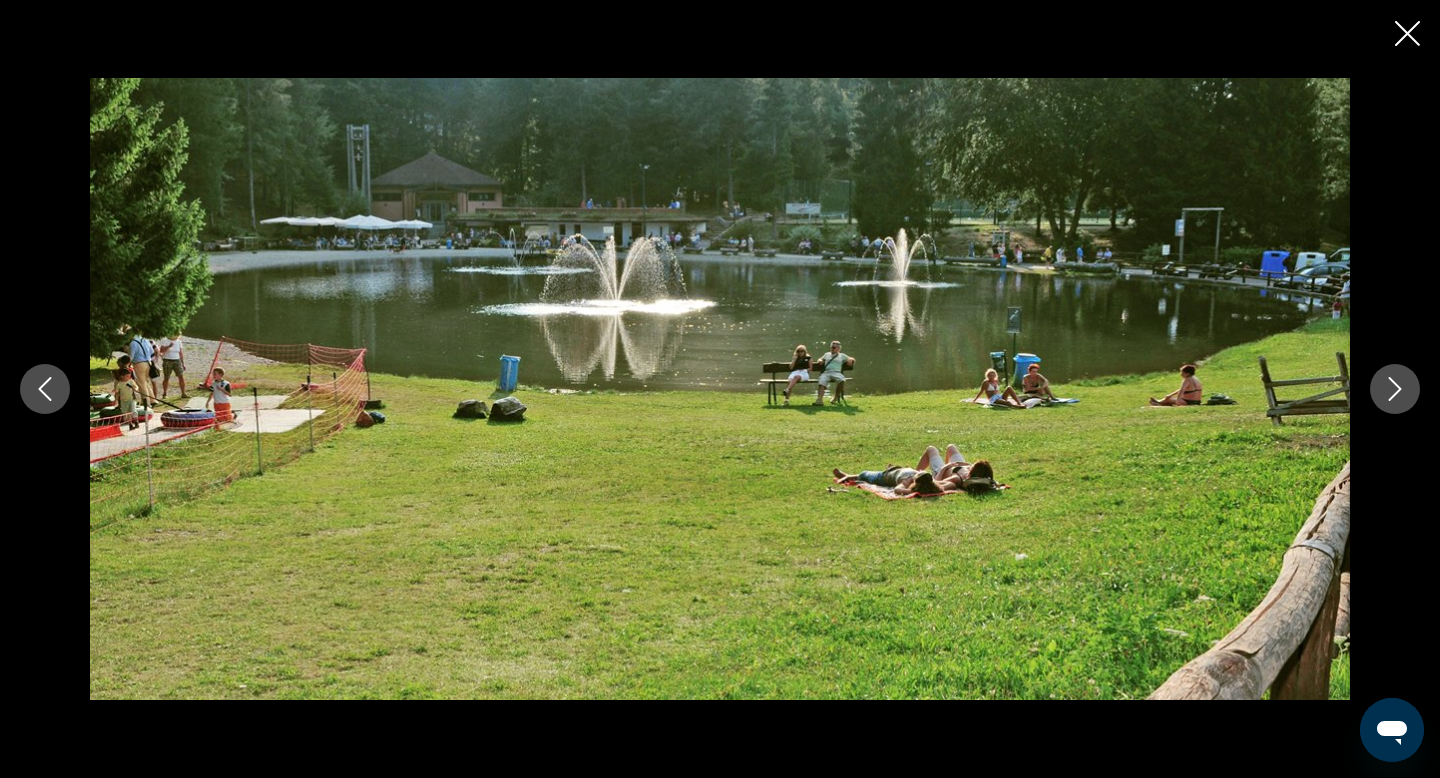 click 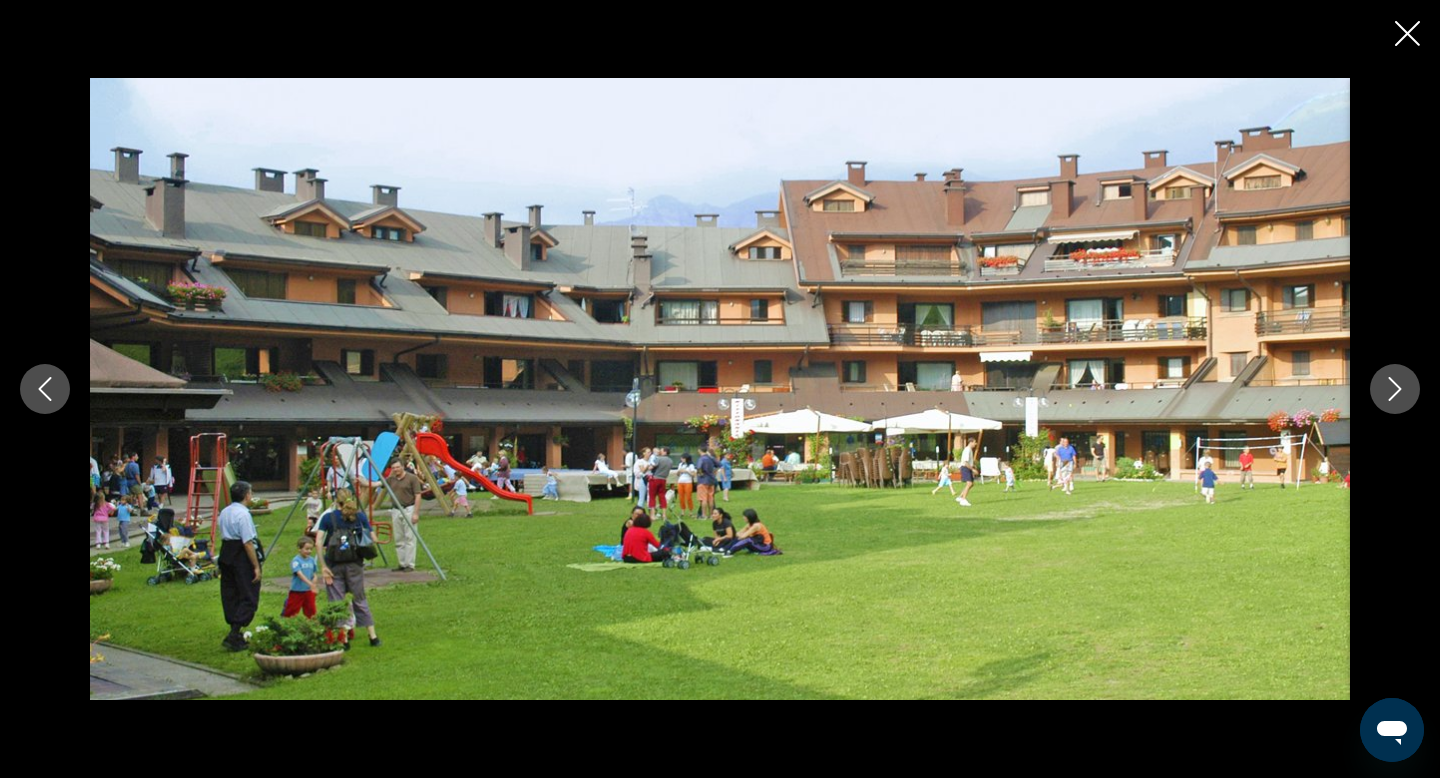 click 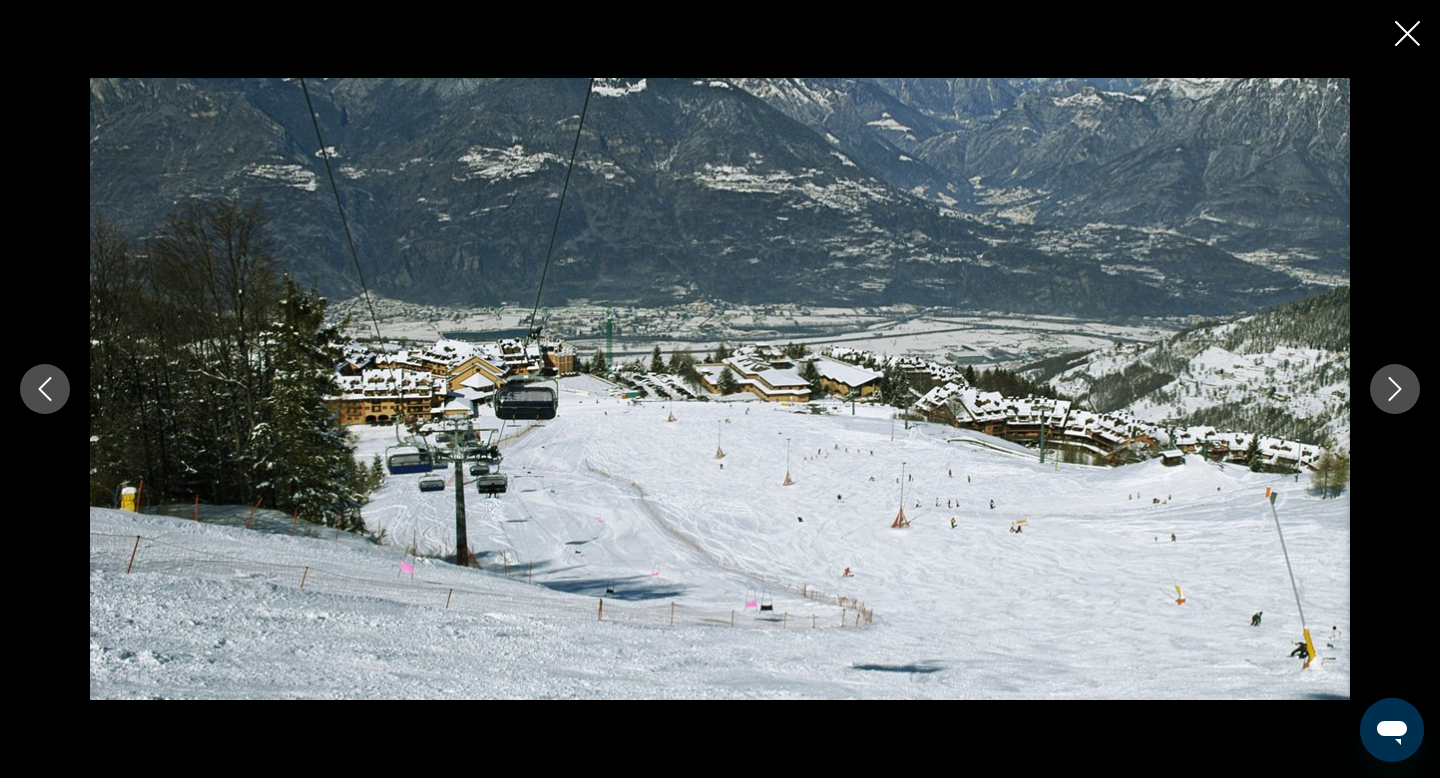 click 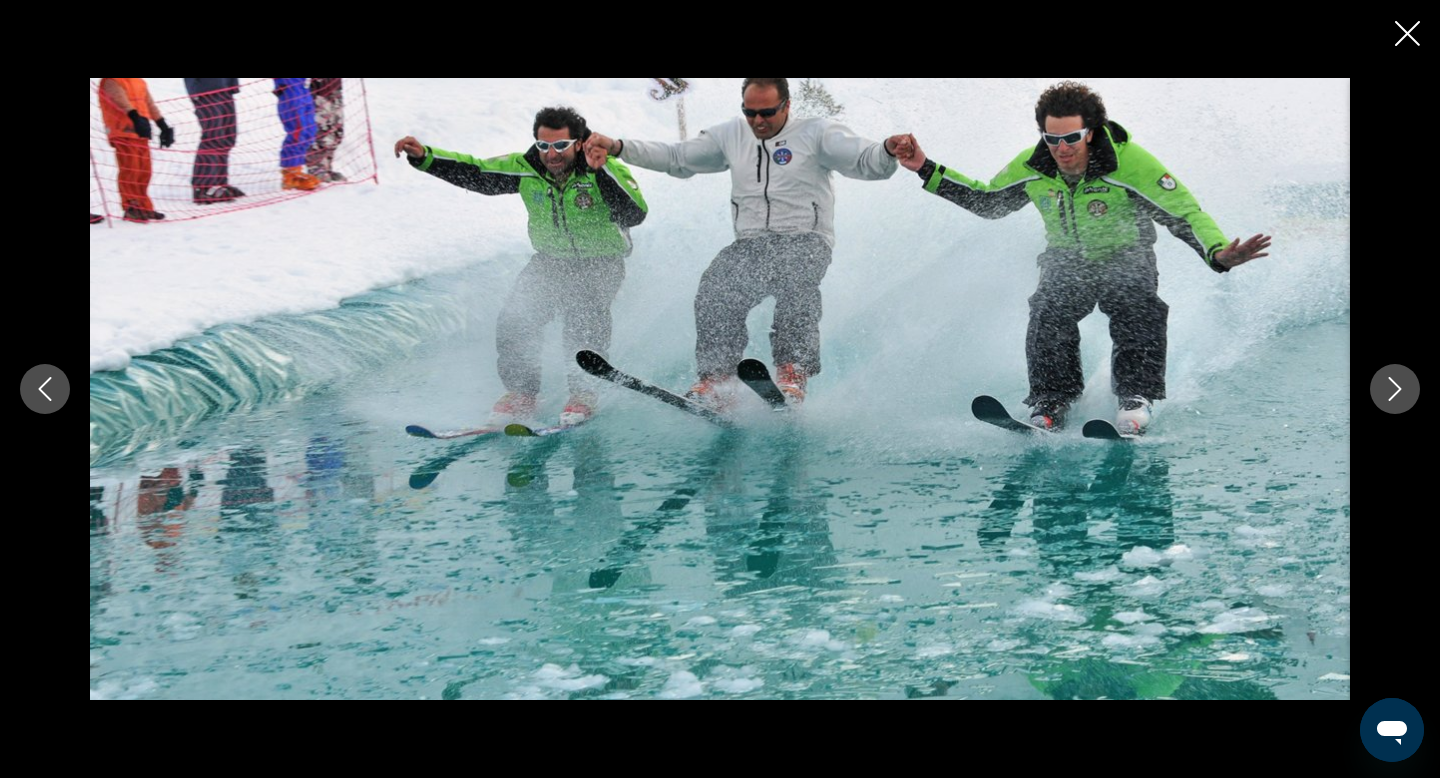 click 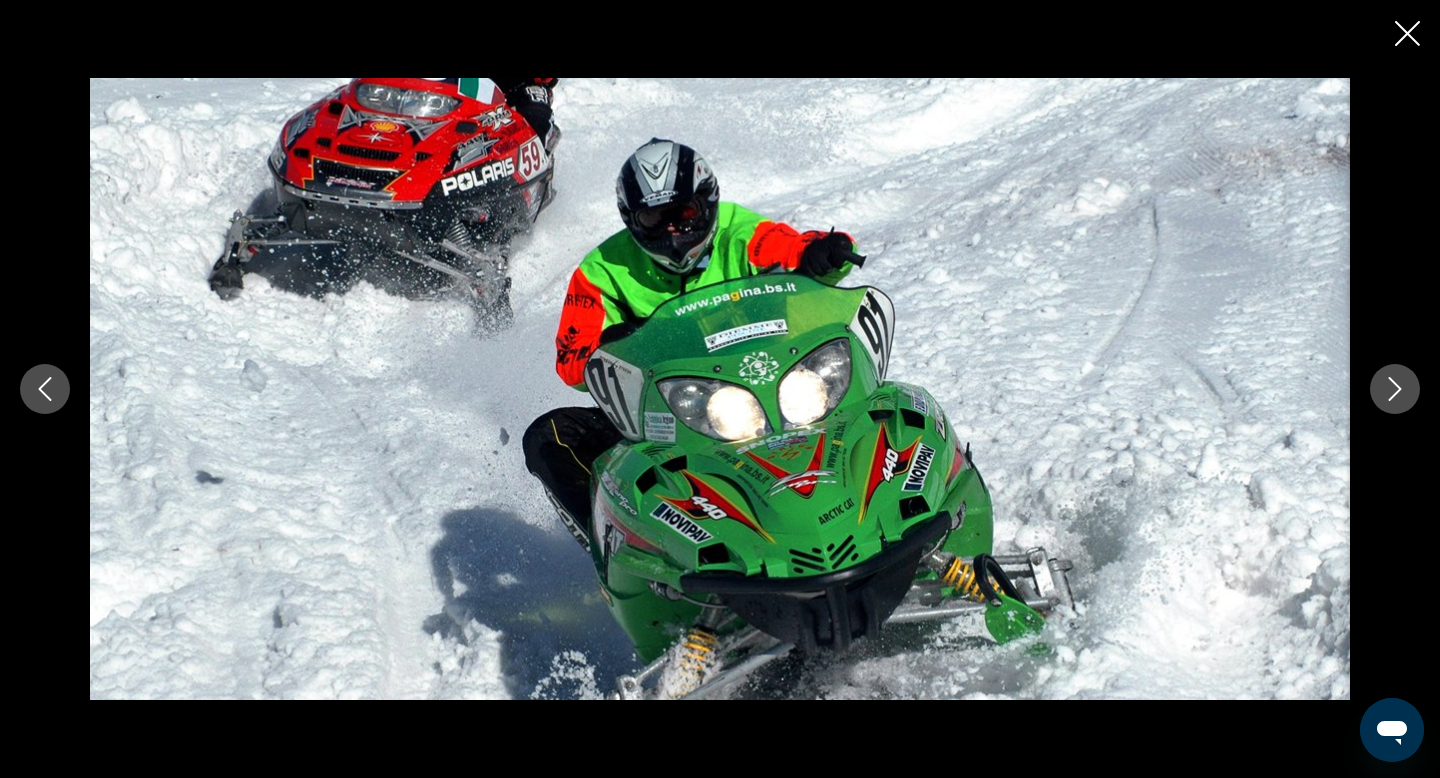 click 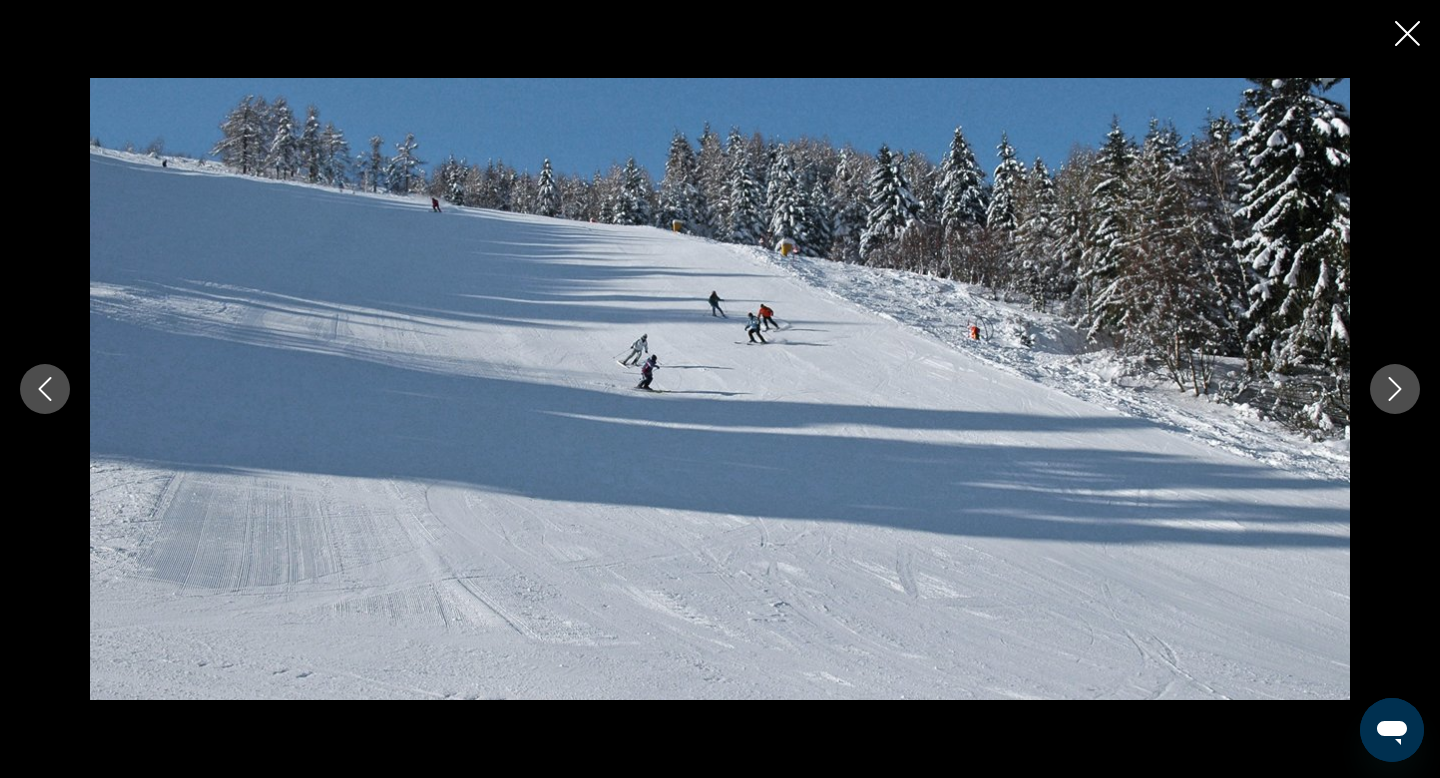 click 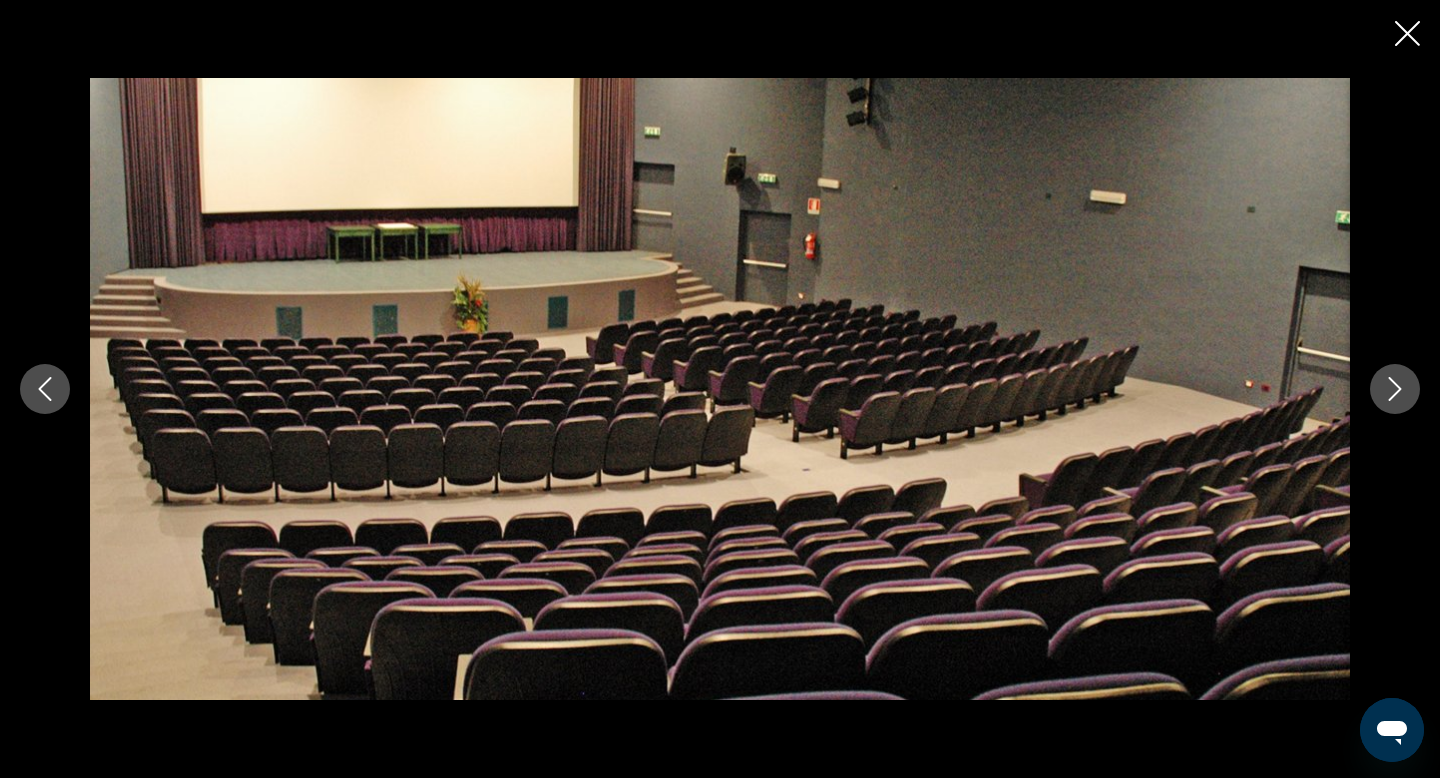 click 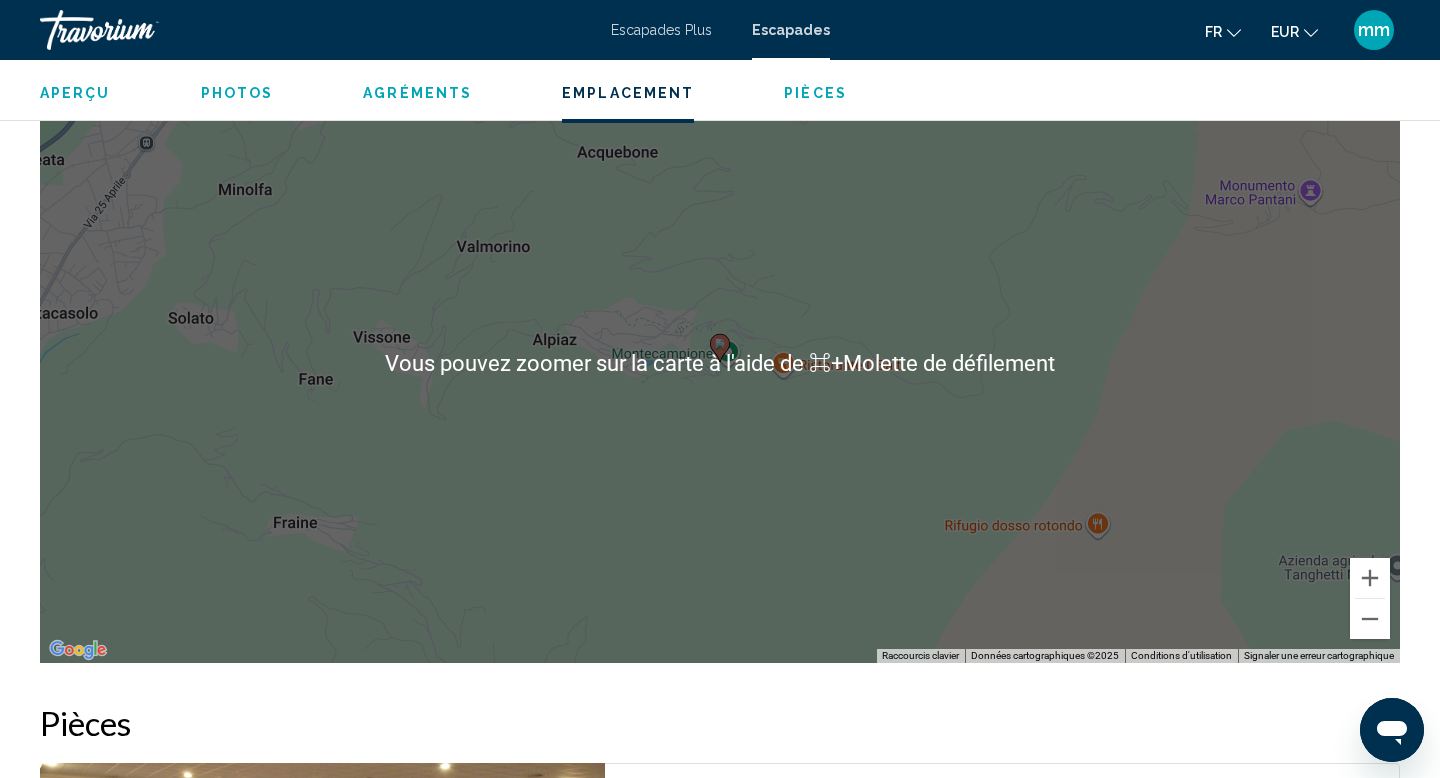 scroll, scrollTop: 2846, scrollLeft: 0, axis: vertical 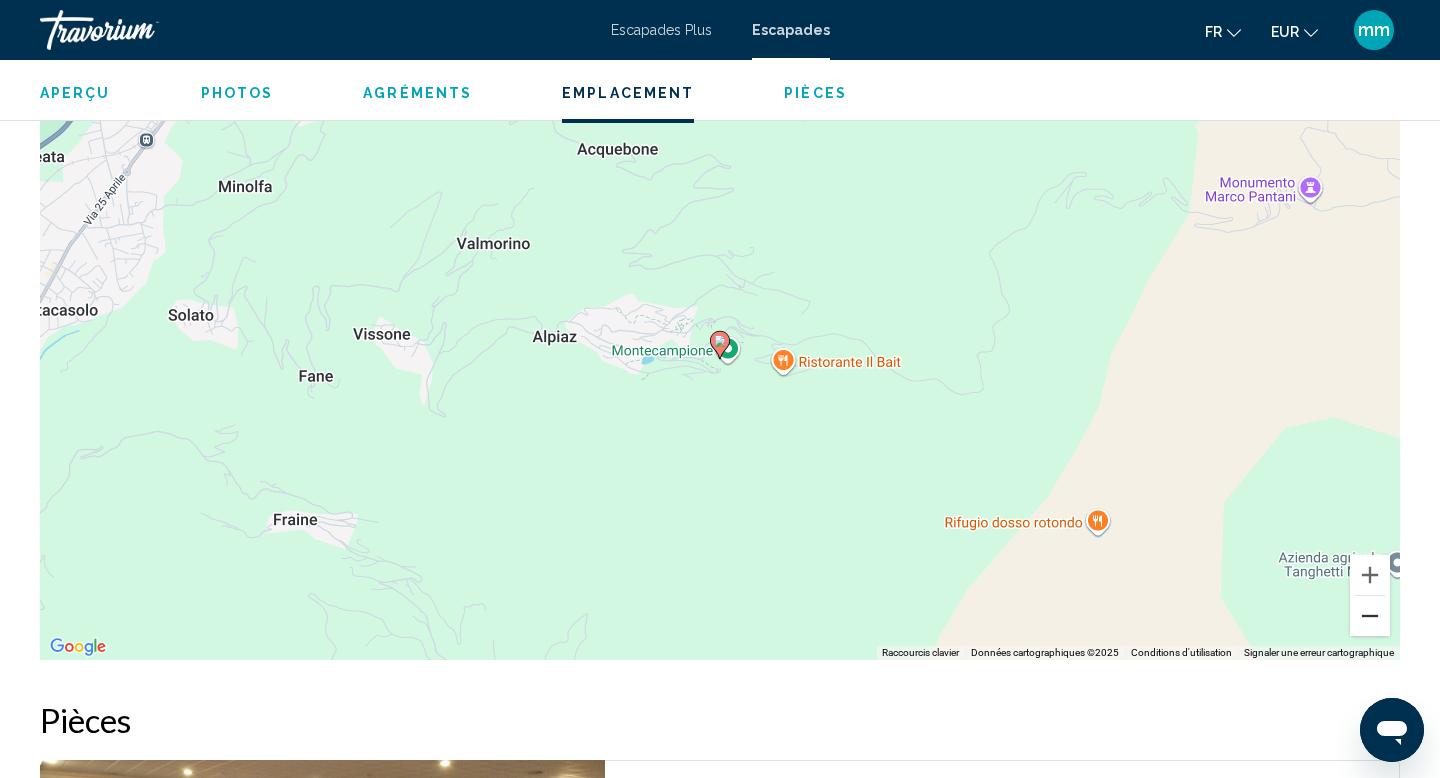 click at bounding box center [1370, 616] 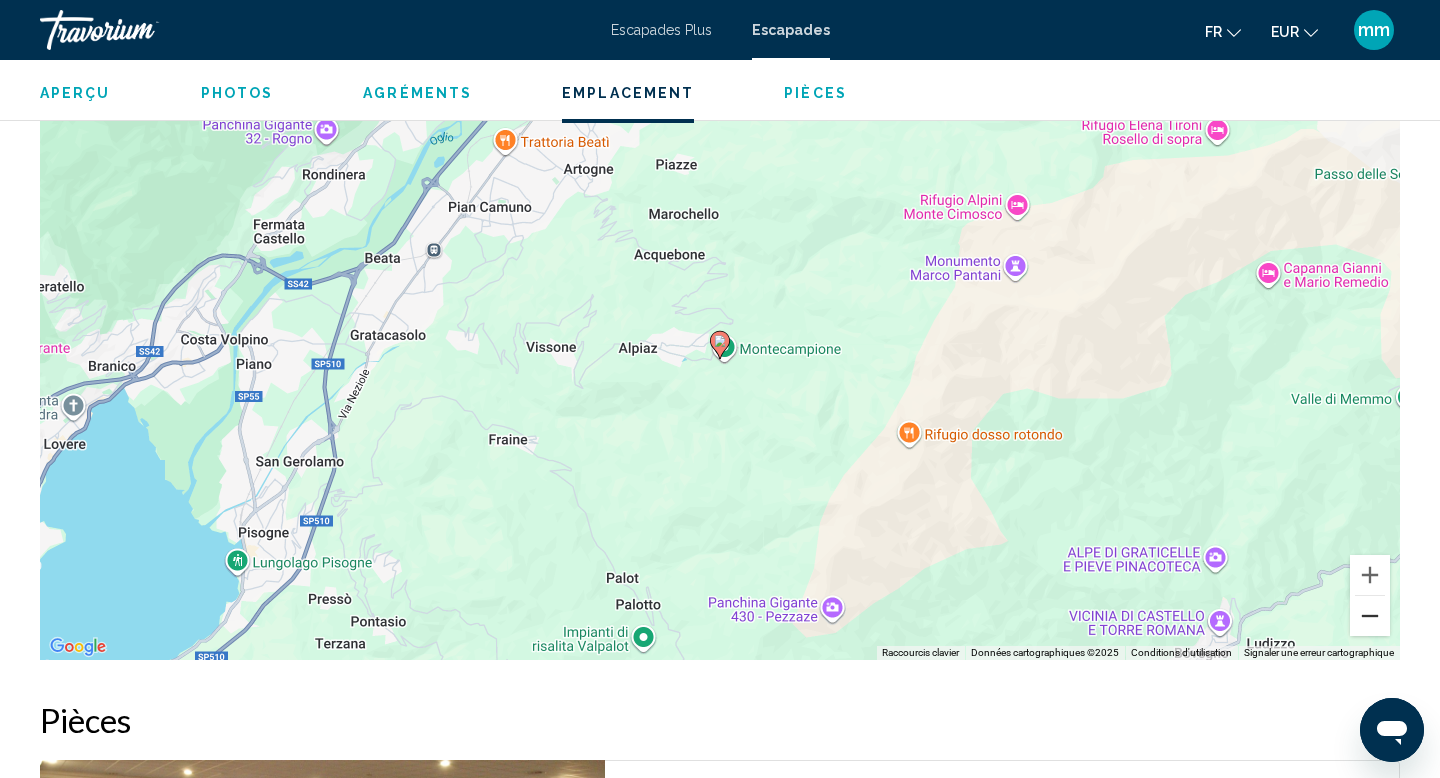 click at bounding box center (1370, 616) 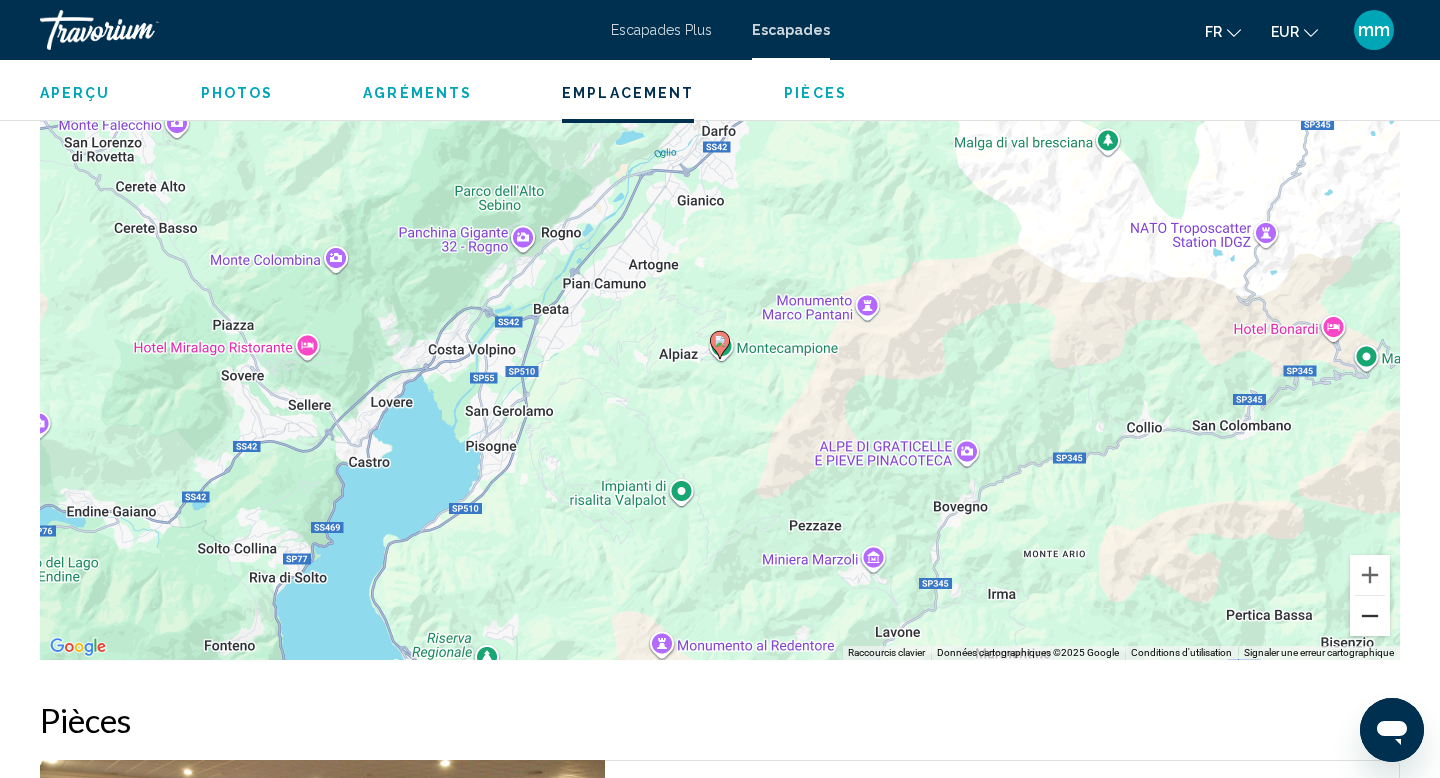 click at bounding box center (1370, 616) 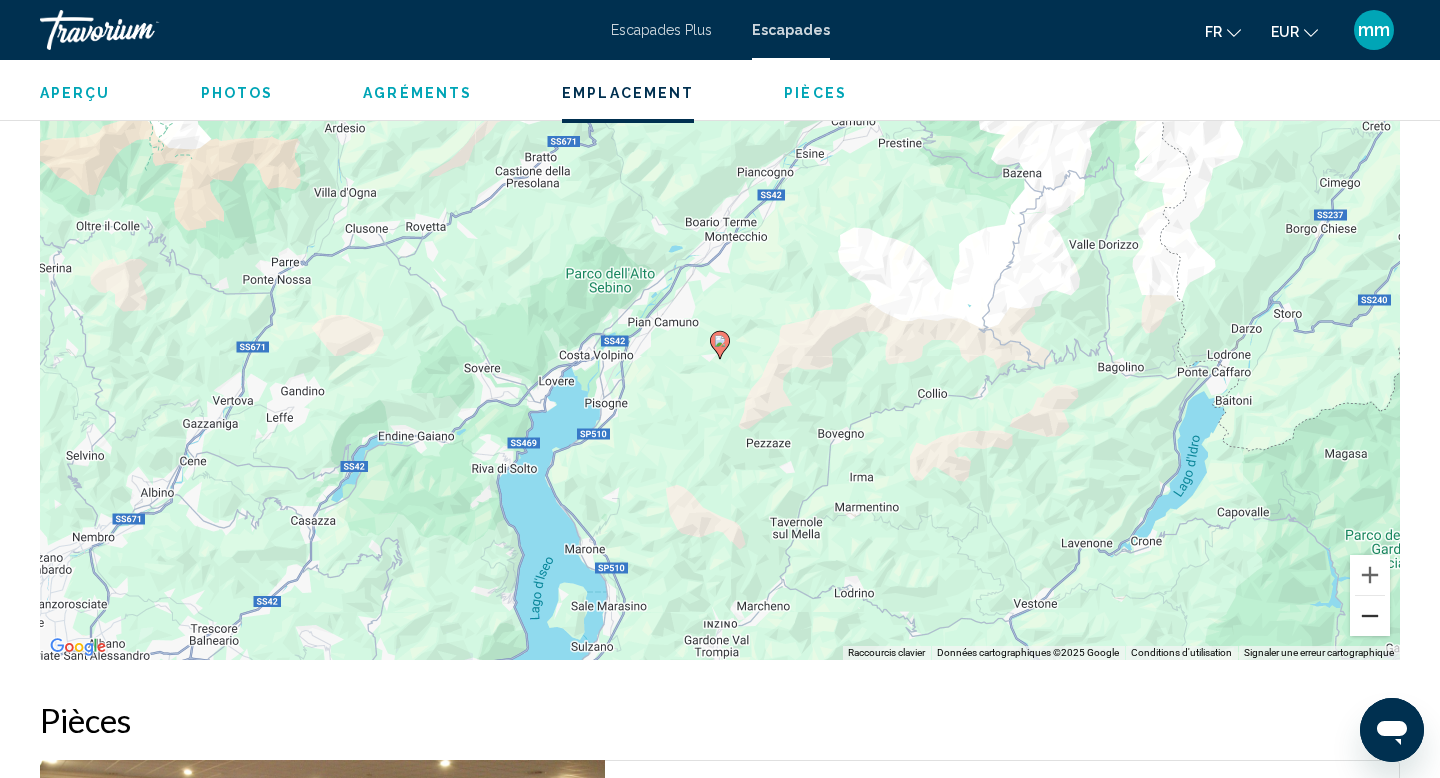 click at bounding box center (1370, 616) 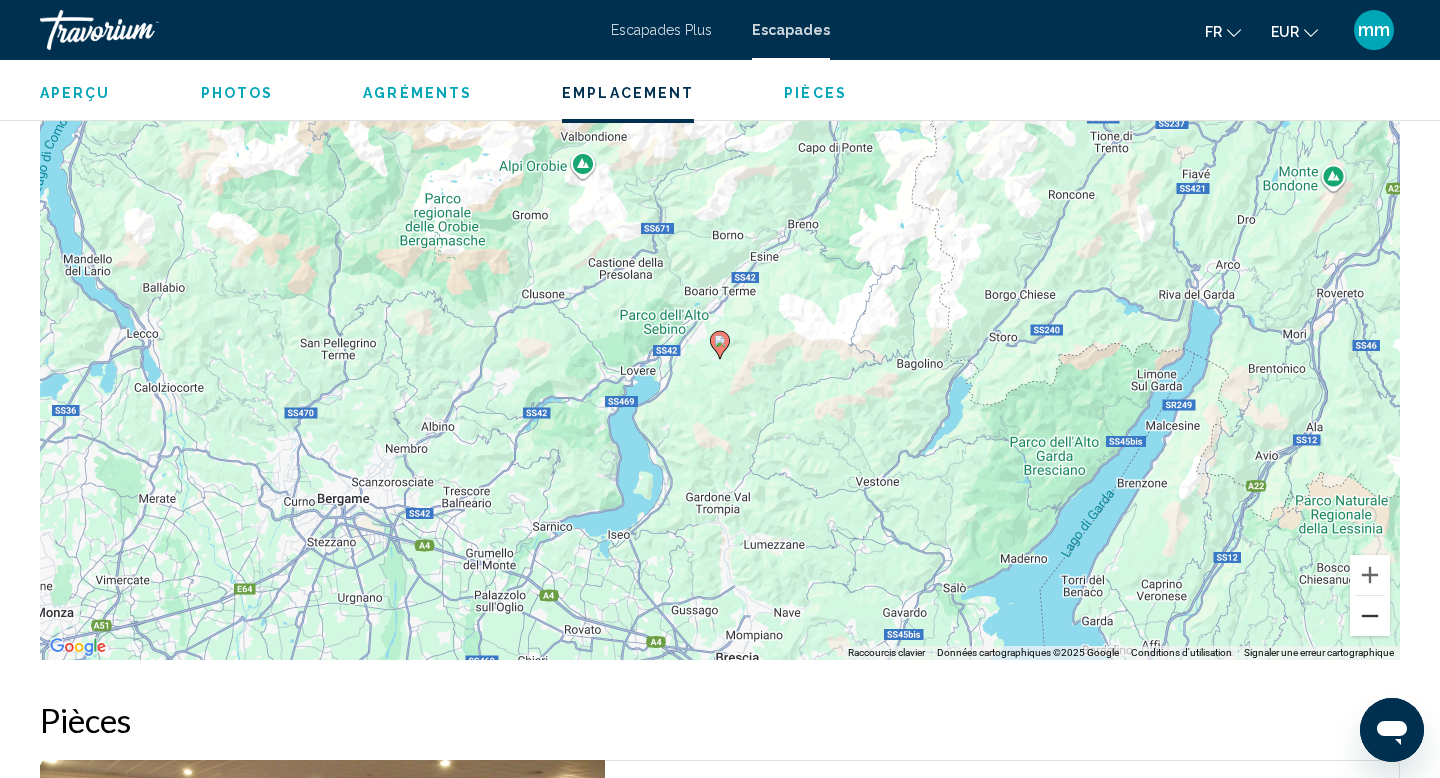 click at bounding box center [1370, 616] 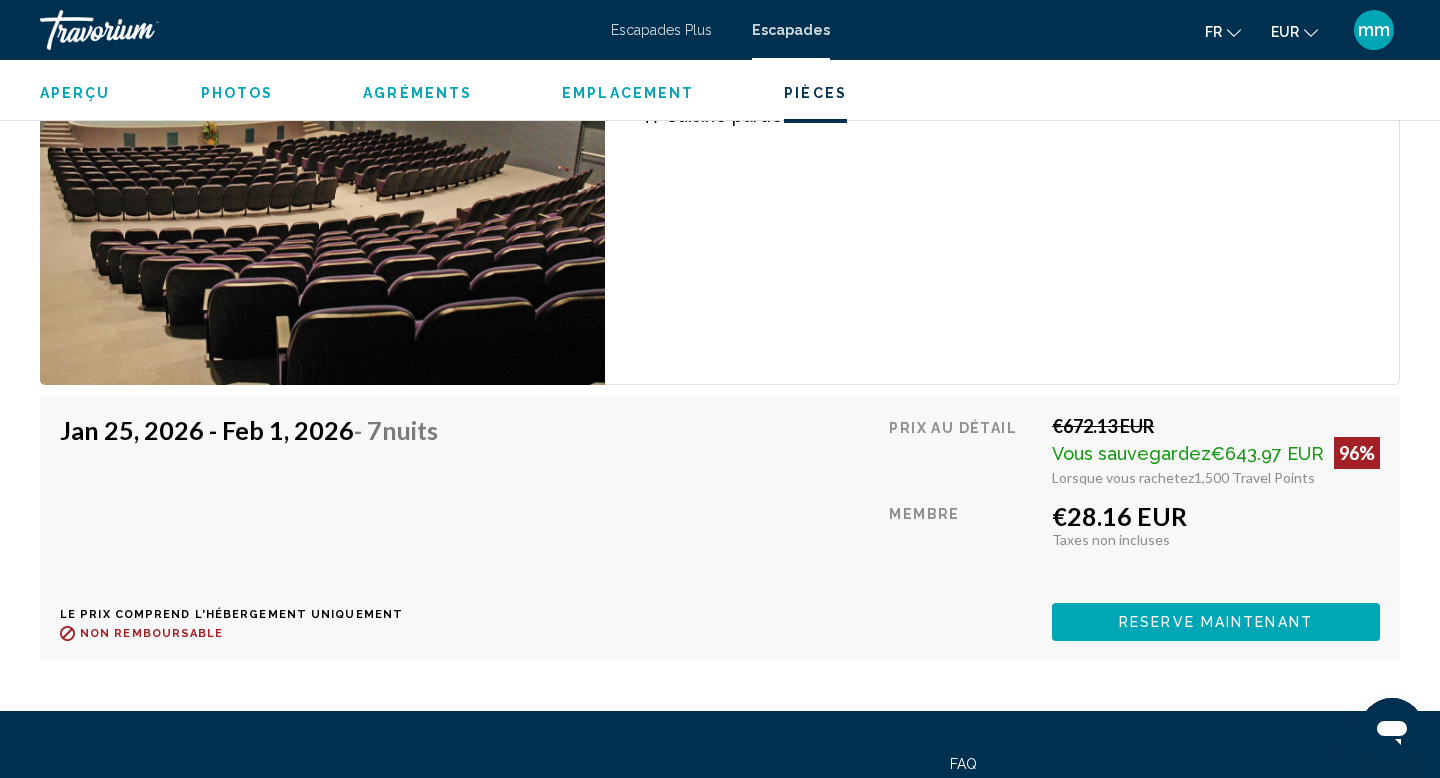 scroll, scrollTop: 3670, scrollLeft: 0, axis: vertical 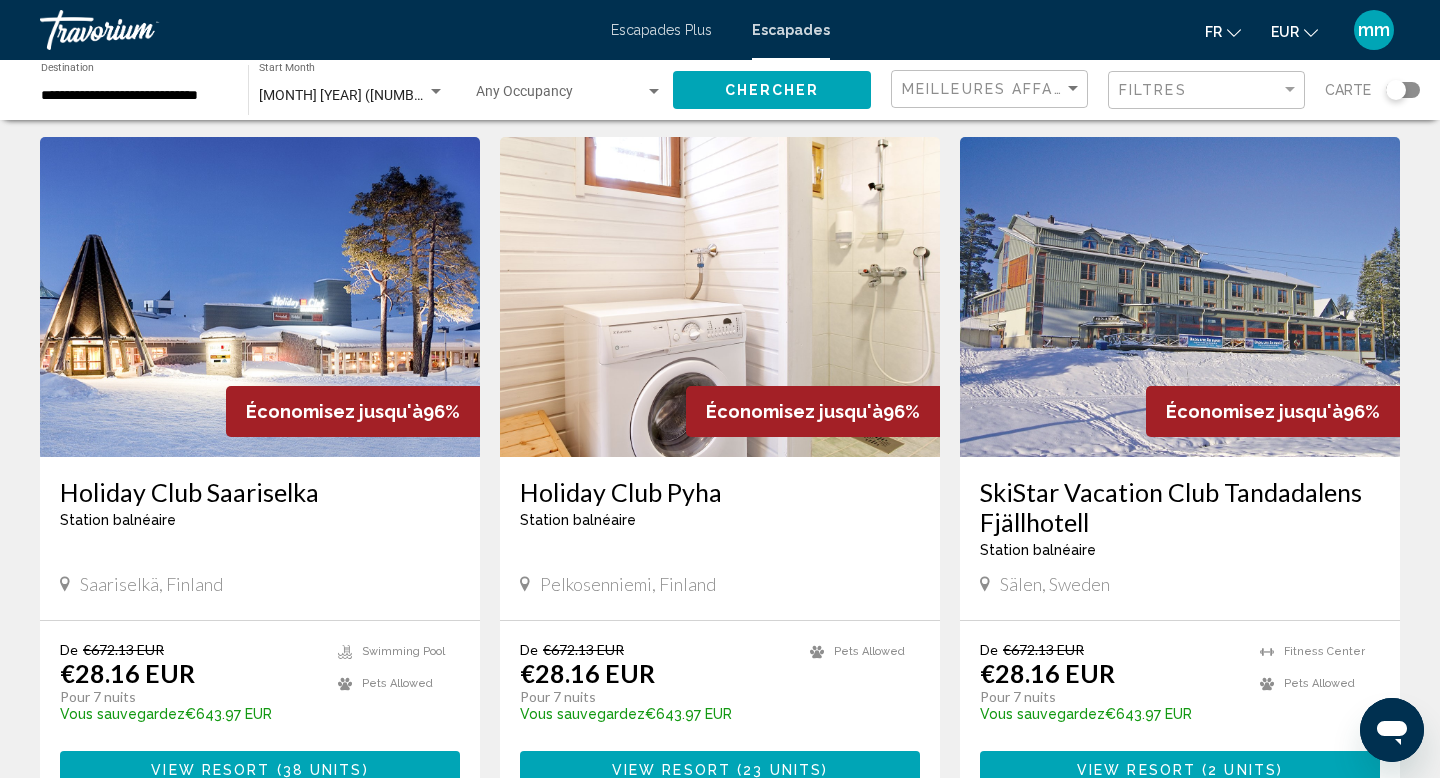 click at bounding box center (260, 297) 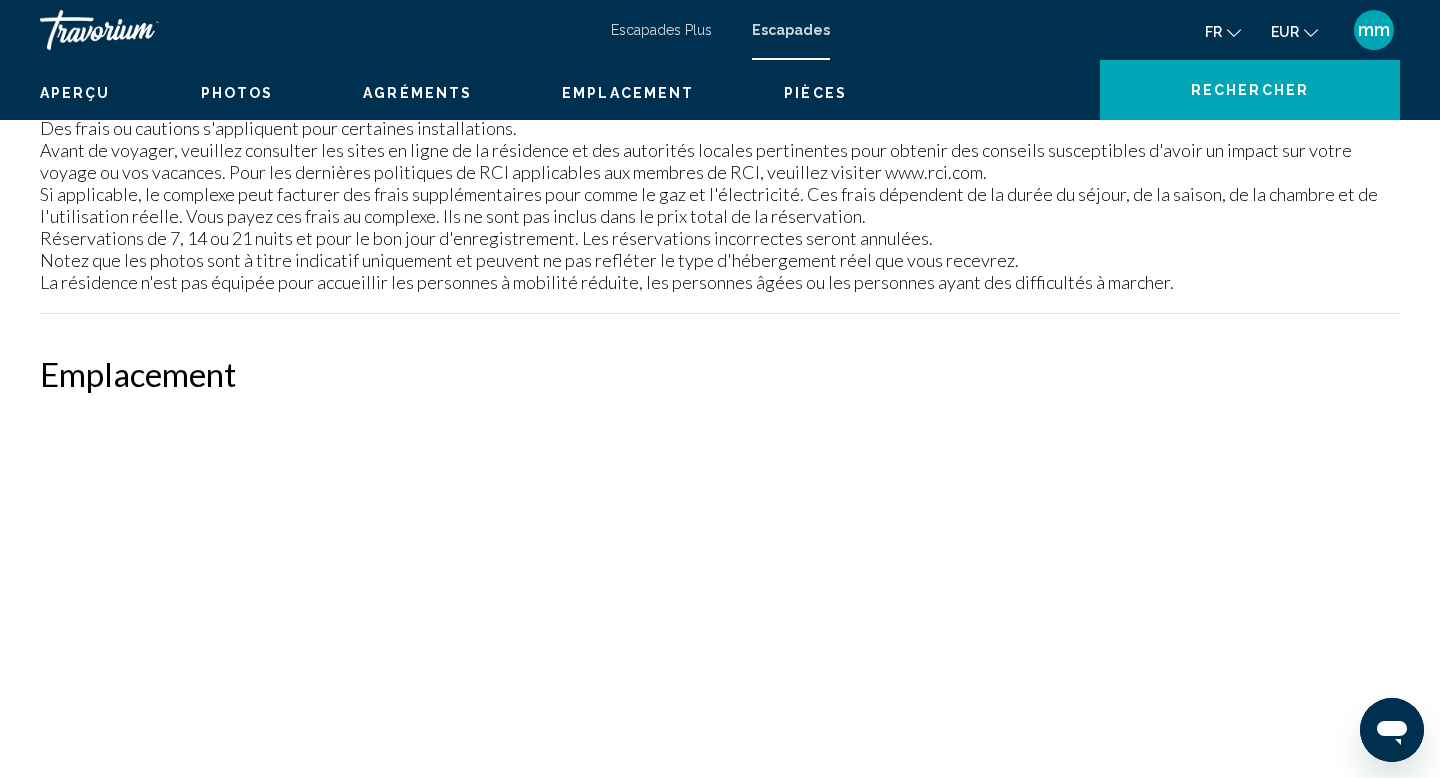 scroll, scrollTop: 0, scrollLeft: 0, axis: both 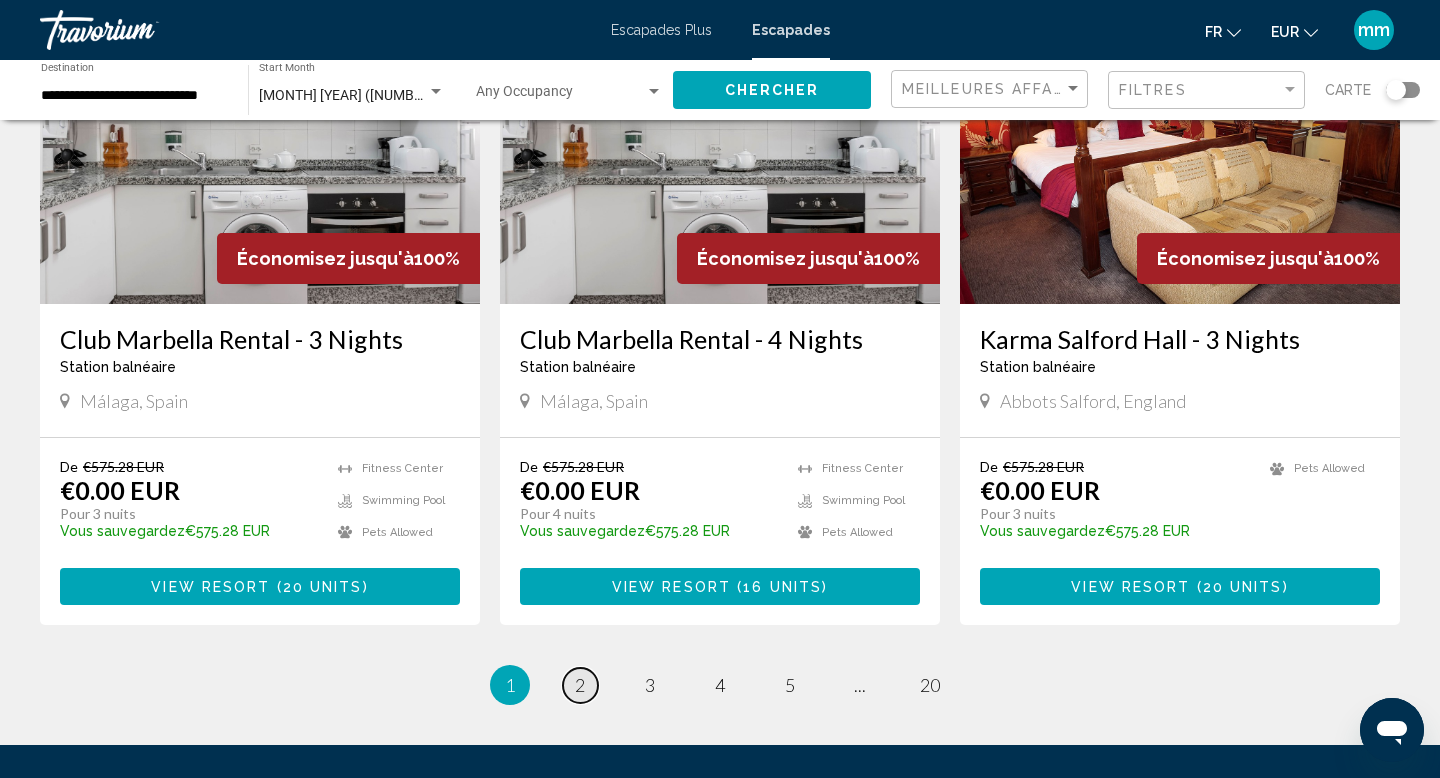 click on "page  2" at bounding box center [580, 685] 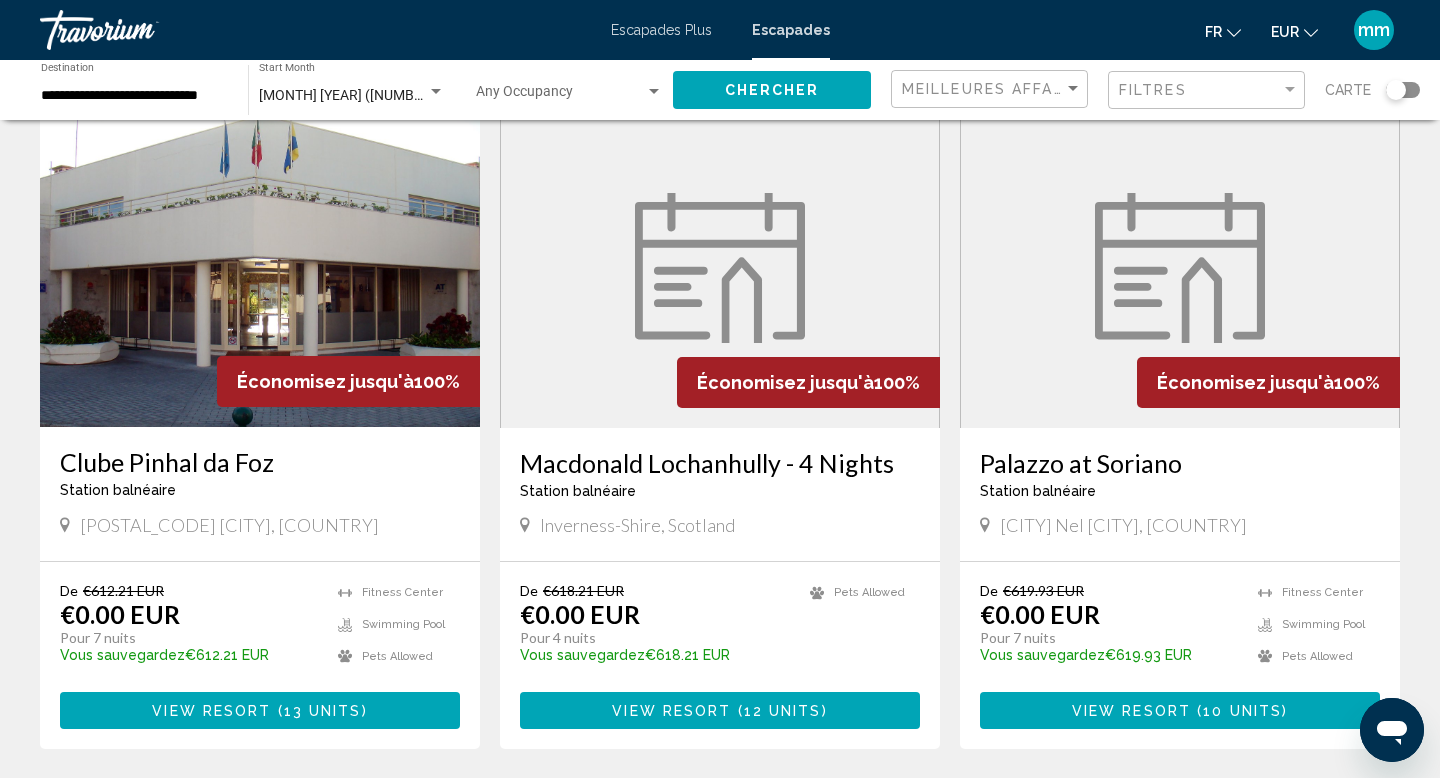 scroll, scrollTop: 2511, scrollLeft: 0, axis: vertical 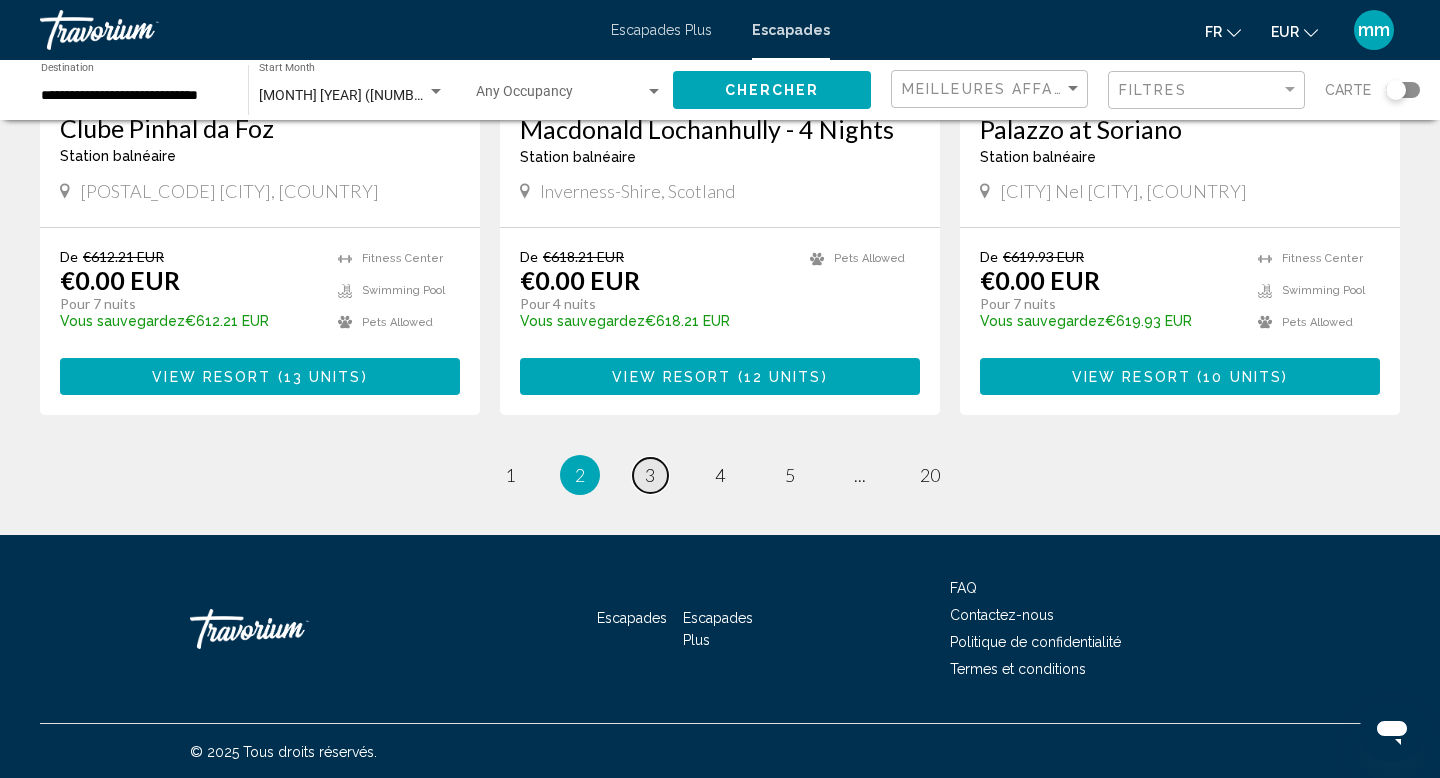 click on "3" at bounding box center [650, 475] 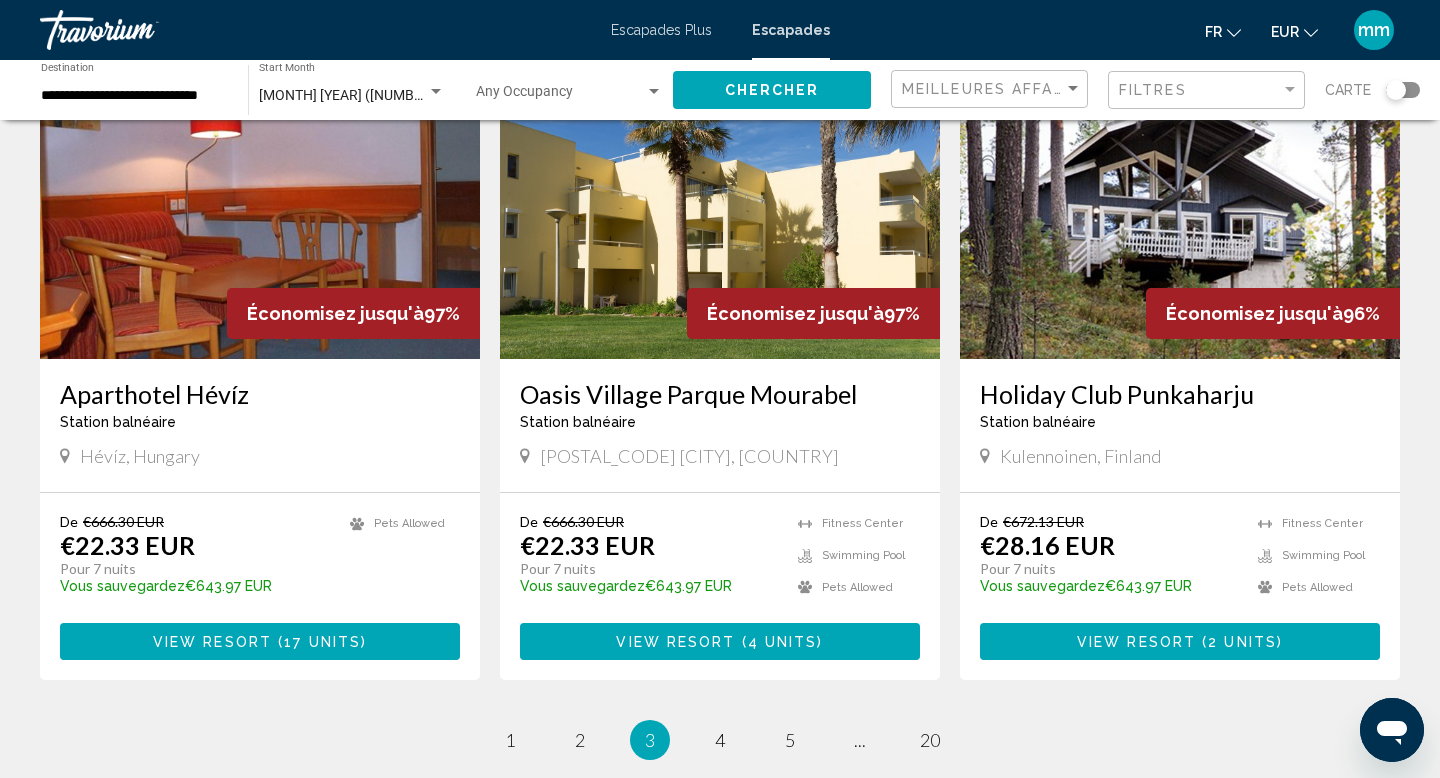scroll, scrollTop: 2480, scrollLeft: 0, axis: vertical 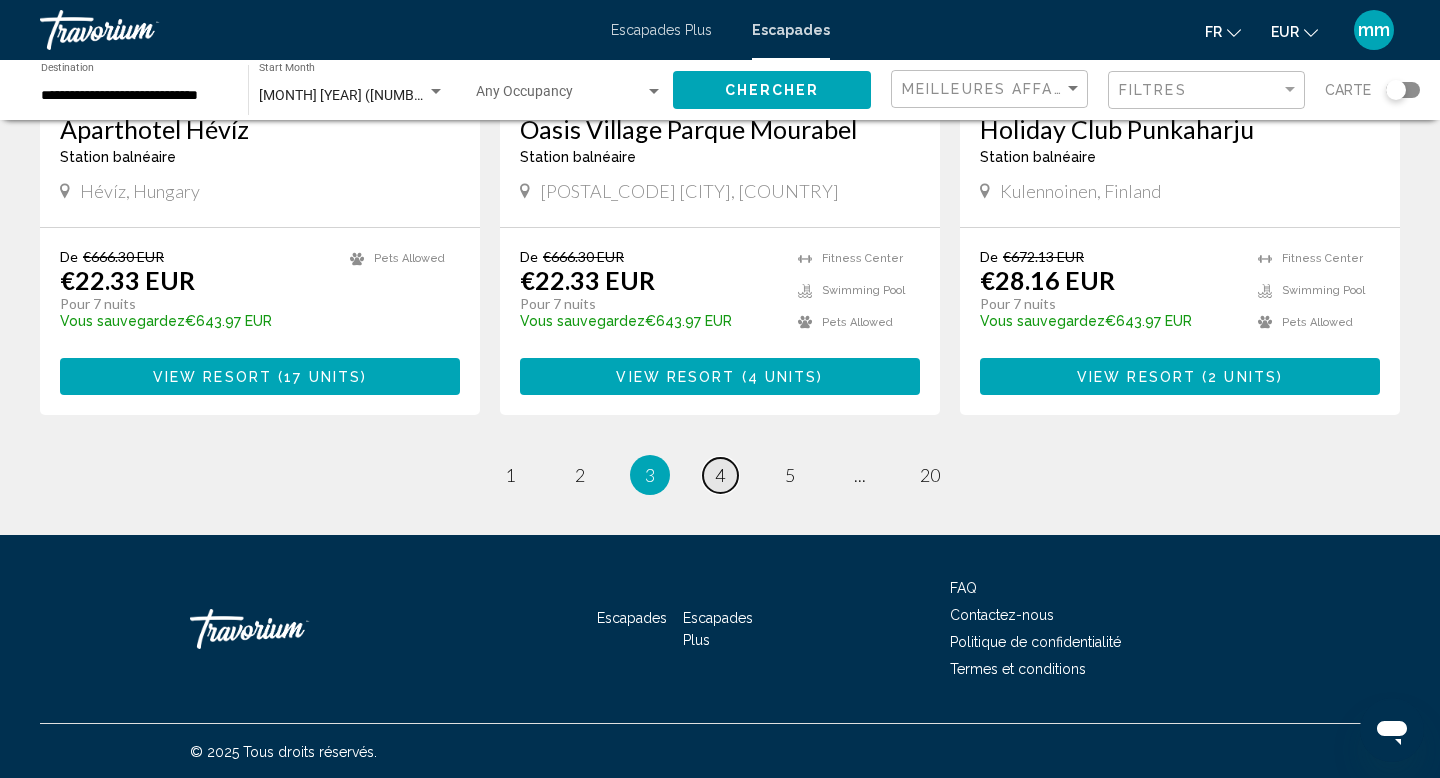 click on "4" at bounding box center [720, 475] 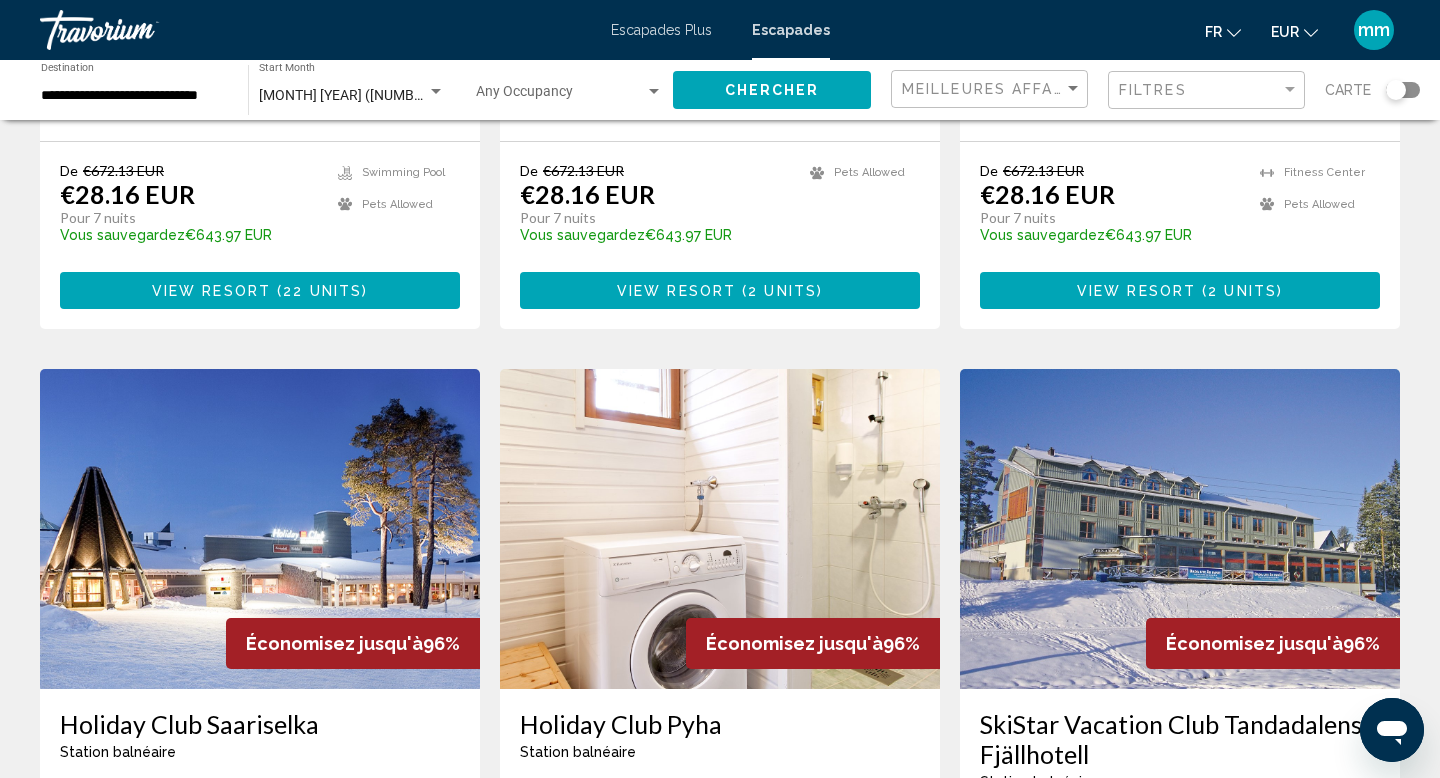 scroll, scrollTop: 1928, scrollLeft: 0, axis: vertical 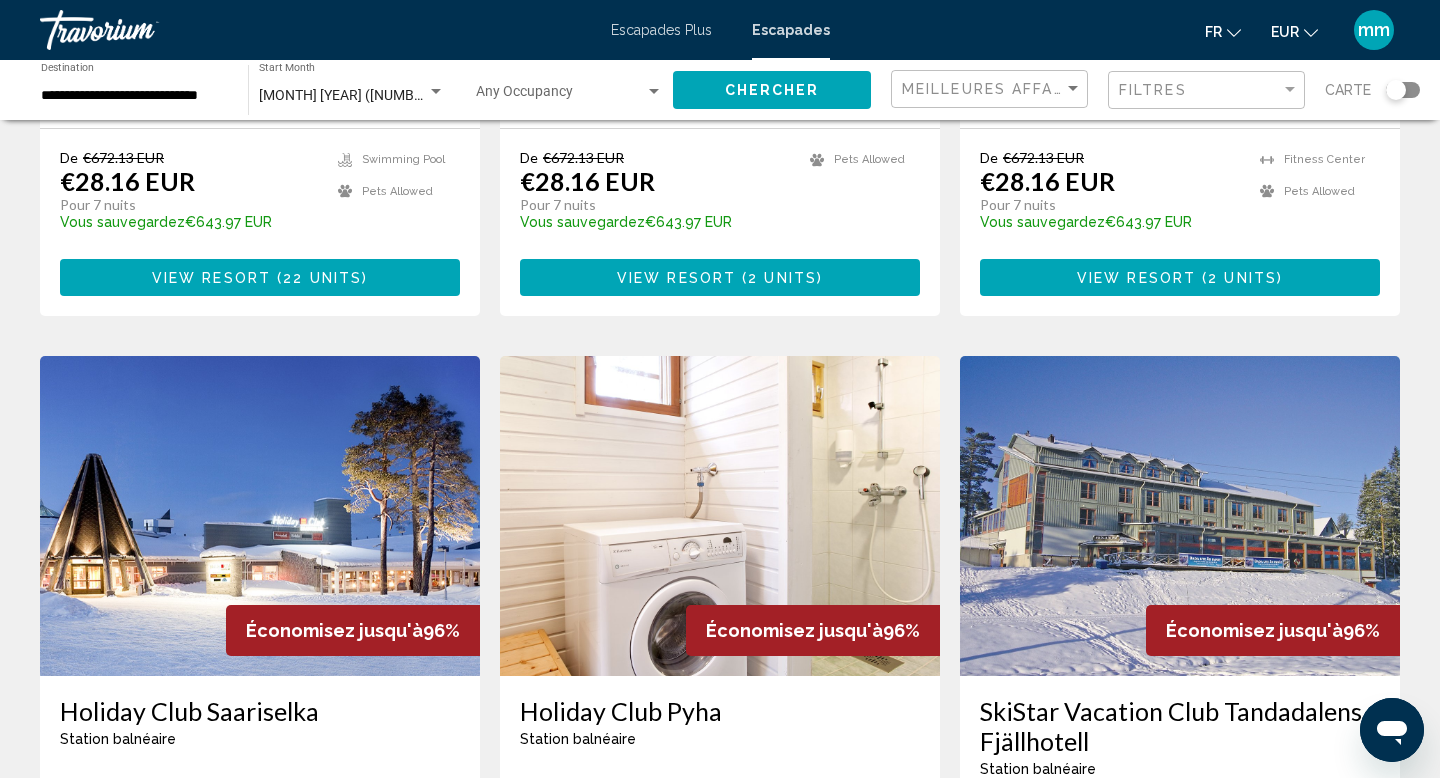 click at bounding box center (260, 516) 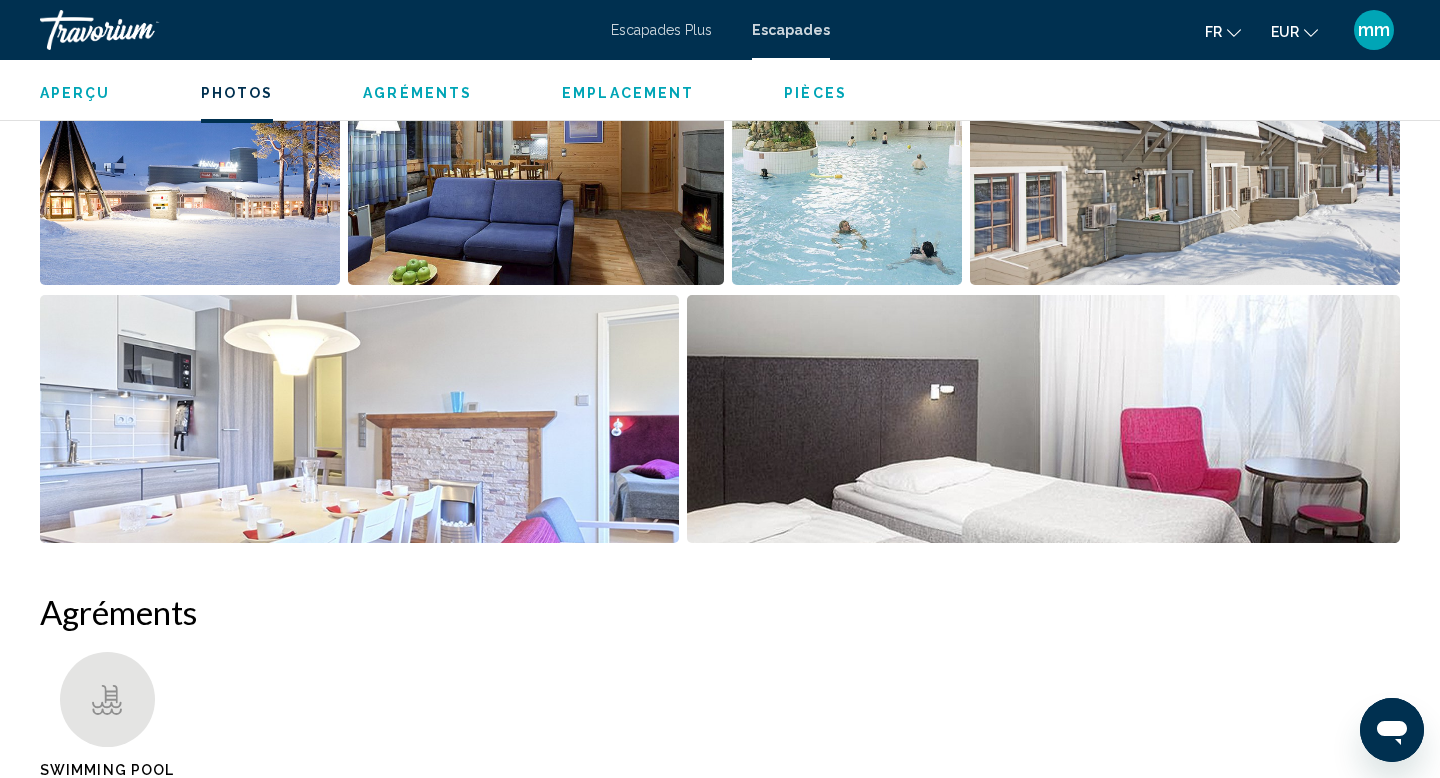 scroll, scrollTop: 1039, scrollLeft: 0, axis: vertical 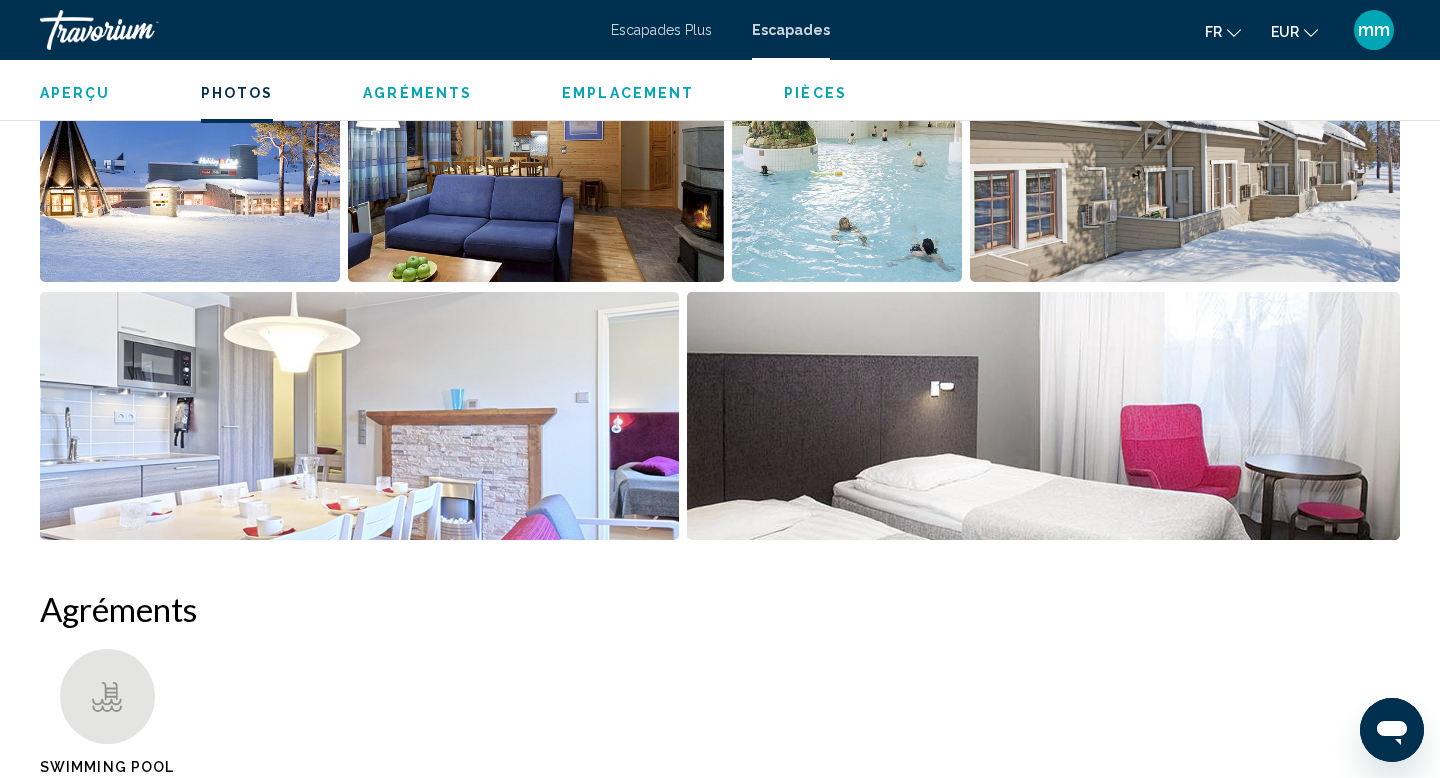 click at bounding box center (190, 158) 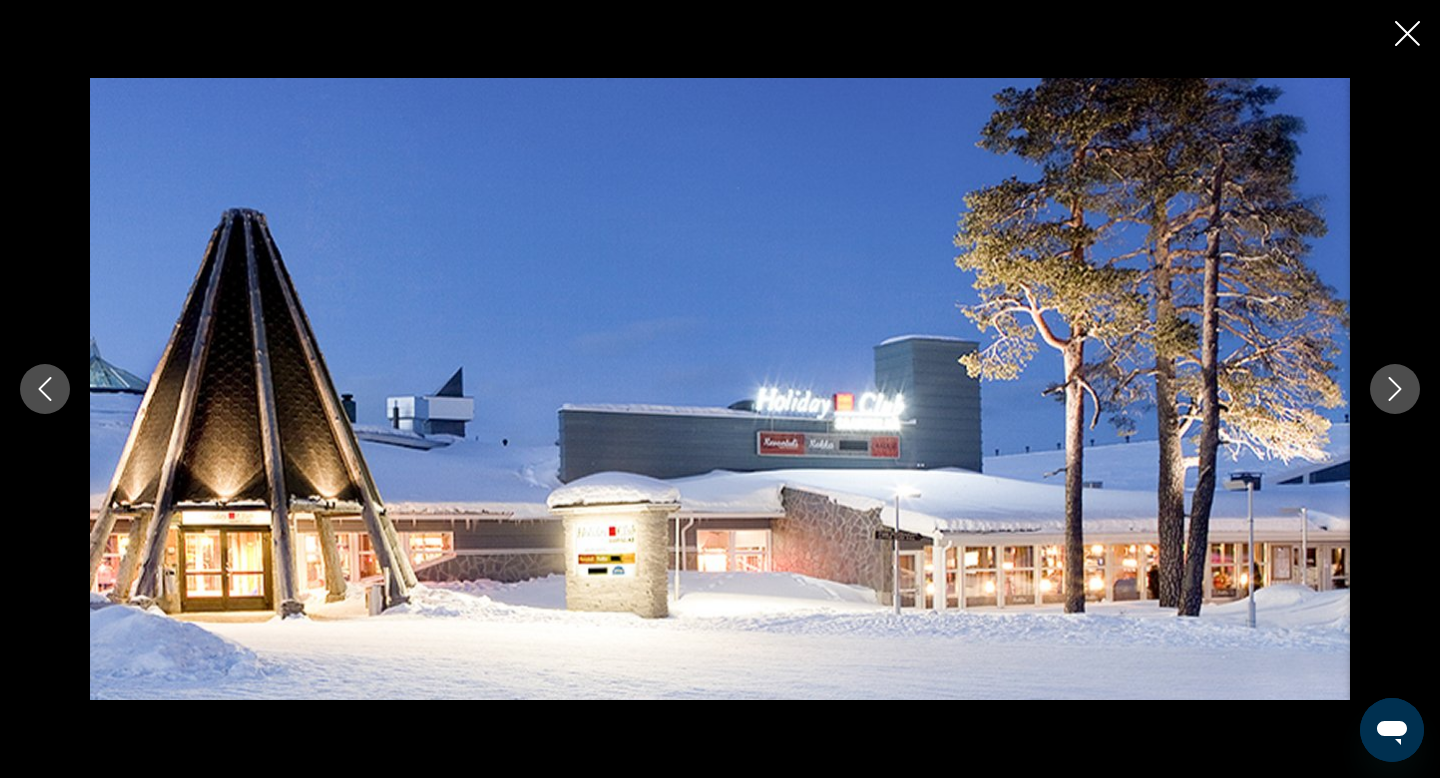 click 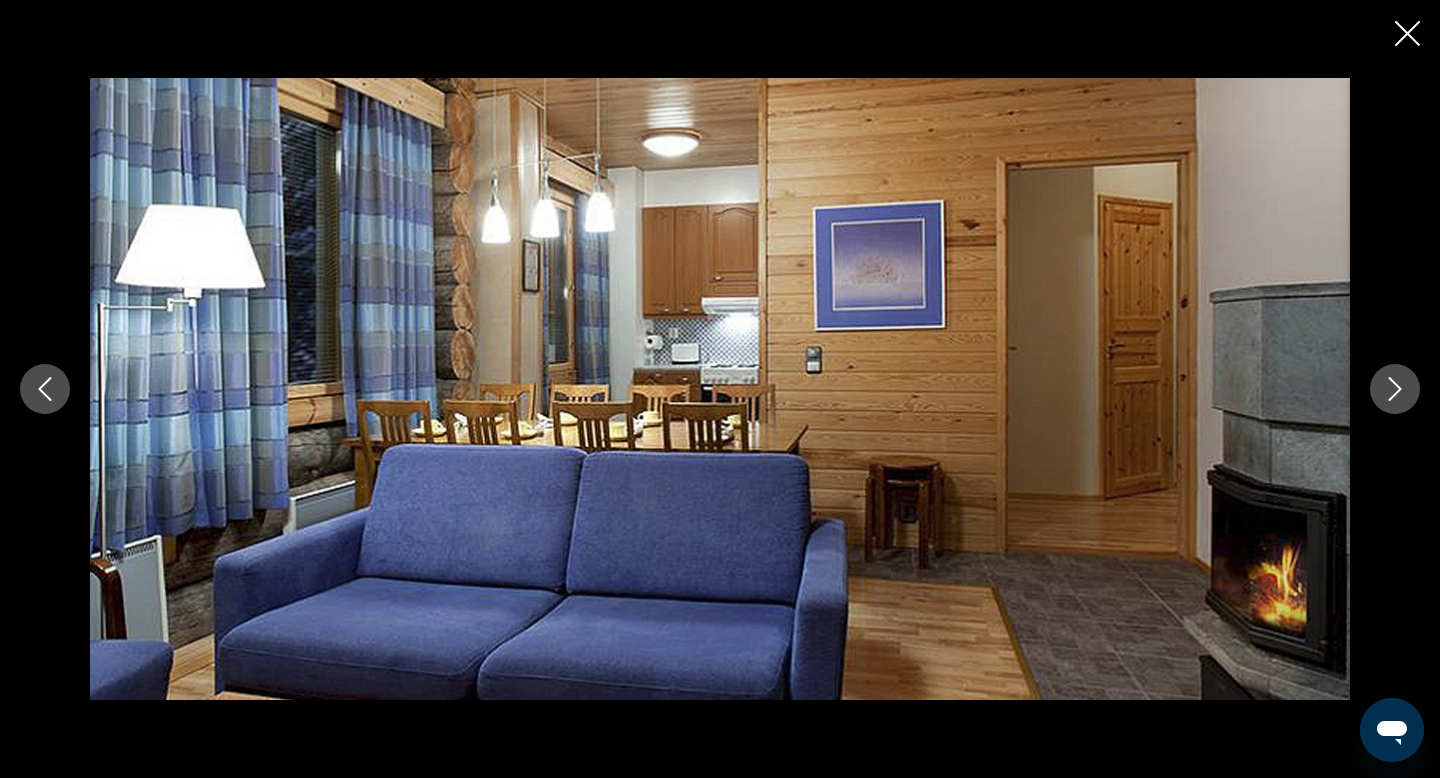 click 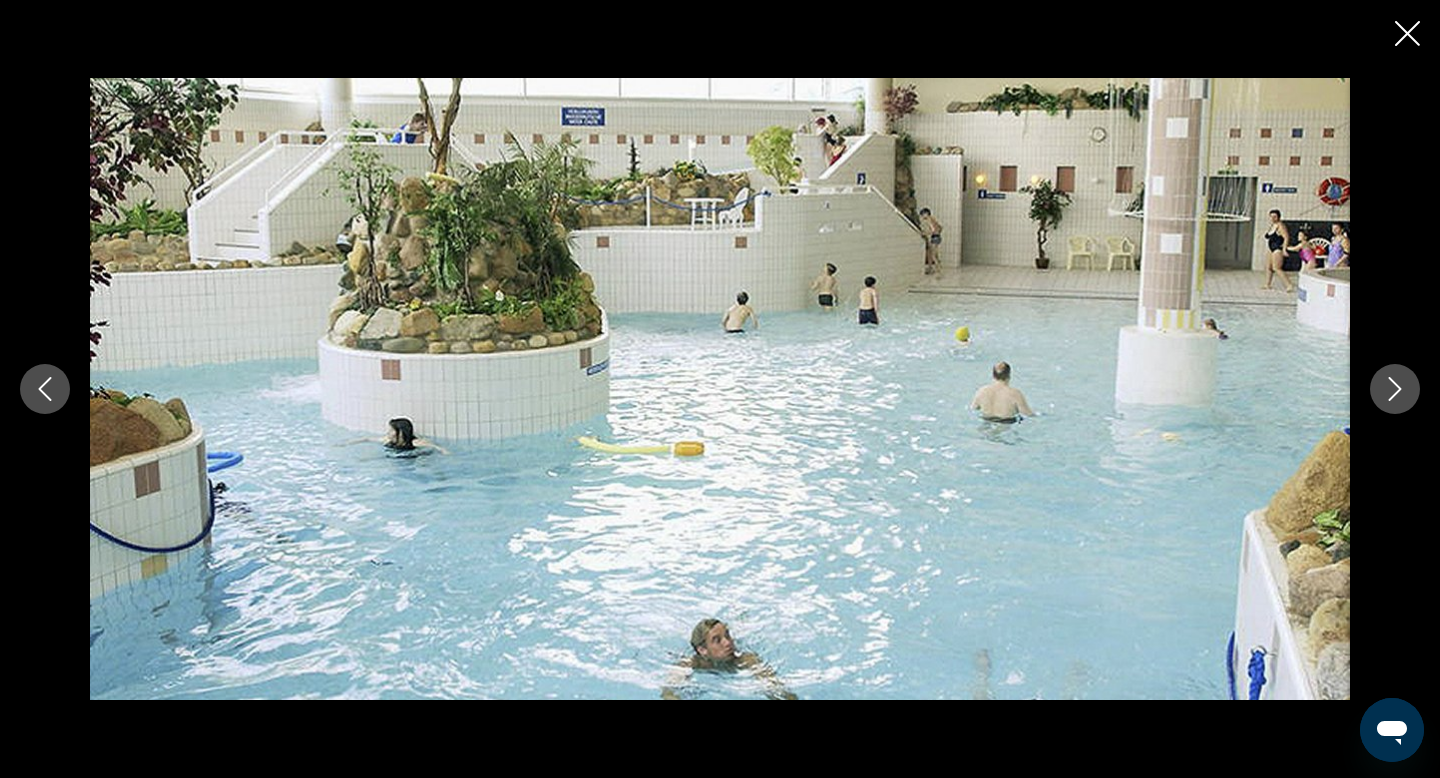 click 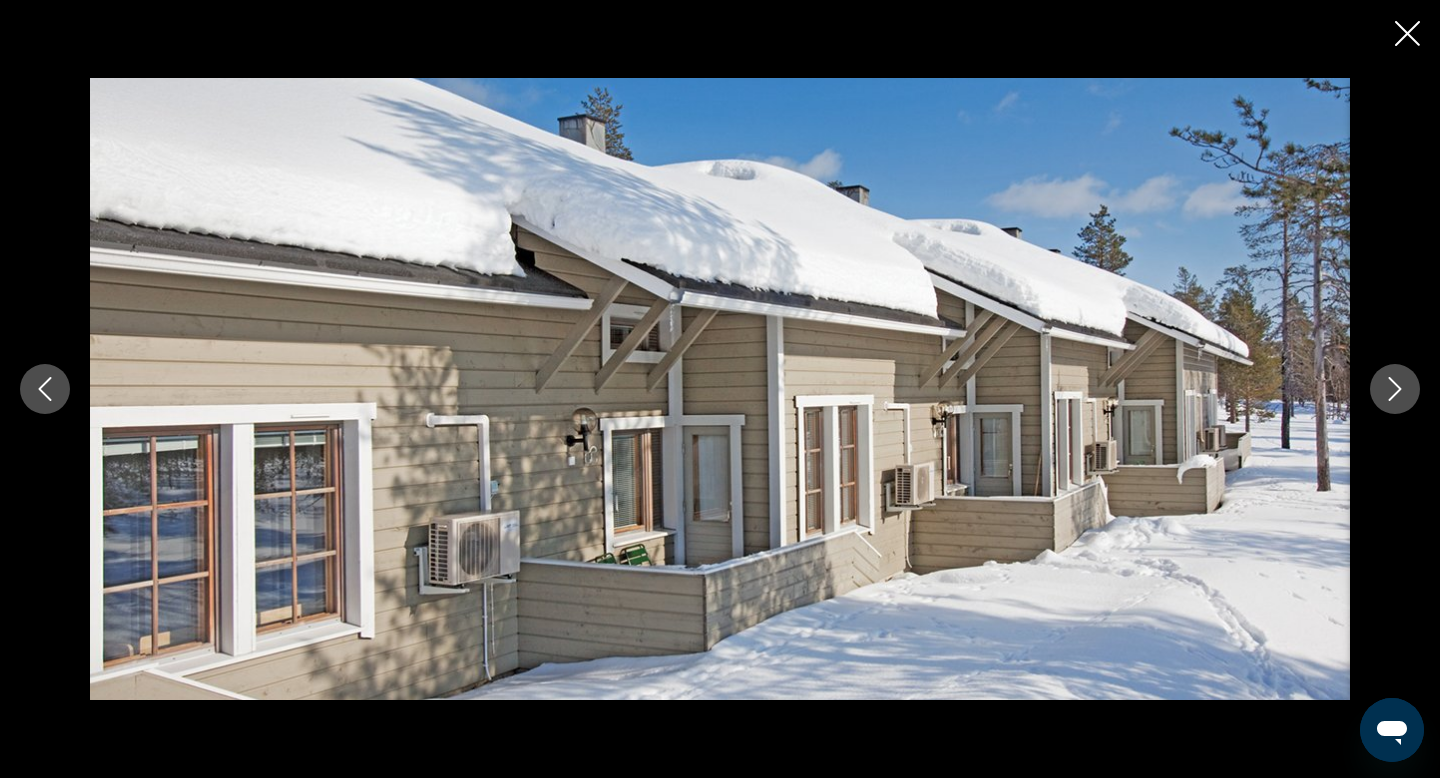 click 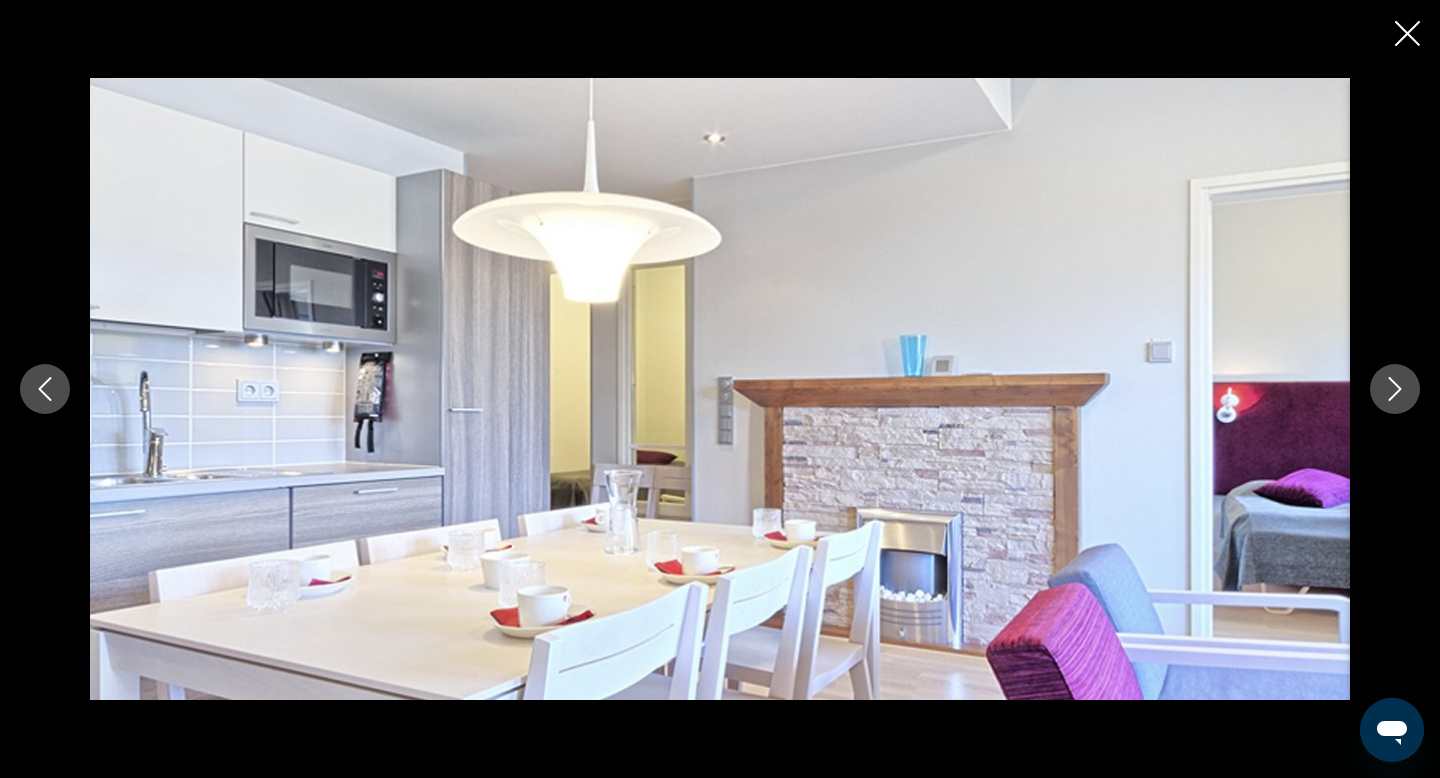 click 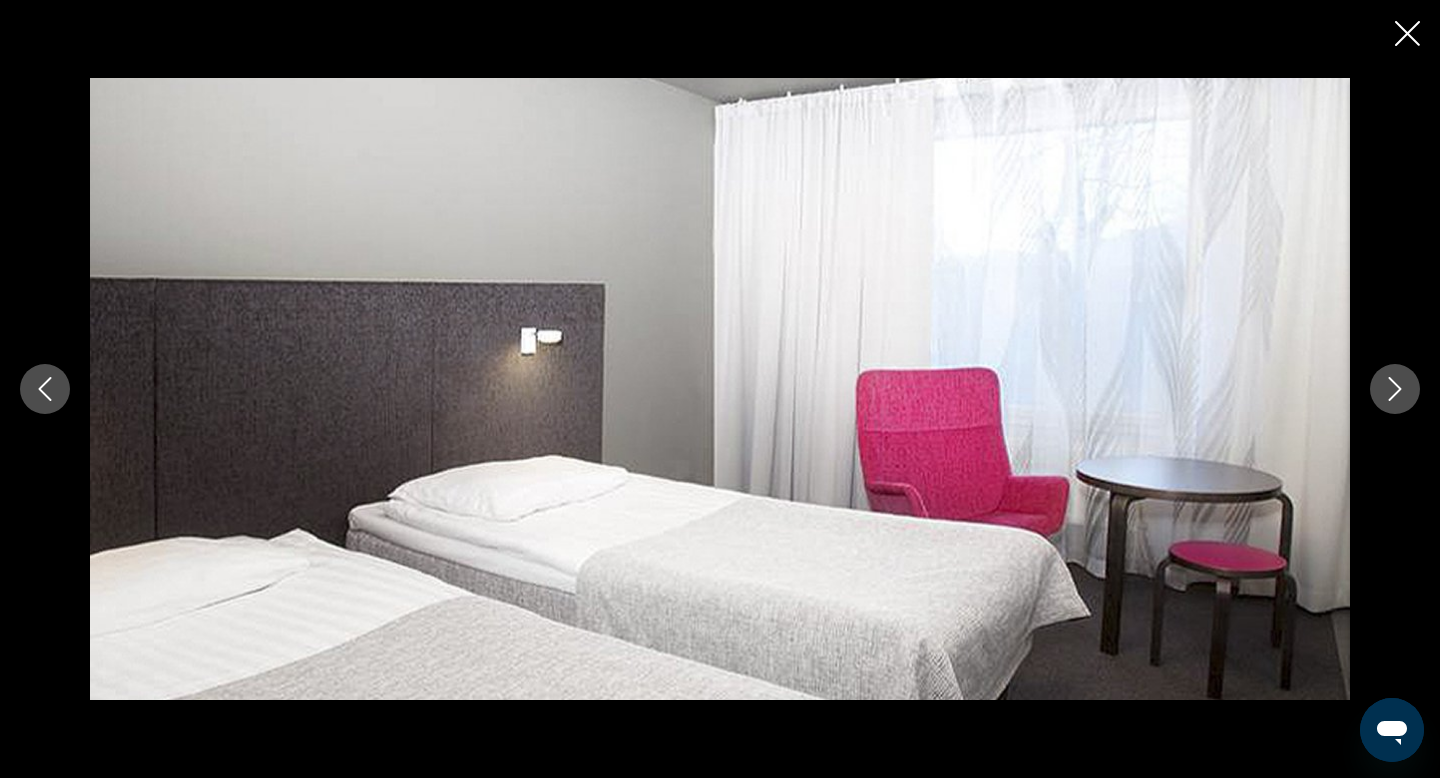 click 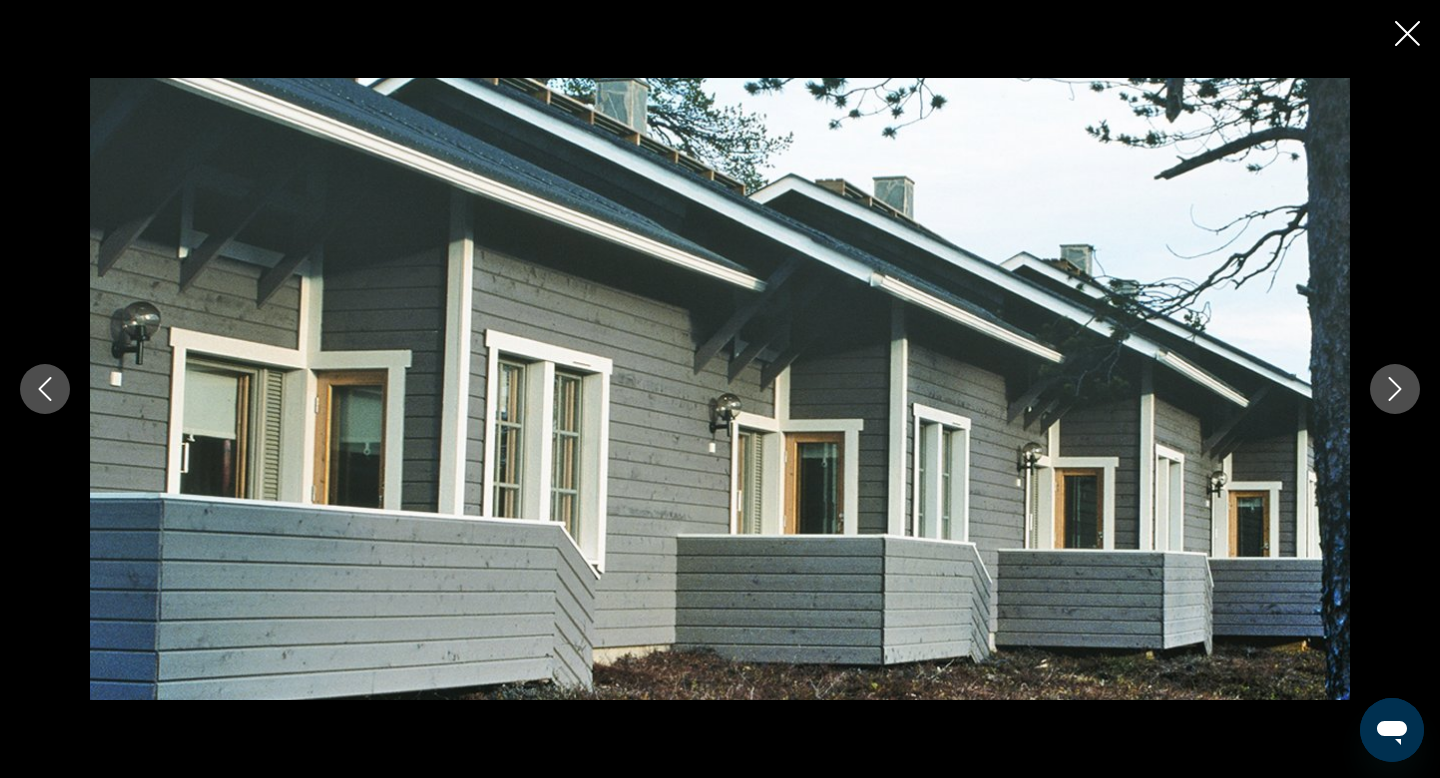 click 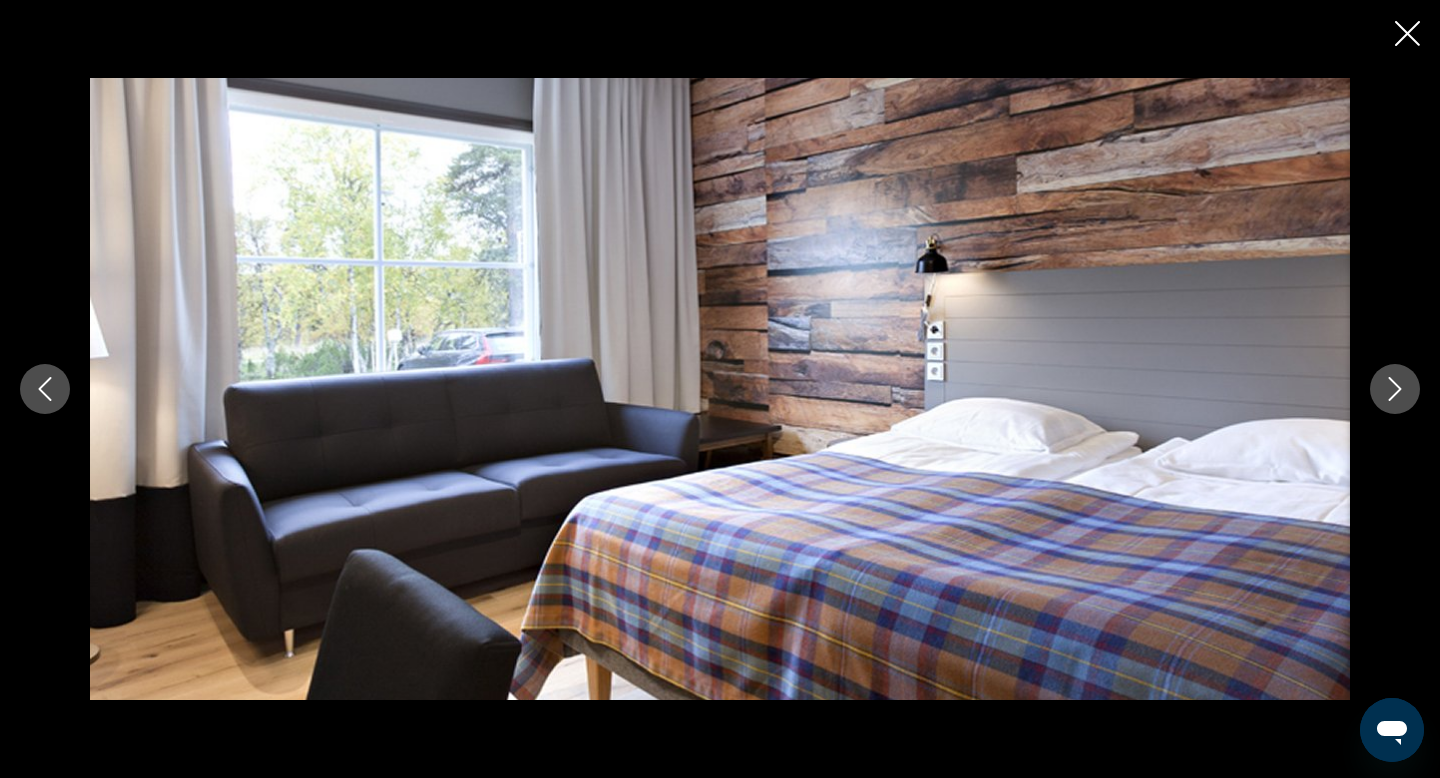click 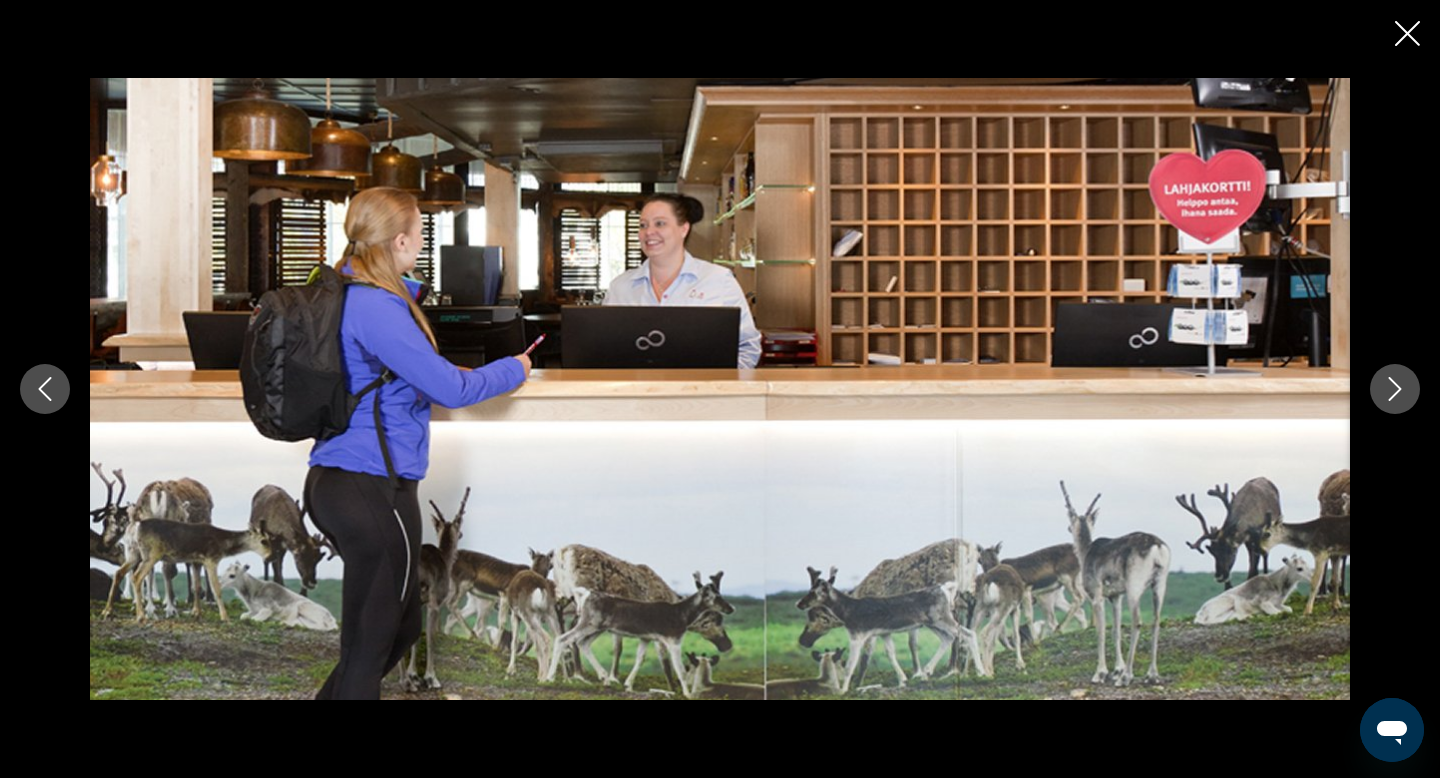click 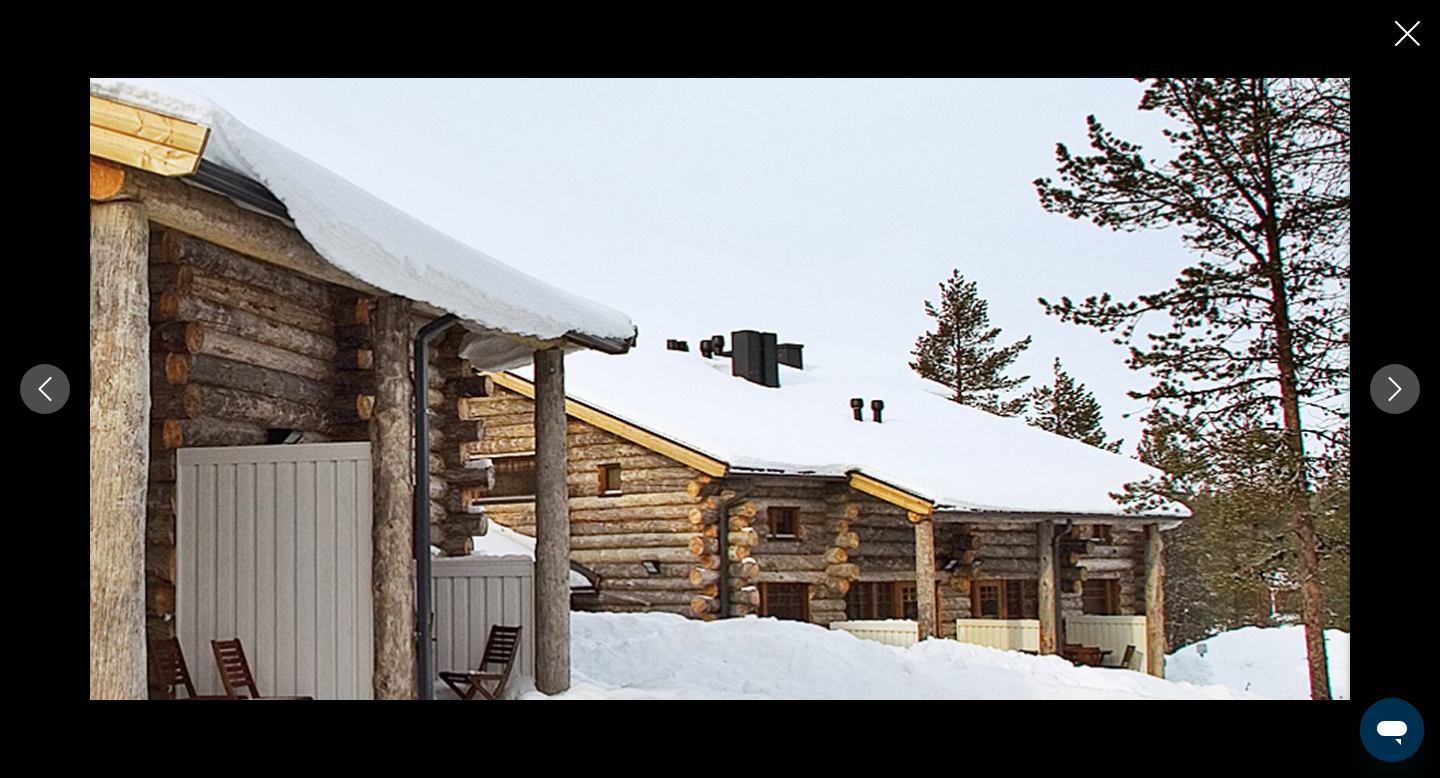 click 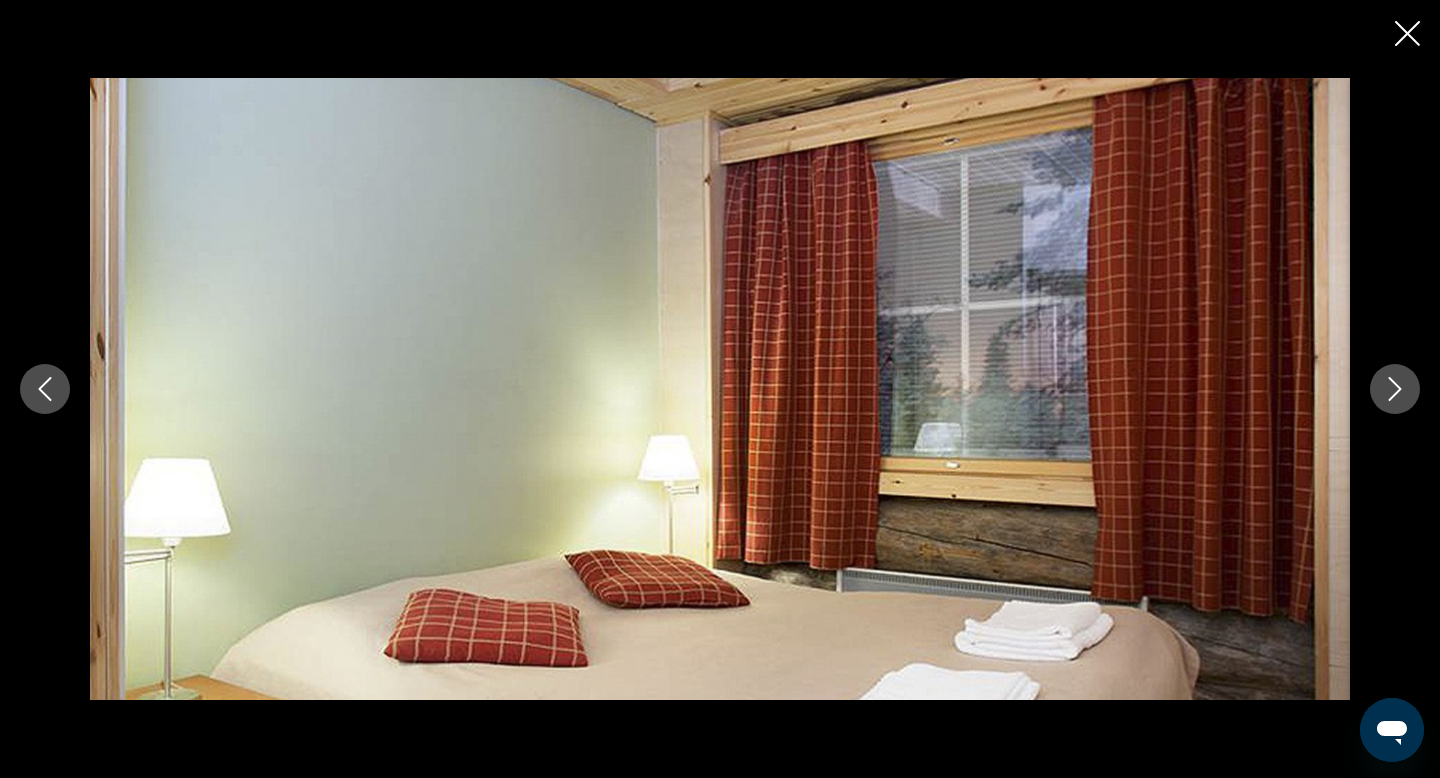 click 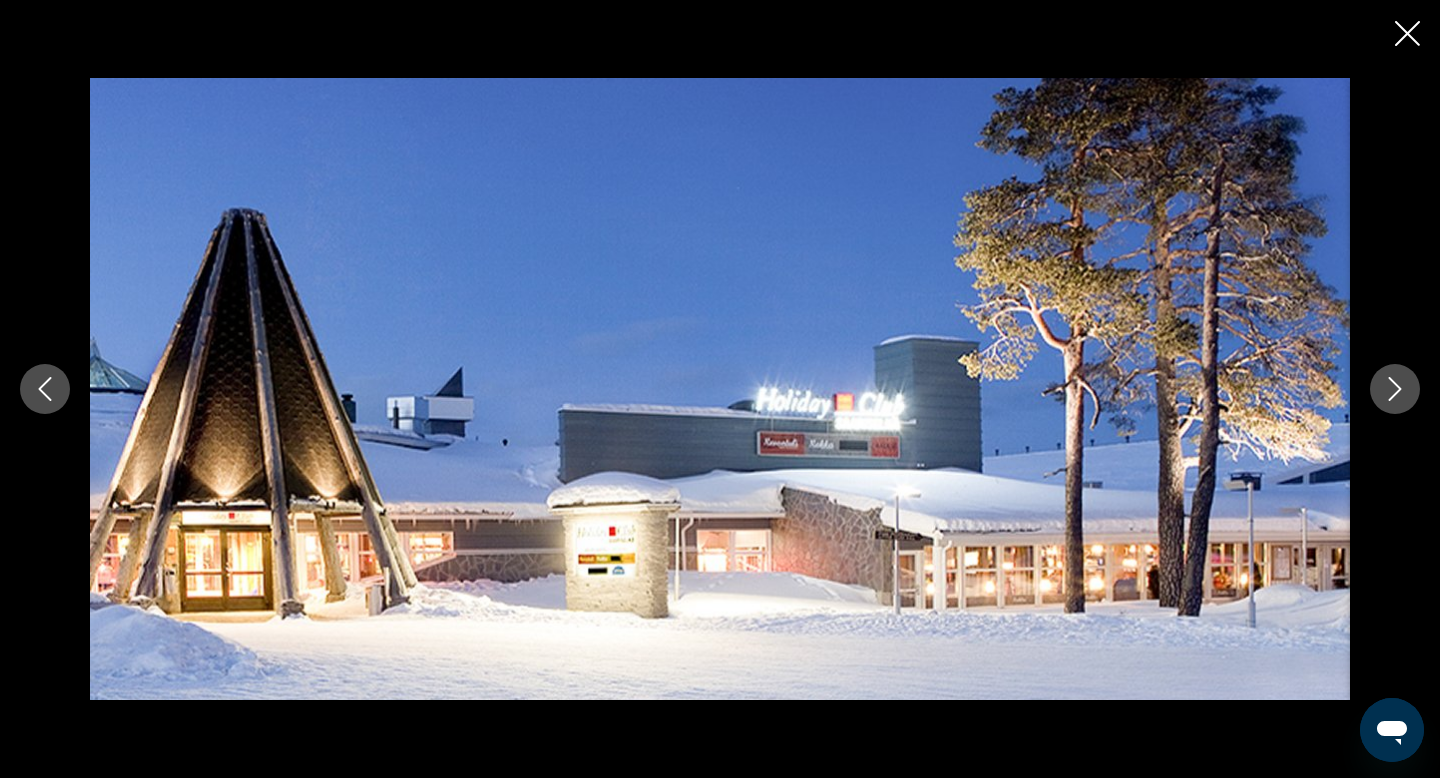 click 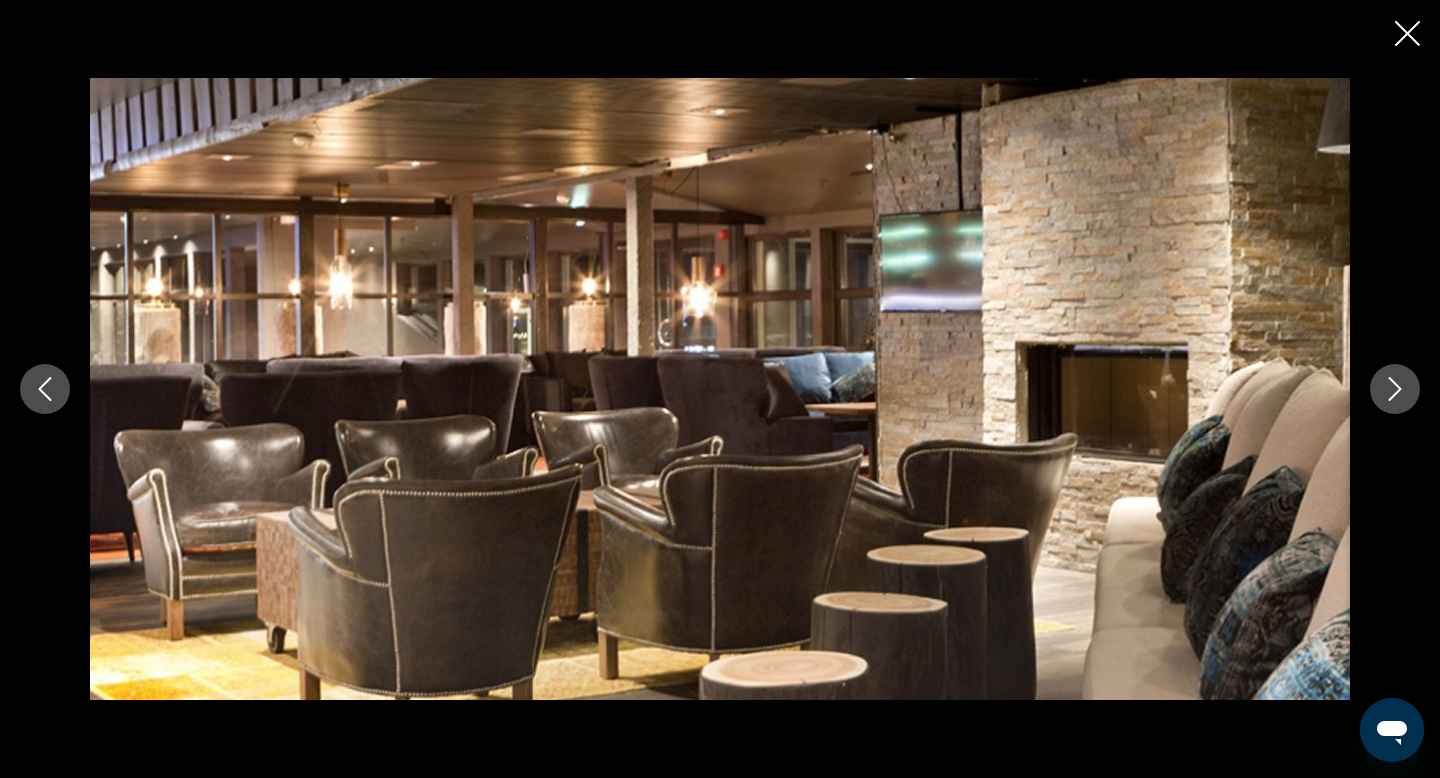 click 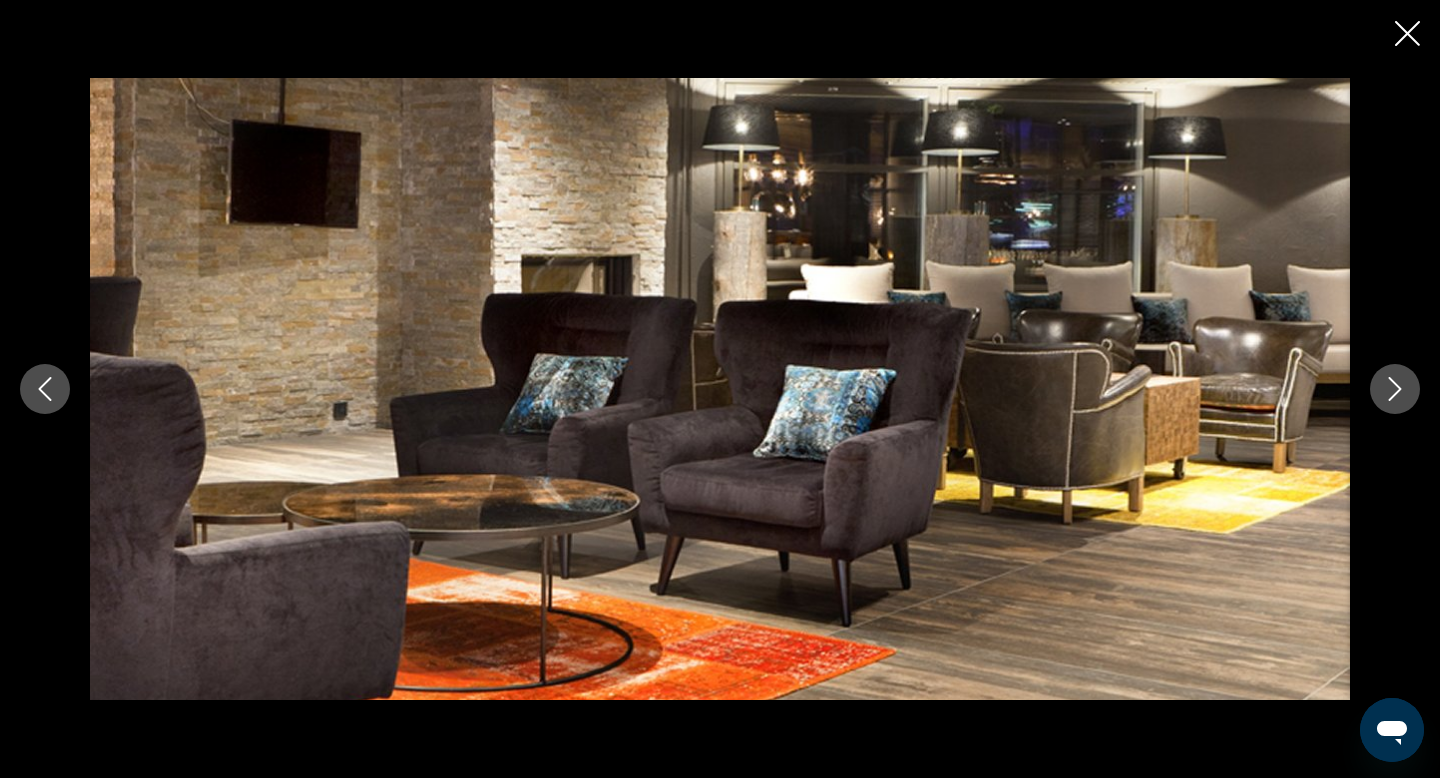 click 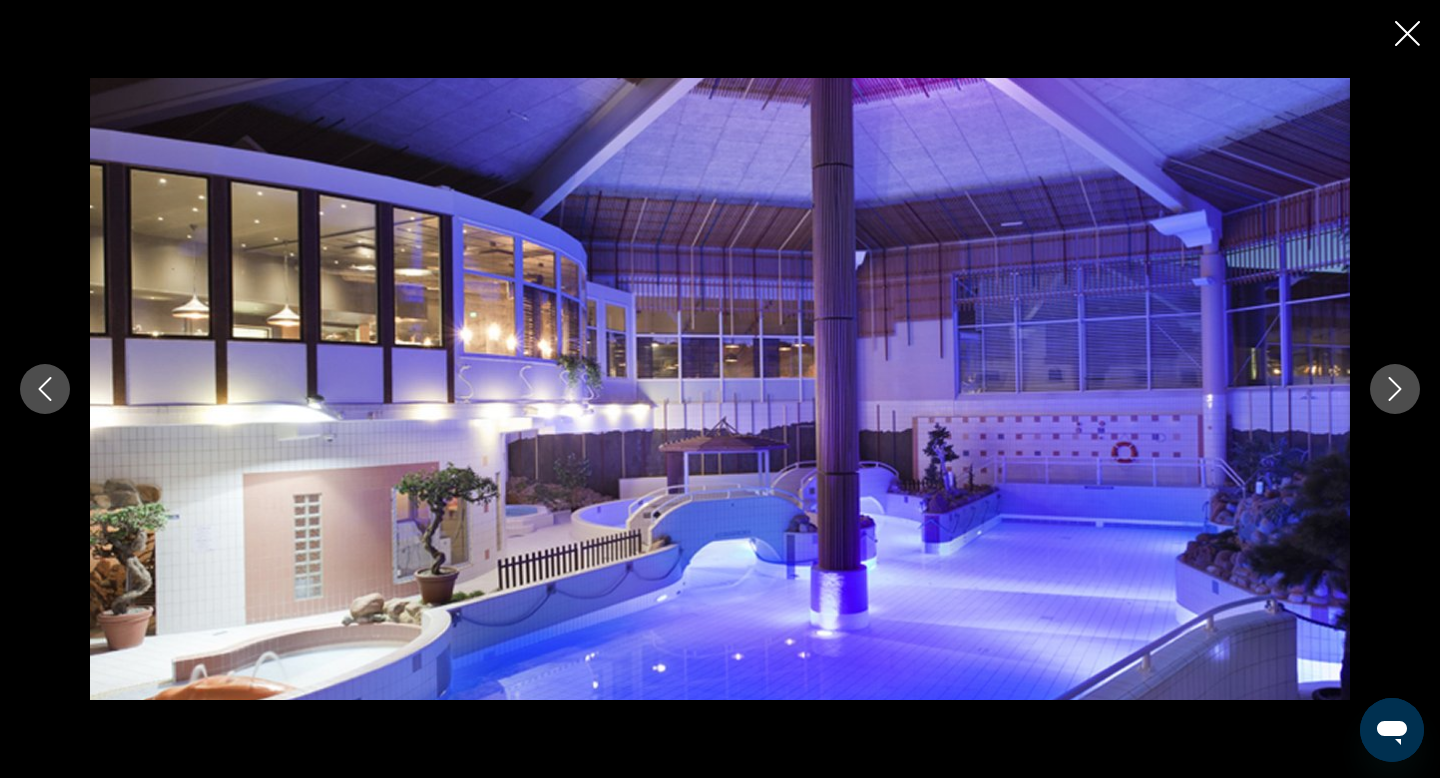click 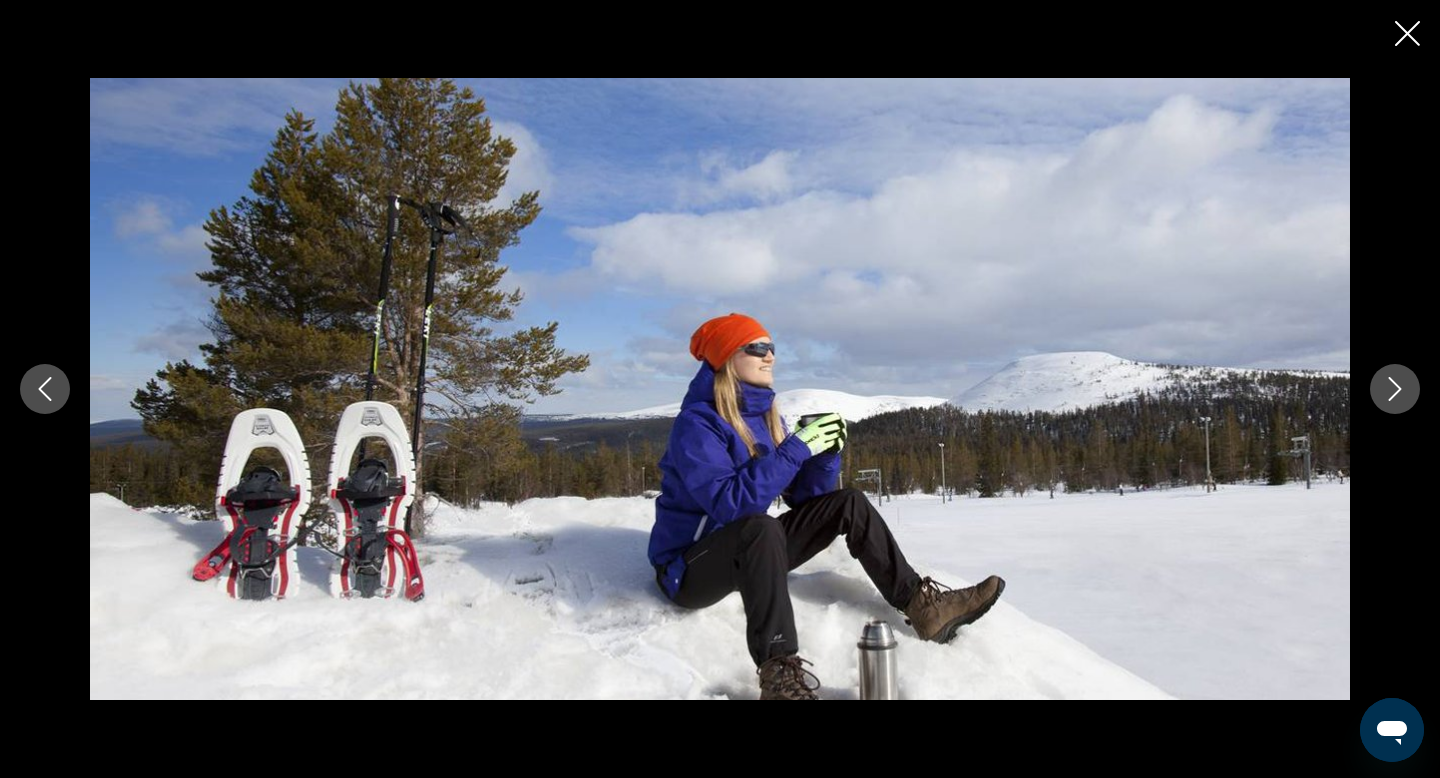 click 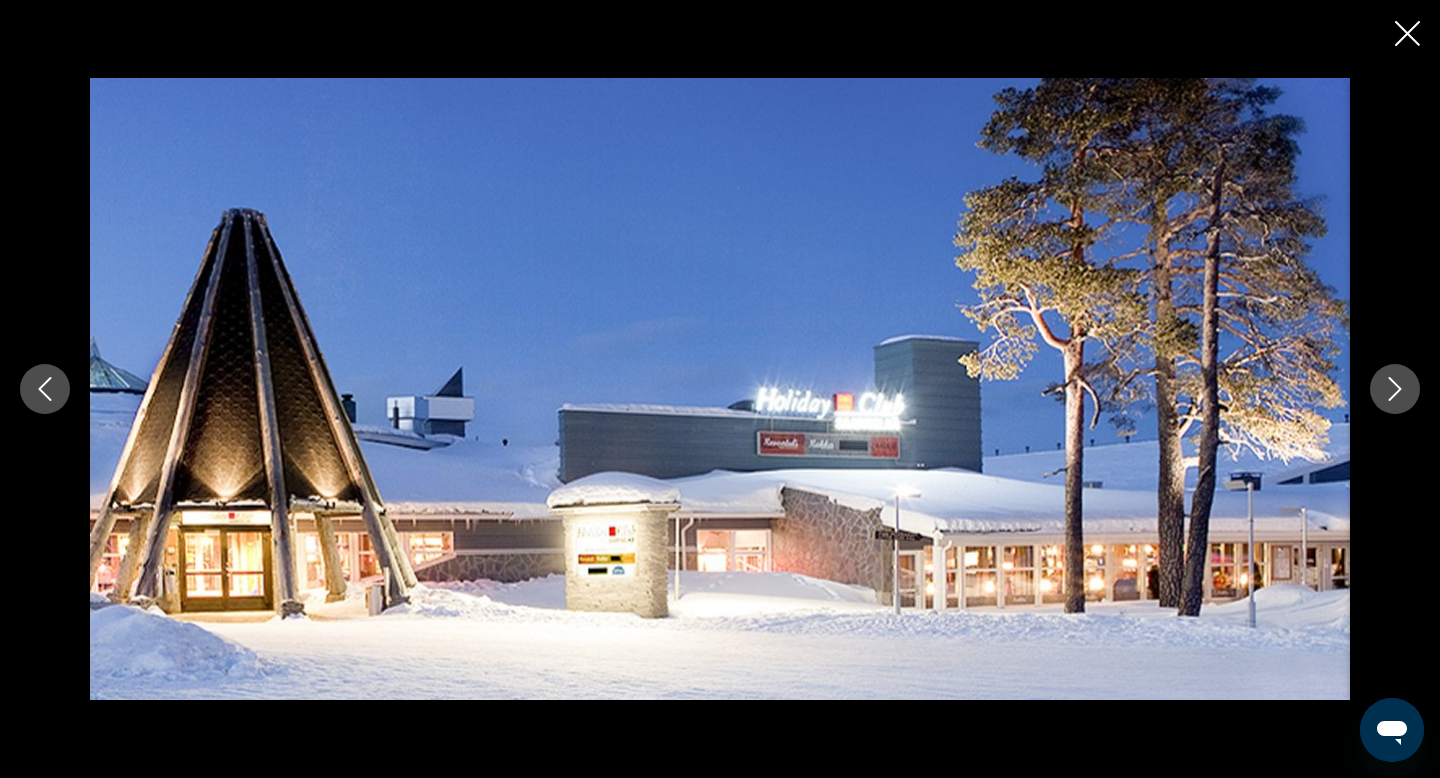 click 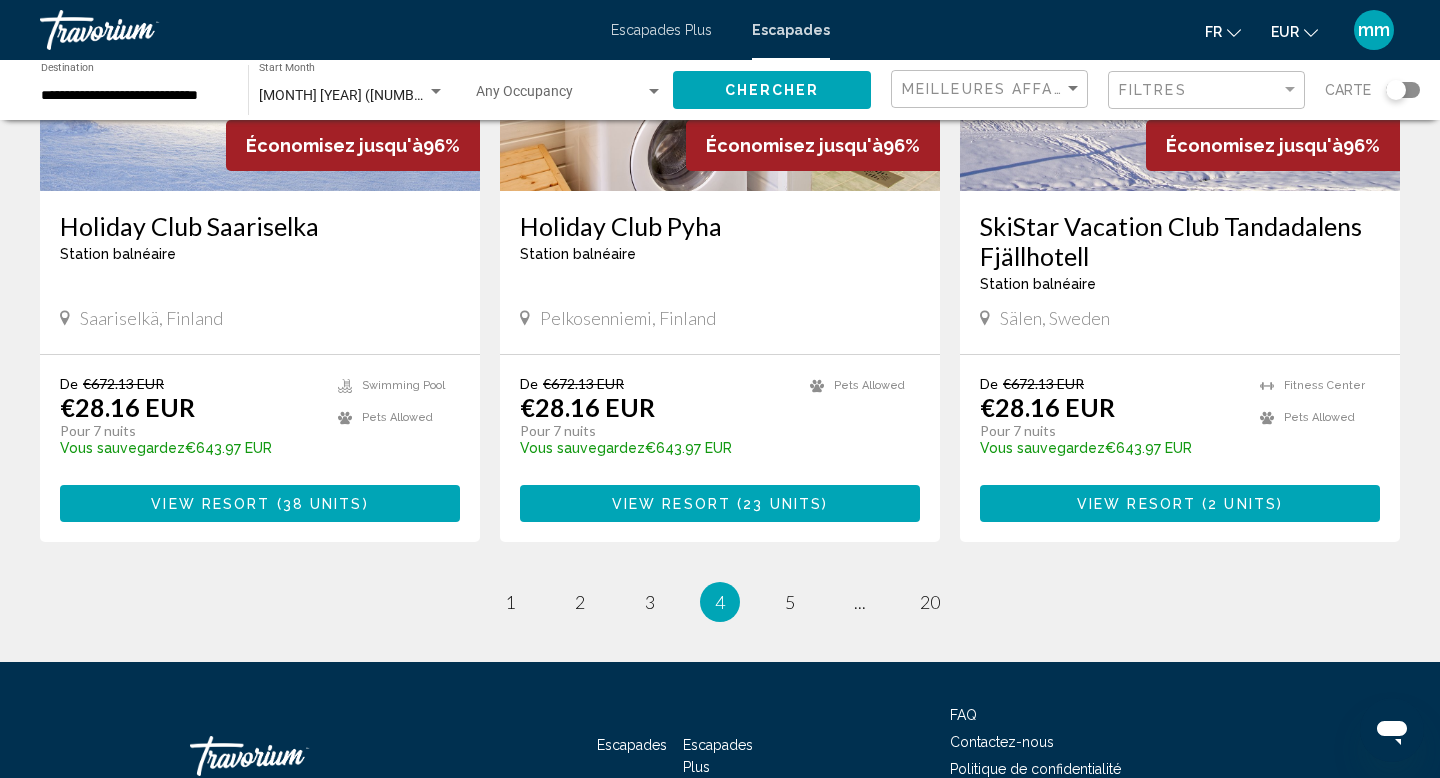 scroll, scrollTop: 2516, scrollLeft: 0, axis: vertical 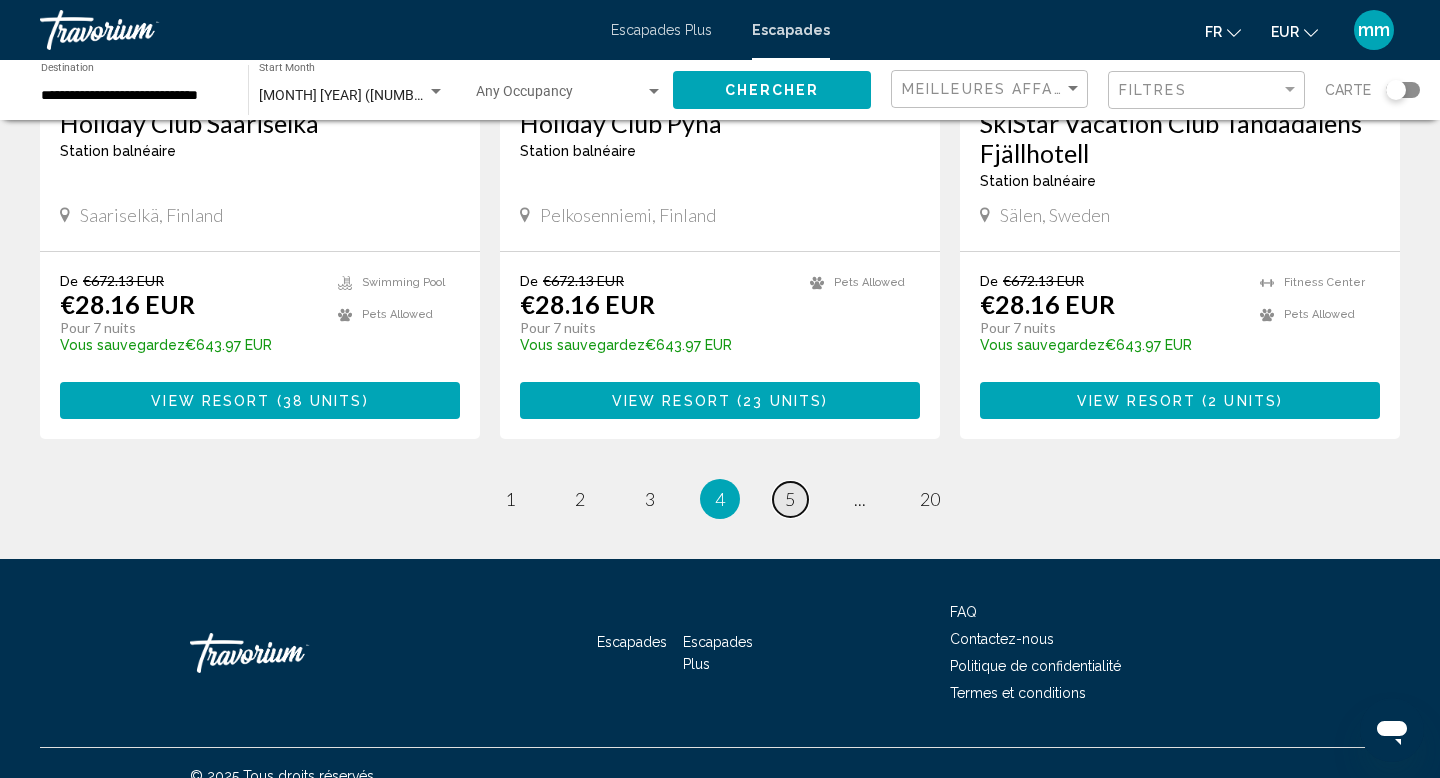 click on "page  5" at bounding box center [790, 499] 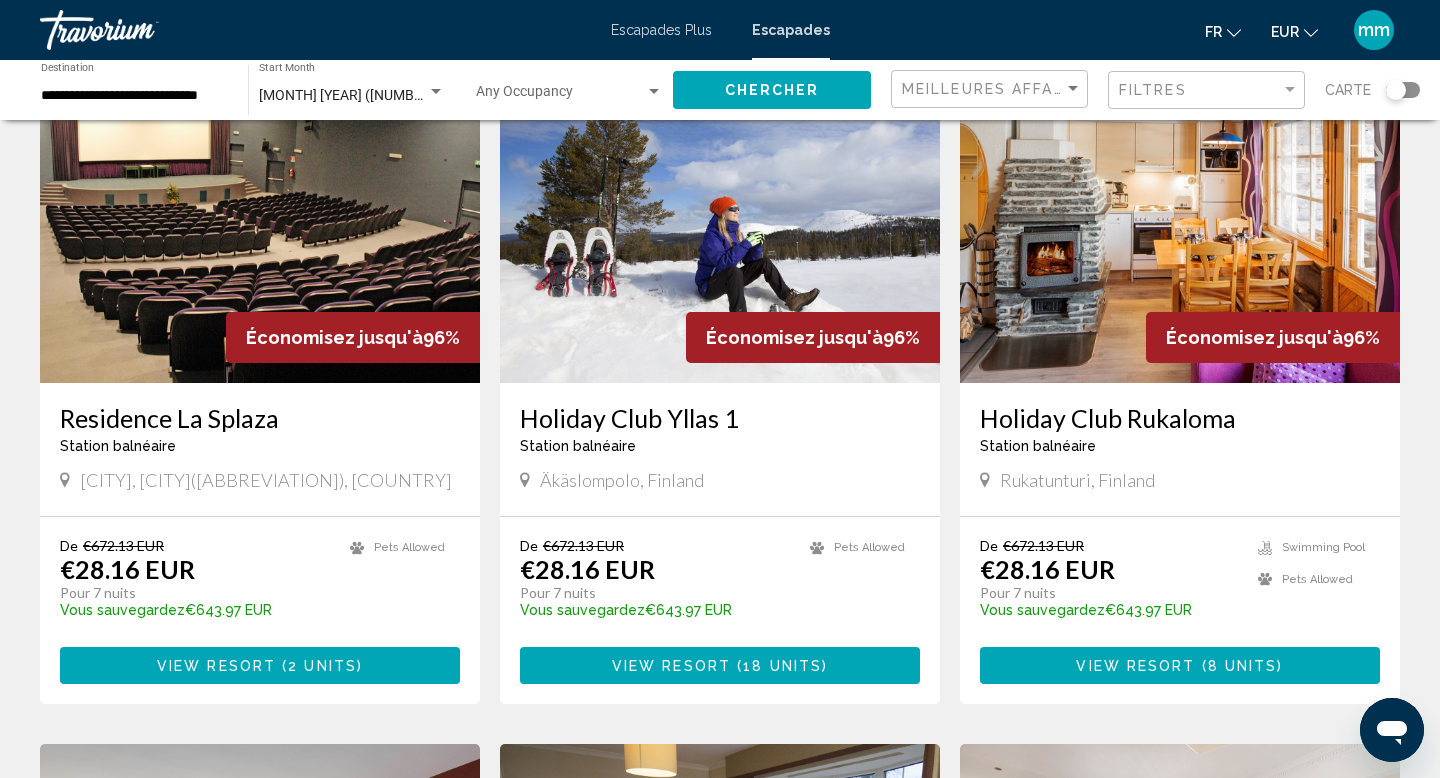 scroll, scrollTop: 117, scrollLeft: 0, axis: vertical 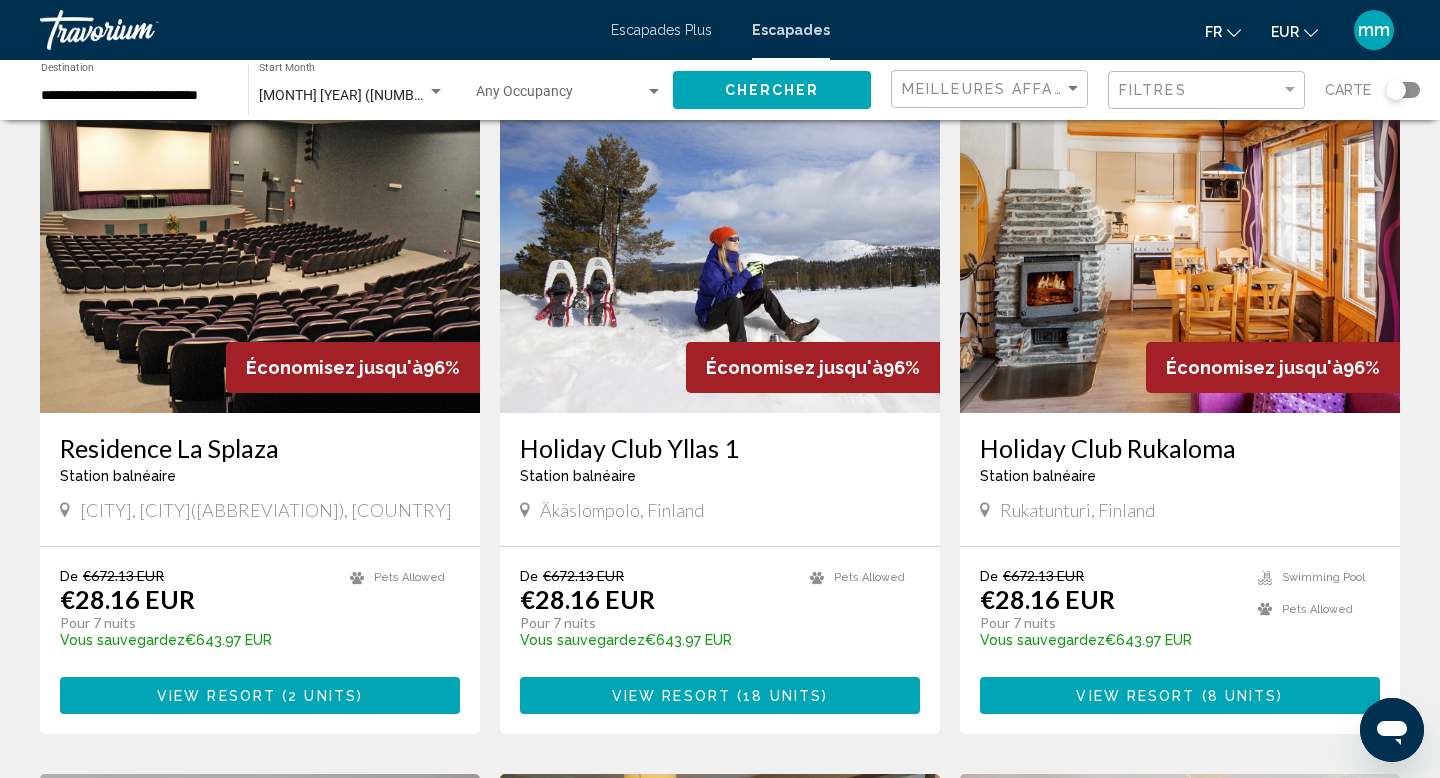 click at bounding box center [1180, 253] 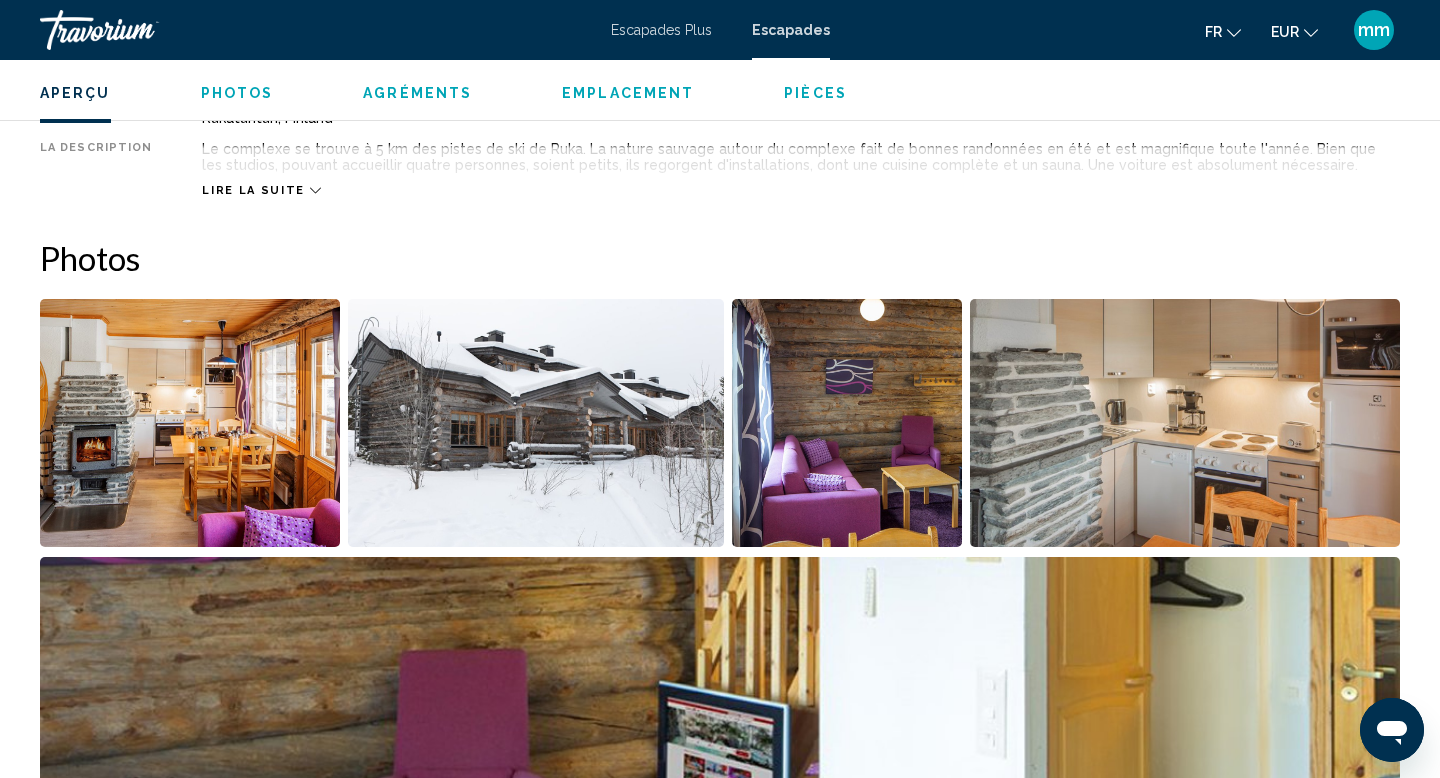 scroll, scrollTop: 743, scrollLeft: 0, axis: vertical 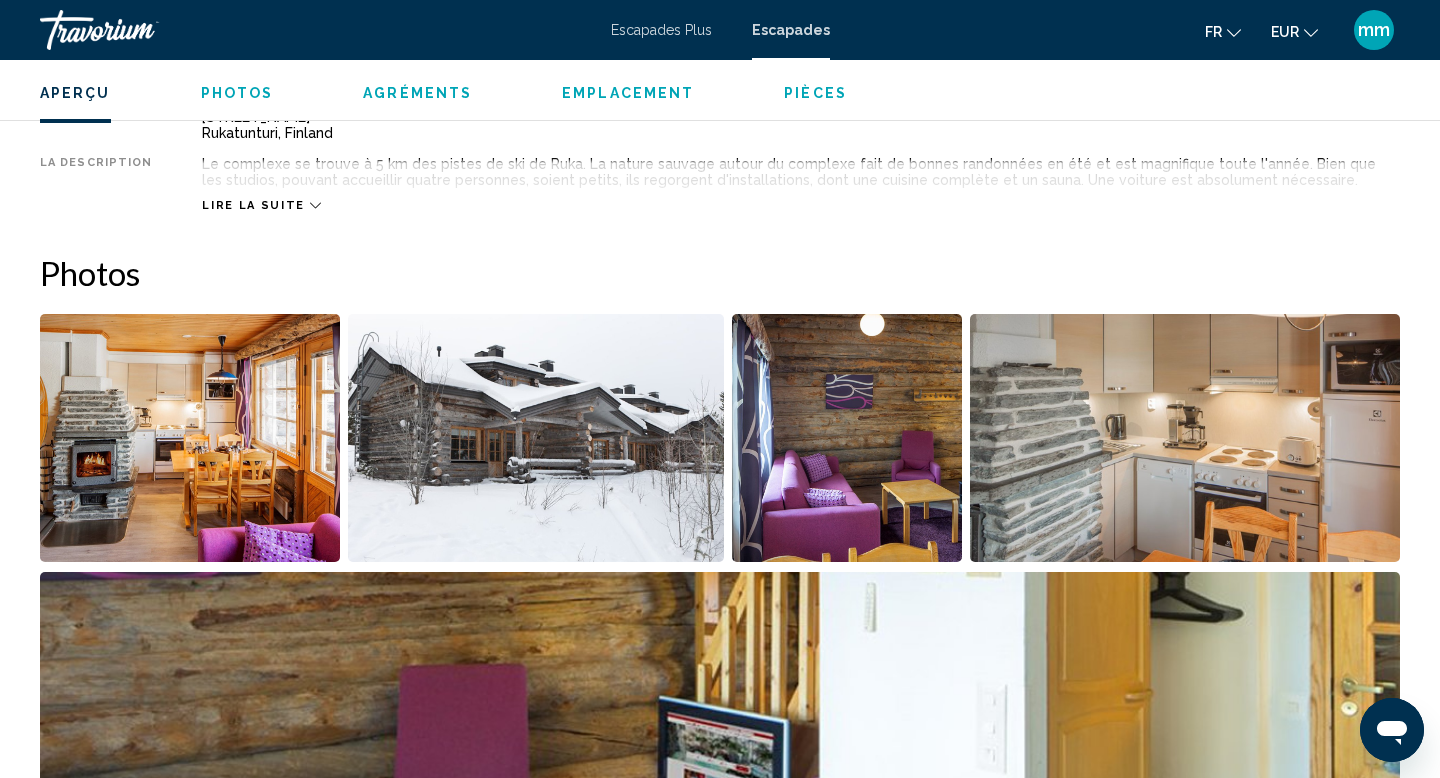 click at bounding box center (535, 438) 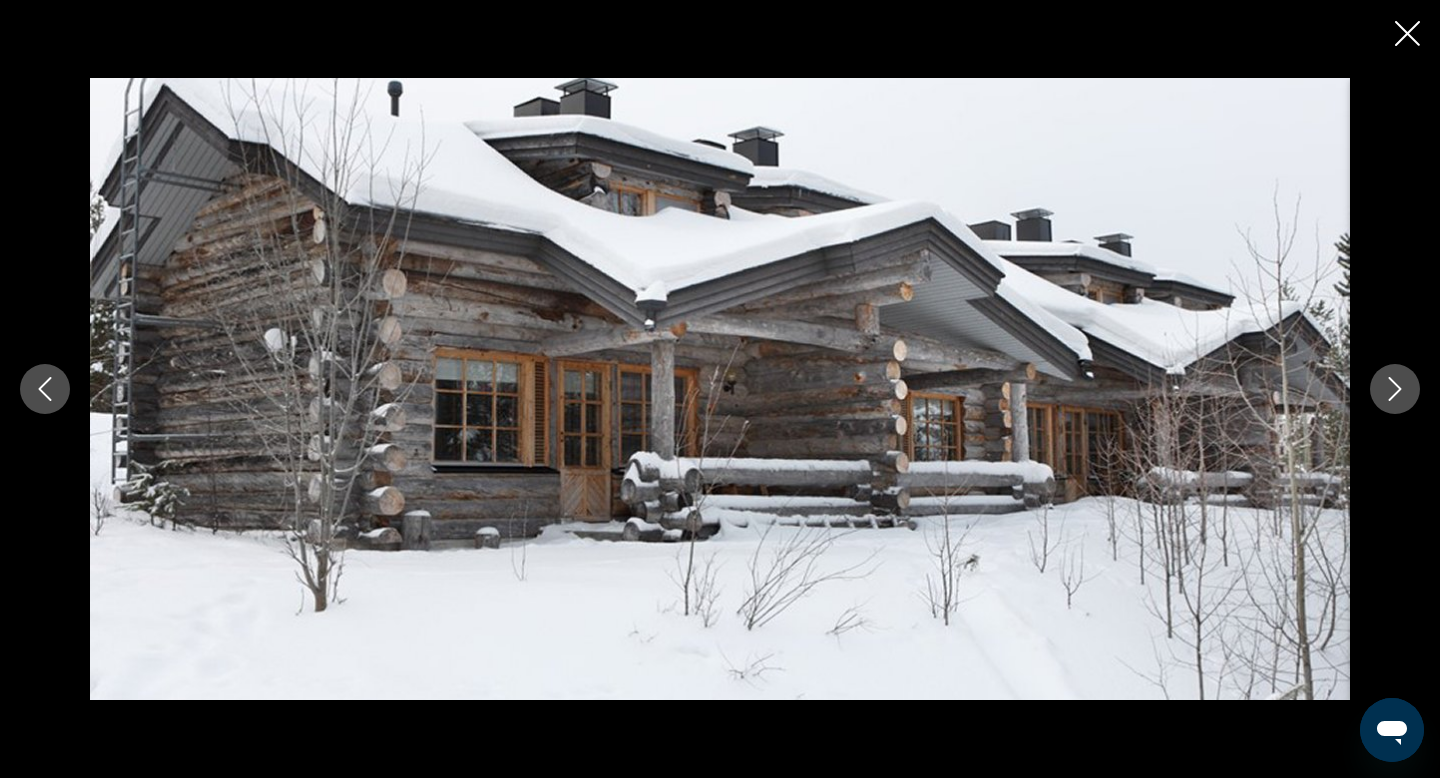 click at bounding box center [1395, 389] 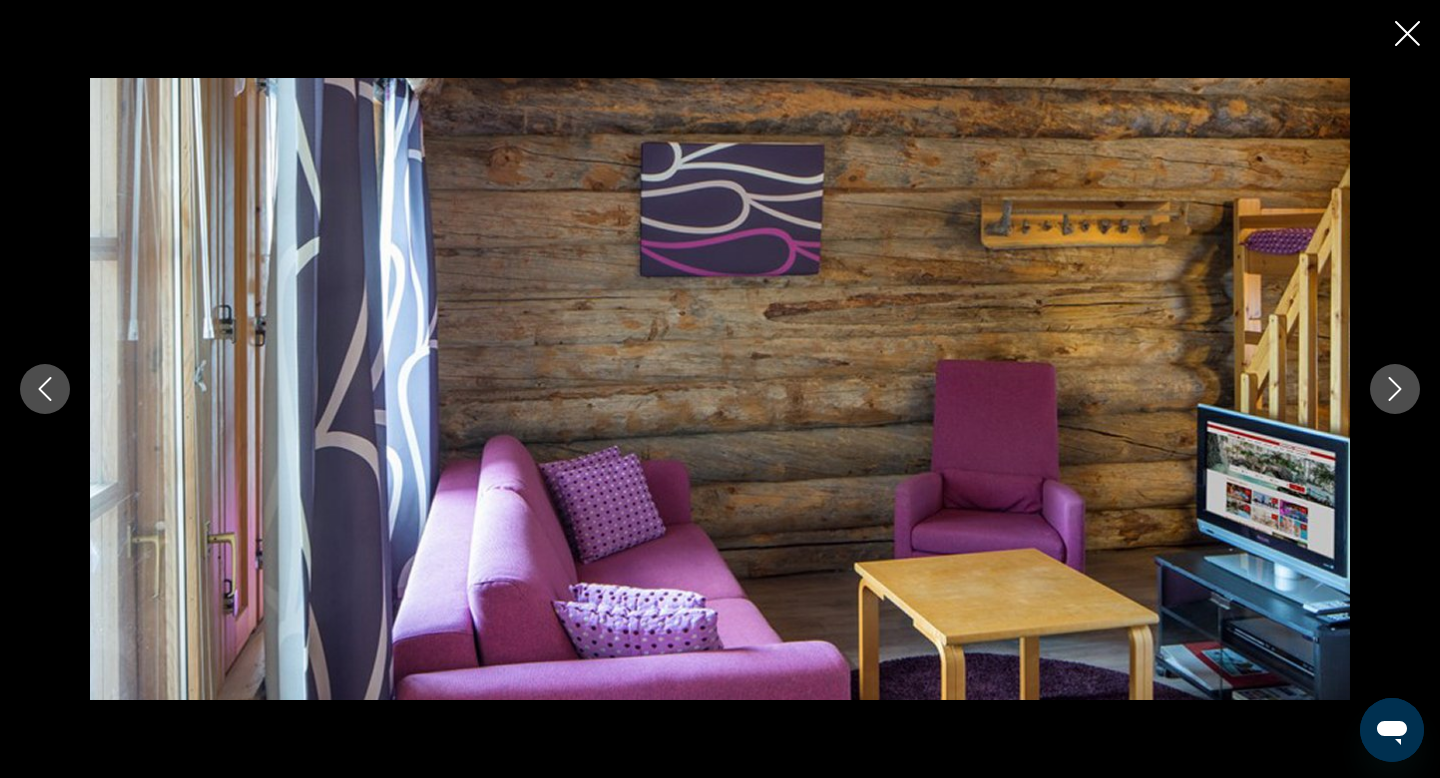 click at bounding box center [1395, 389] 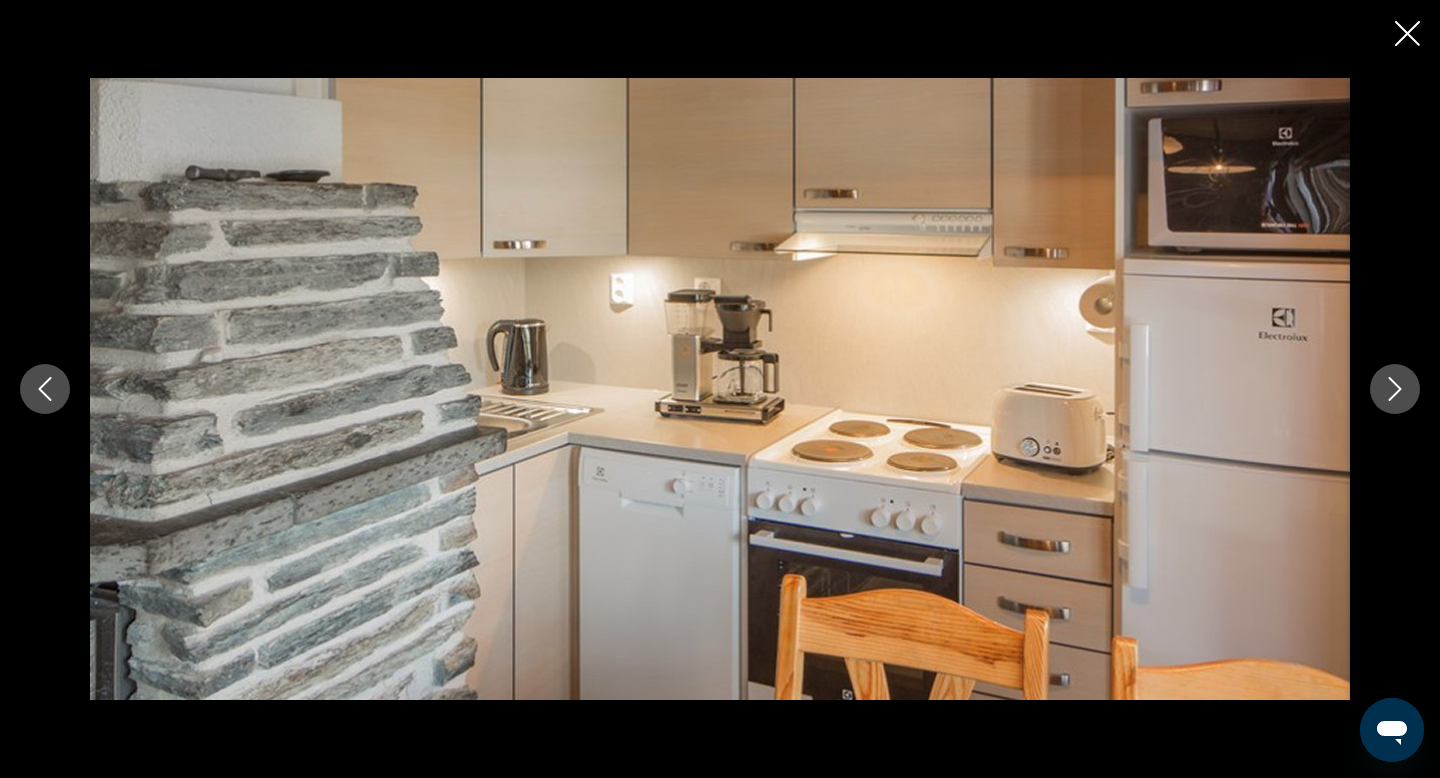 click at bounding box center (1395, 389) 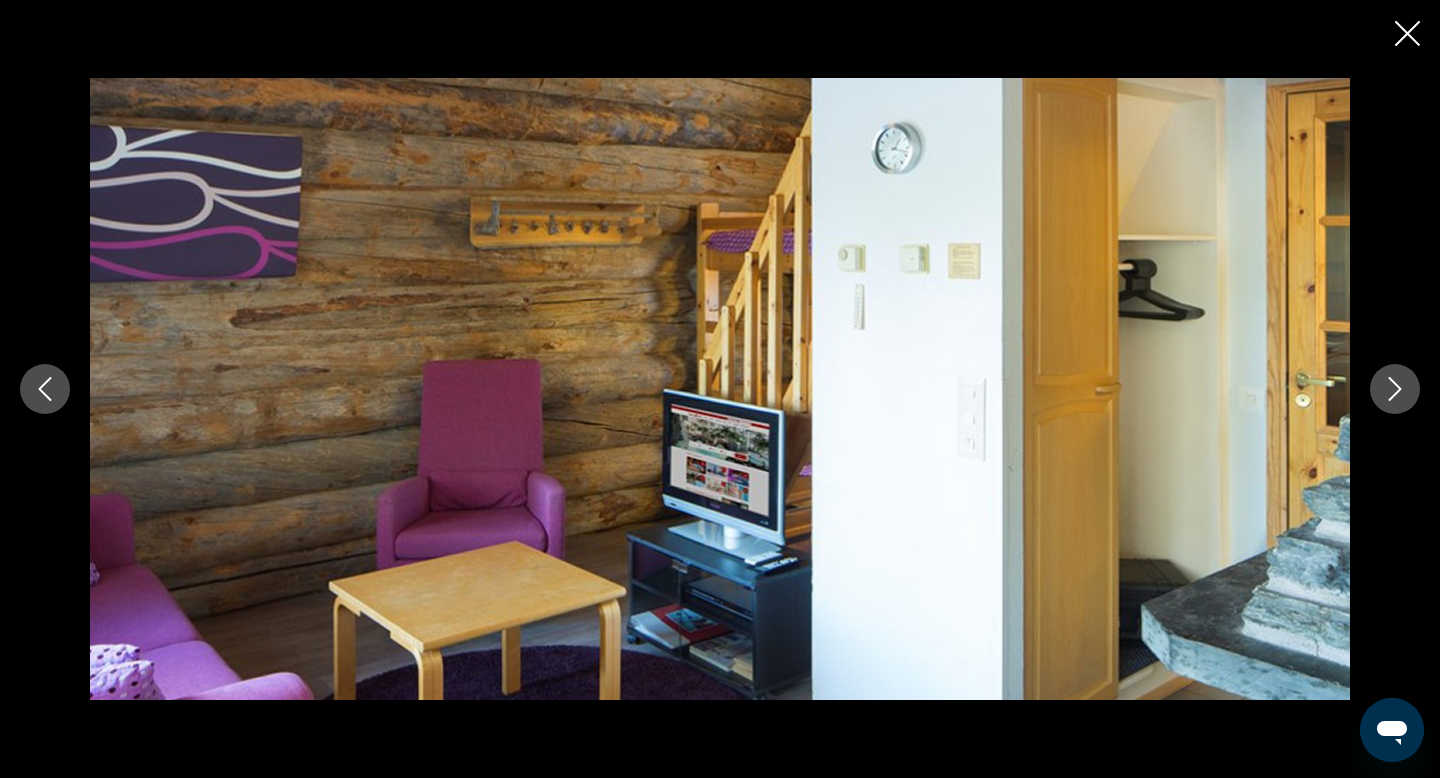 click at bounding box center (1395, 389) 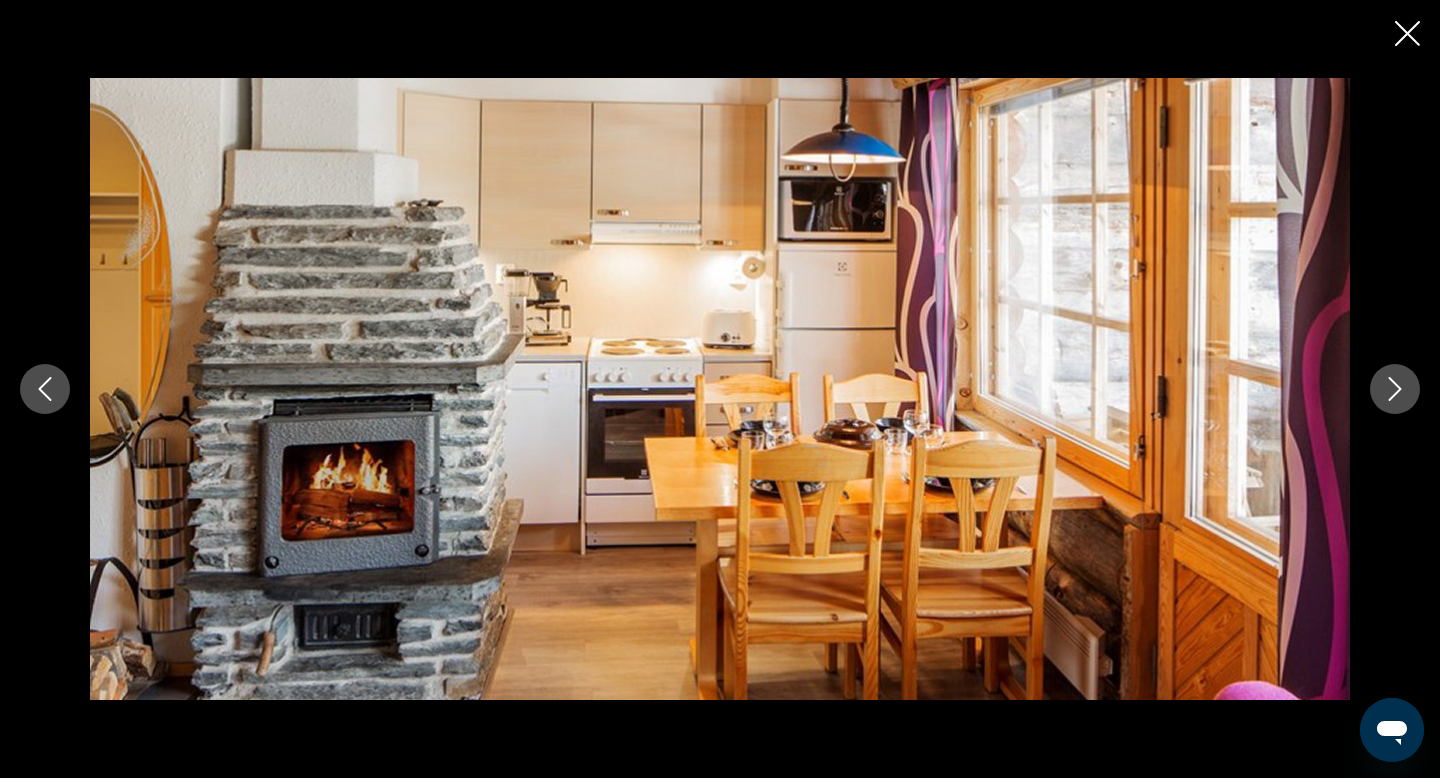 click at bounding box center [1395, 389] 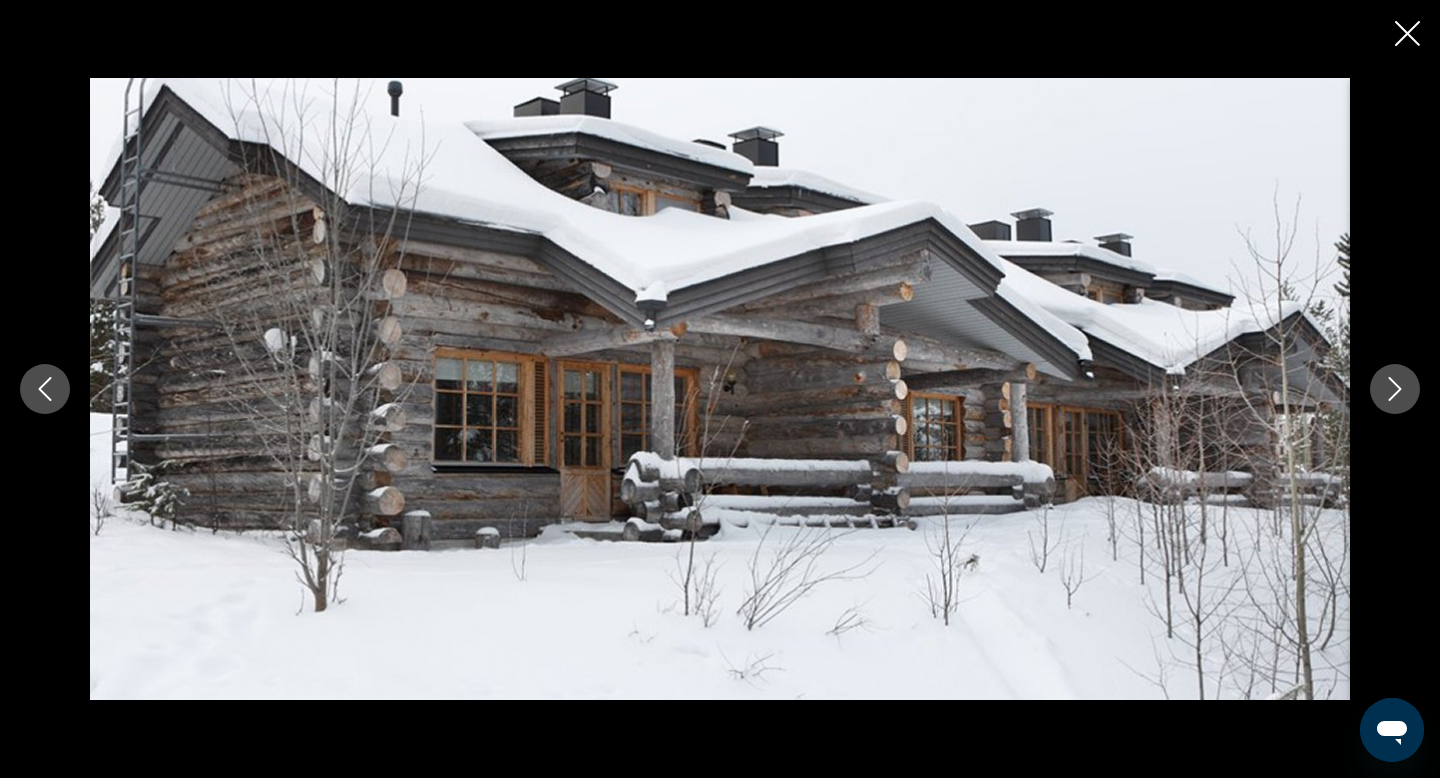 click 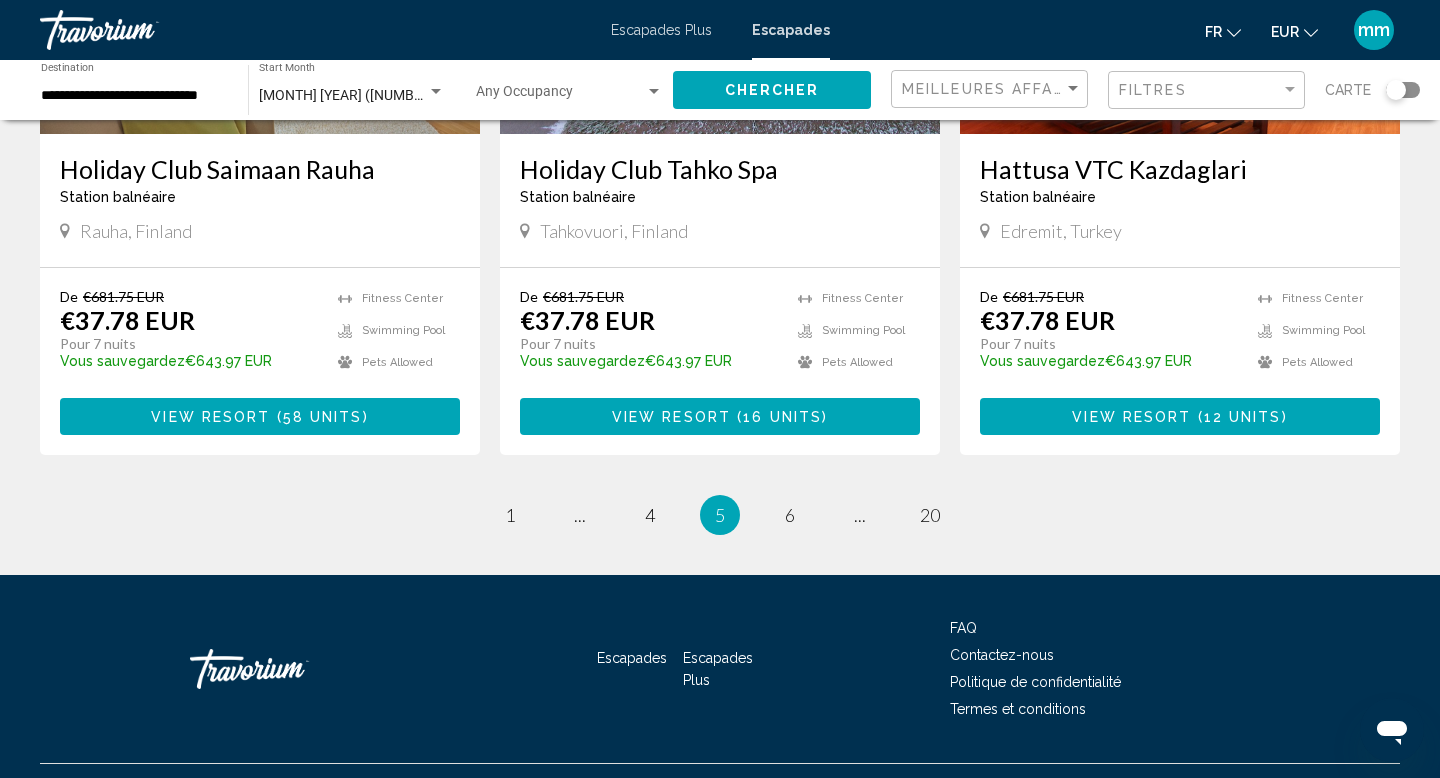 scroll, scrollTop: 2510, scrollLeft: 0, axis: vertical 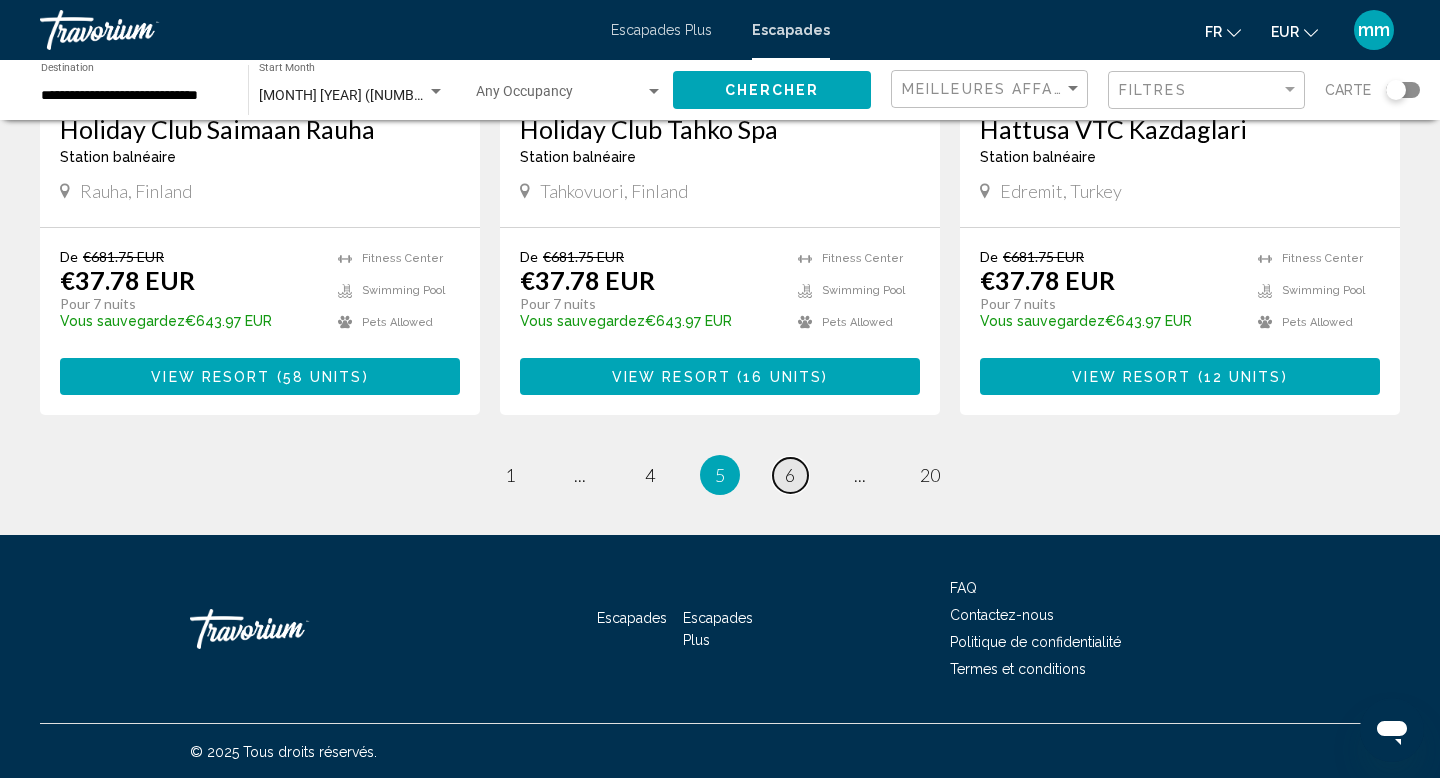 click on "page  6" at bounding box center [790, 475] 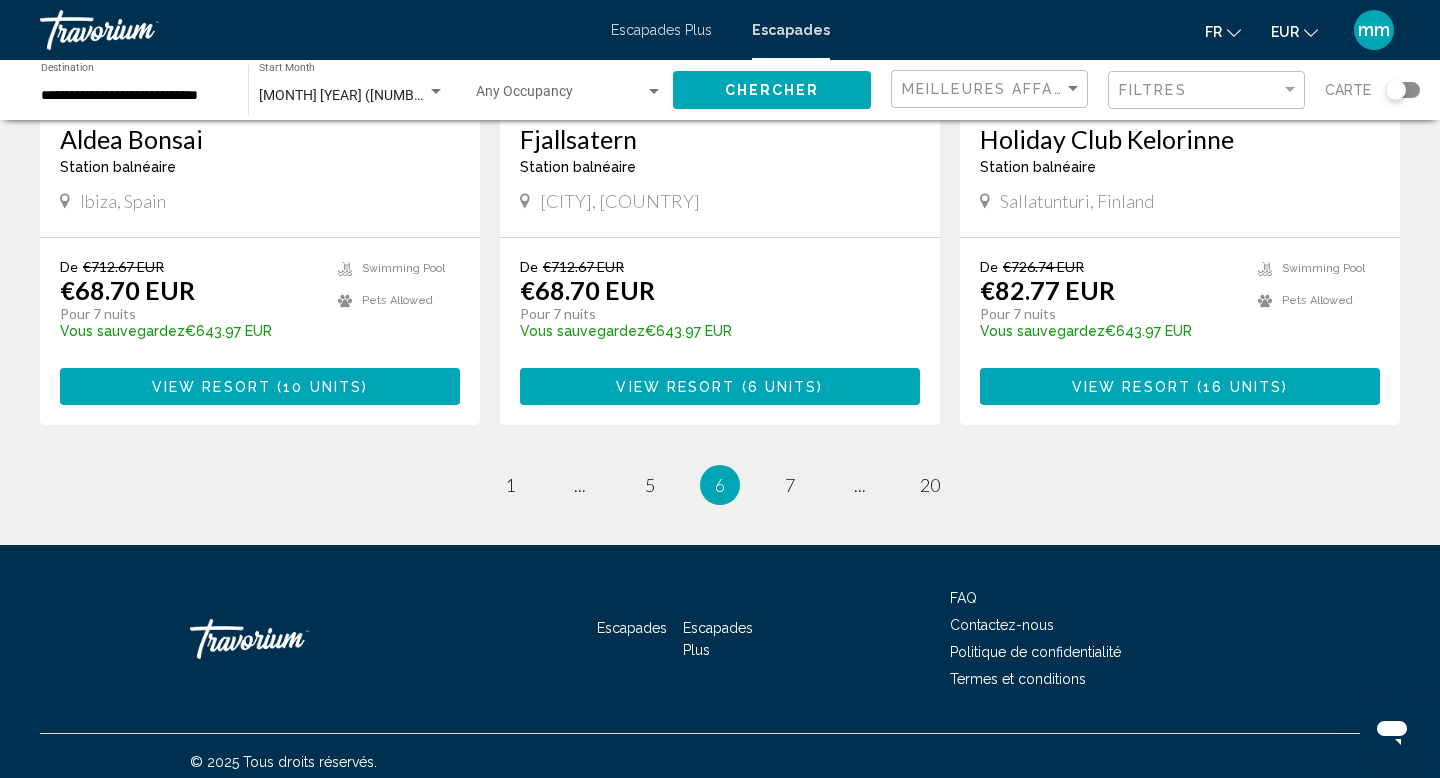 scroll, scrollTop: 2480, scrollLeft: 0, axis: vertical 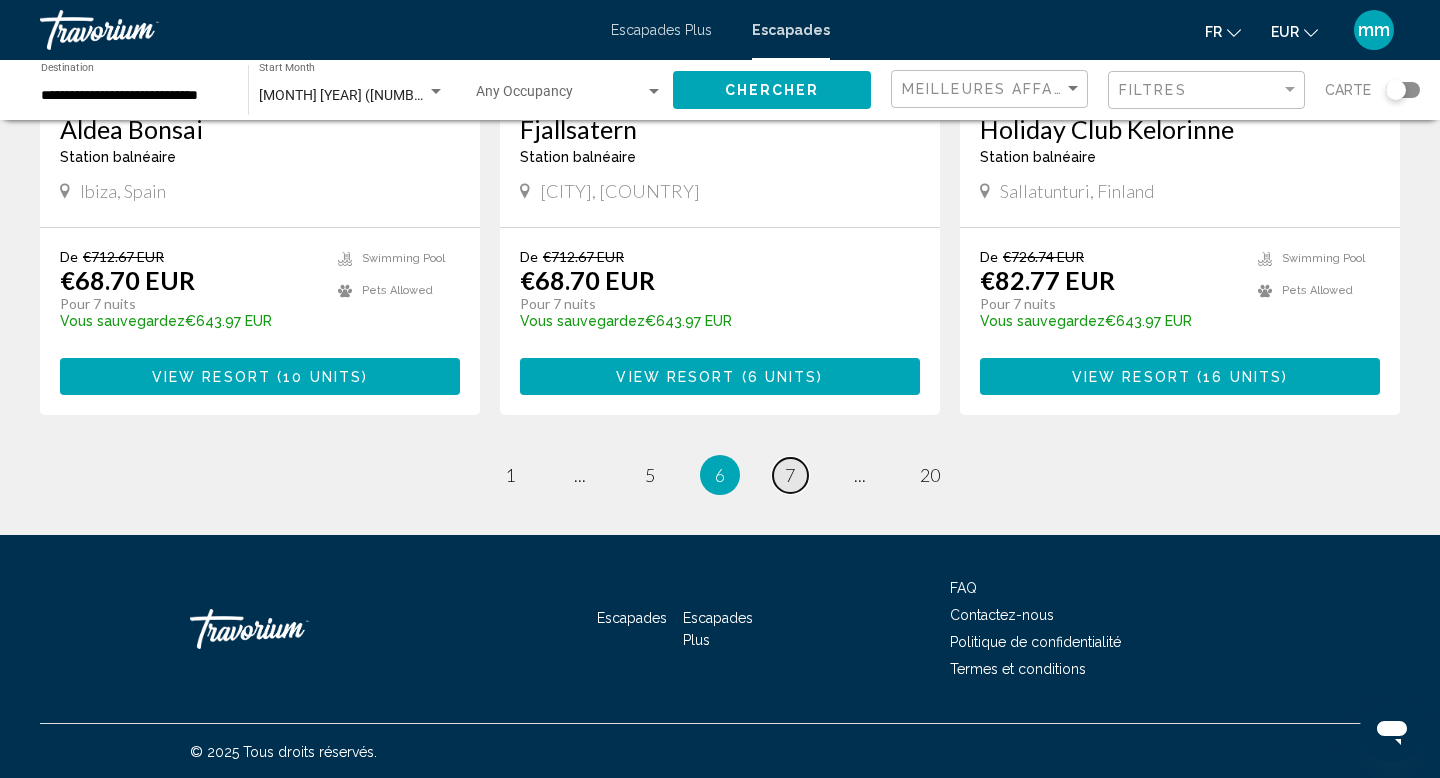 click on "7" at bounding box center (790, 475) 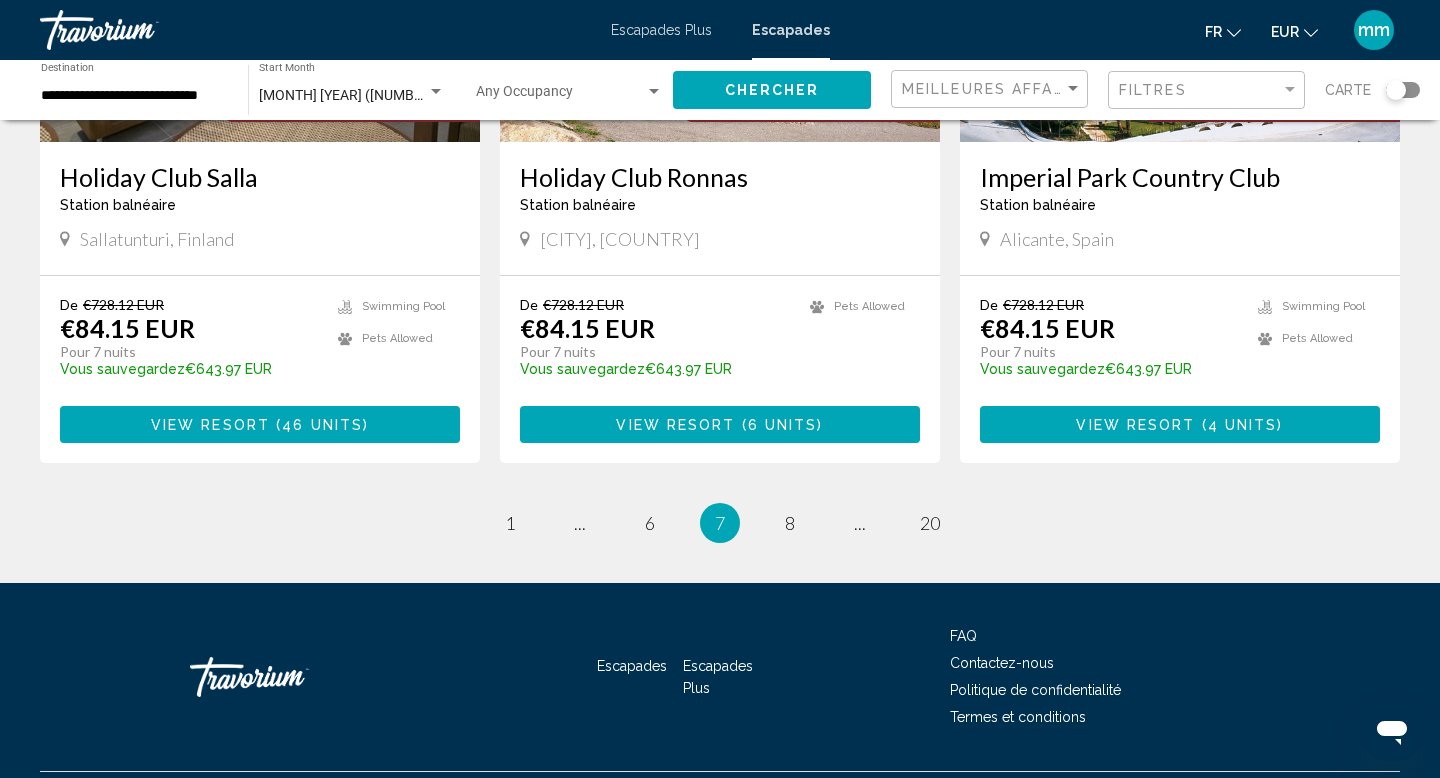 scroll, scrollTop: 2481, scrollLeft: 0, axis: vertical 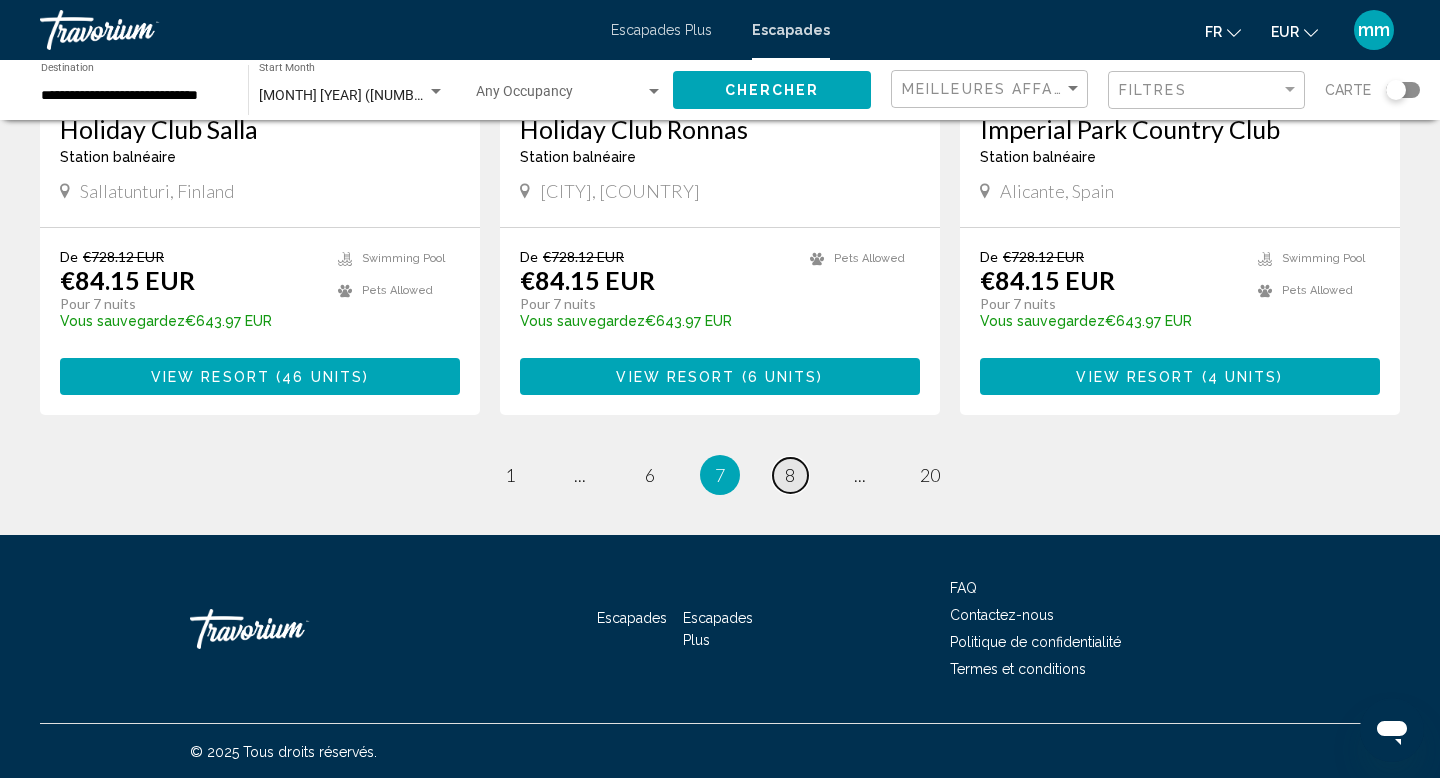 click on "8" at bounding box center (790, 475) 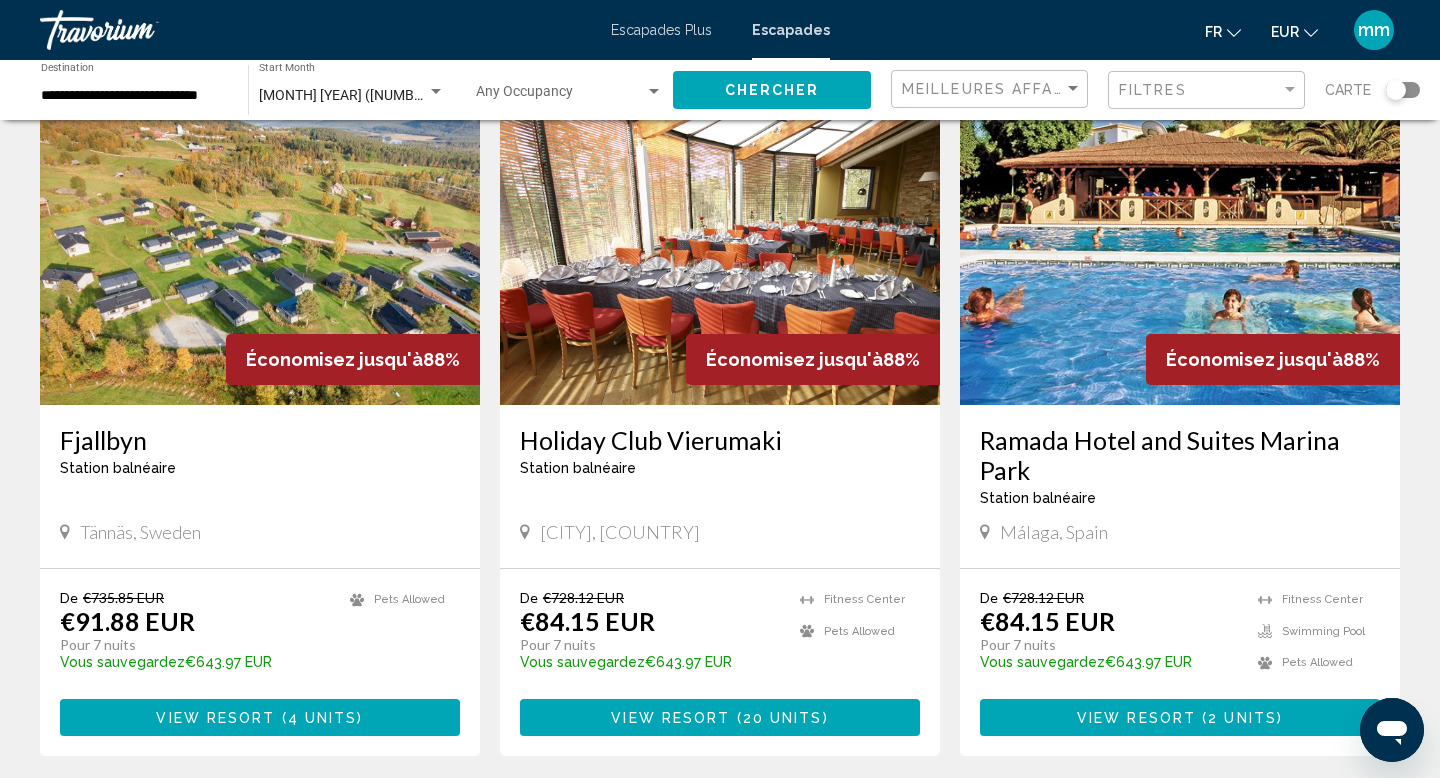 scroll, scrollTop: 1490, scrollLeft: 0, axis: vertical 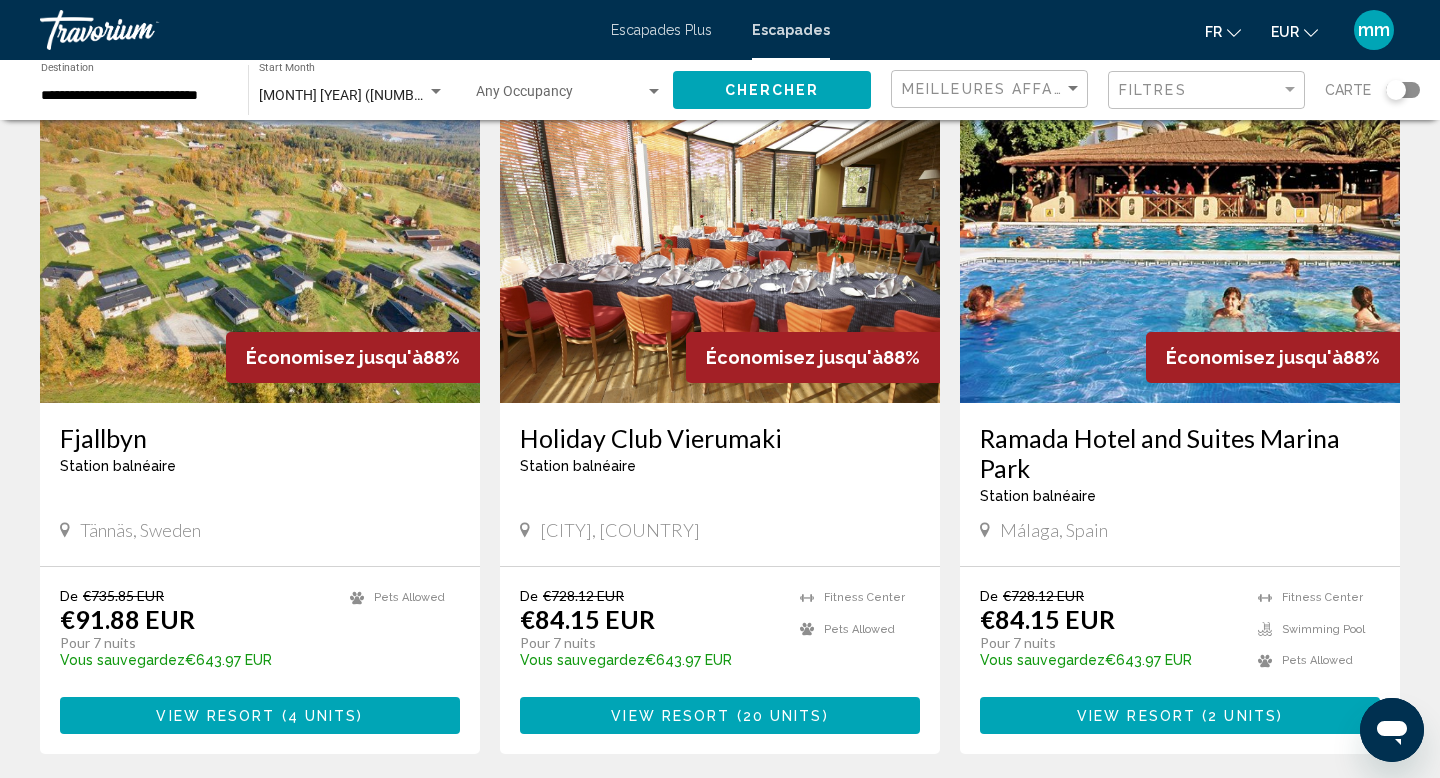 click at bounding box center (720, 243) 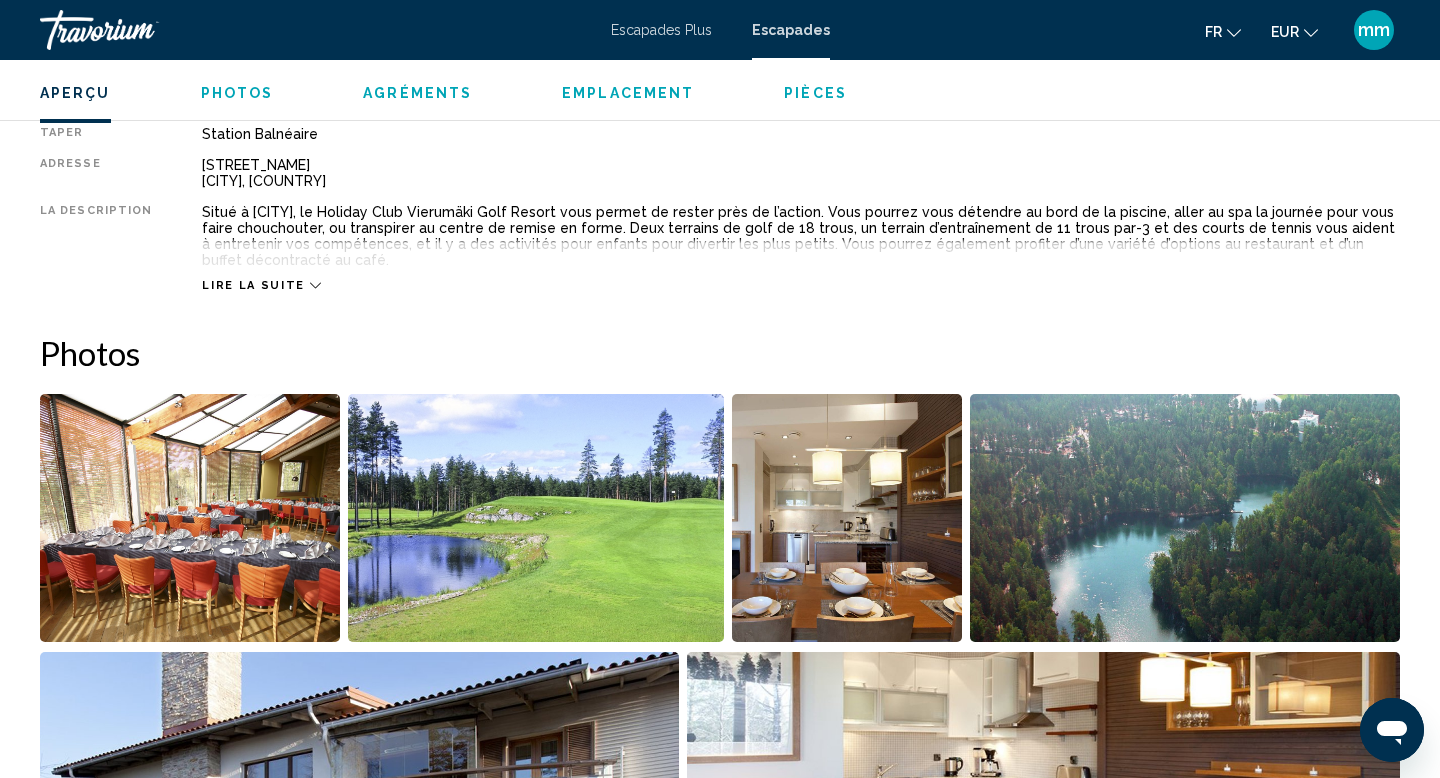 scroll, scrollTop: 698, scrollLeft: 0, axis: vertical 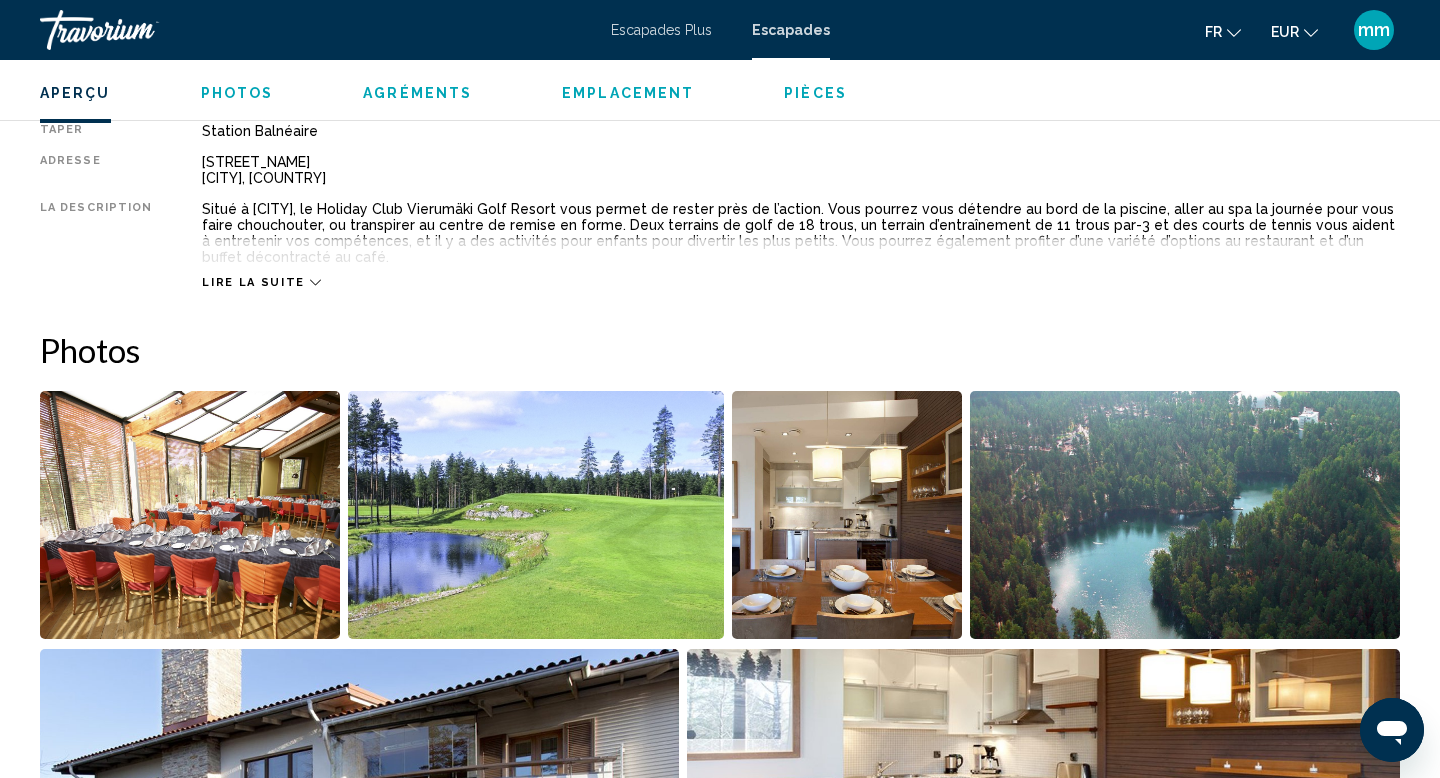 click at bounding box center (190, 515) 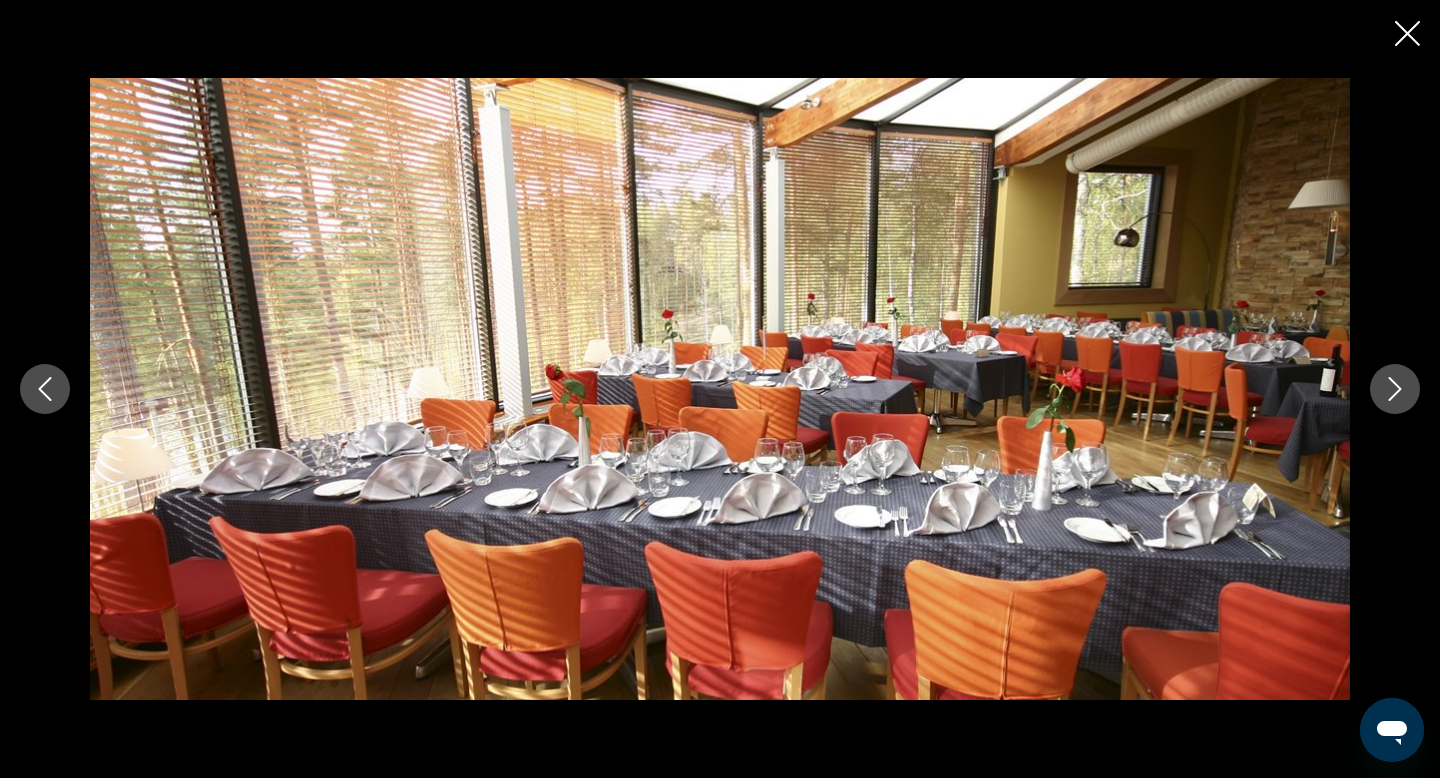 click 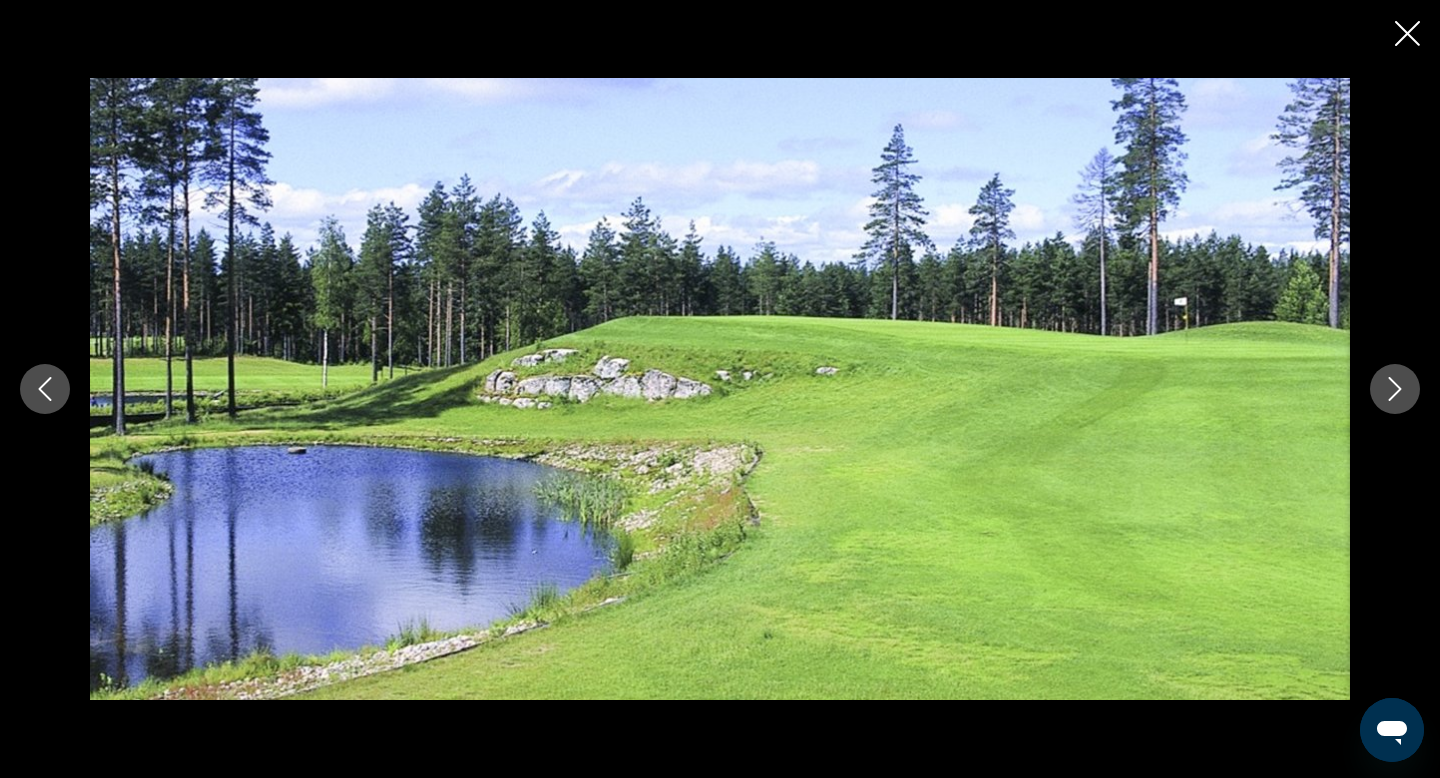 click 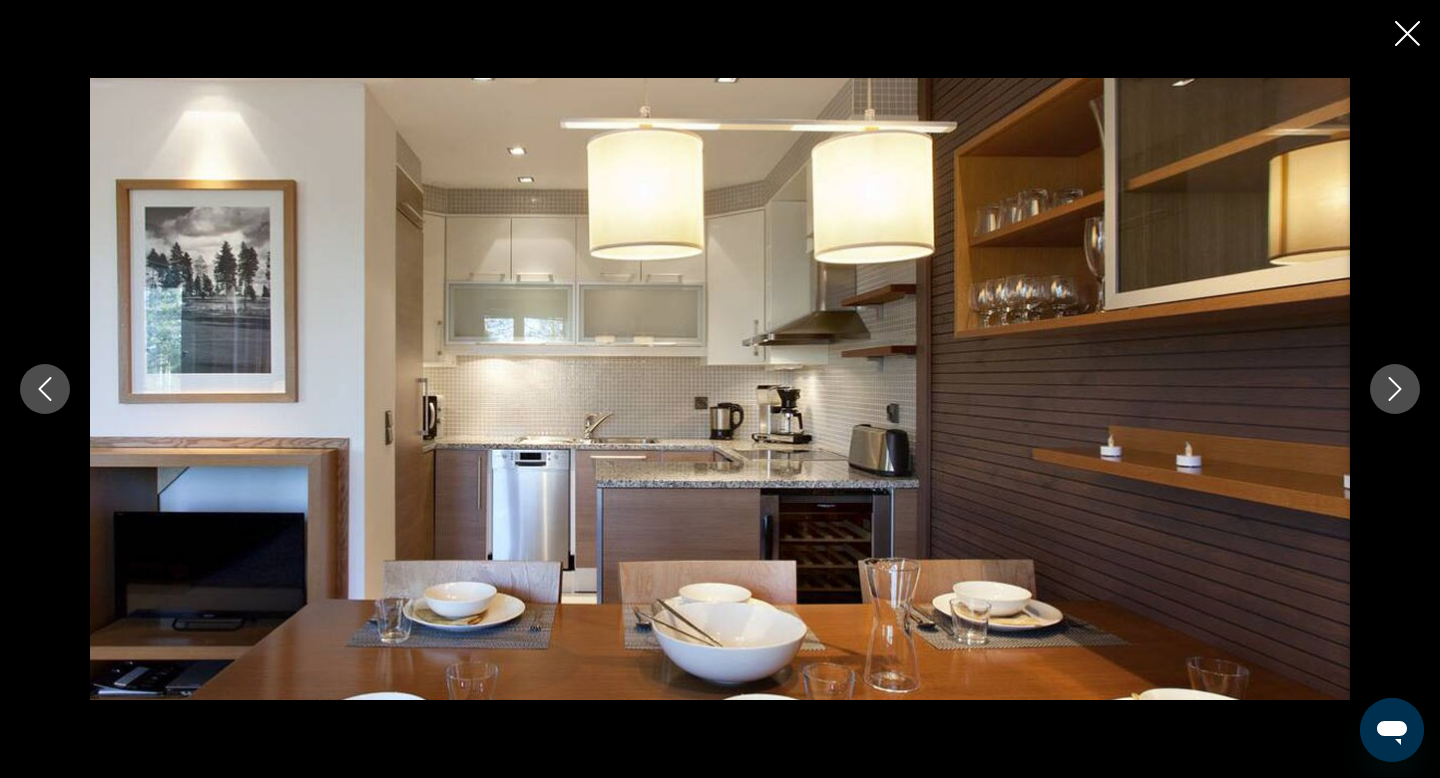 click 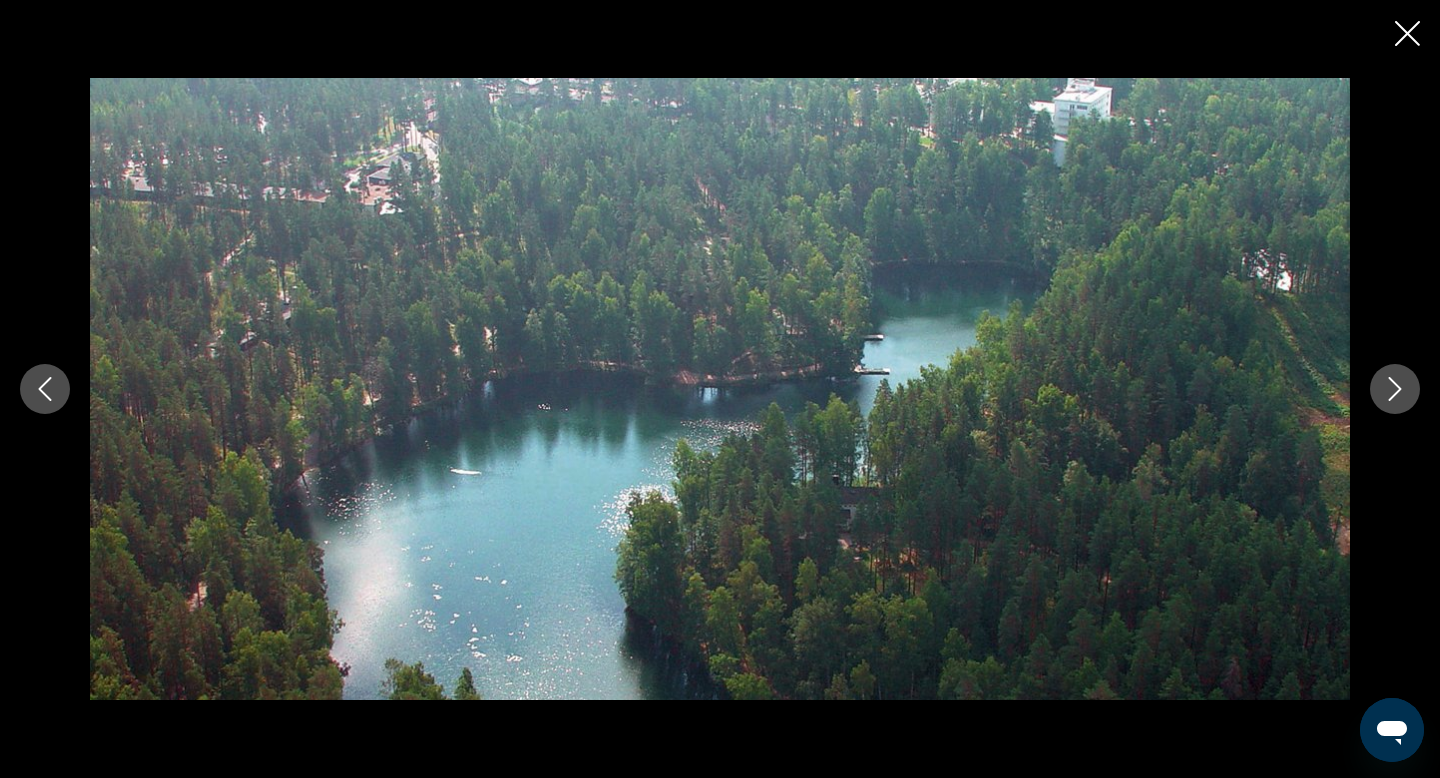 click 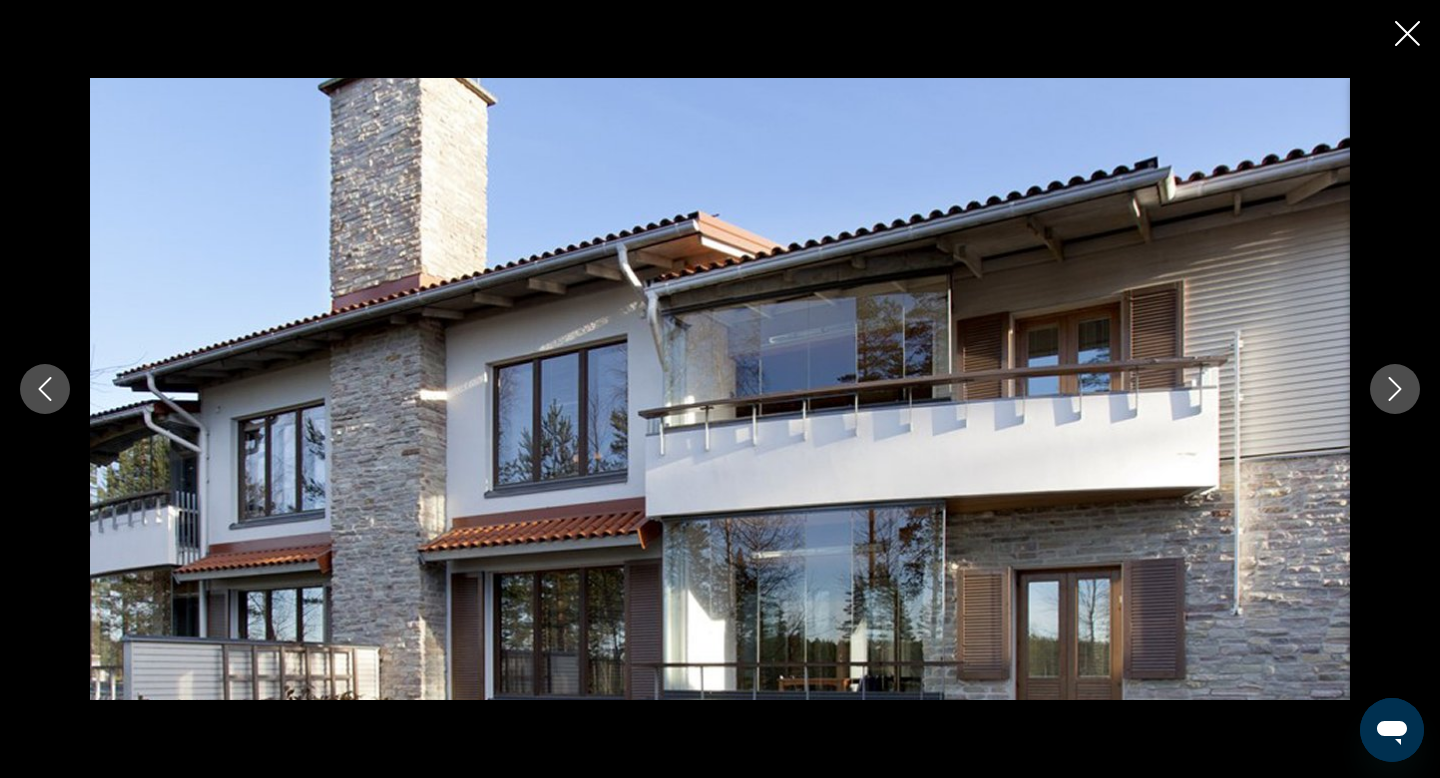 click 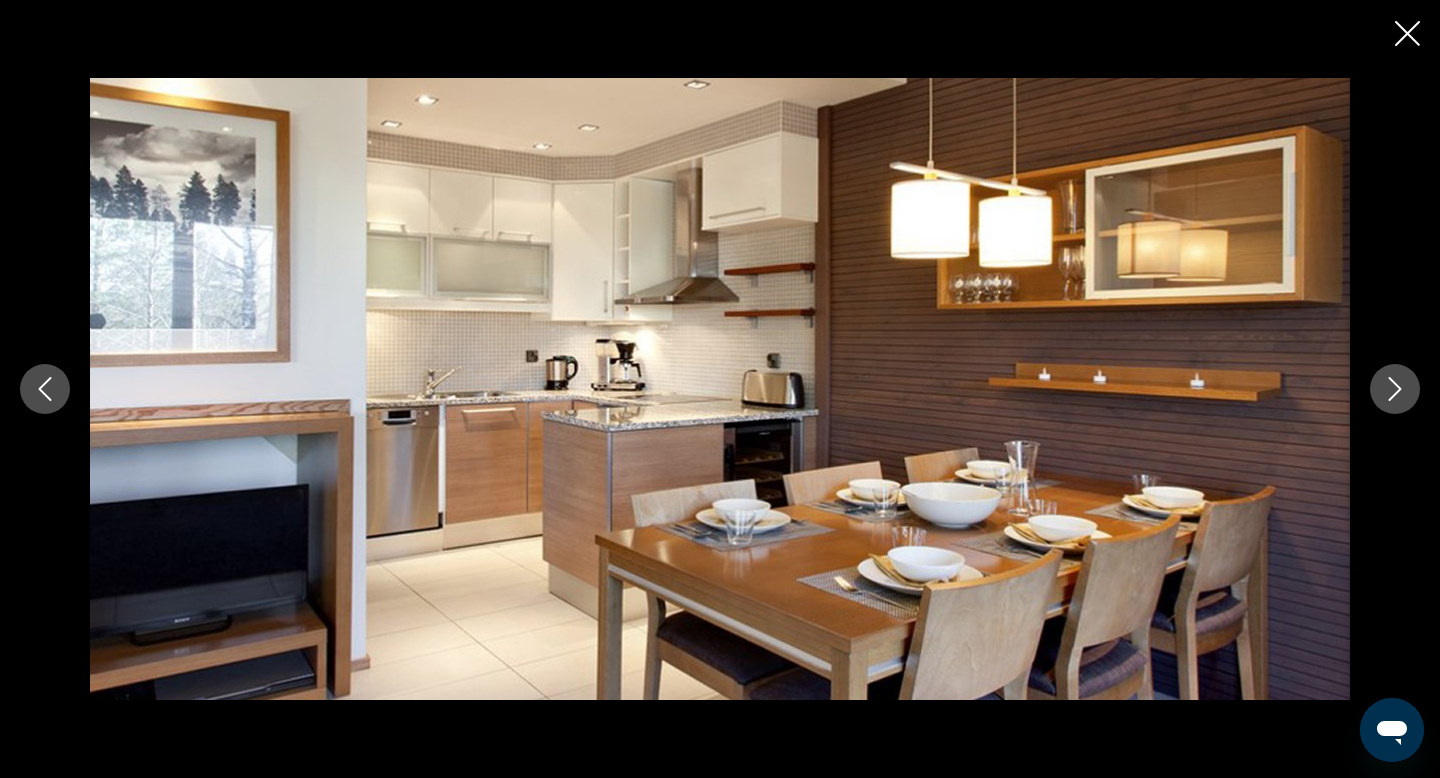 click 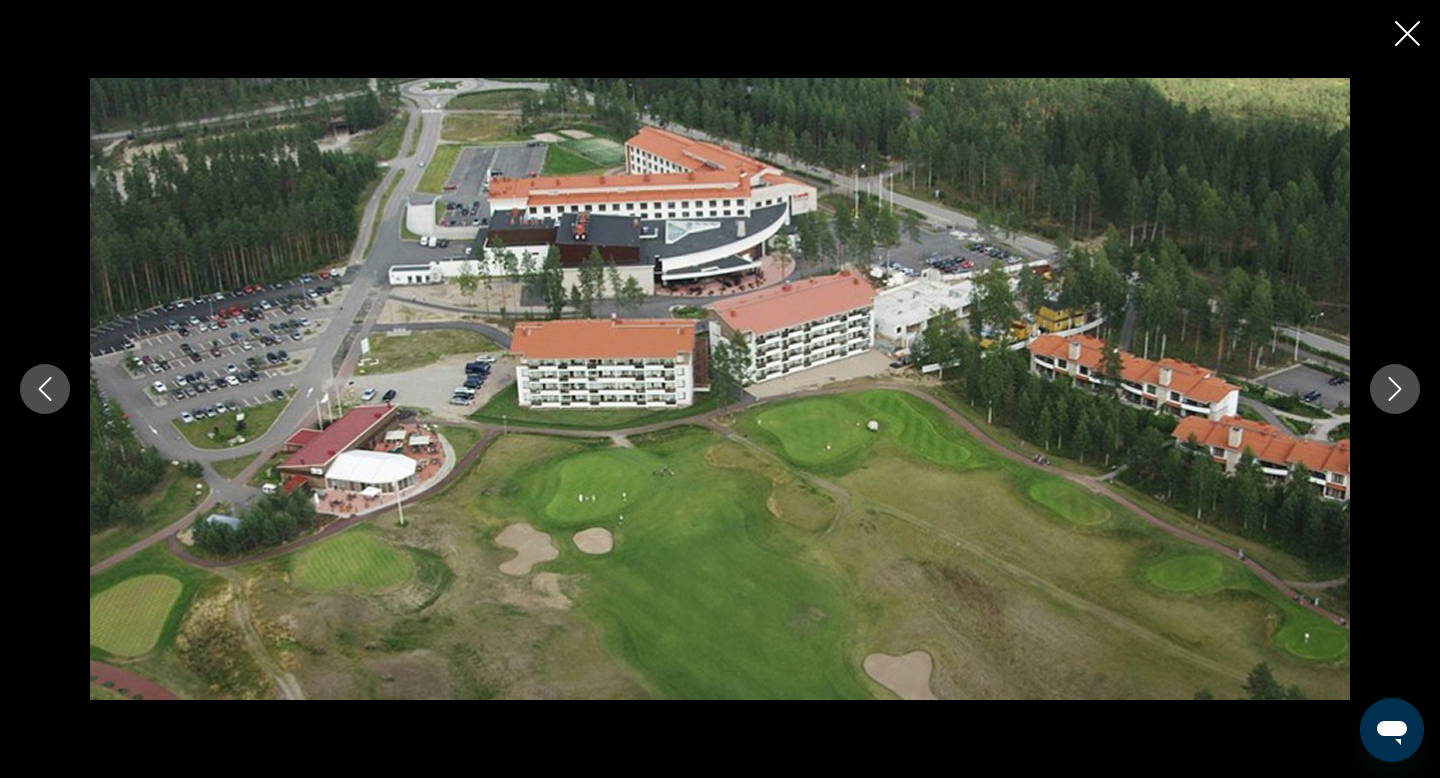 click 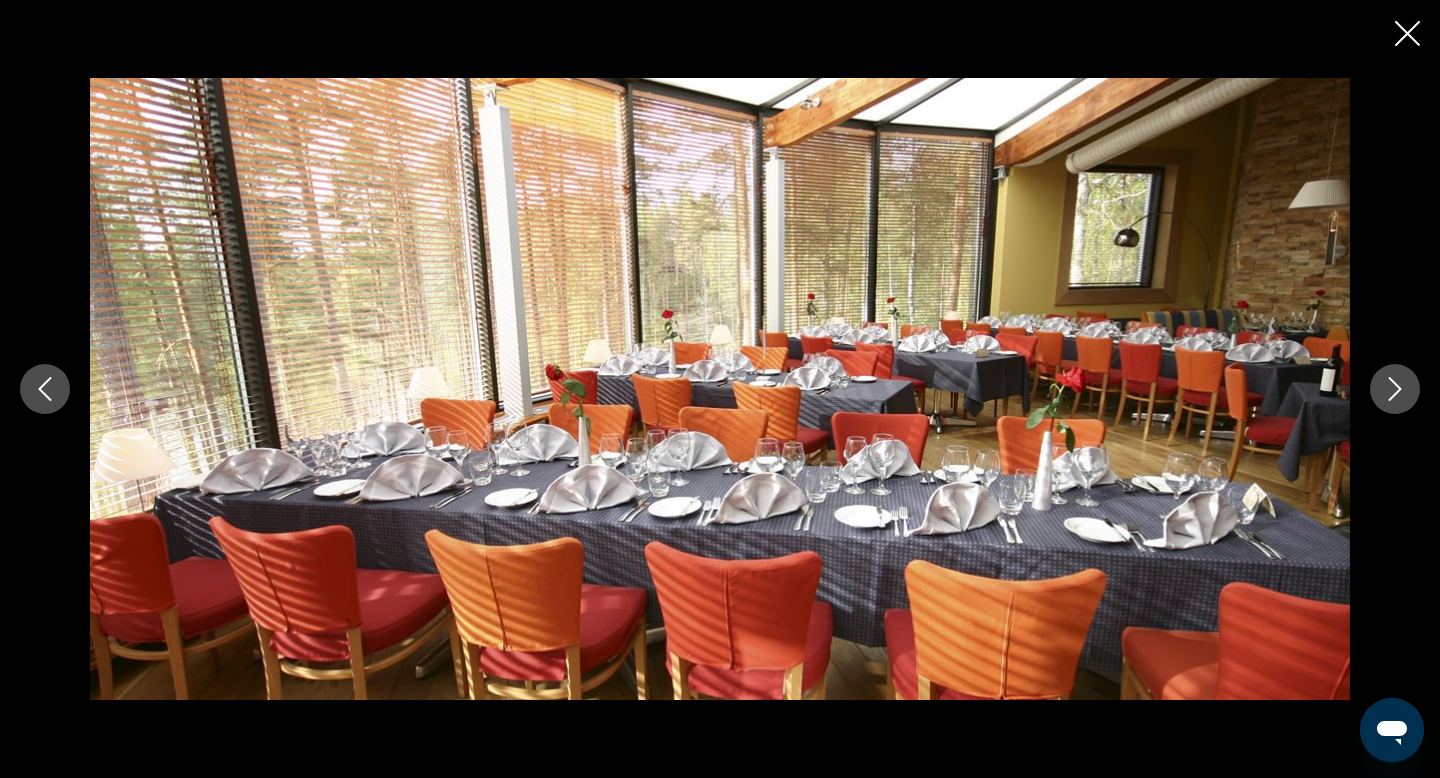 click 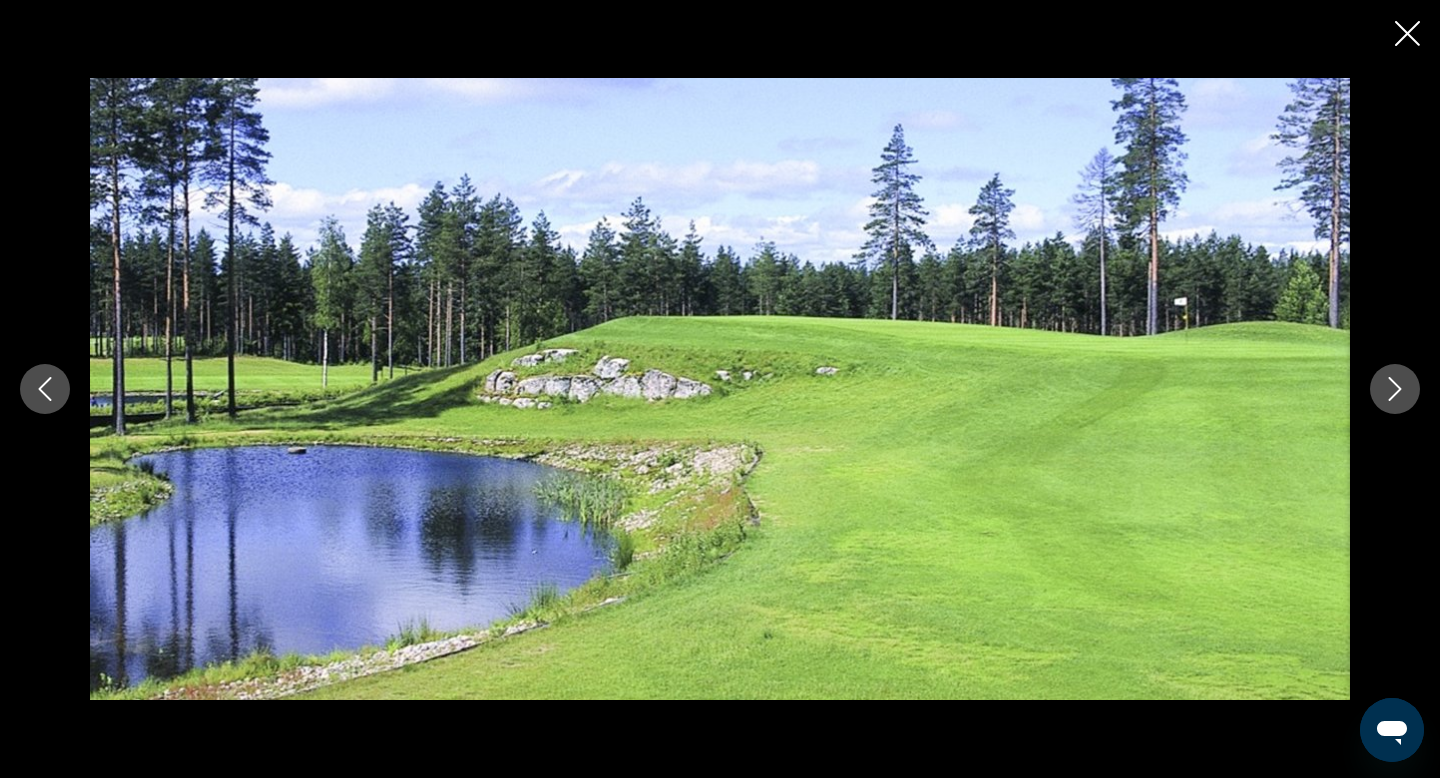click 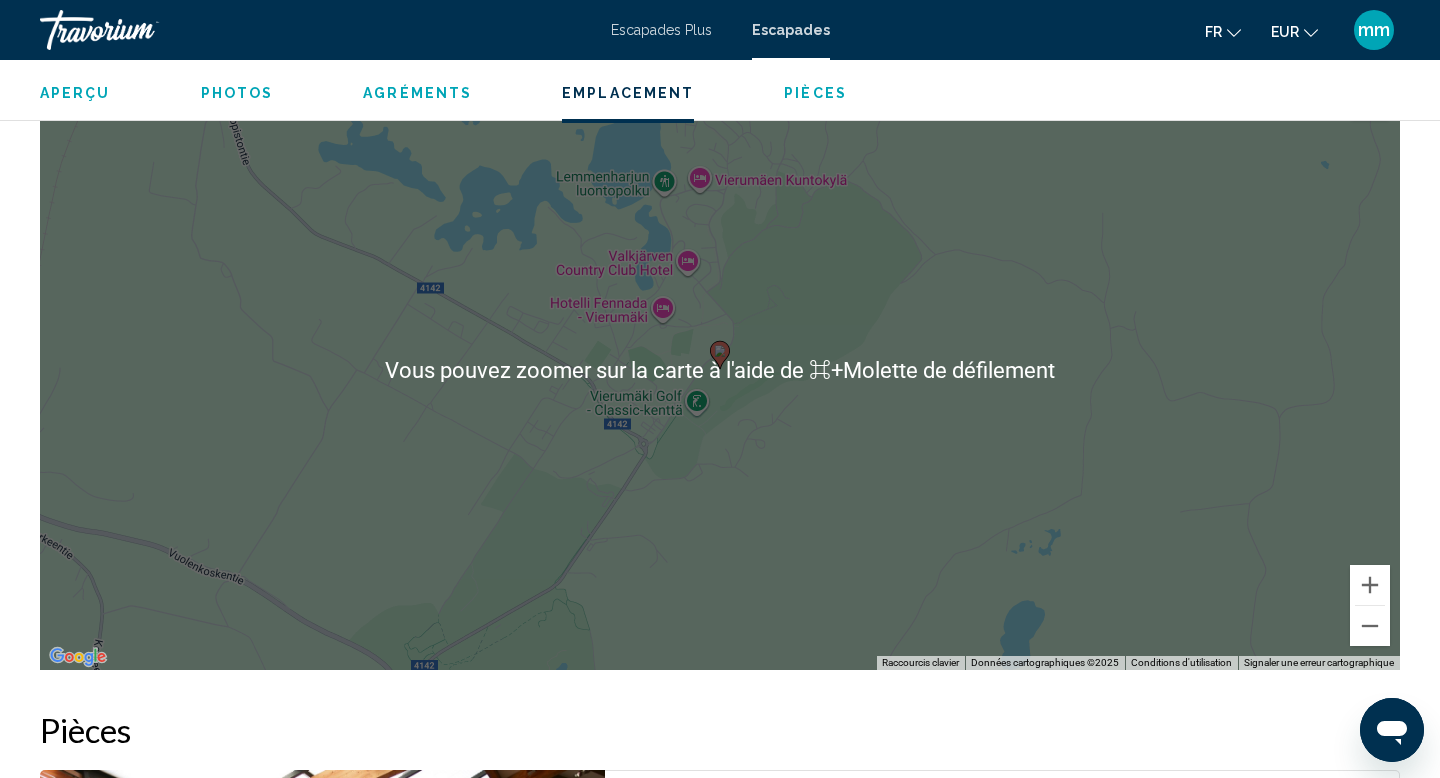 scroll, scrollTop: 2444, scrollLeft: 0, axis: vertical 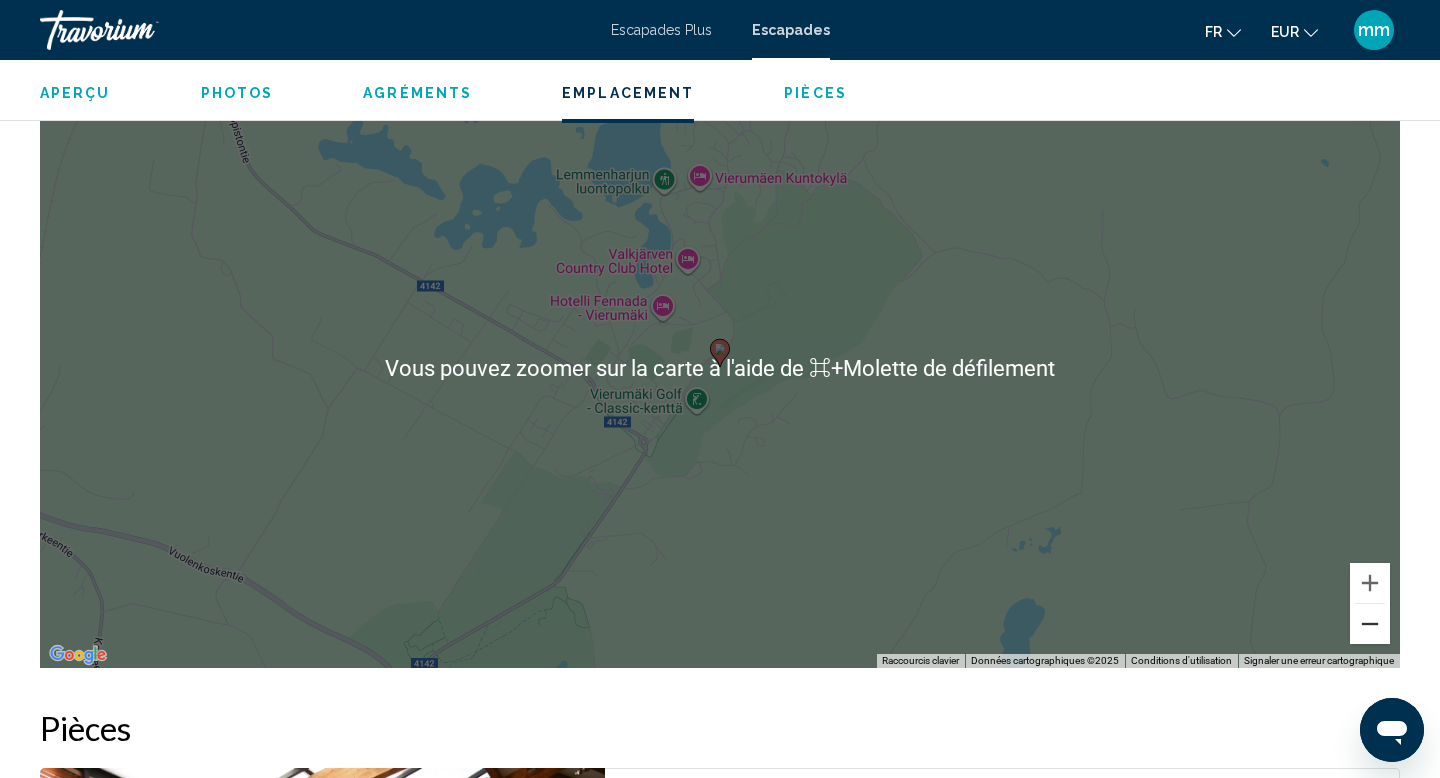 click at bounding box center [1370, 624] 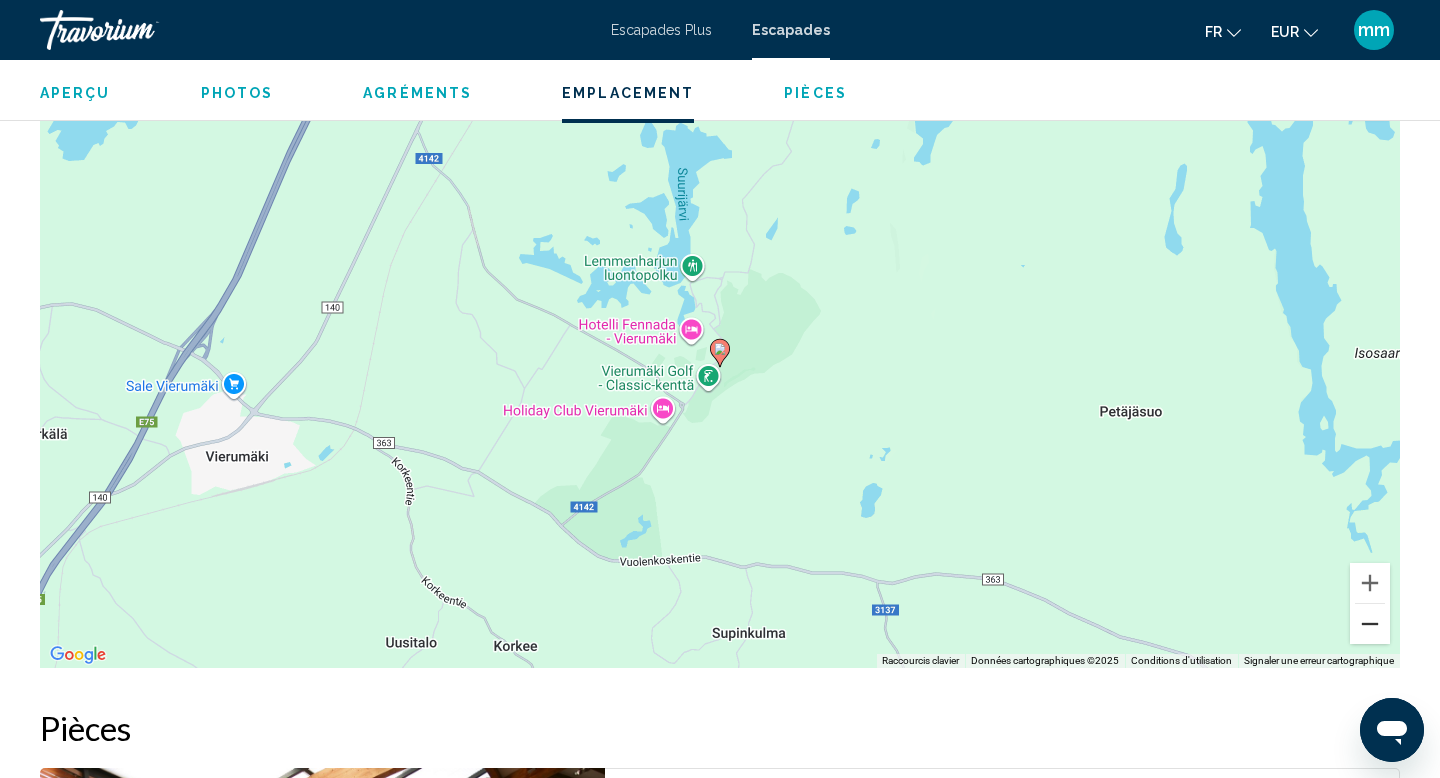 click at bounding box center (1370, 624) 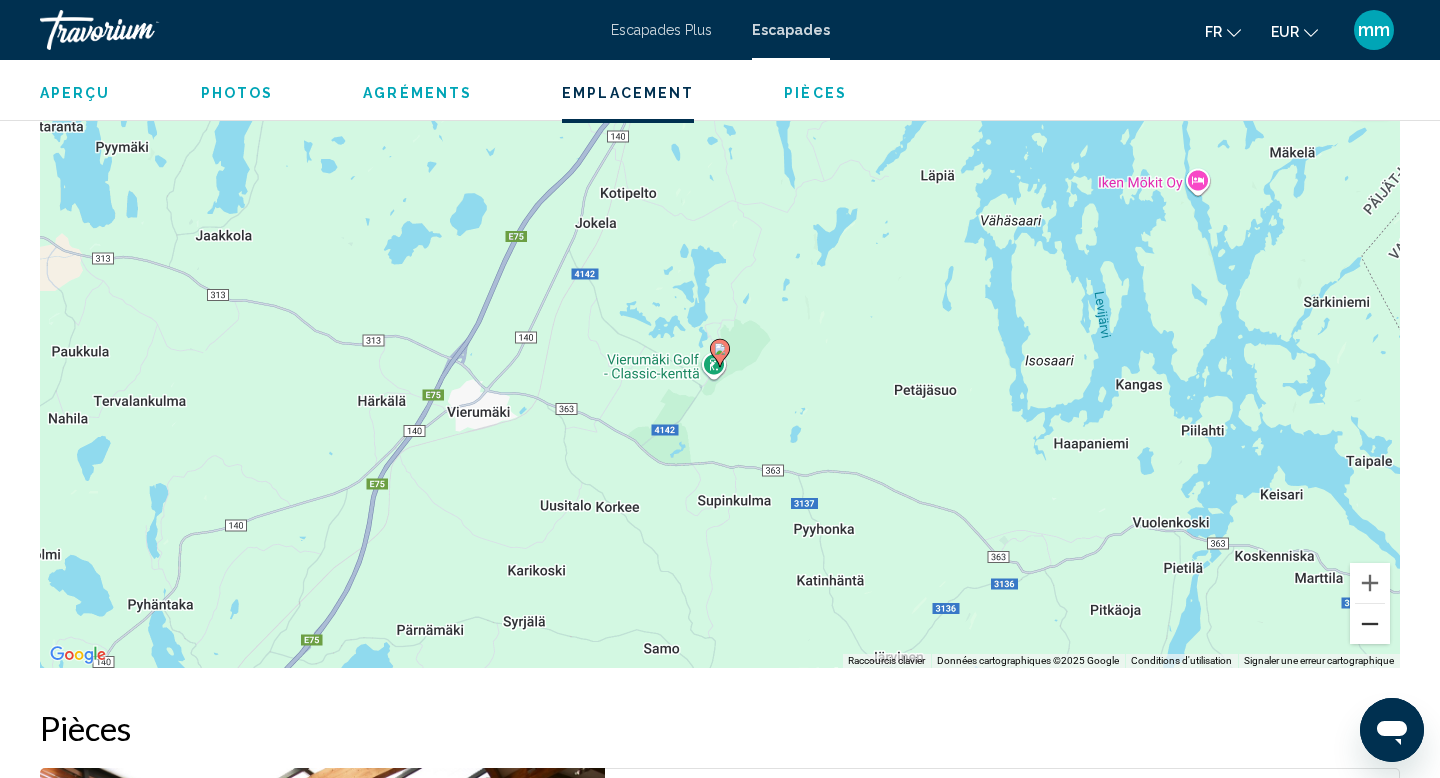 click at bounding box center (1370, 624) 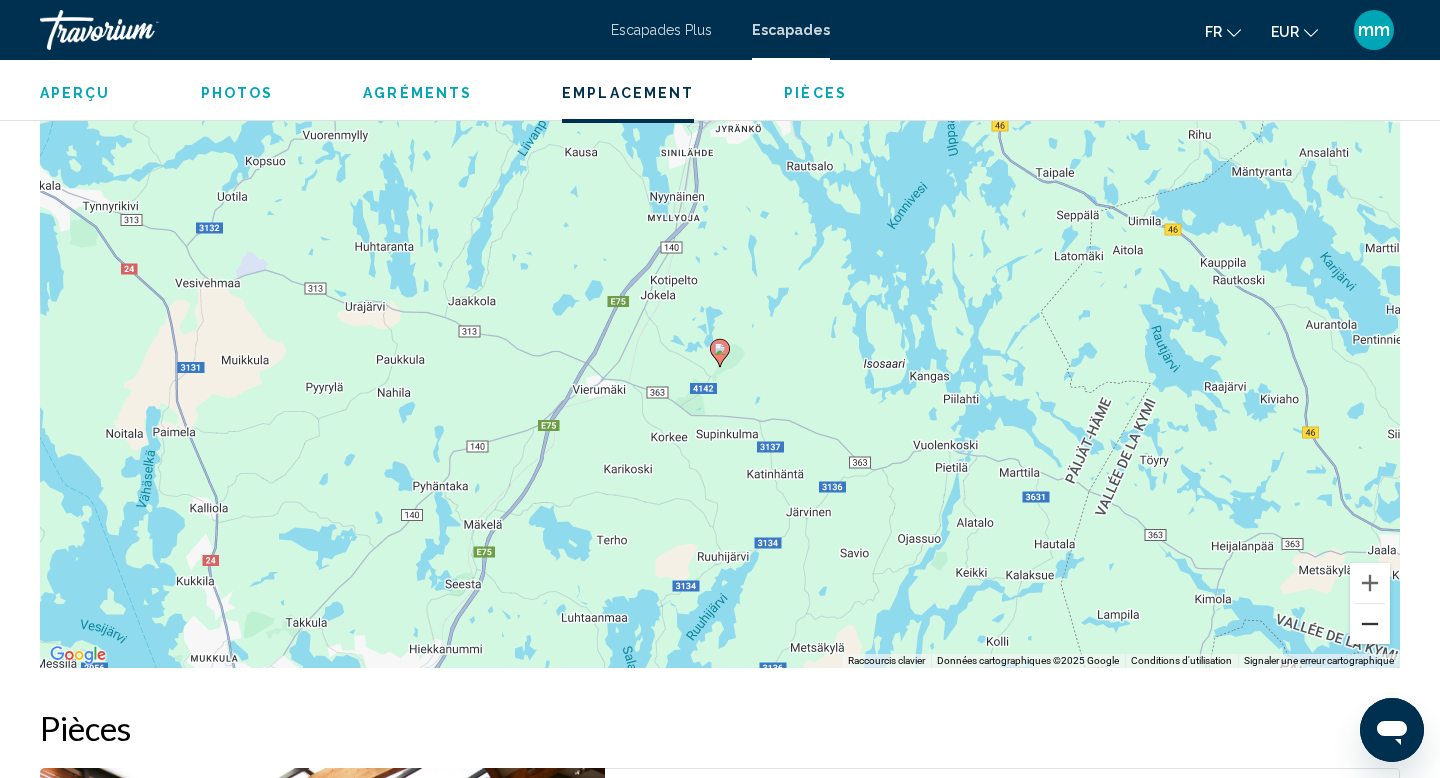 click at bounding box center (1370, 624) 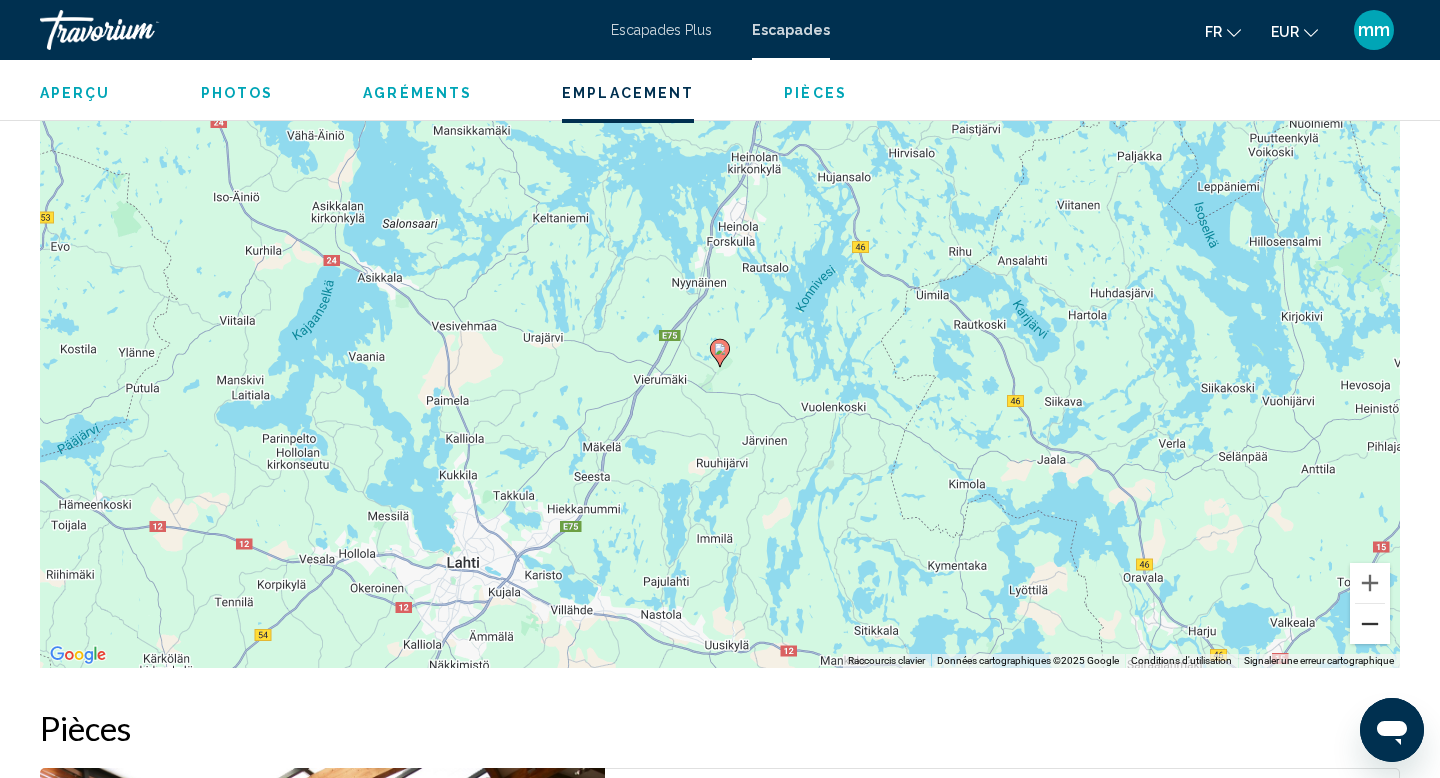 click at bounding box center (1370, 624) 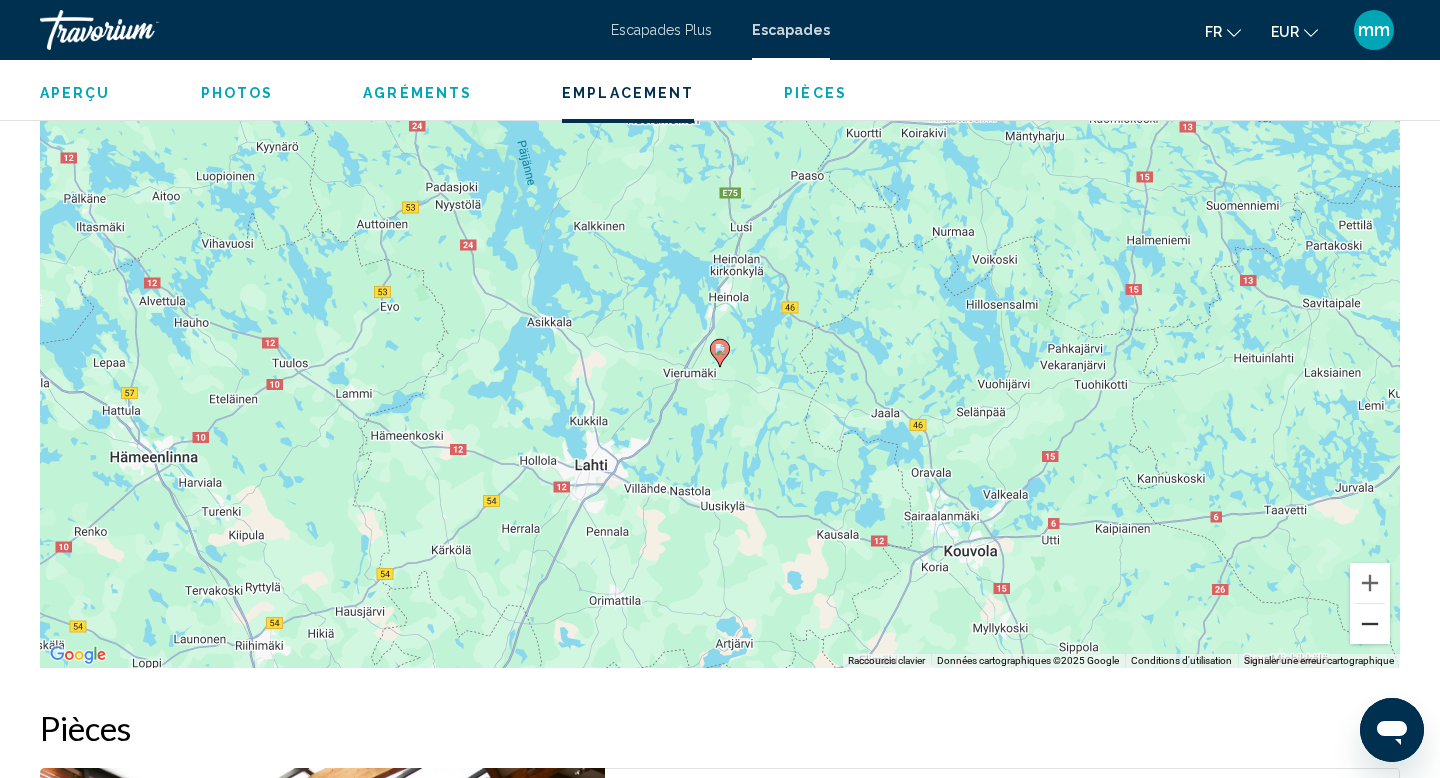 click at bounding box center (1370, 624) 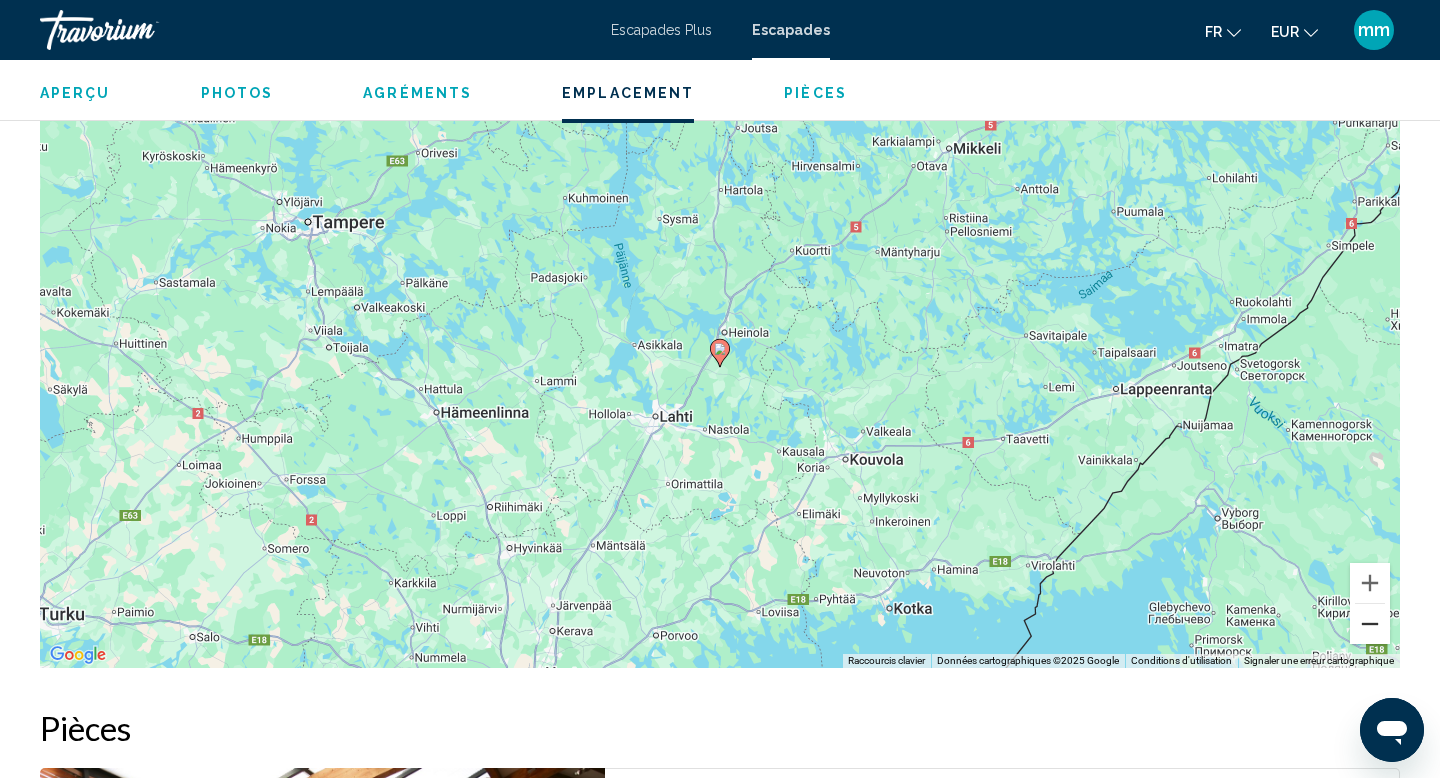 click at bounding box center [1370, 624] 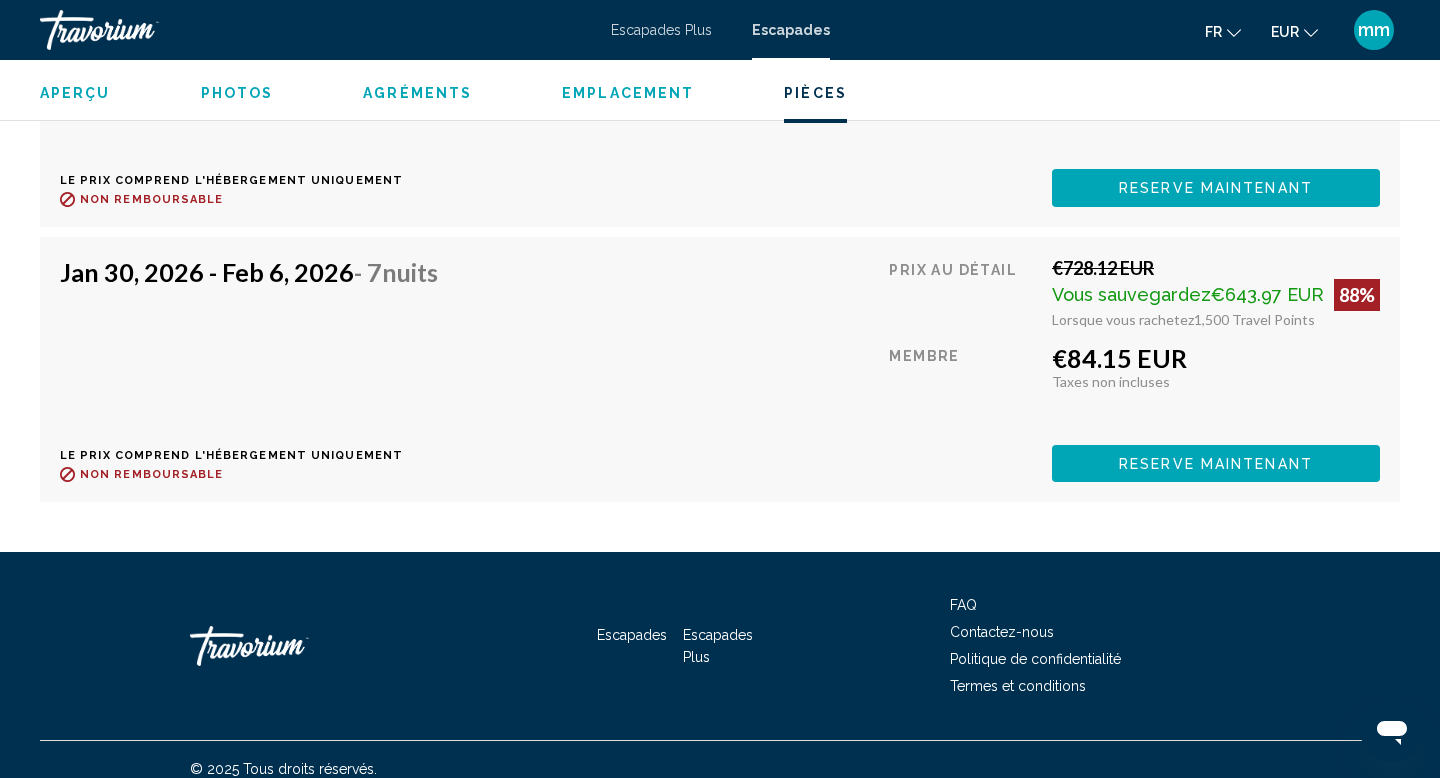 scroll, scrollTop: 4474, scrollLeft: 0, axis: vertical 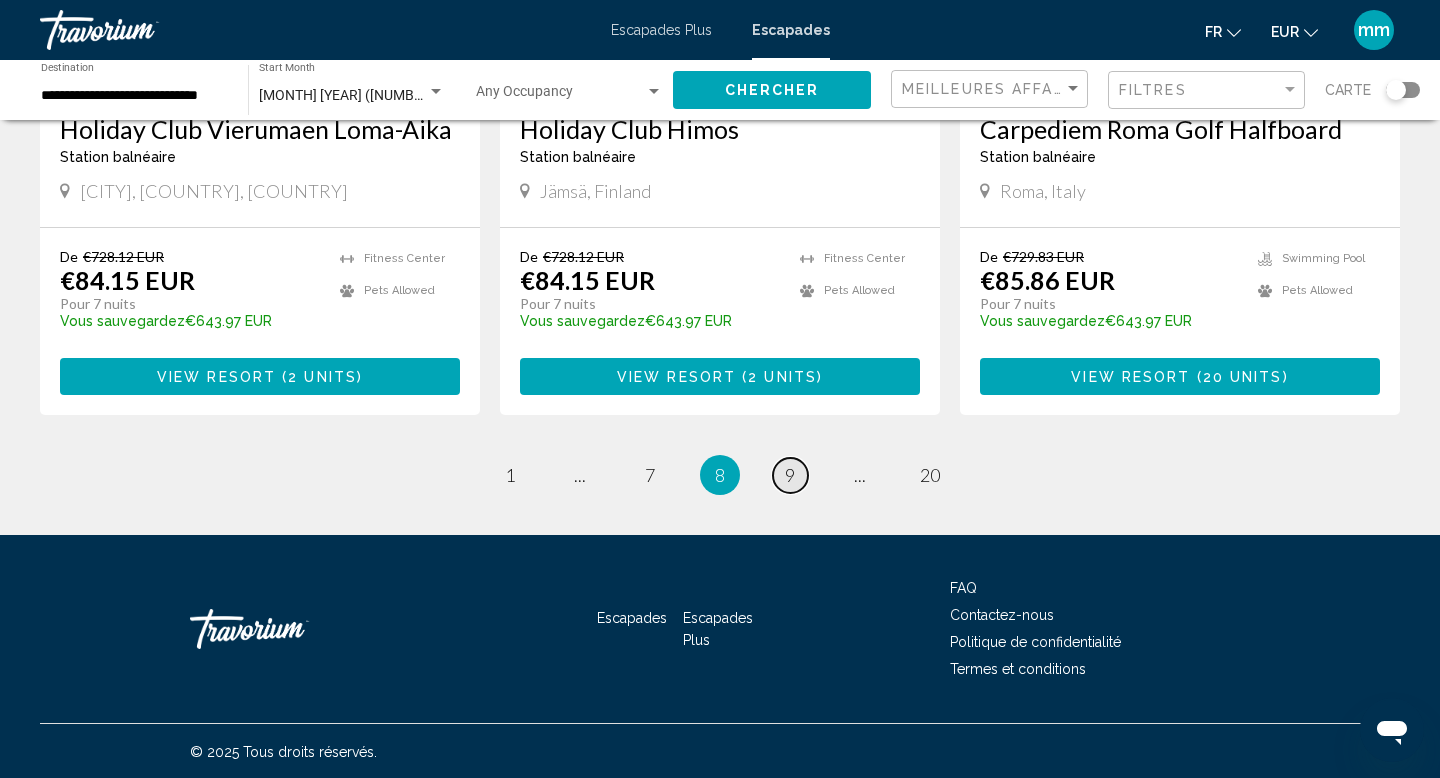 click on "page  9" at bounding box center (790, 475) 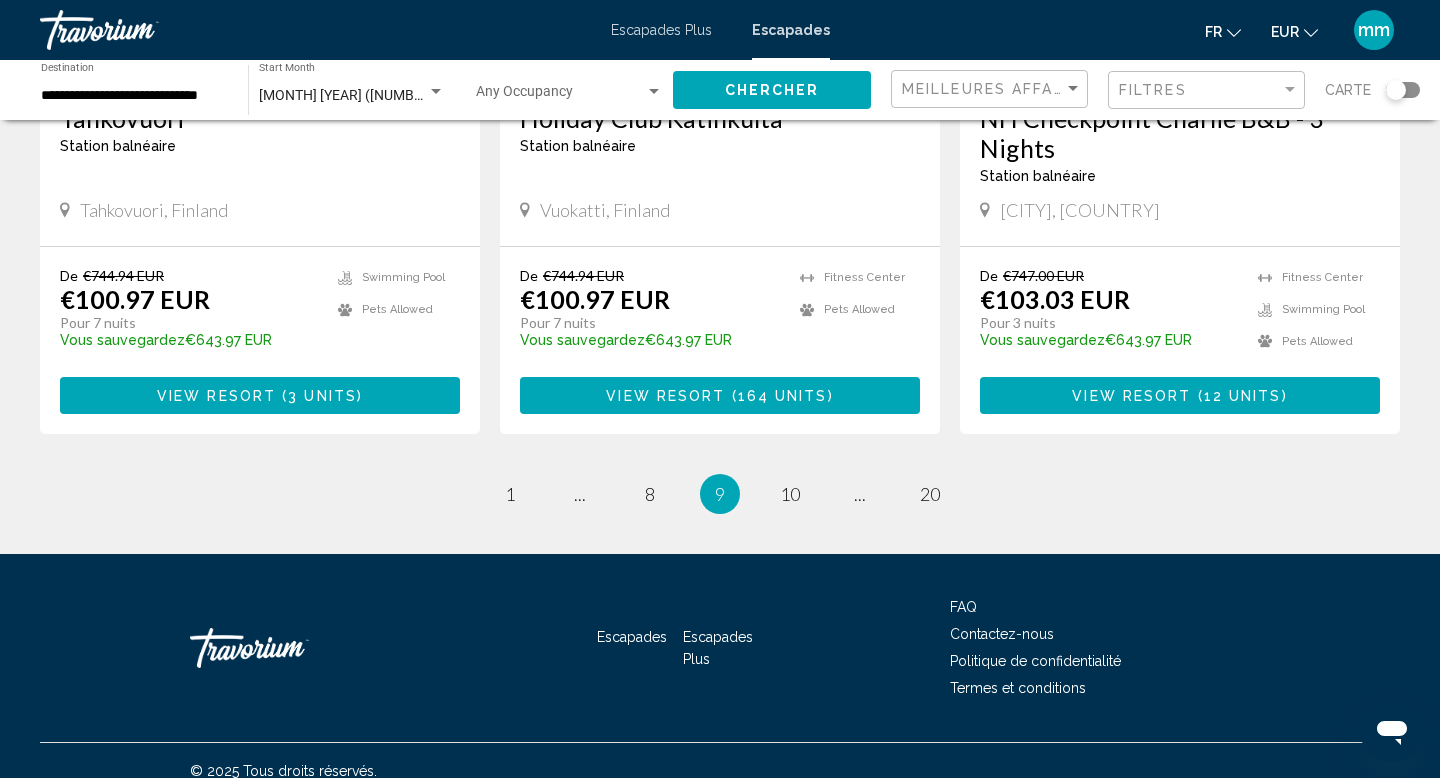 scroll, scrollTop: 2510, scrollLeft: 0, axis: vertical 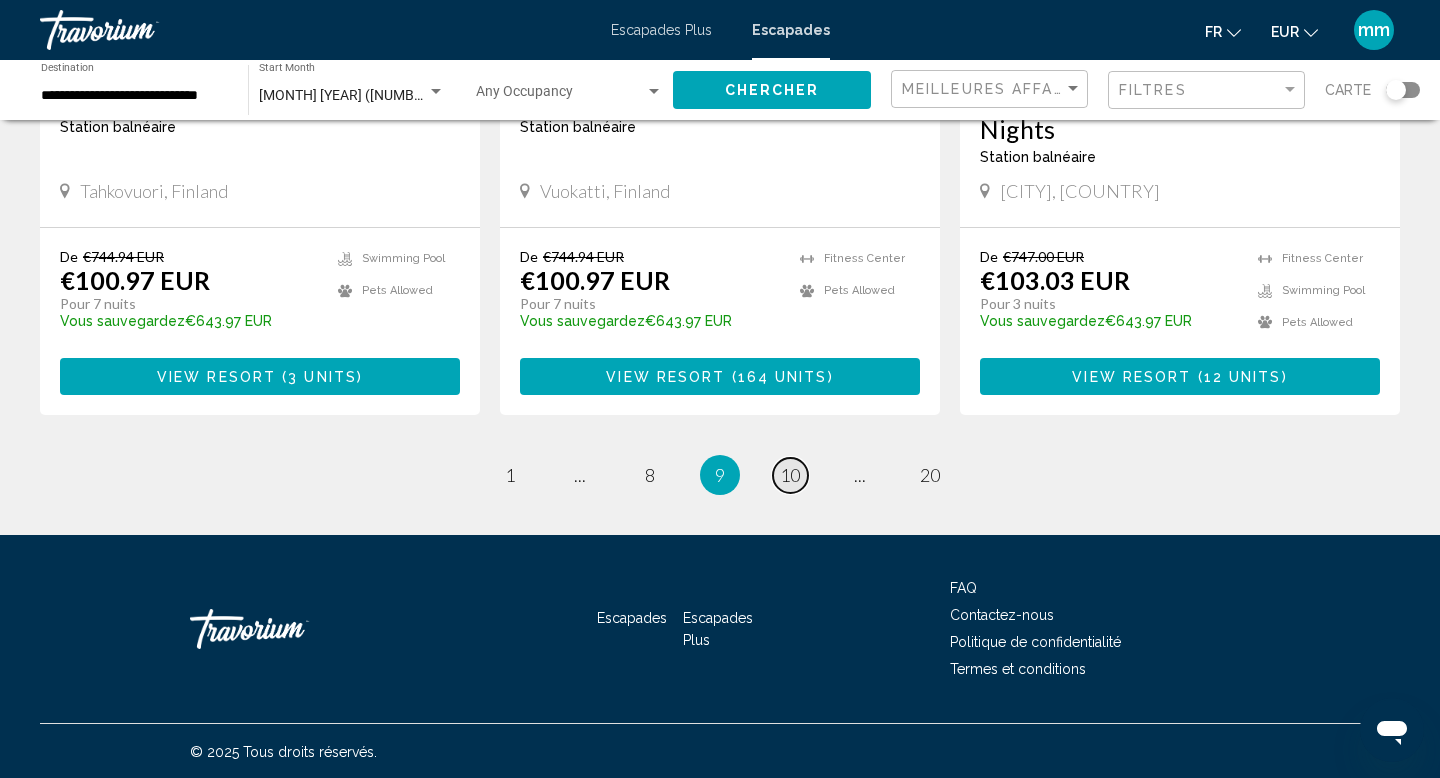 click on "page  10" at bounding box center (790, 475) 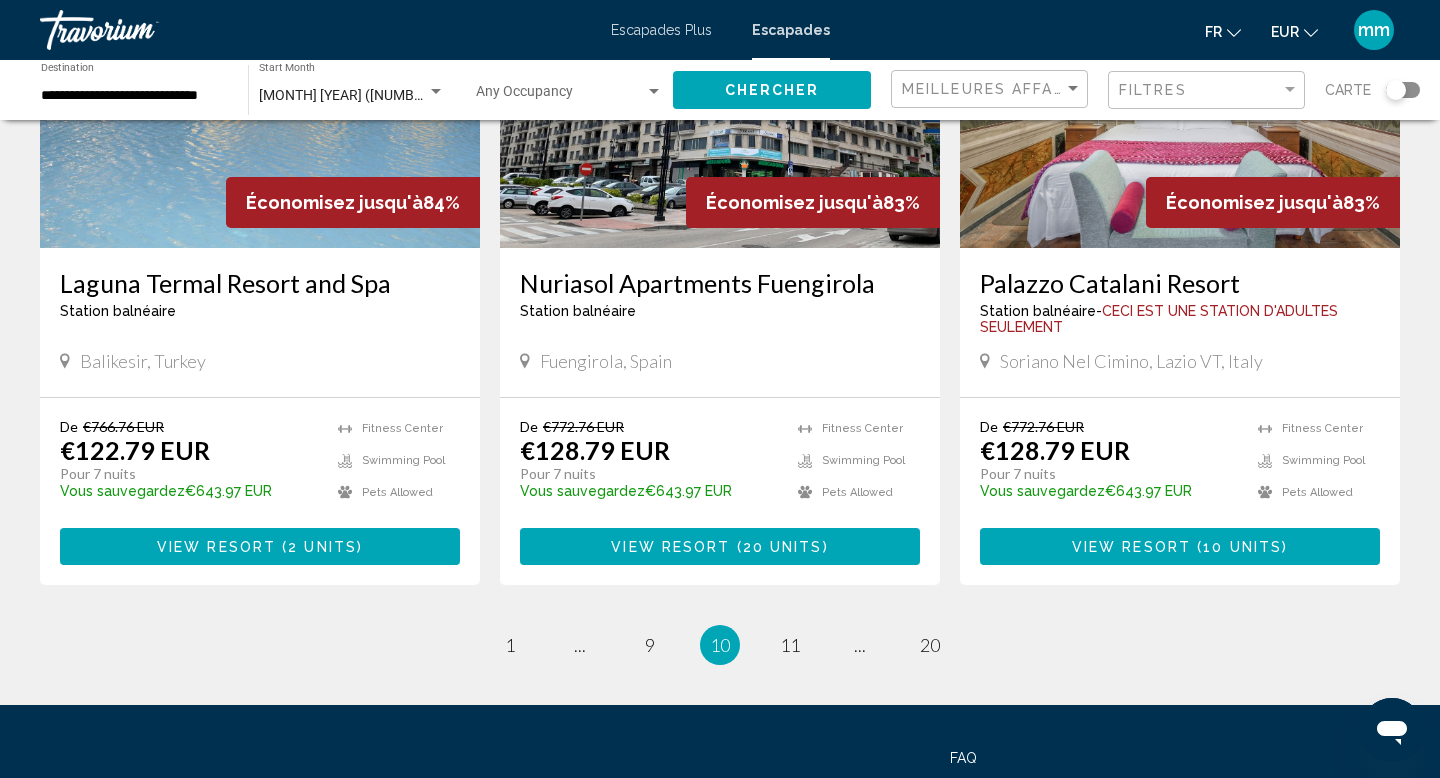 scroll, scrollTop: 2387, scrollLeft: 0, axis: vertical 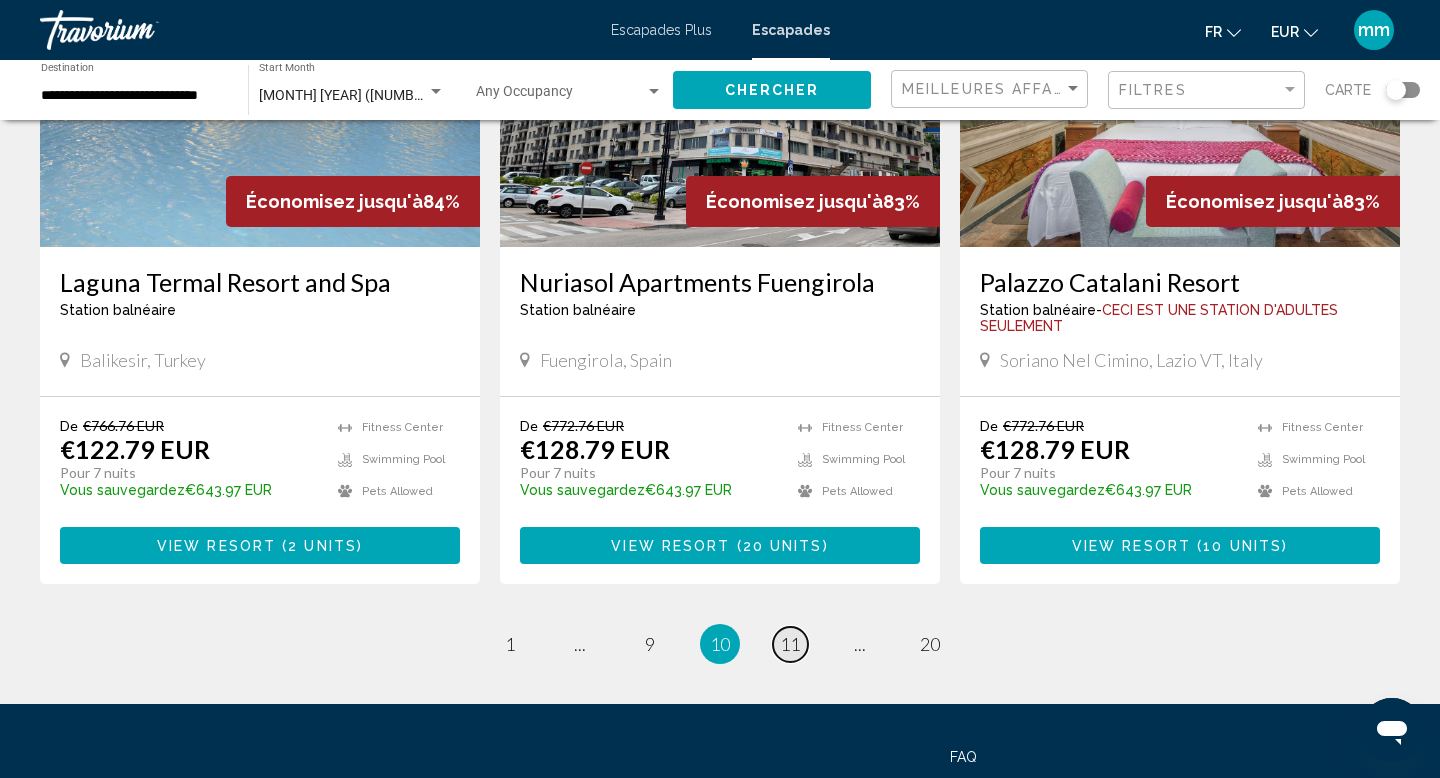 click on "11" at bounding box center [790, 644] 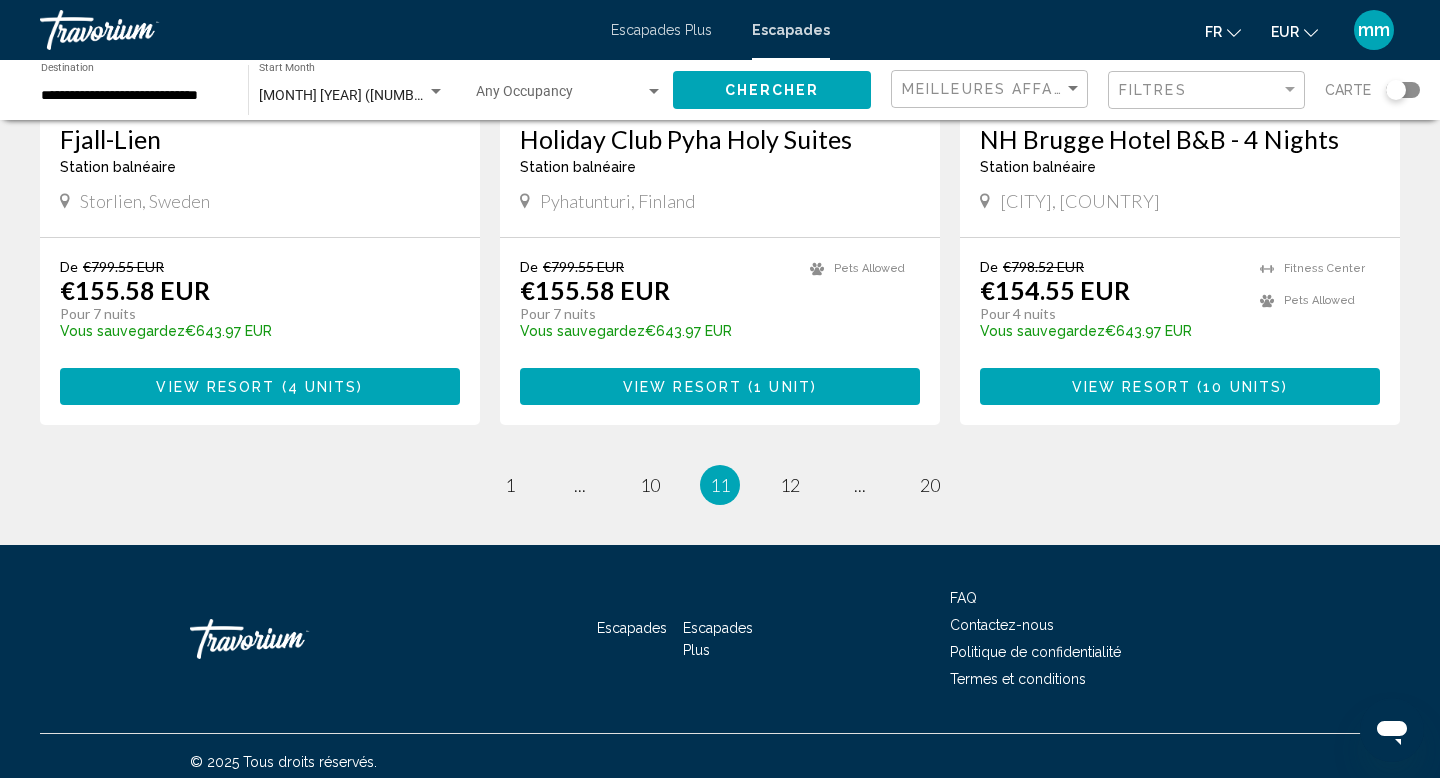 scroll, scrollTop: 2511, scrollLeft: 0, axis: vertical 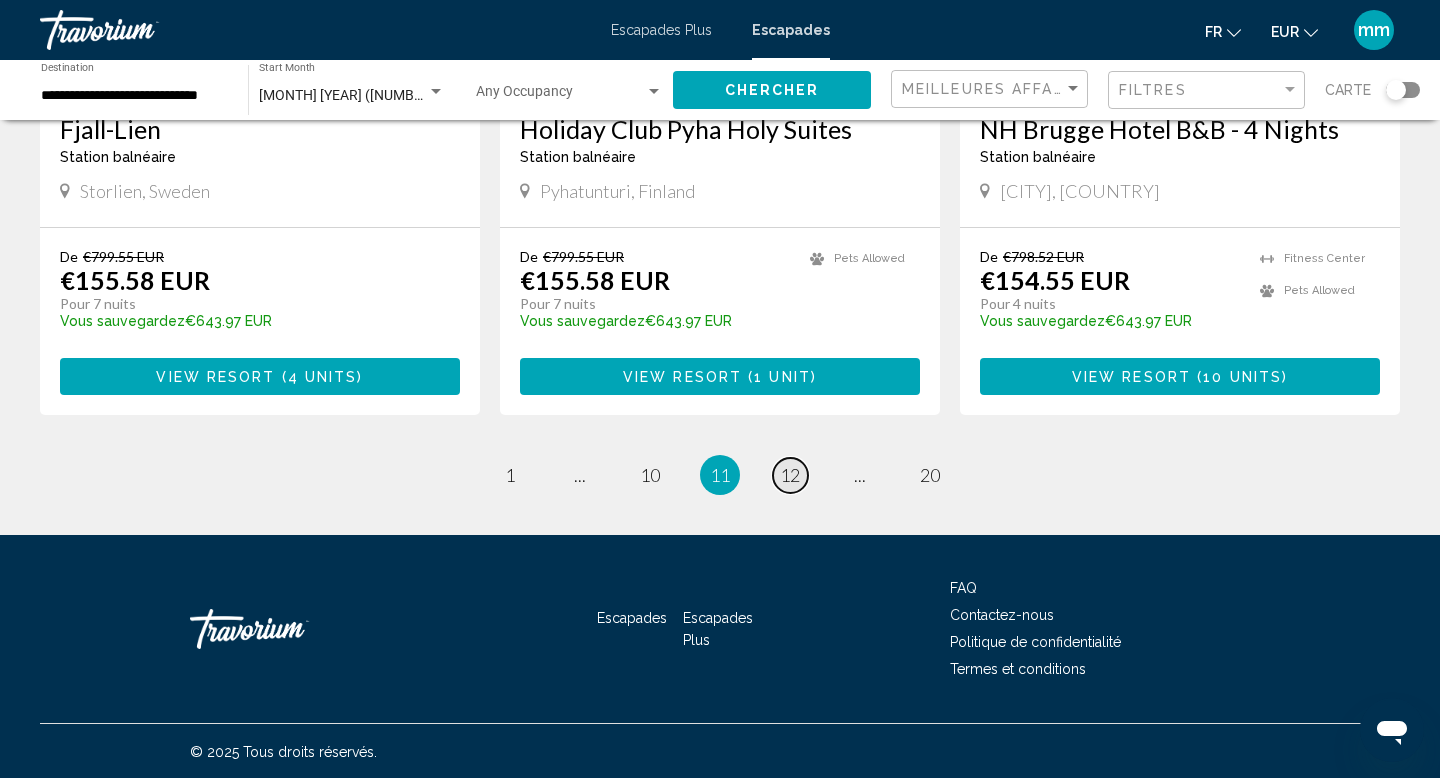 click on "12" at bounding box center [790, 475] 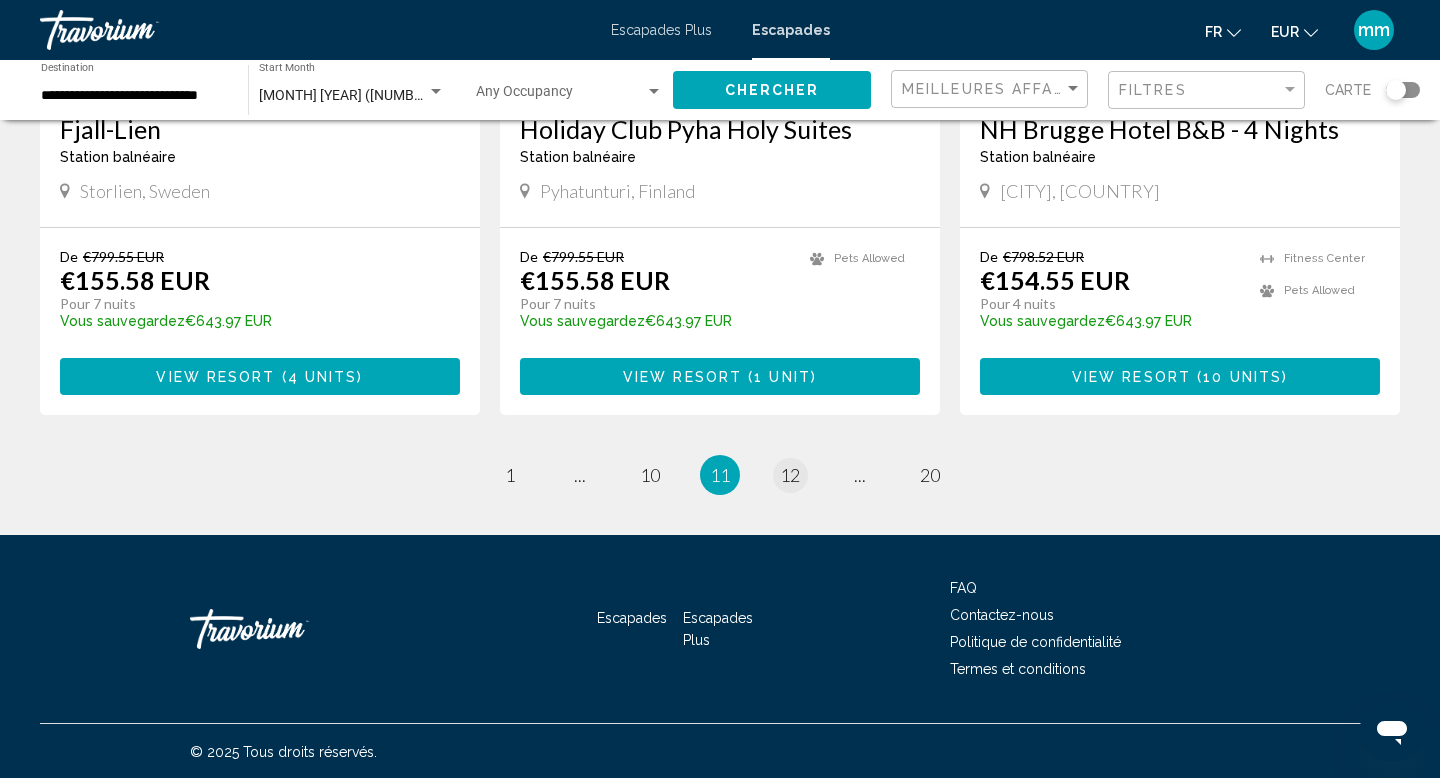 scroll, scrollTop: 0, scrollLeft: 0, axis: both 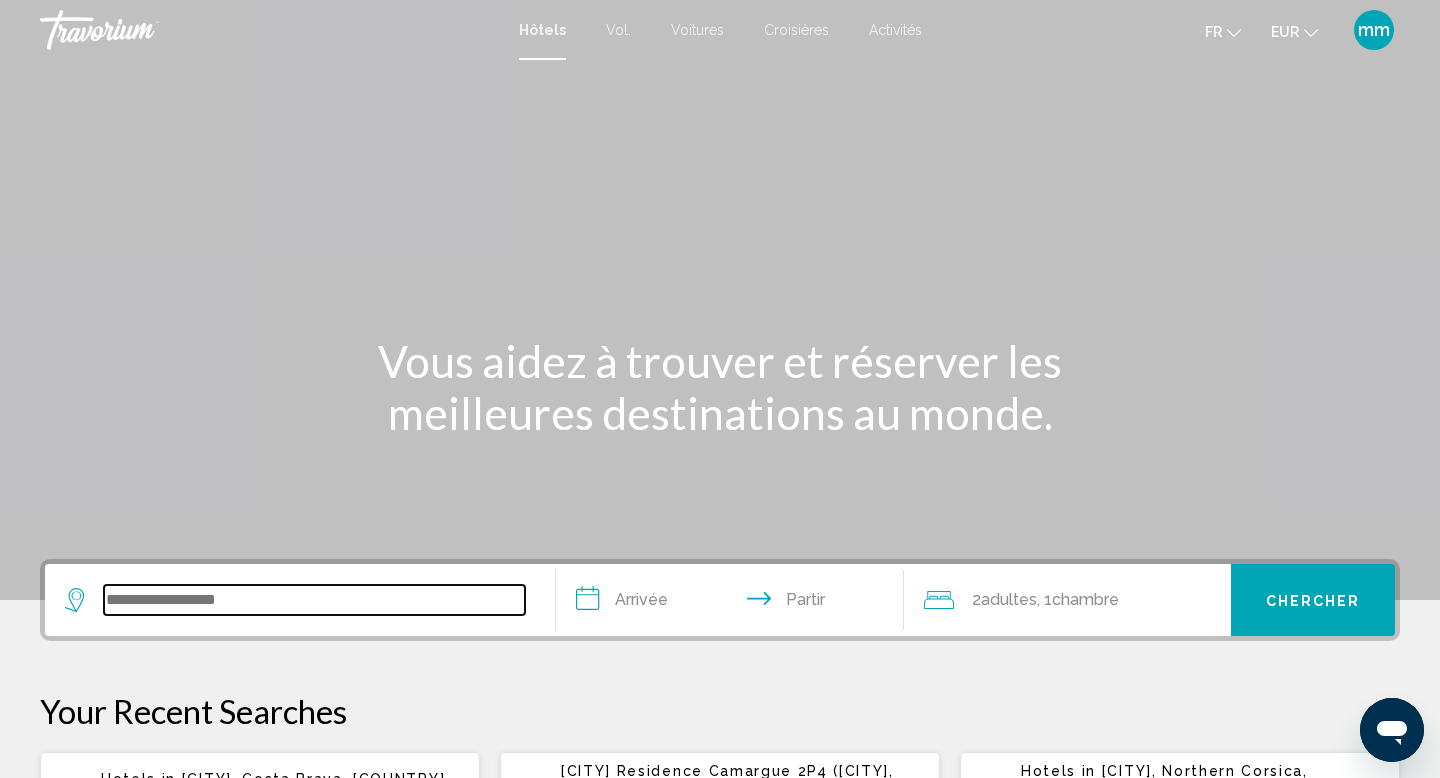 click at bounding box center (314, 600) 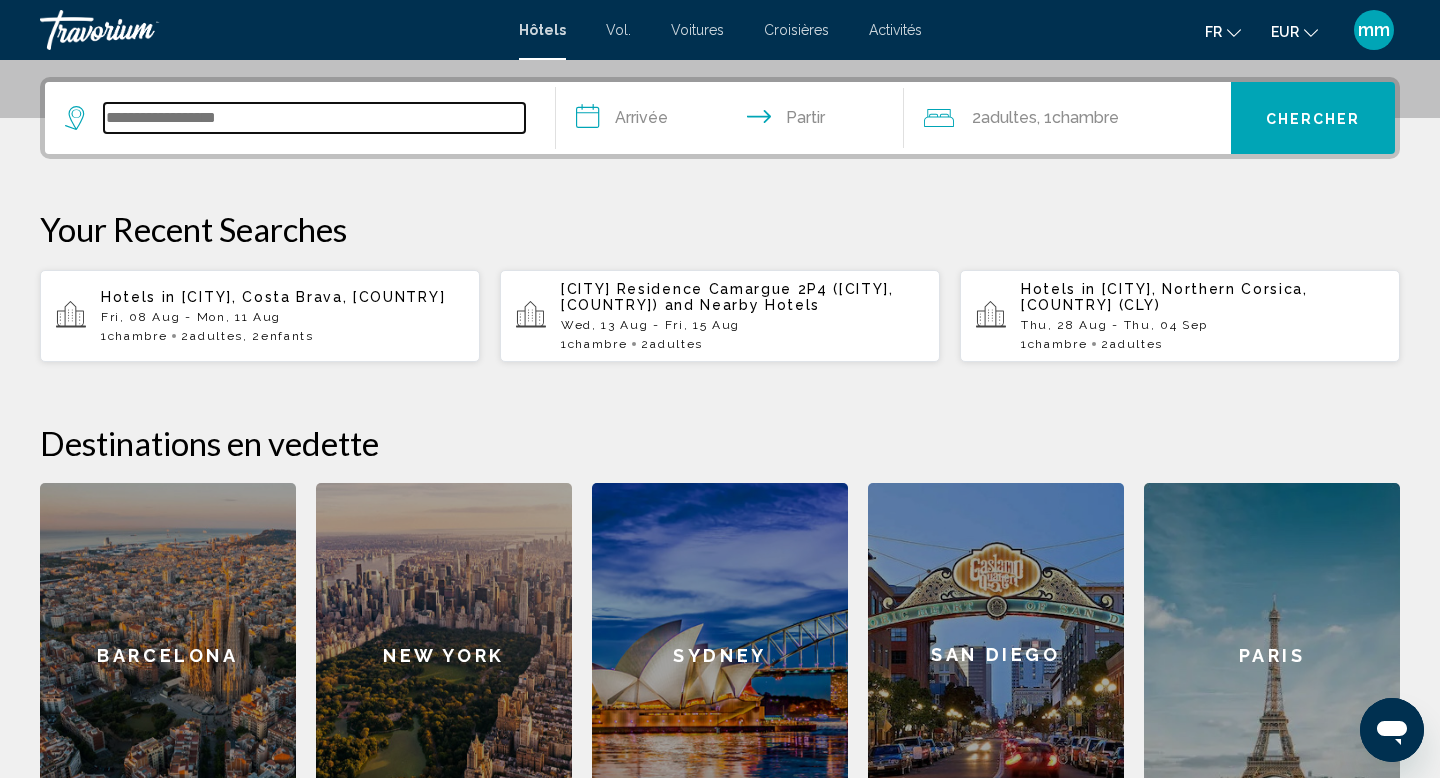 scroll, scrollTop: 494, scrollLeft: 0, axis: vertical 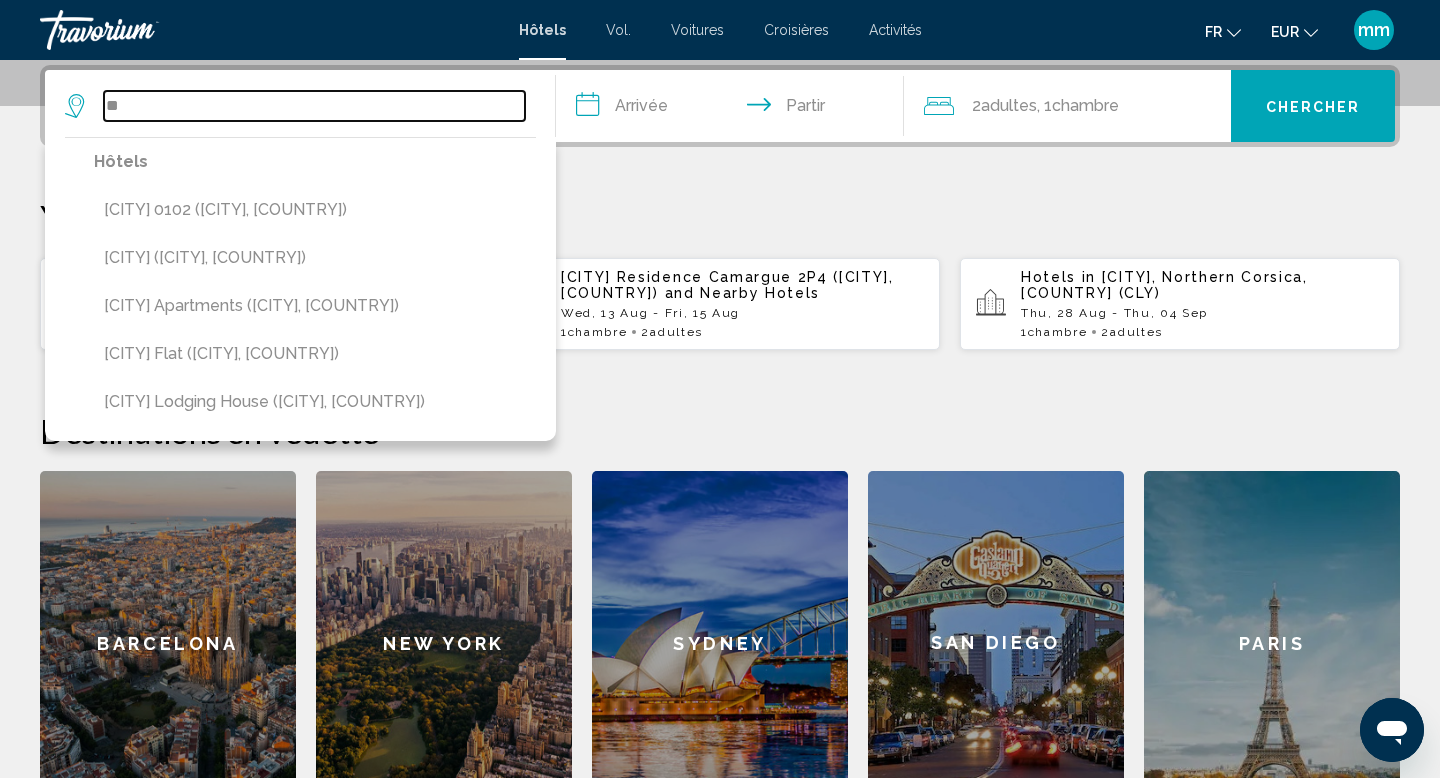 type on "*" 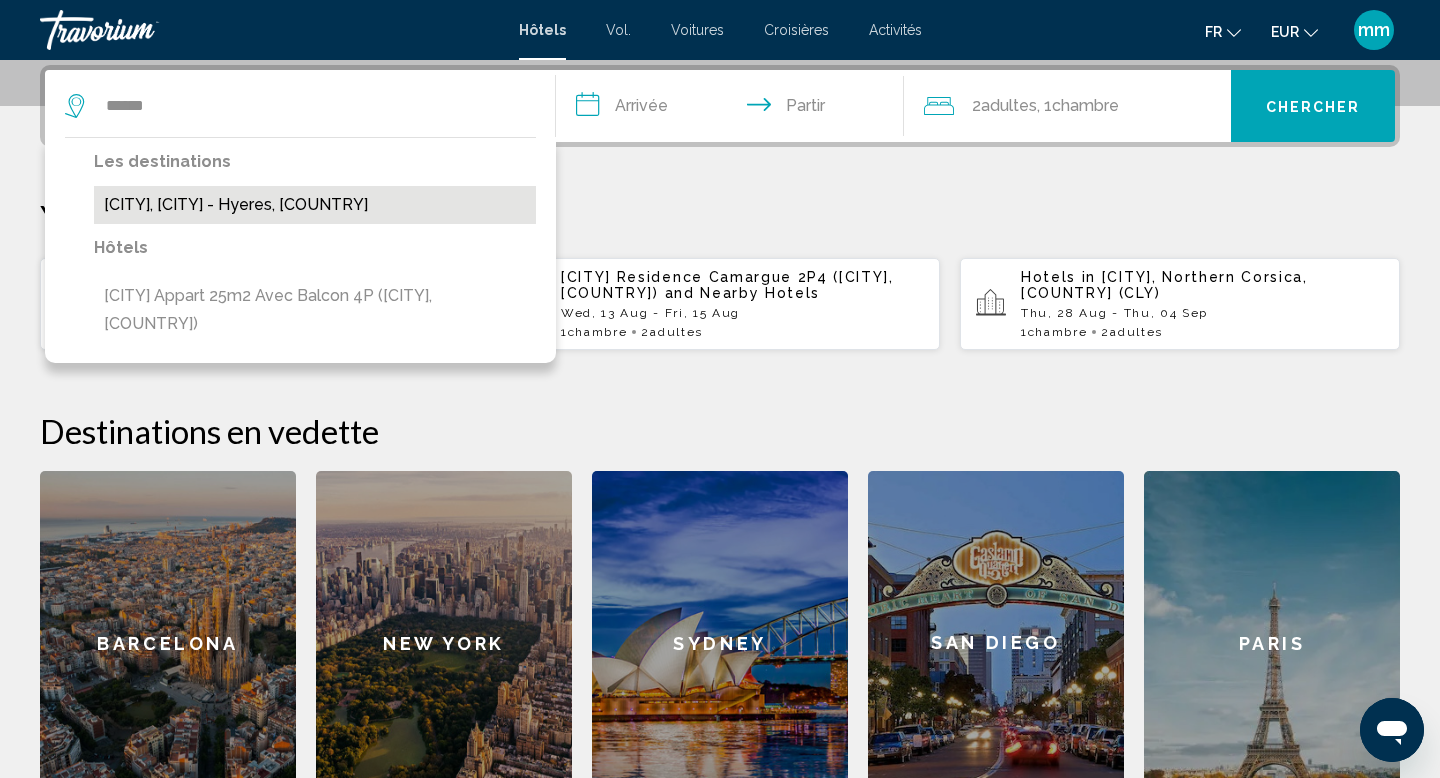 click on "Bormes-Les-Mimosas, Toulon - Hyeres, France" at bounding box center [315, 205] 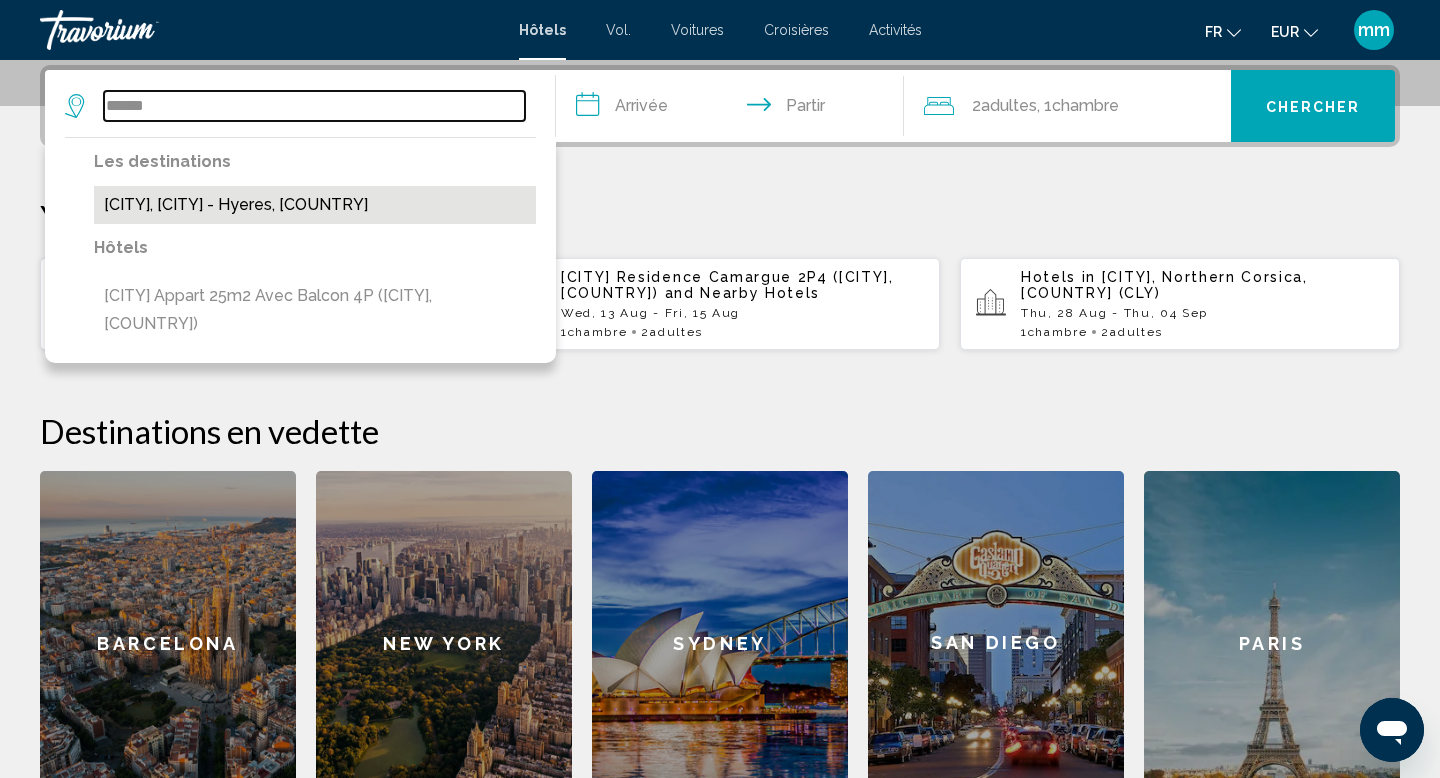 type on "**********" 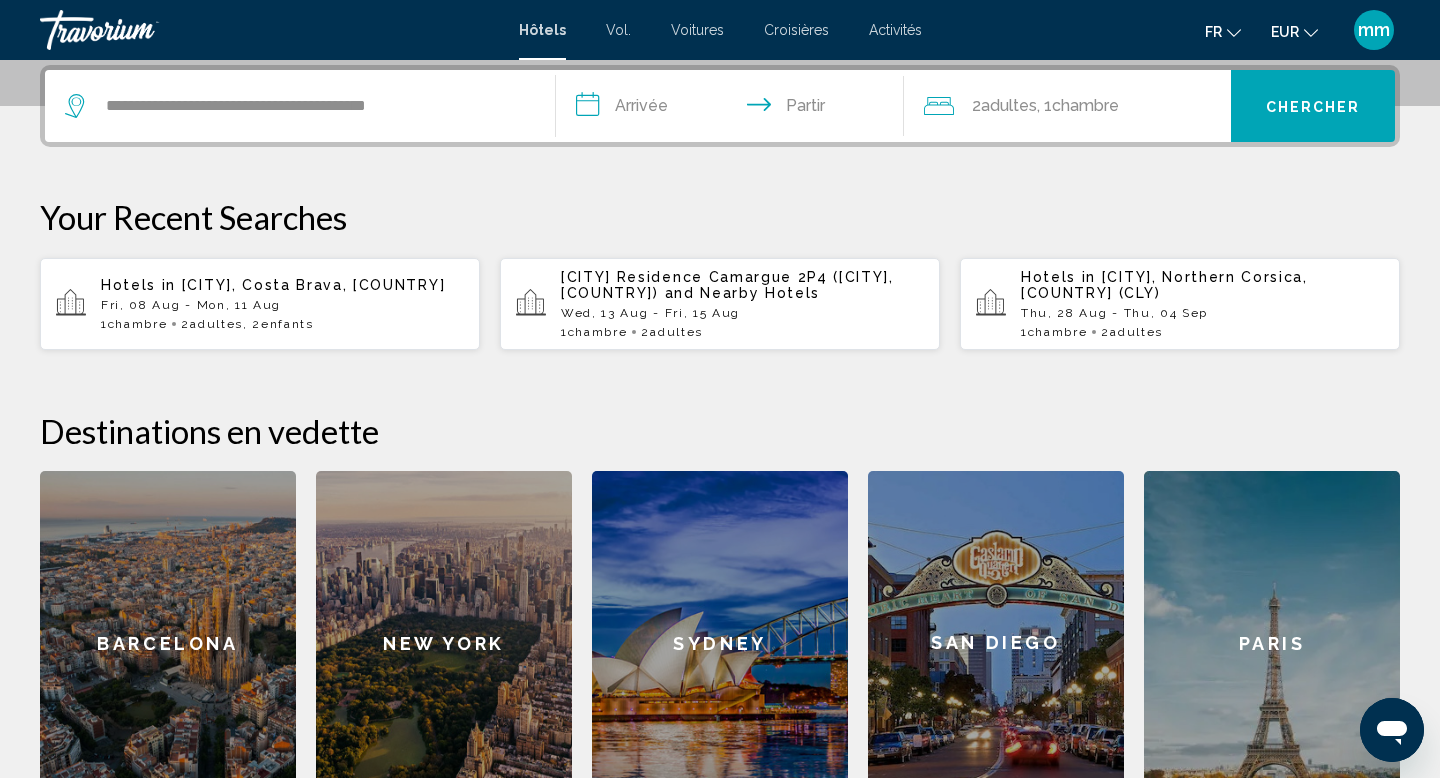 click on "**********" at bounding box center [734, 109] 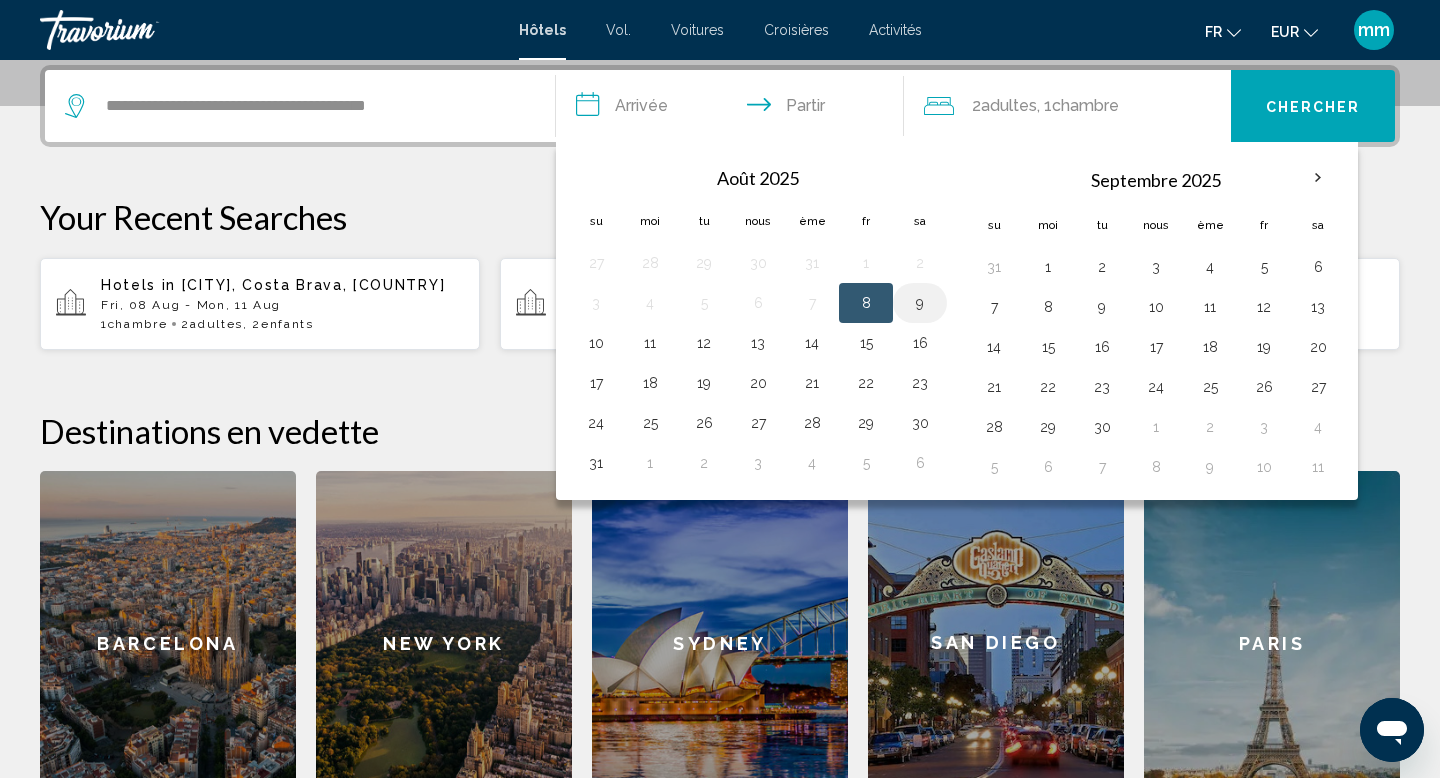 click on "9" at bounding box center (920, 303) 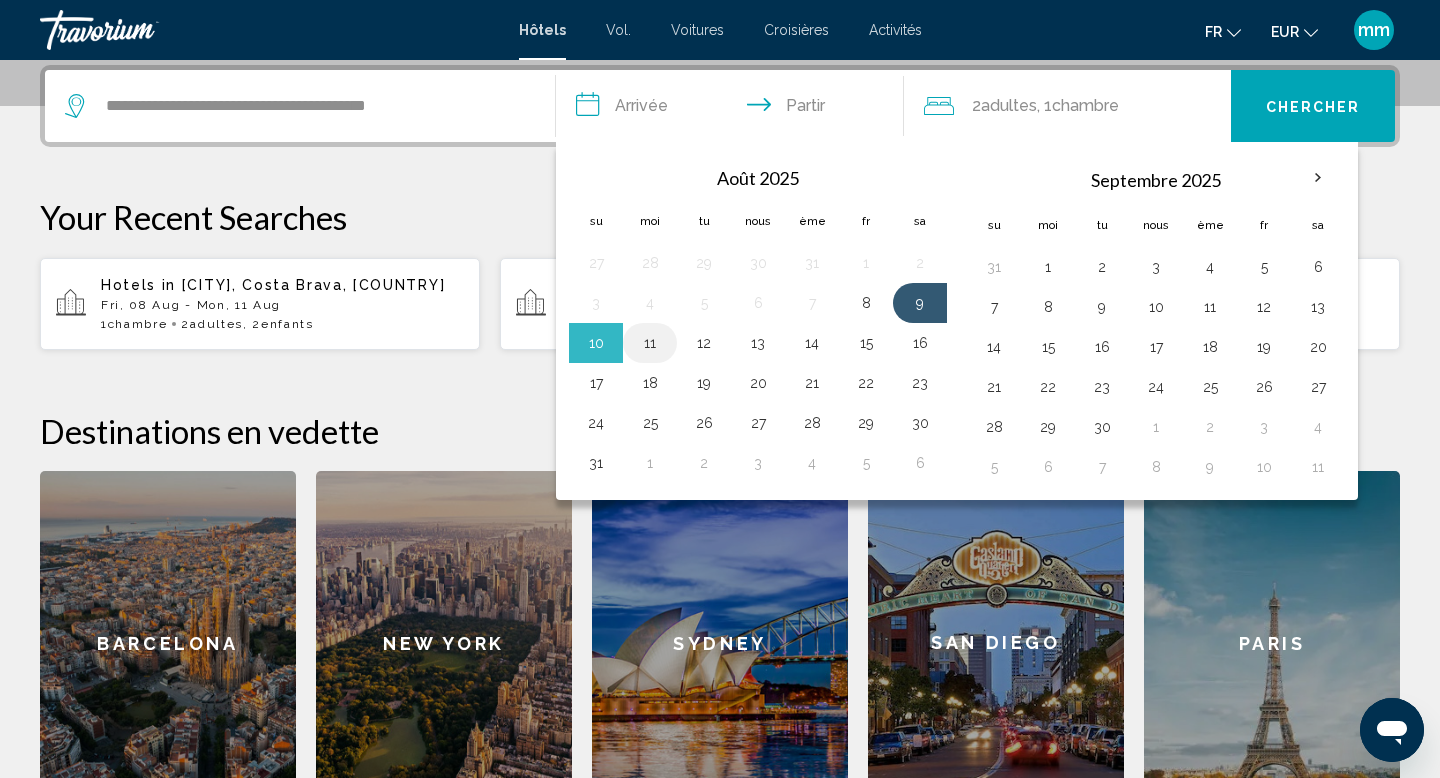 click on "11" at bounding box center (650, 343) 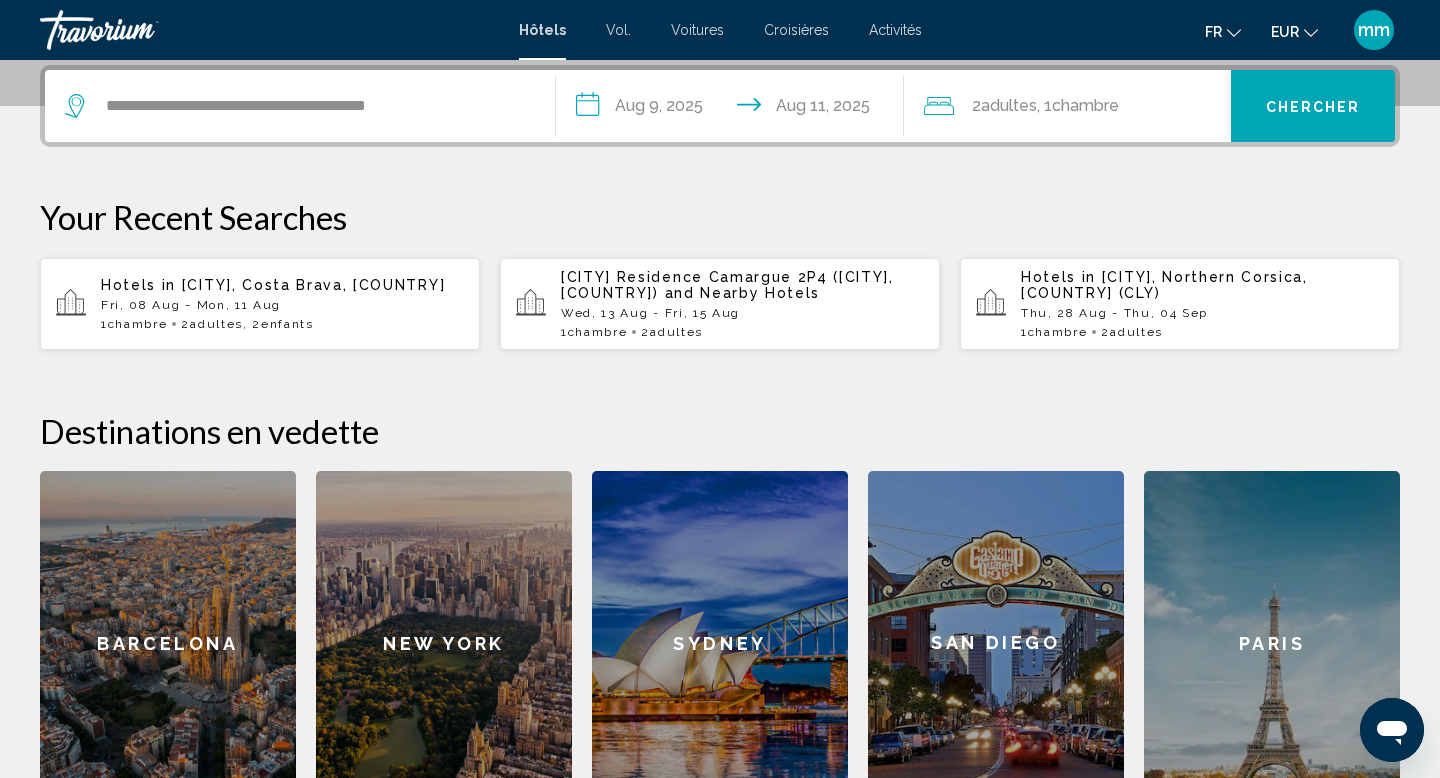 click on "Chercher" at bounding box center [1313, 107] 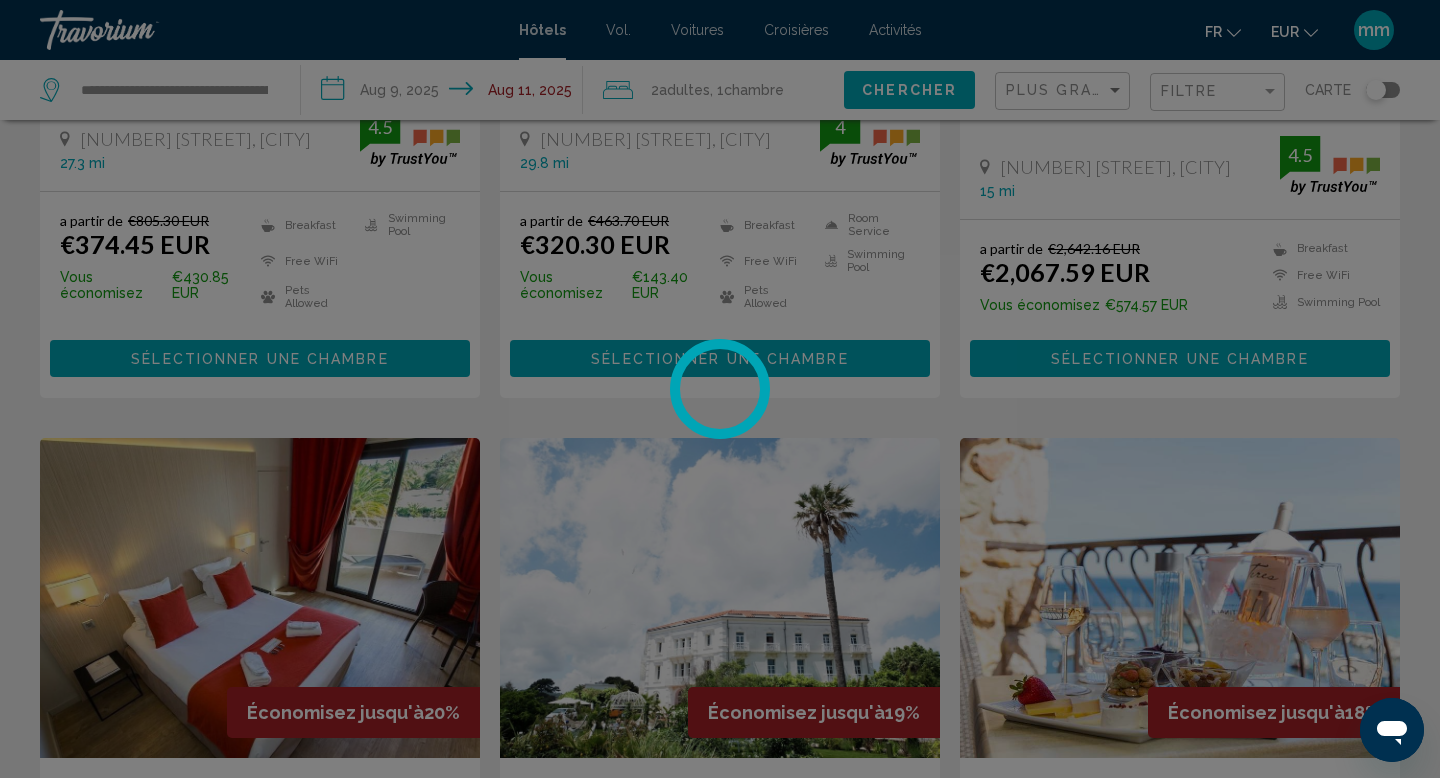 scroll, scrollTop: 0, scrollLeft: 0, axis: both 